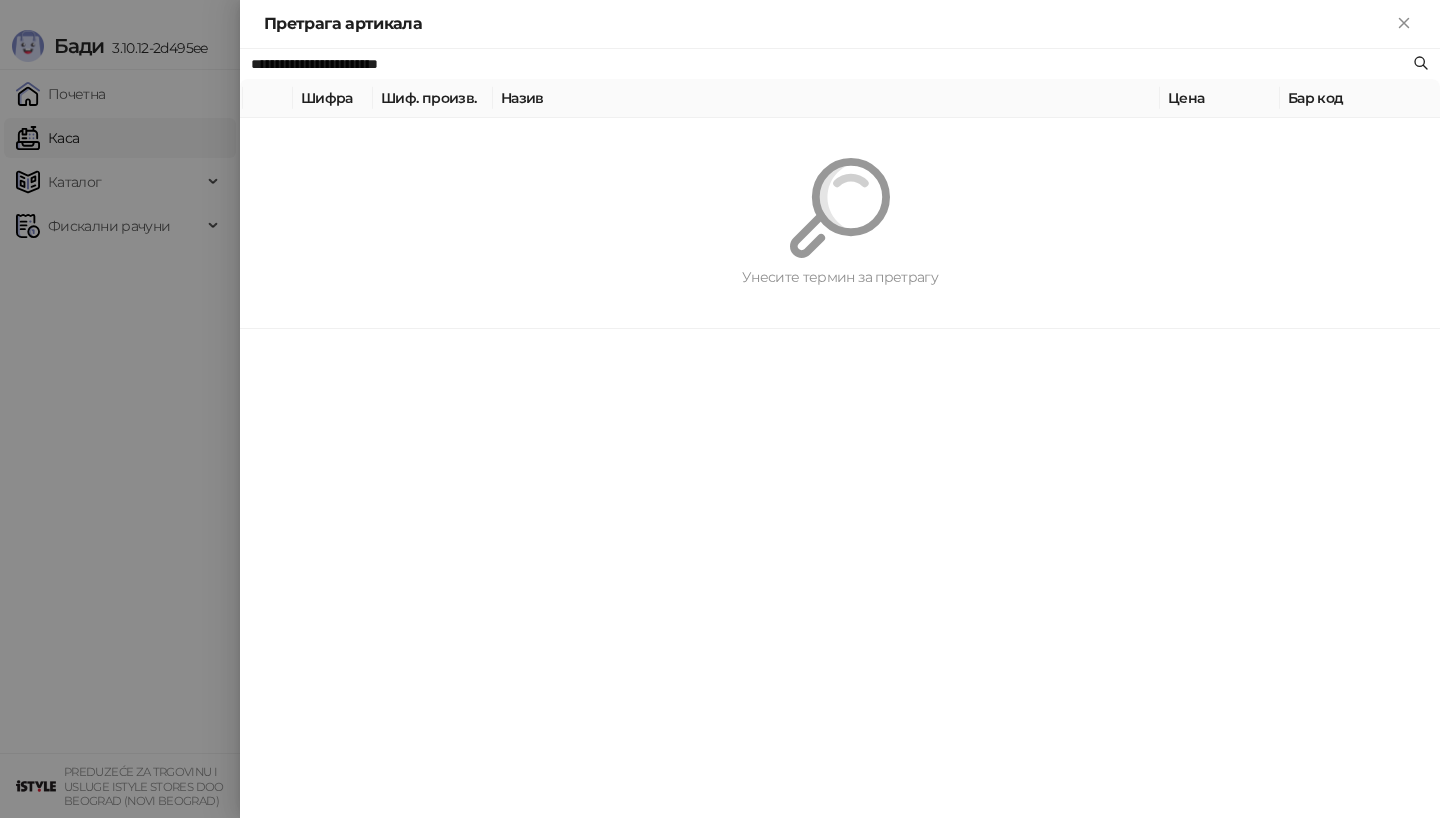 scroll, scrollTop: 0, scrollLeft: 0, axis: both 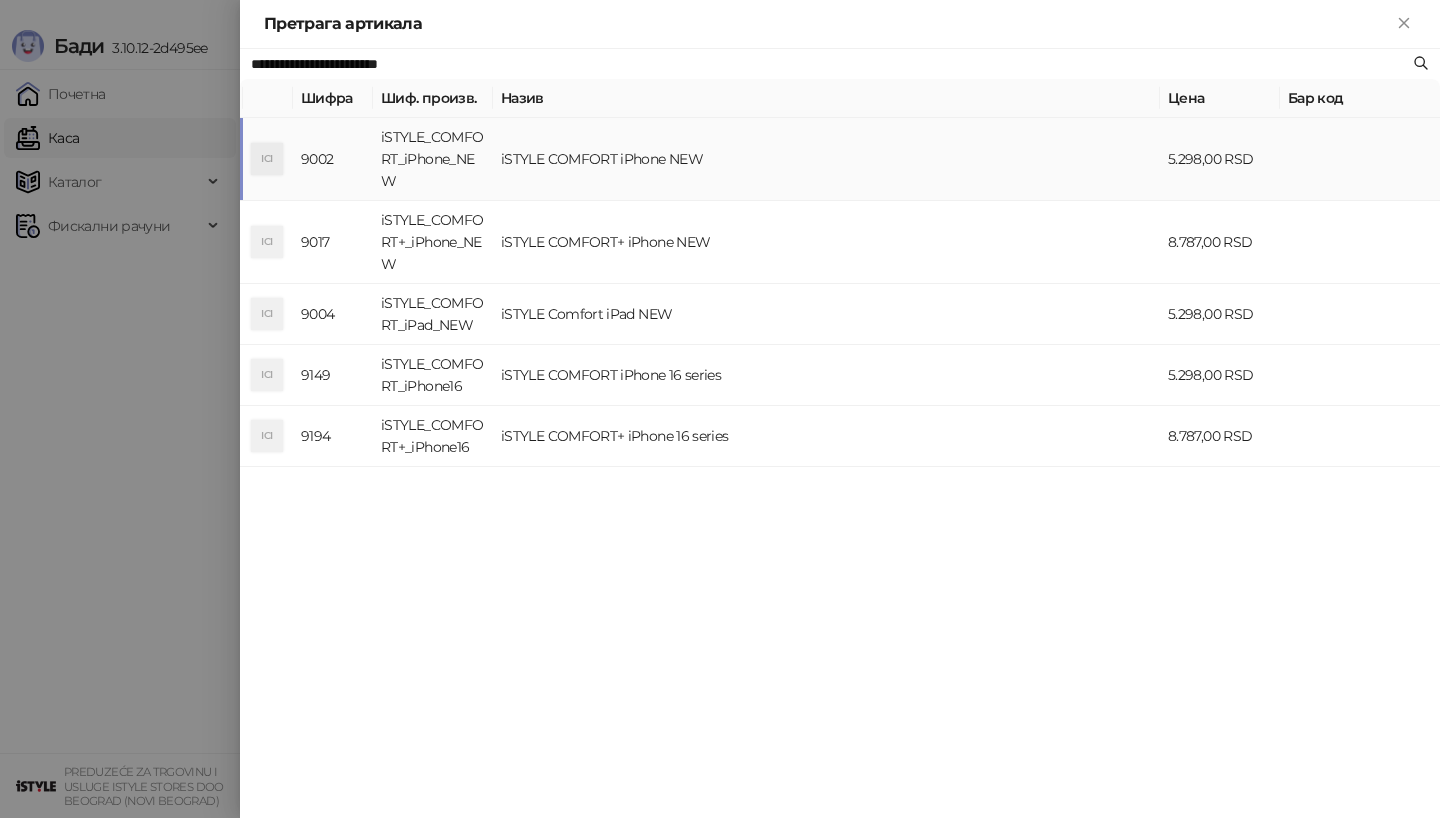 type on "**********" 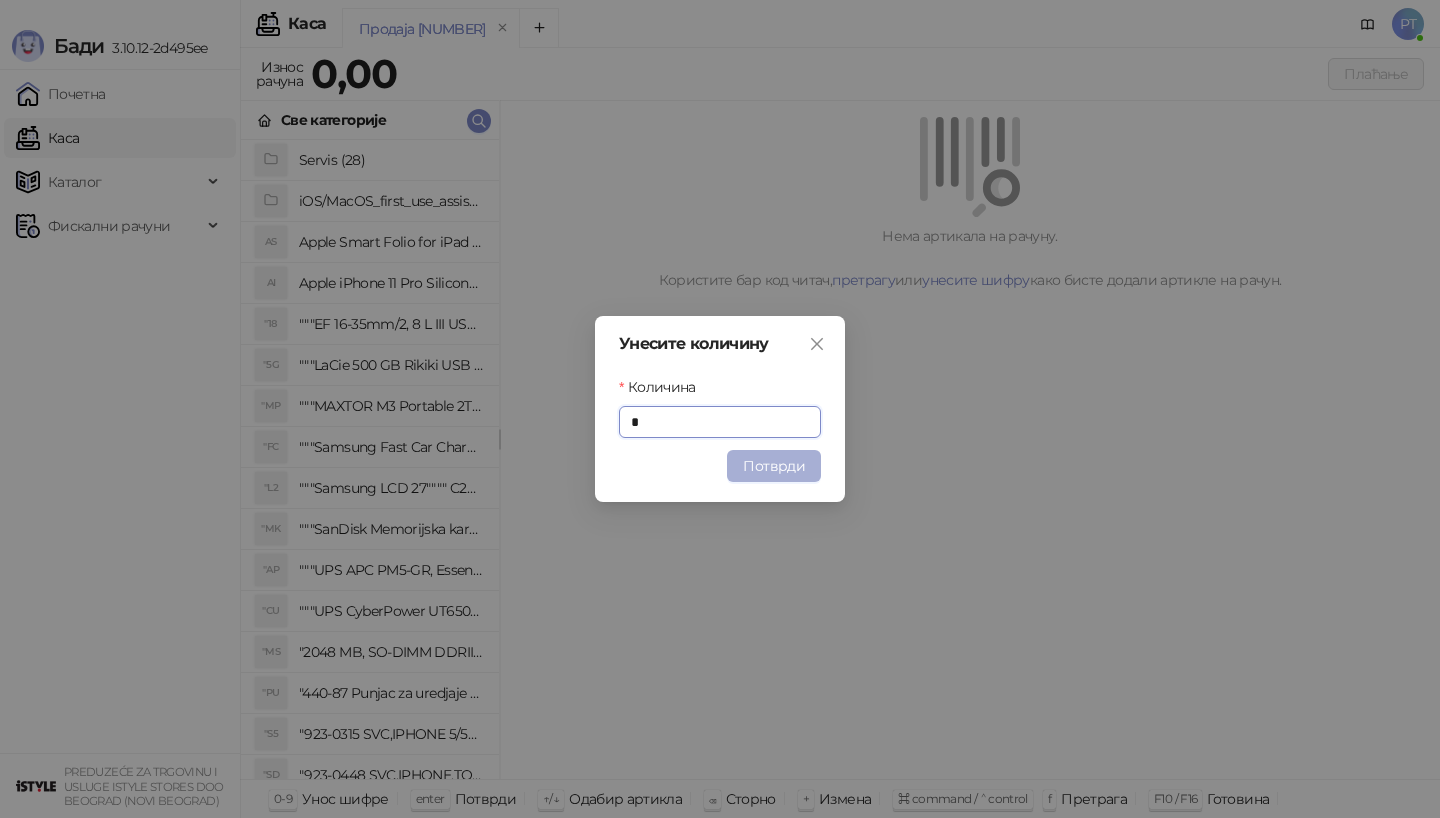 click on "Потврди" at bounding box center [774, 466] 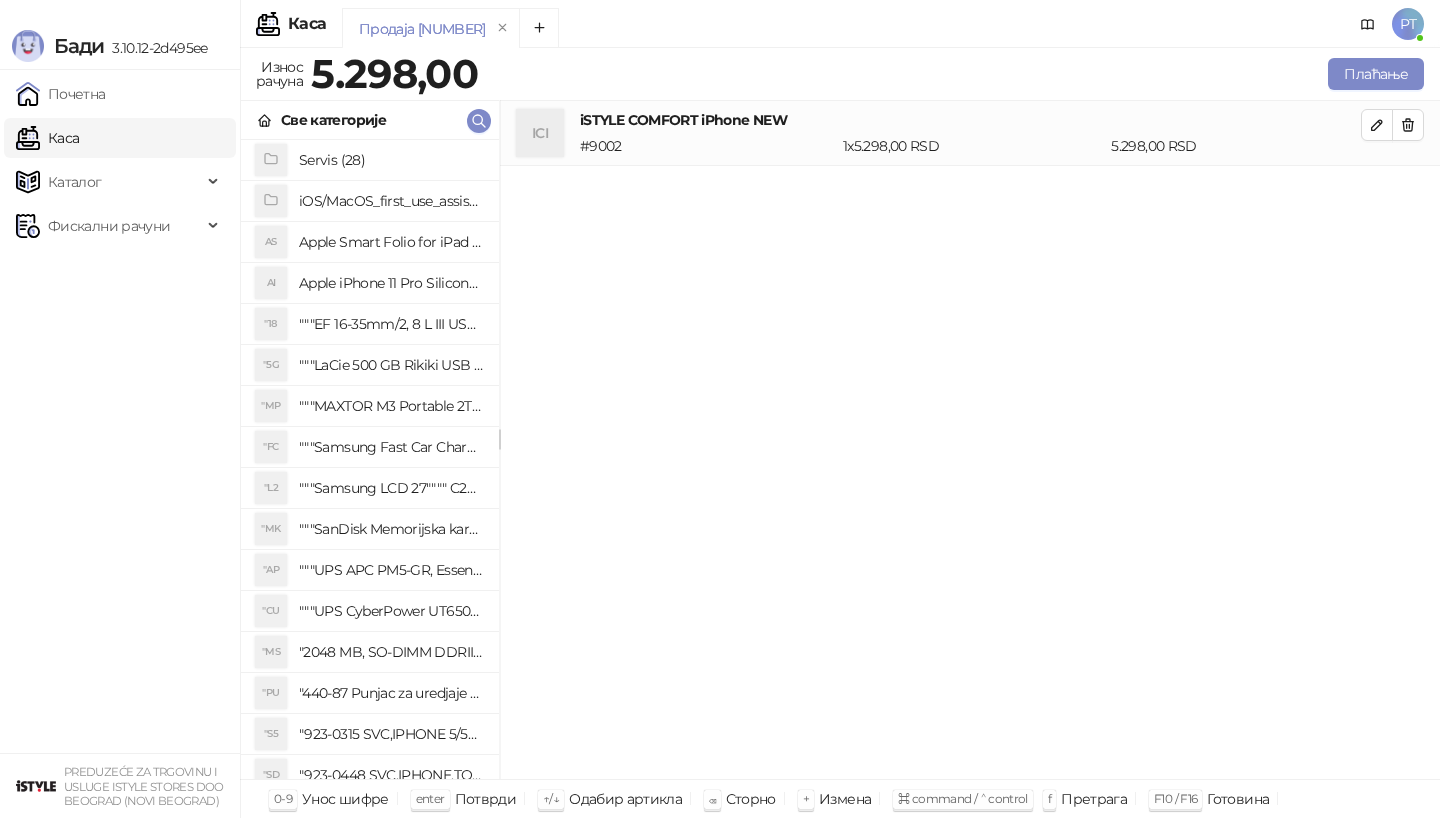 click on "Све категорије" at bounding box center [370, 120] 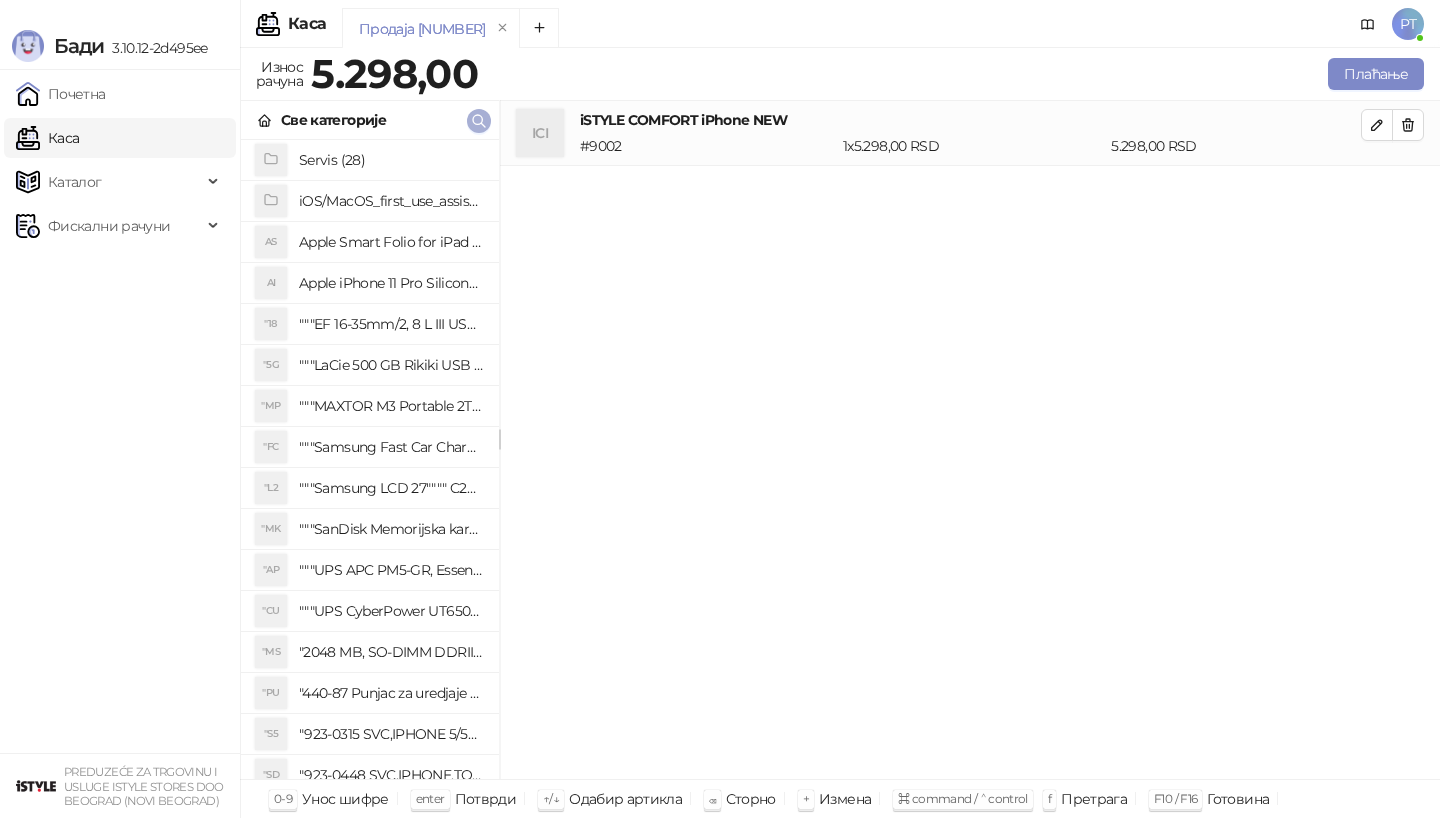 type 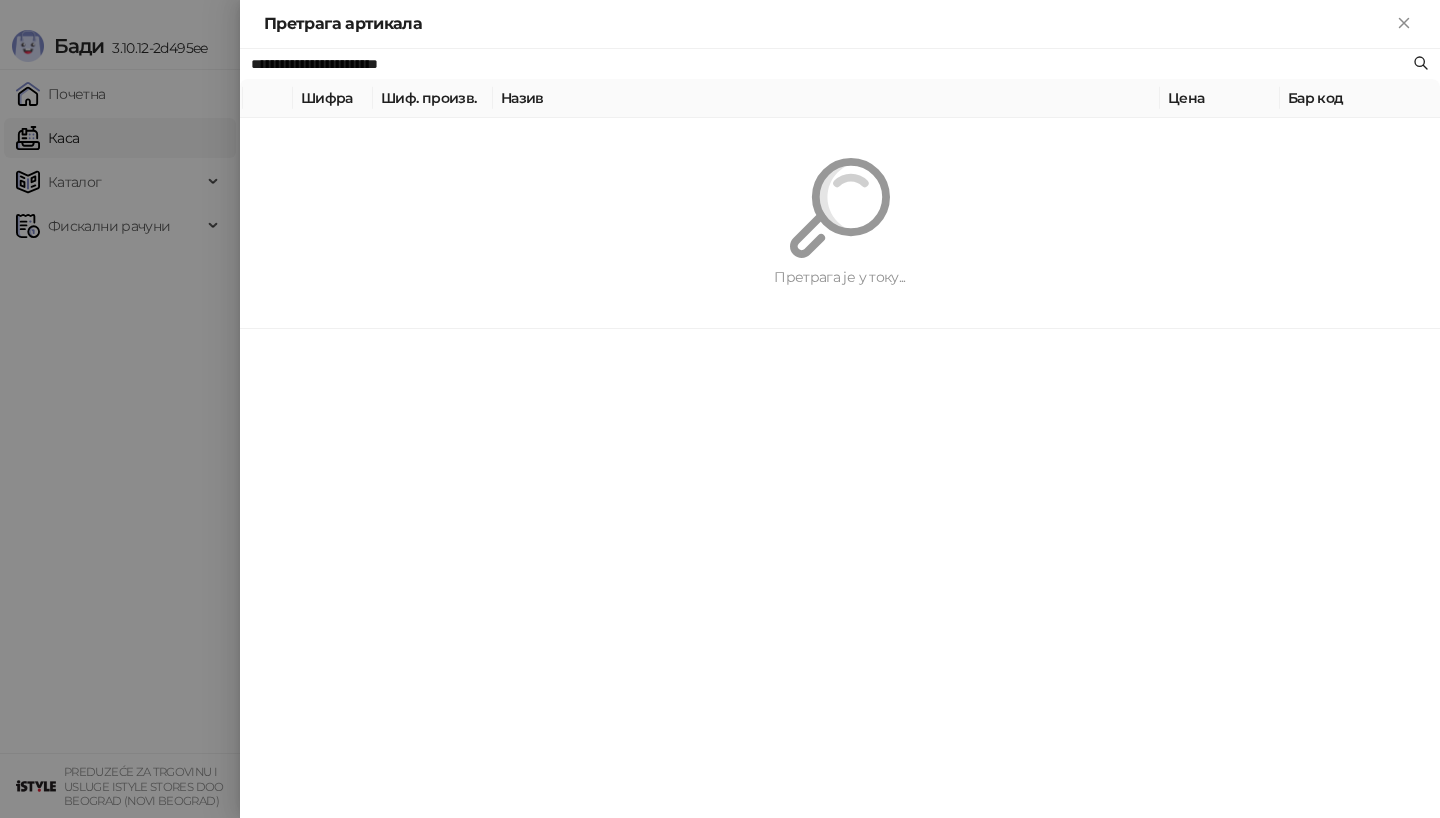 paste 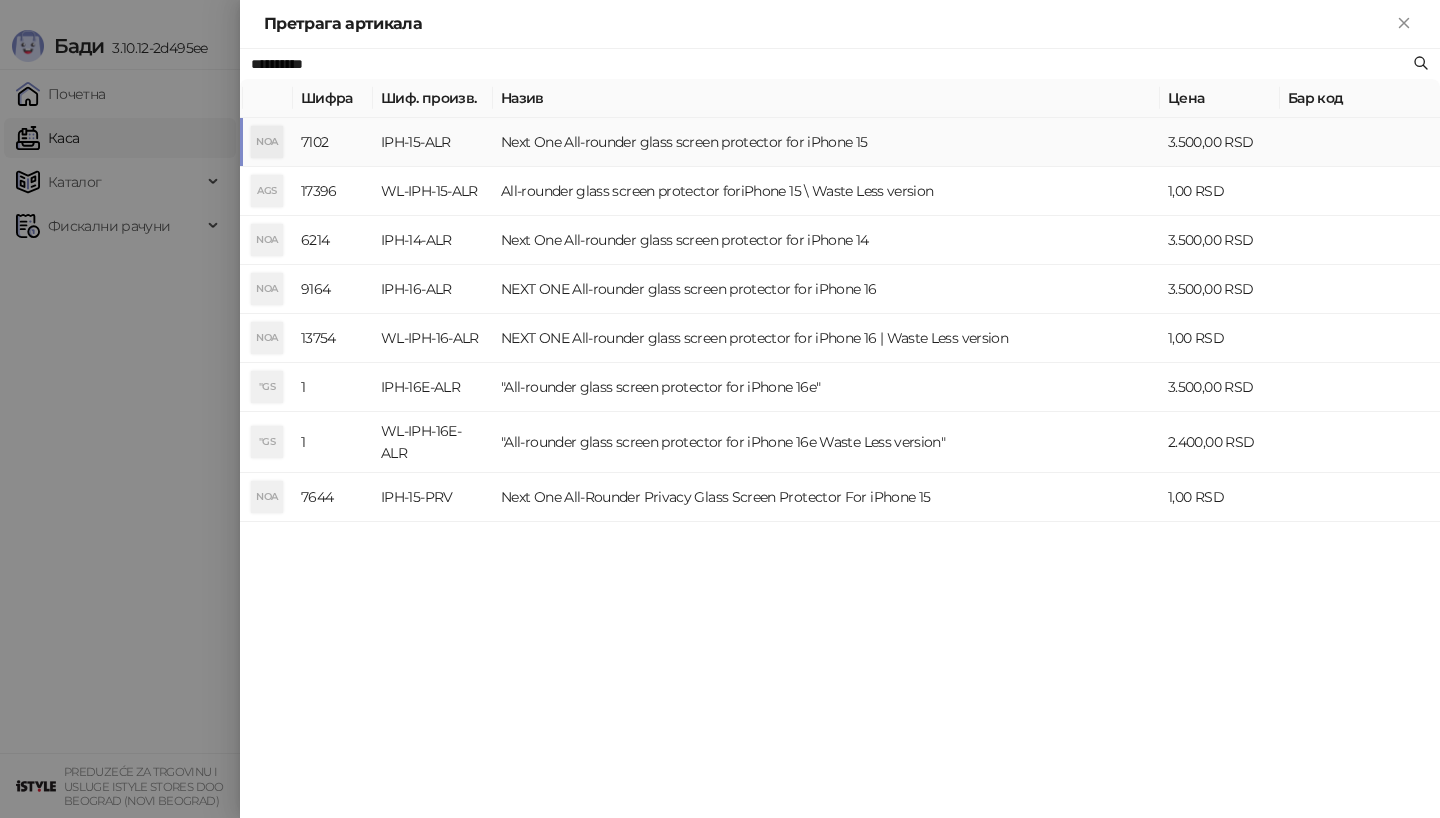 type on "**********" 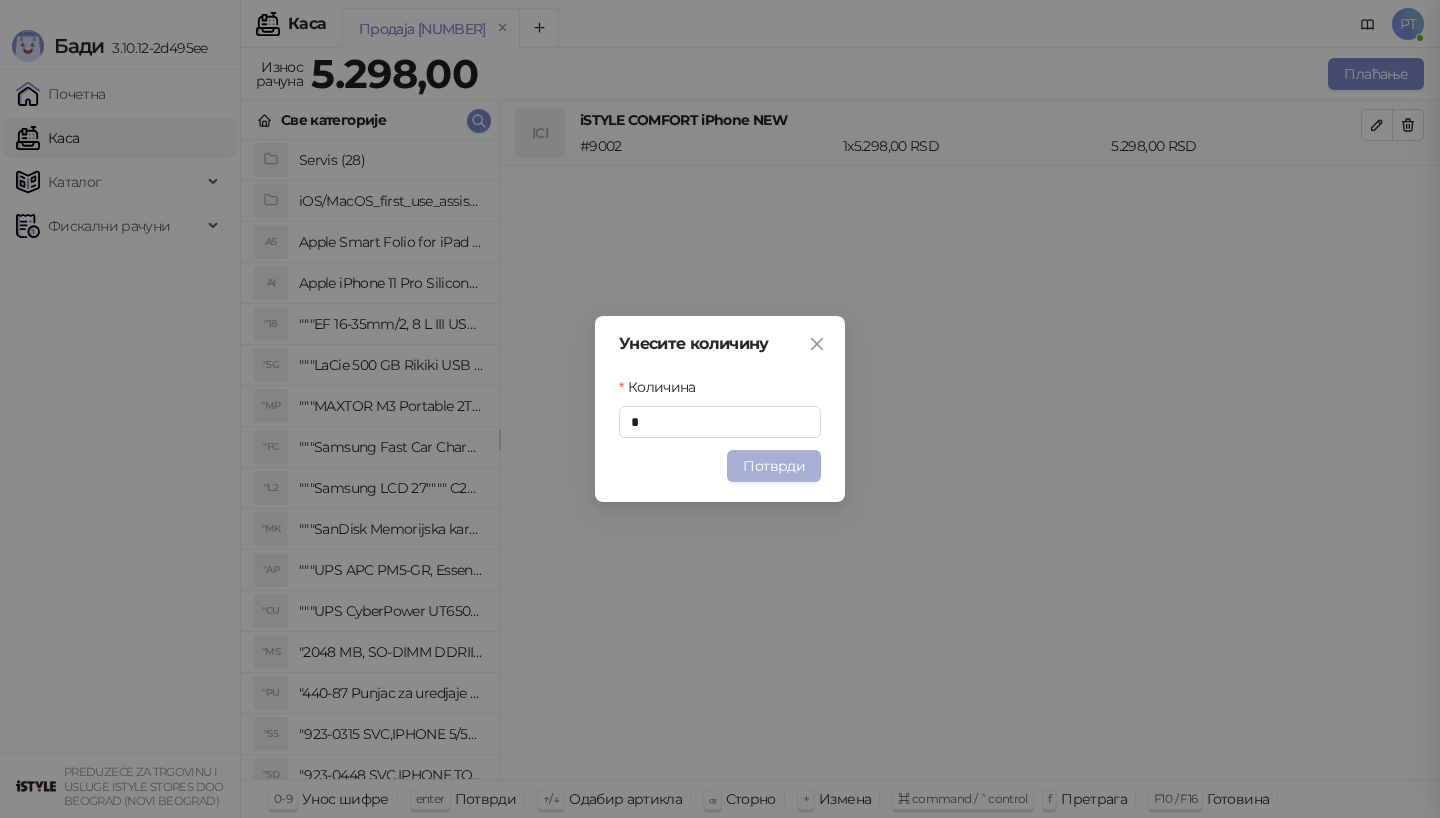 click on "Потврди" at bounding box center [774, 466] 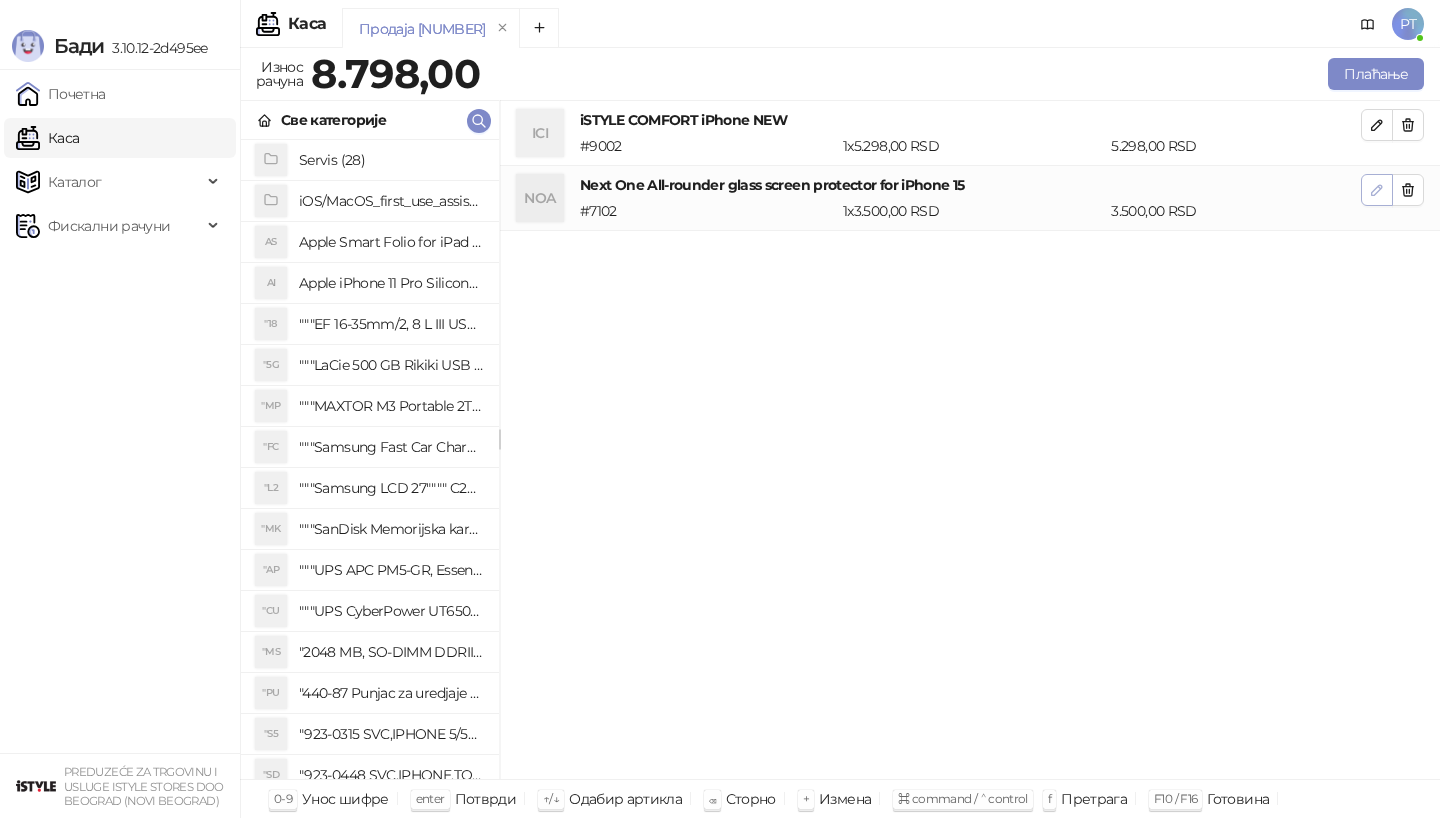 click 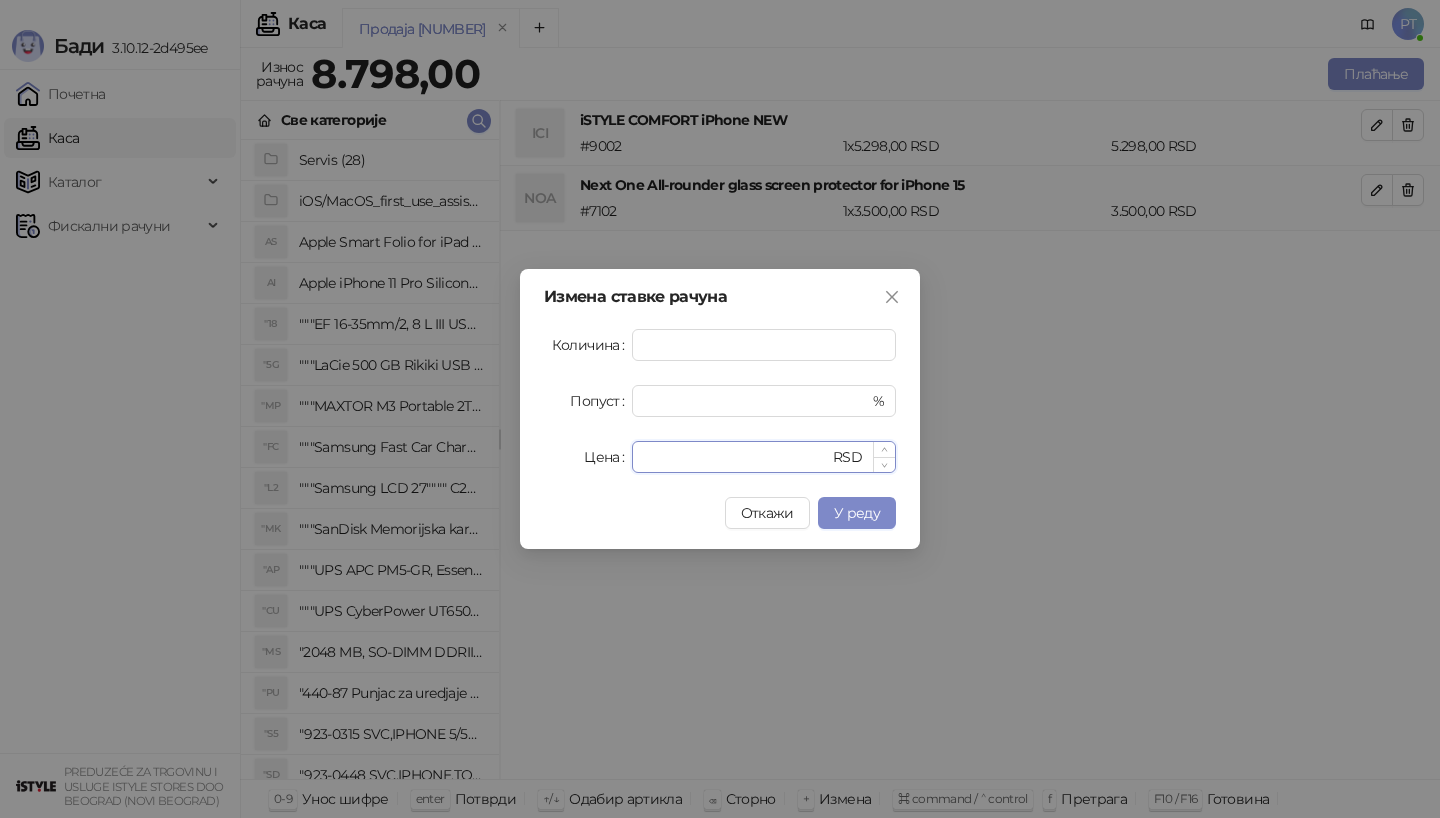 click on "****" at bounding box center [736, 457] 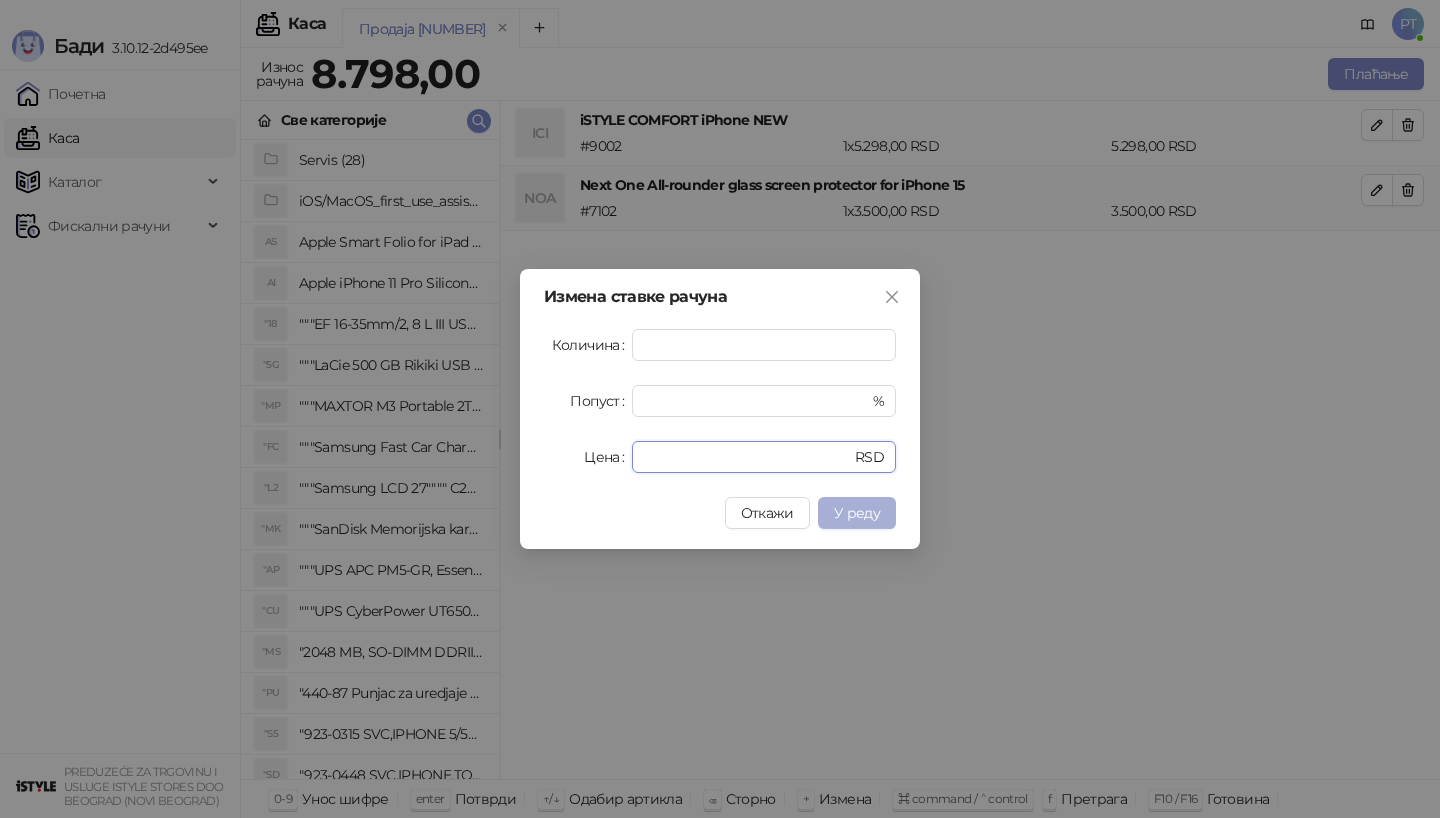 type on "*" 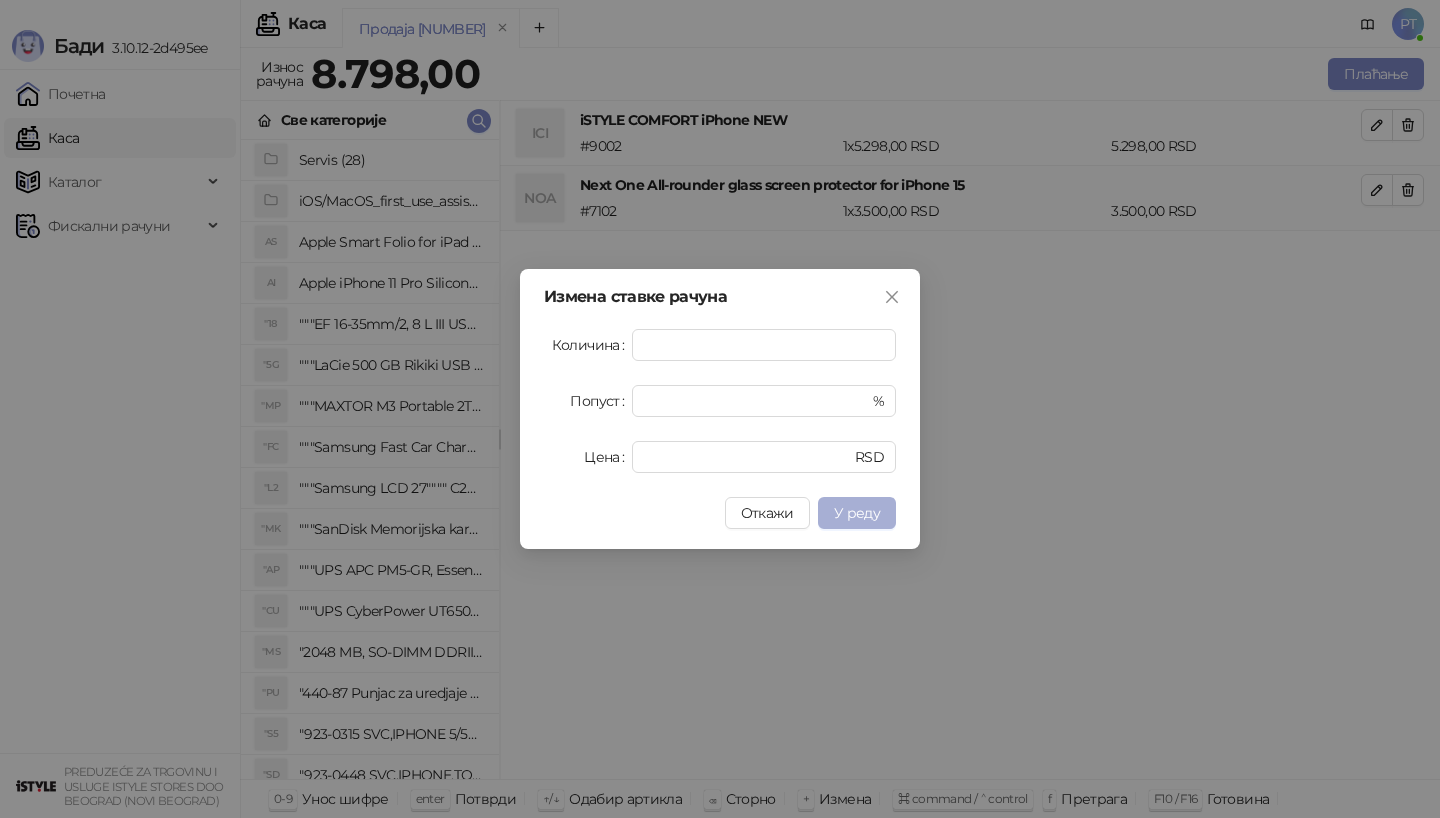 click on "У реду" at bounding box center [857, 513] 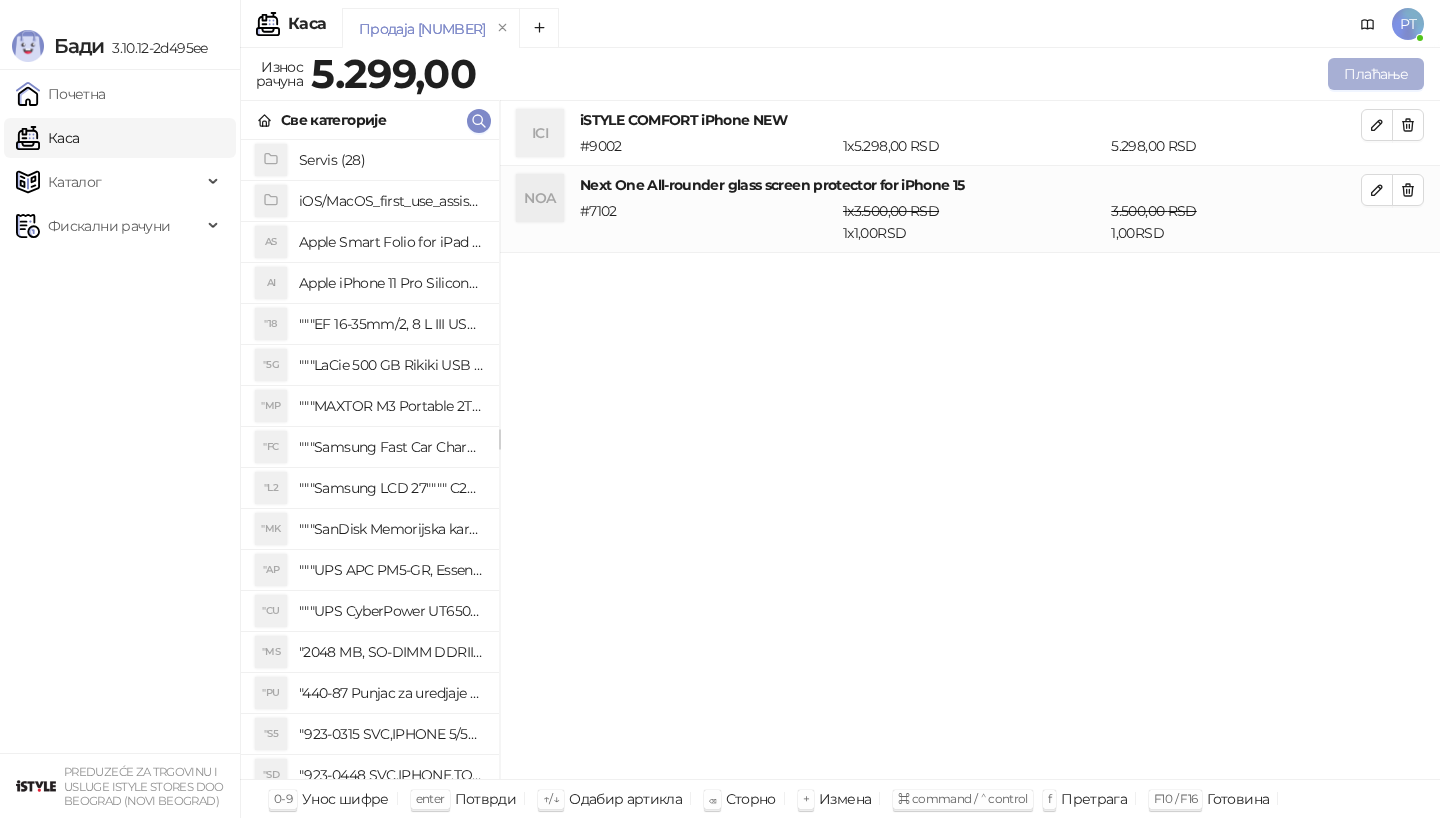 click on "Плаћање" at bounding box center [1376, 74] 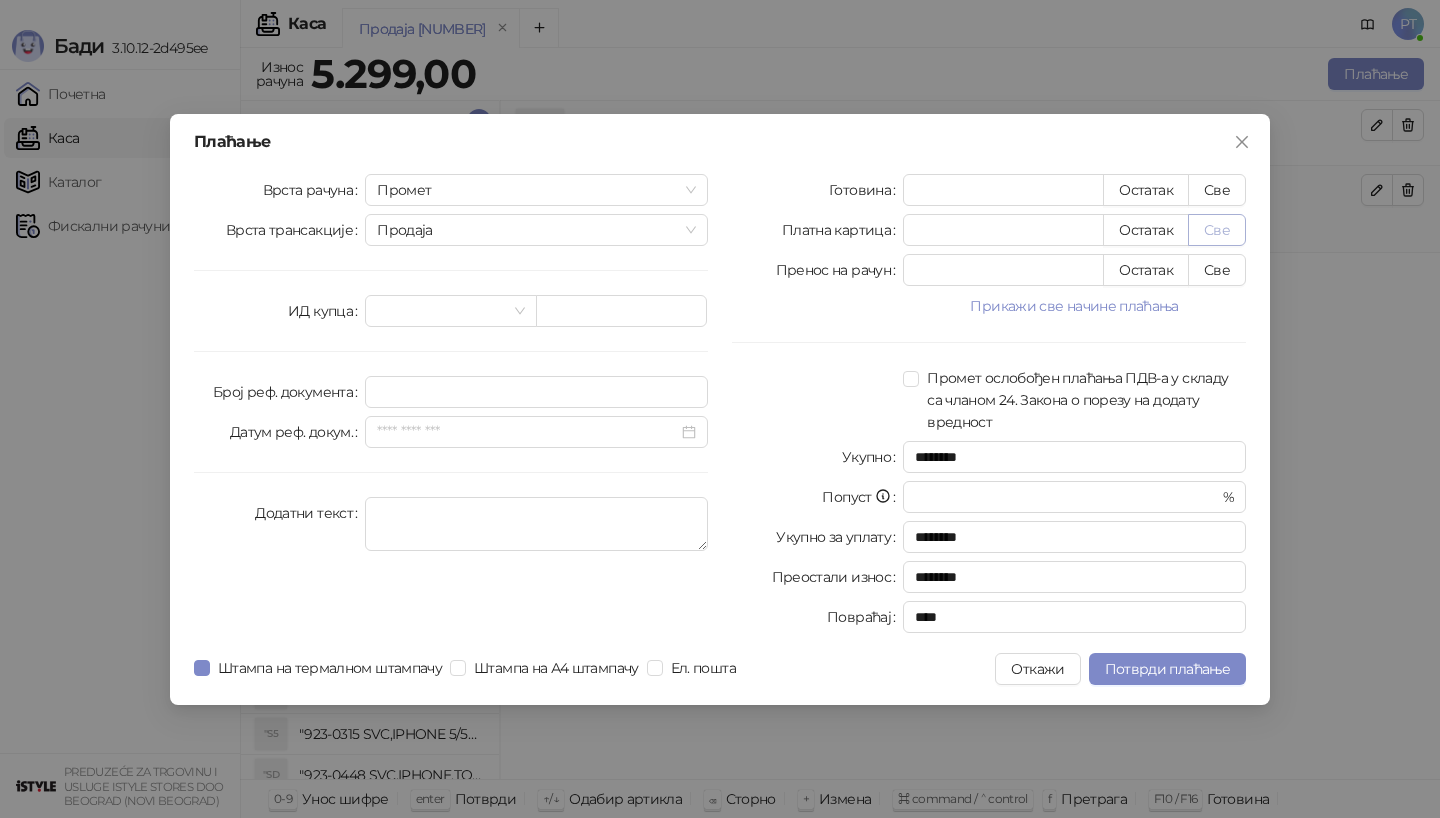 click on "Све" at bounding box center [1217, 230] 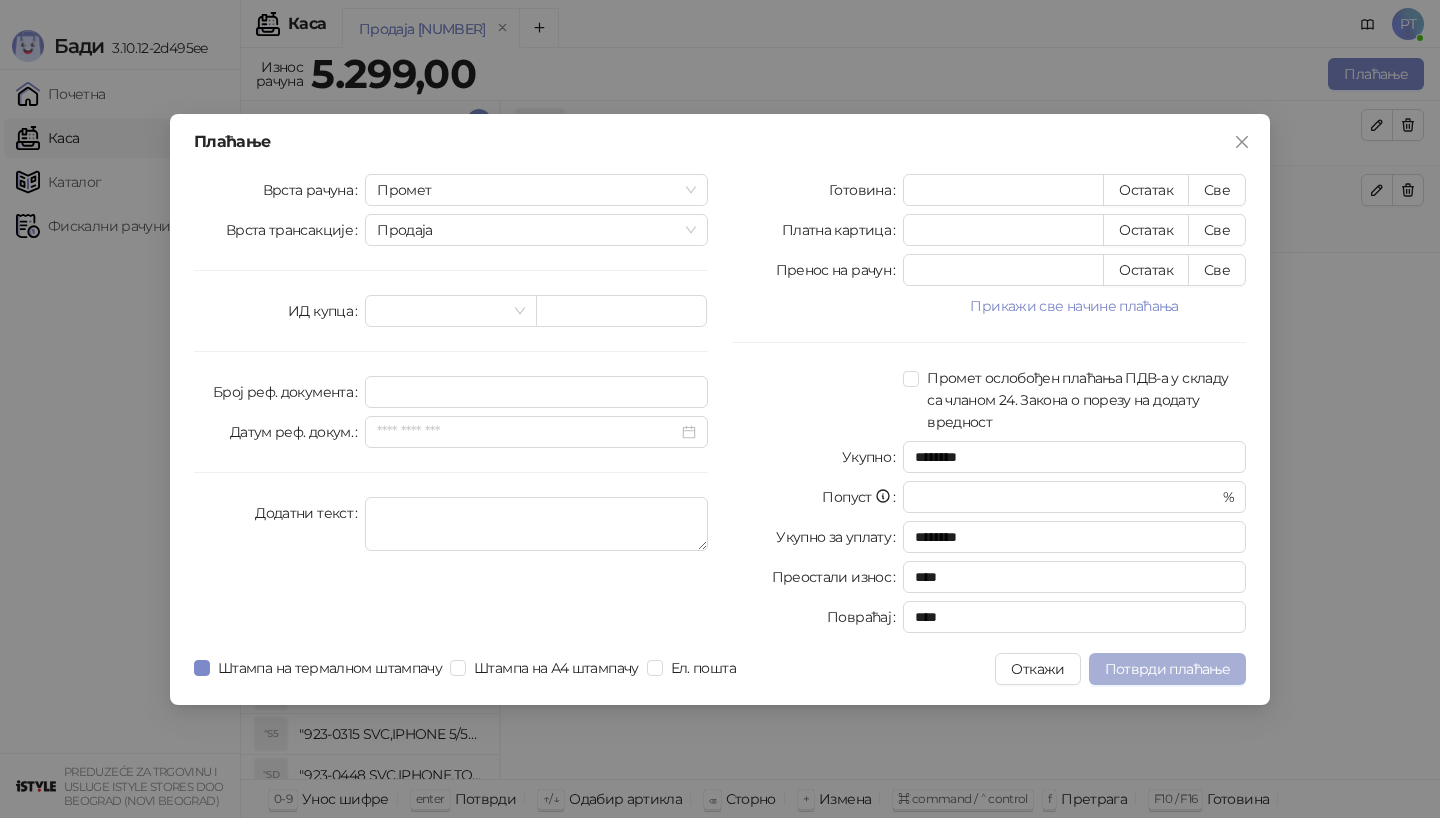 click on "Потврди плаћање" at bounding box center (1167, 669) 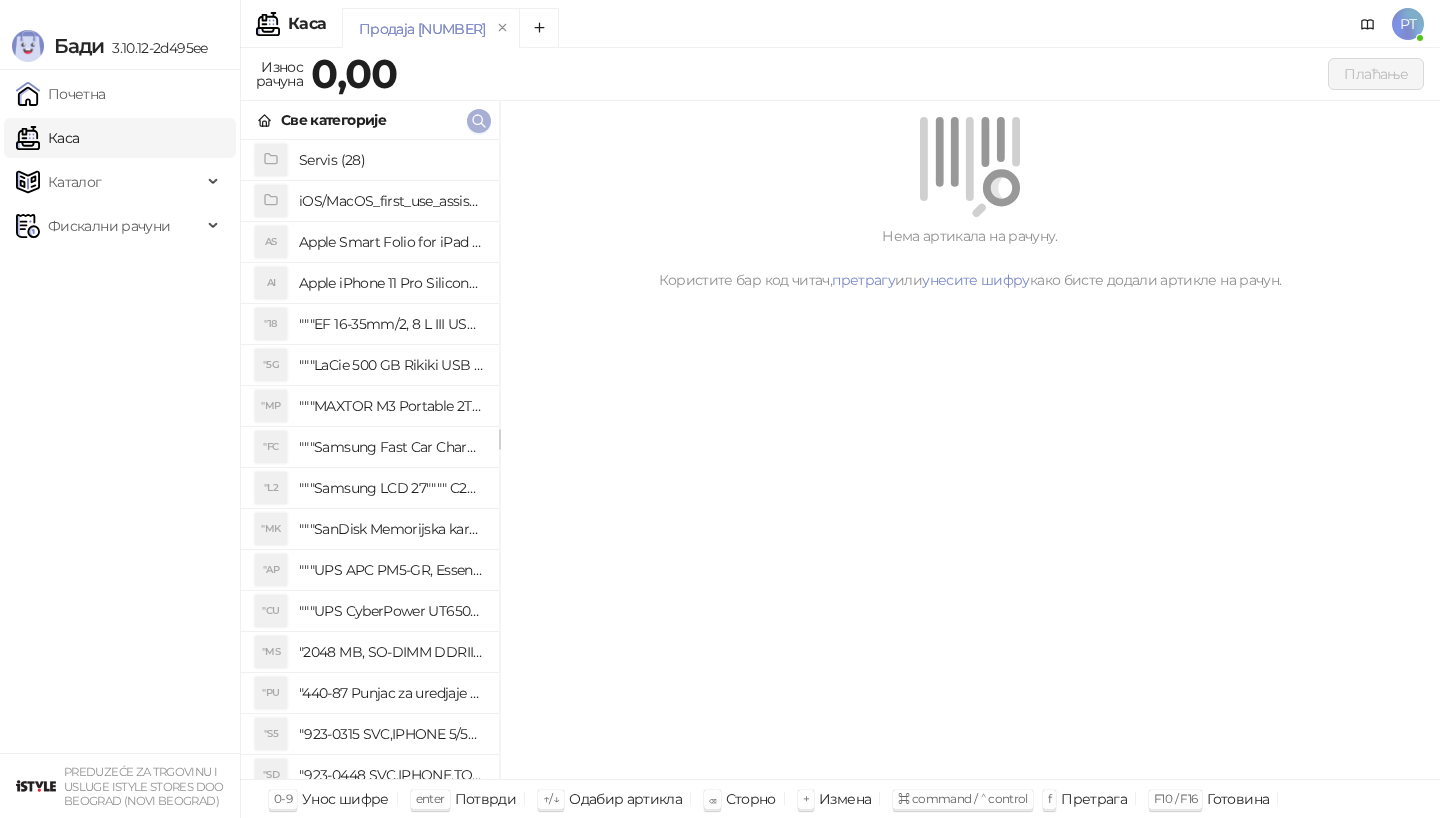 click 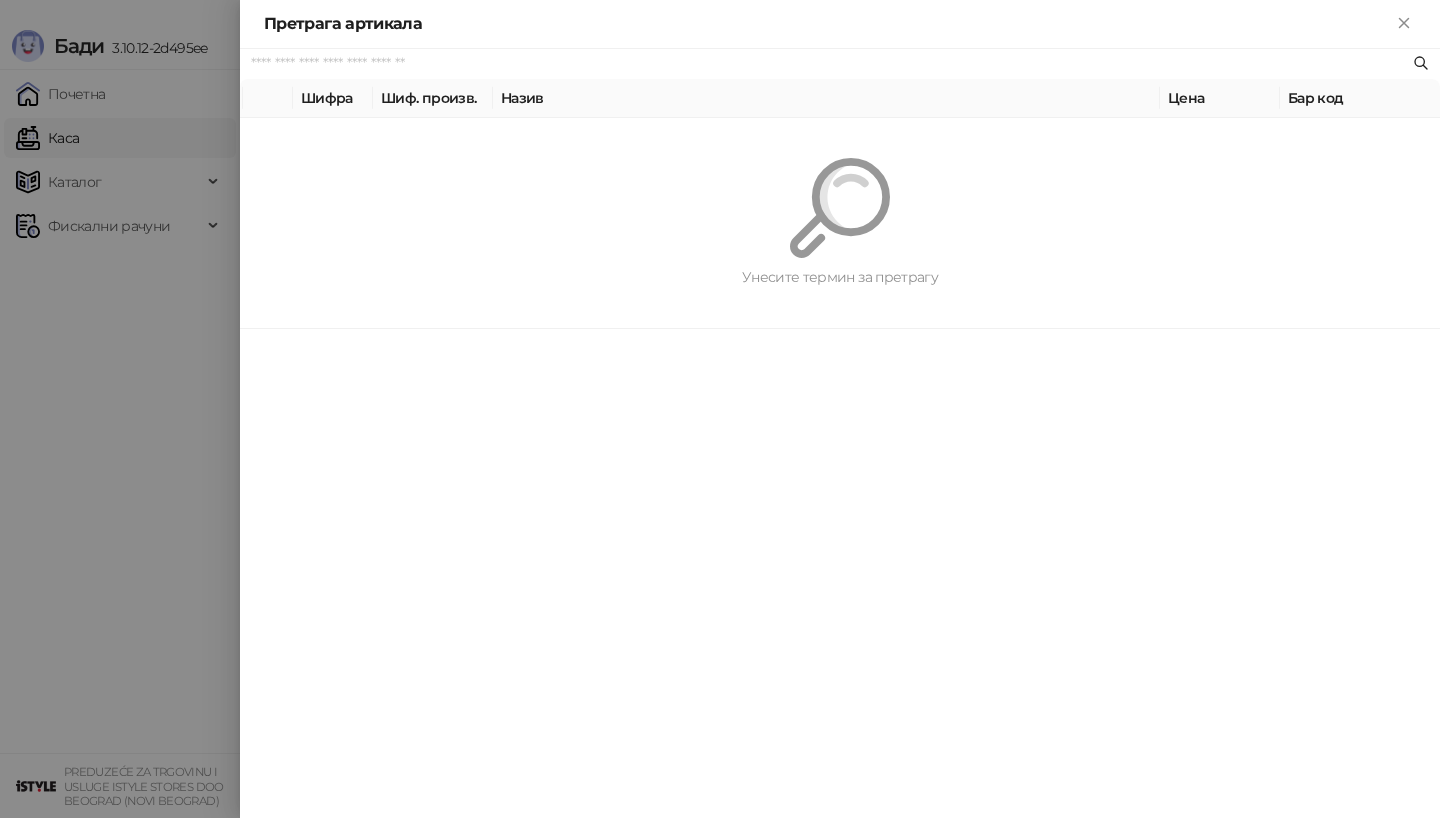 paste on "*********" 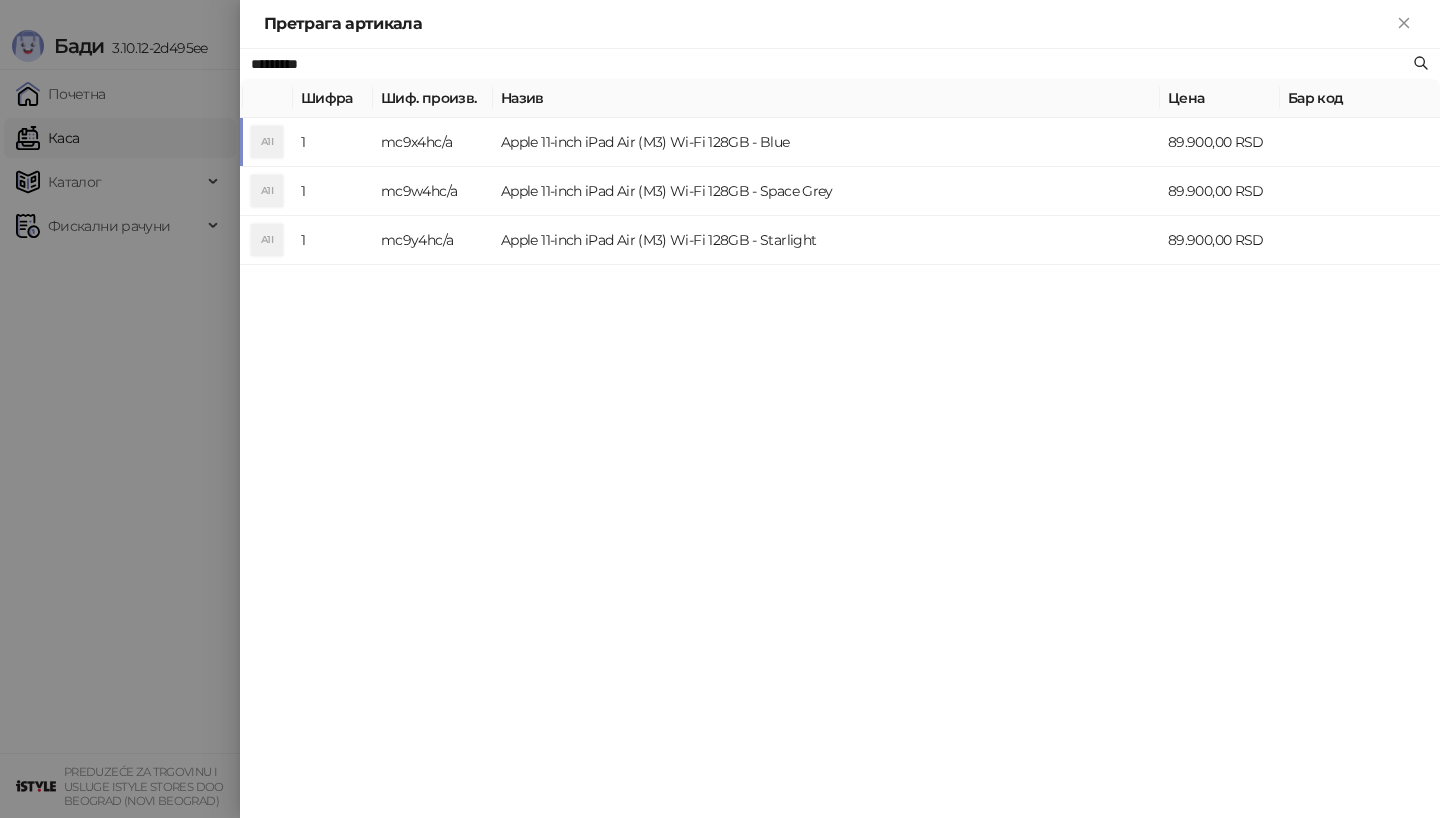click on "Apple 11-inch iPad Air (M3) Wi-Fi 128GB - Blue" at bounding box center (826, 142) 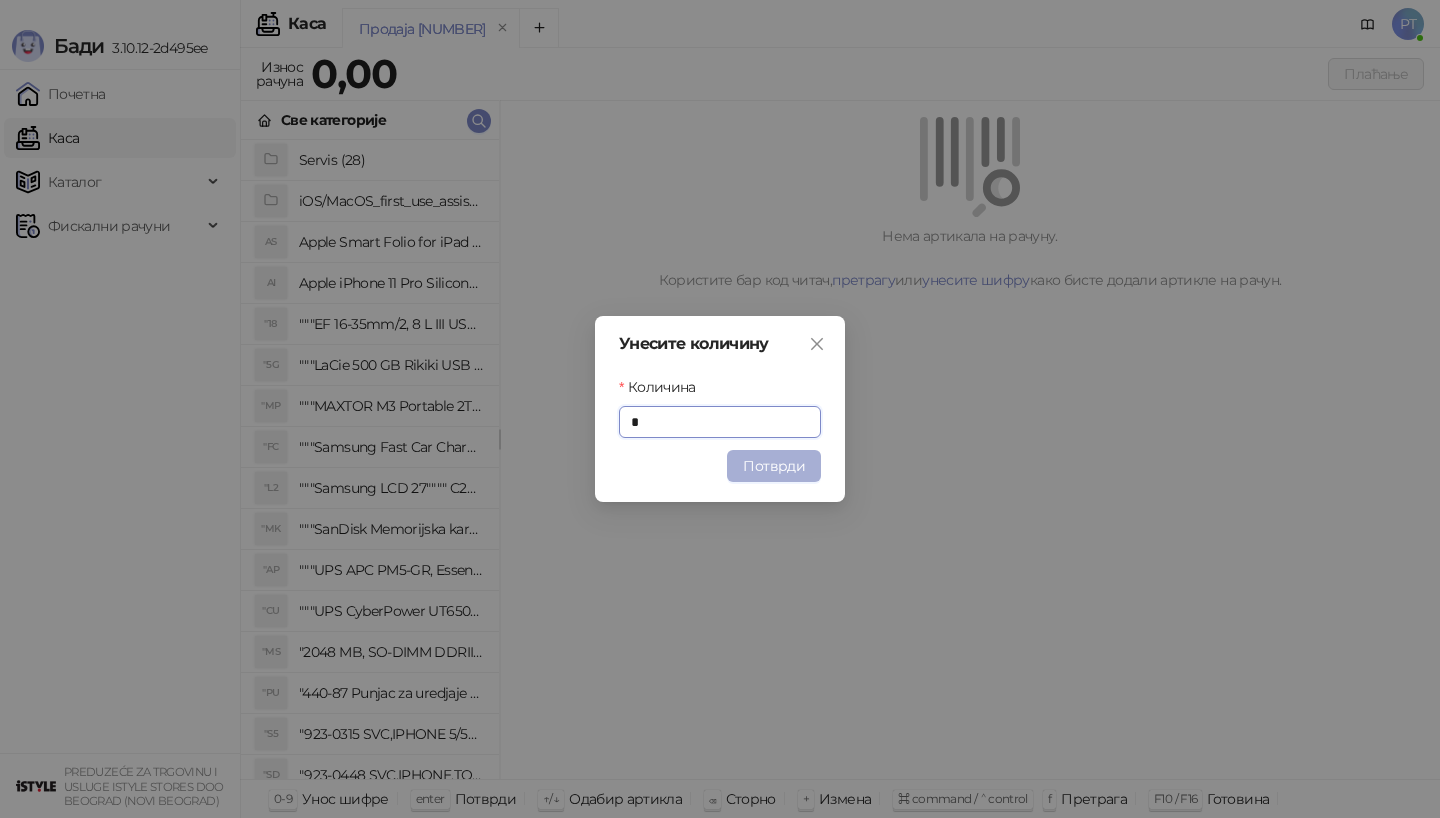 click on "Потврди" at bounding box center (774, 466) 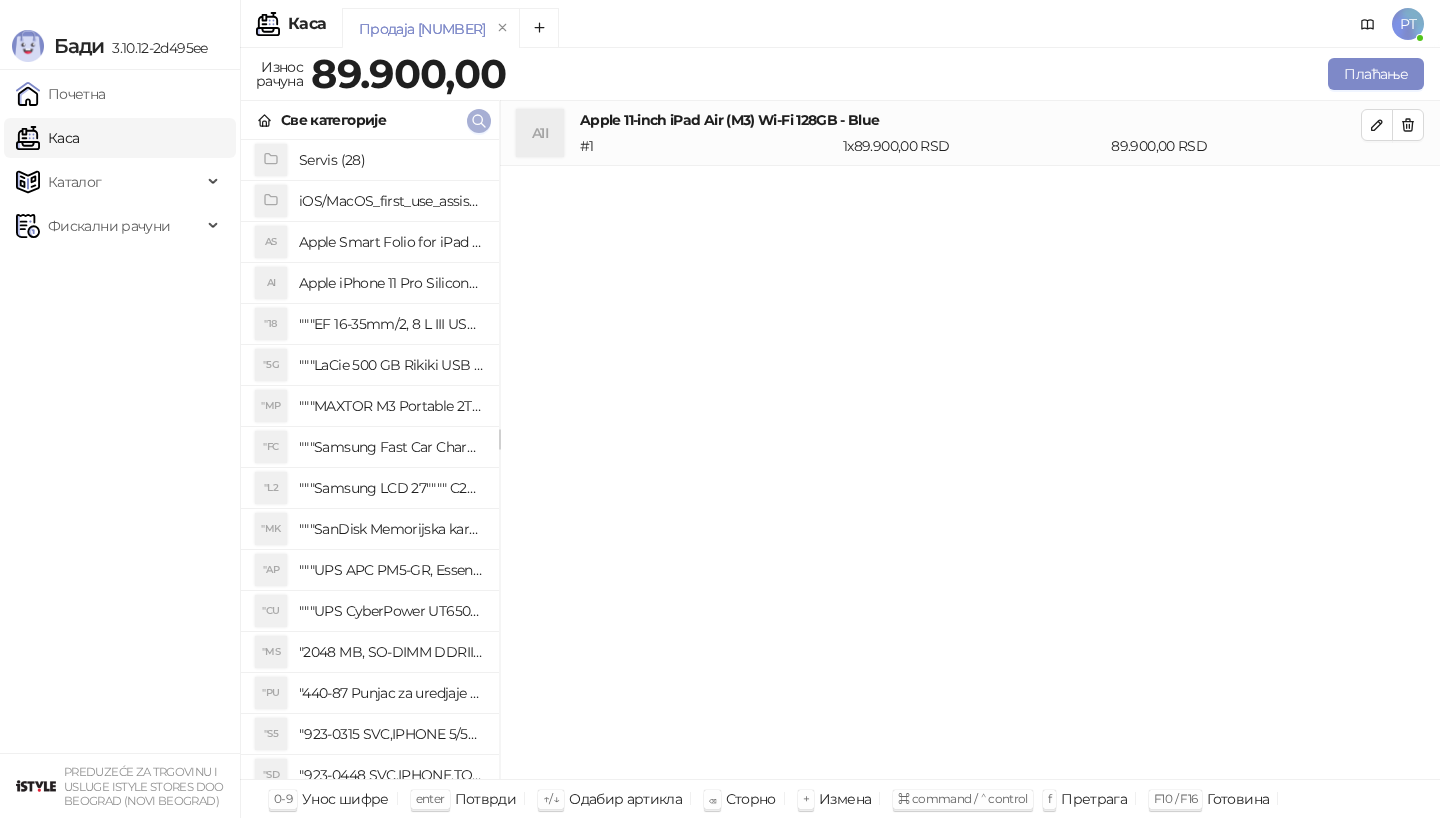 click 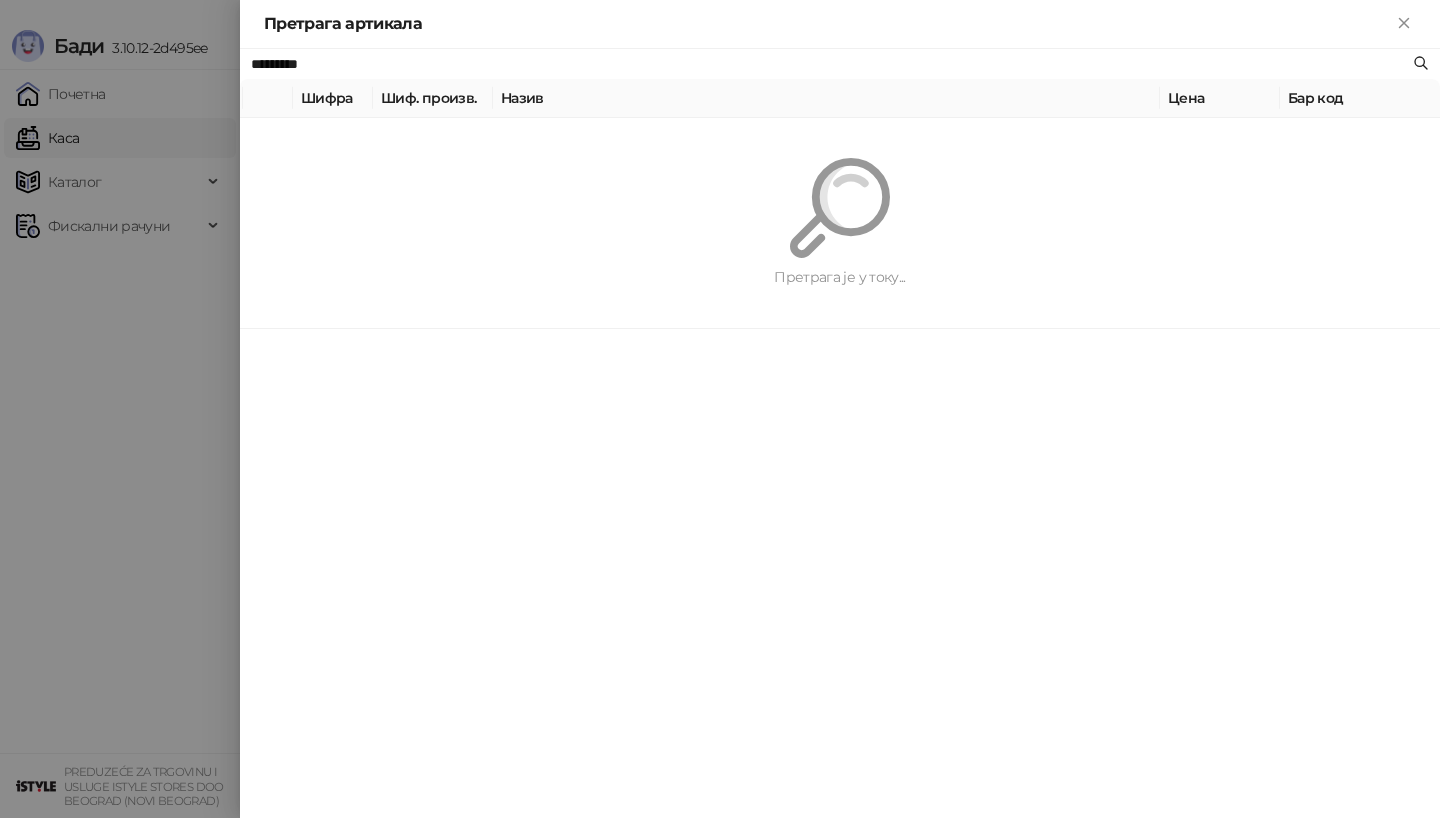 paste 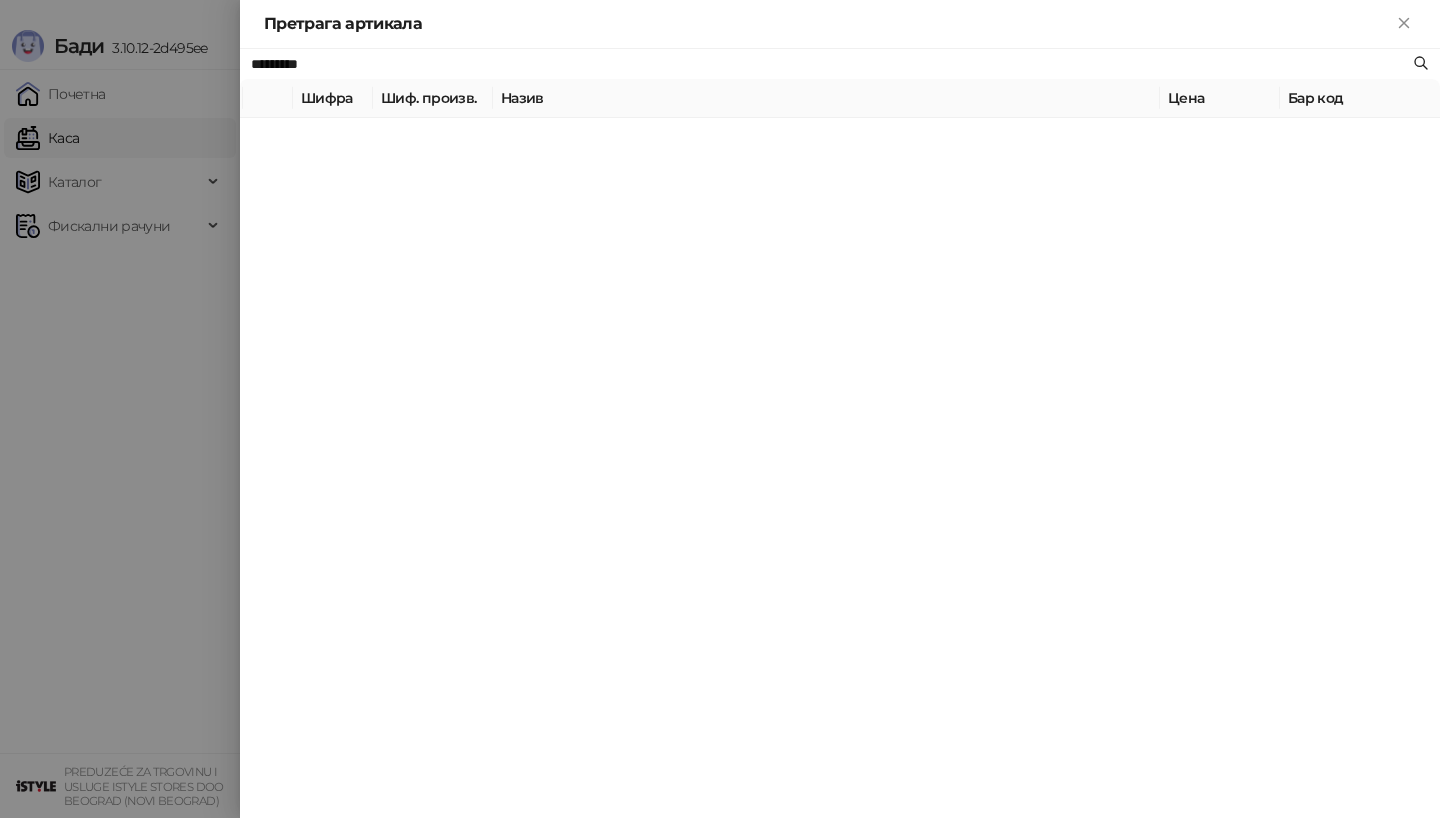 type on "*********" 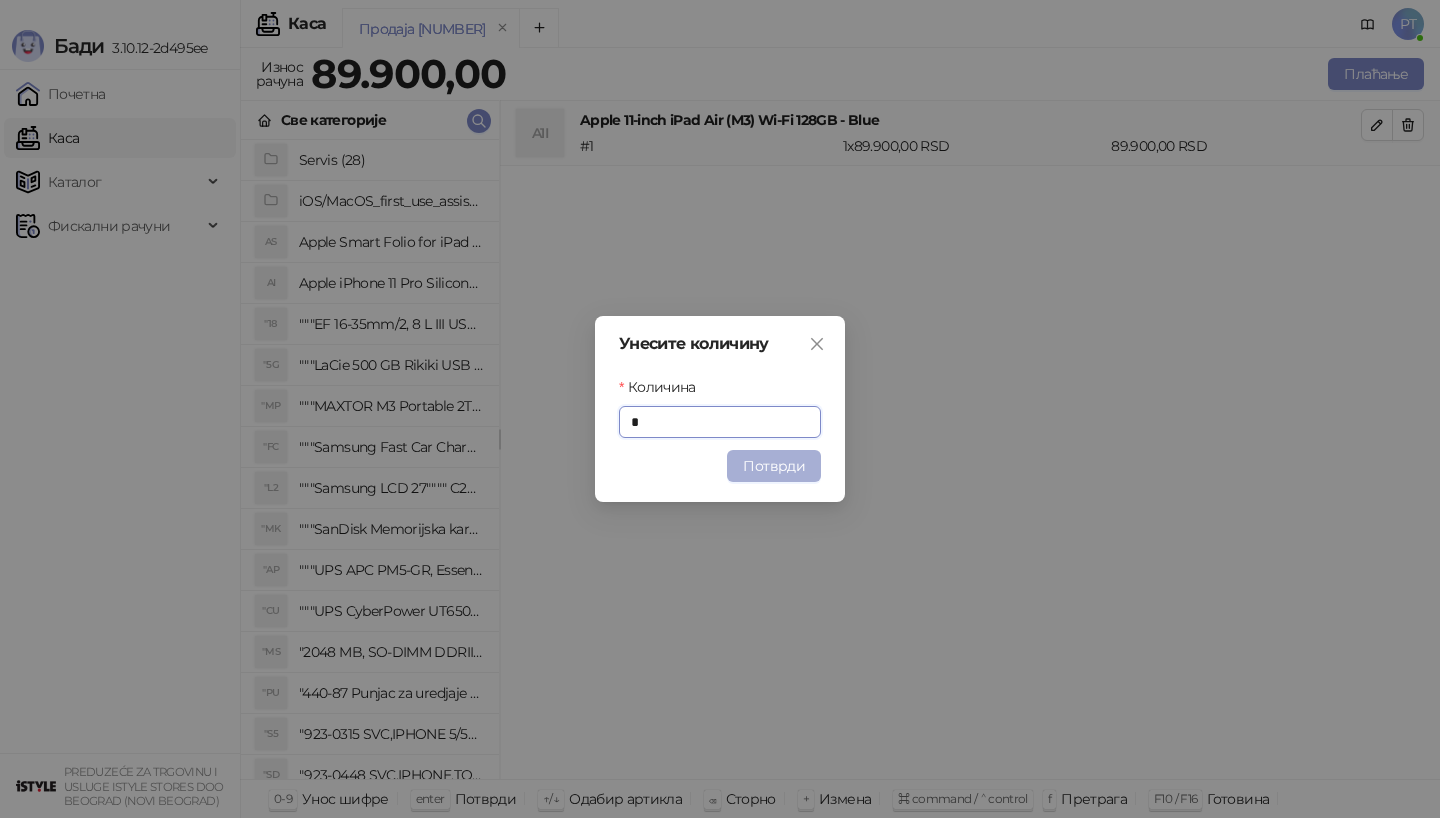 click on "Потврди" at bounding box center [774, 466] 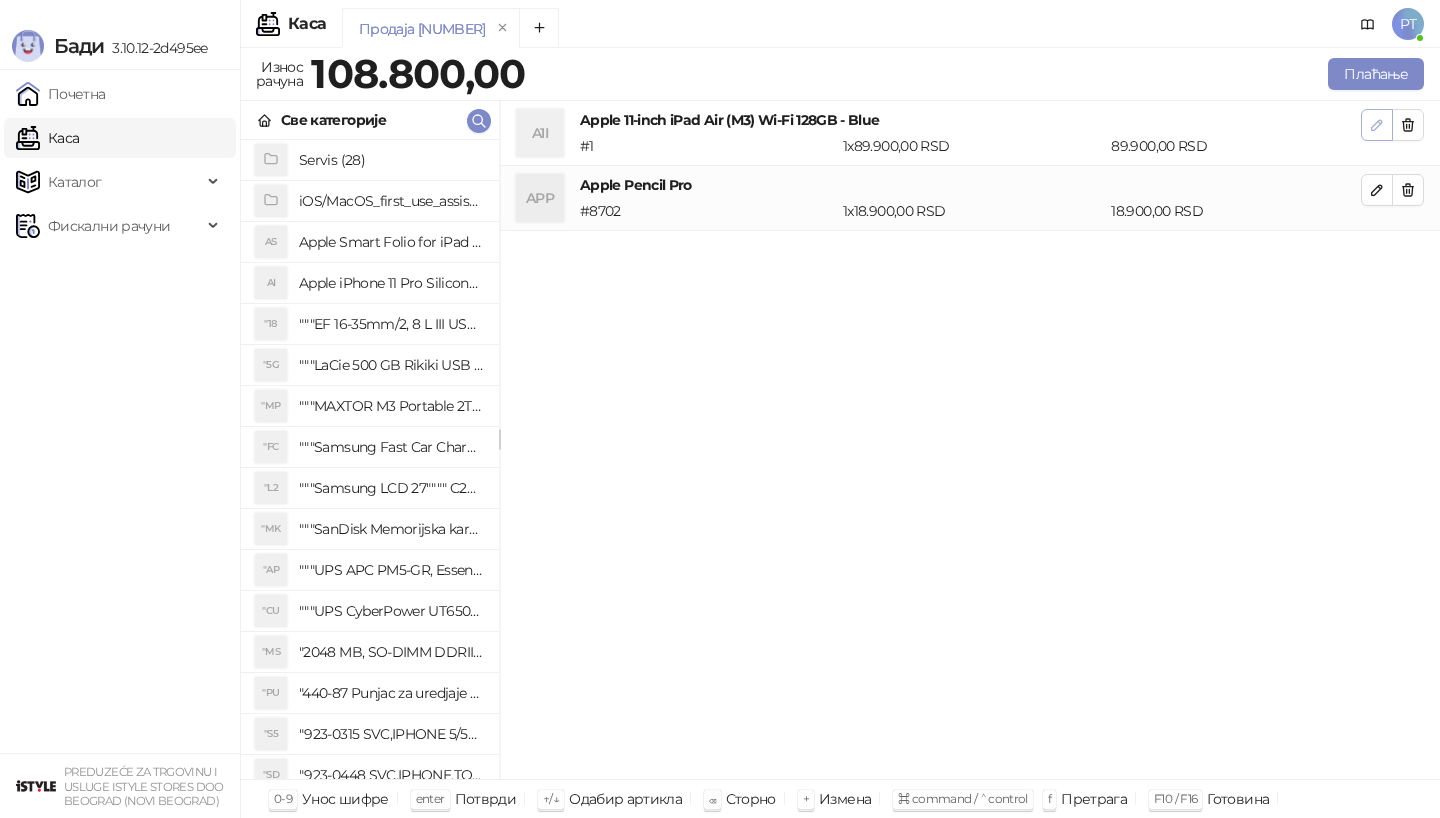 click at bounding box center (1377, 125) 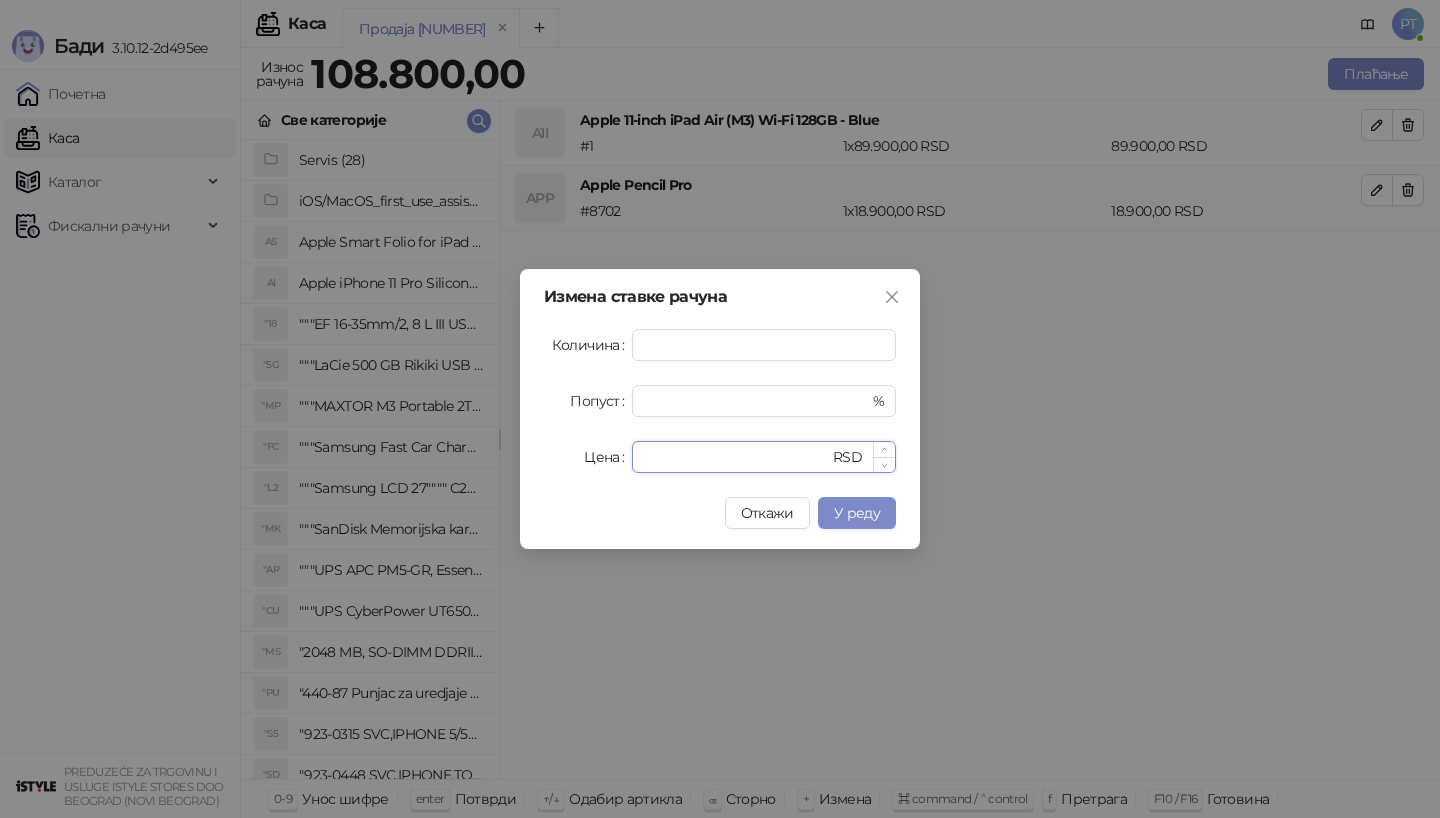 click on "*****" at bounding box center [736, 457] 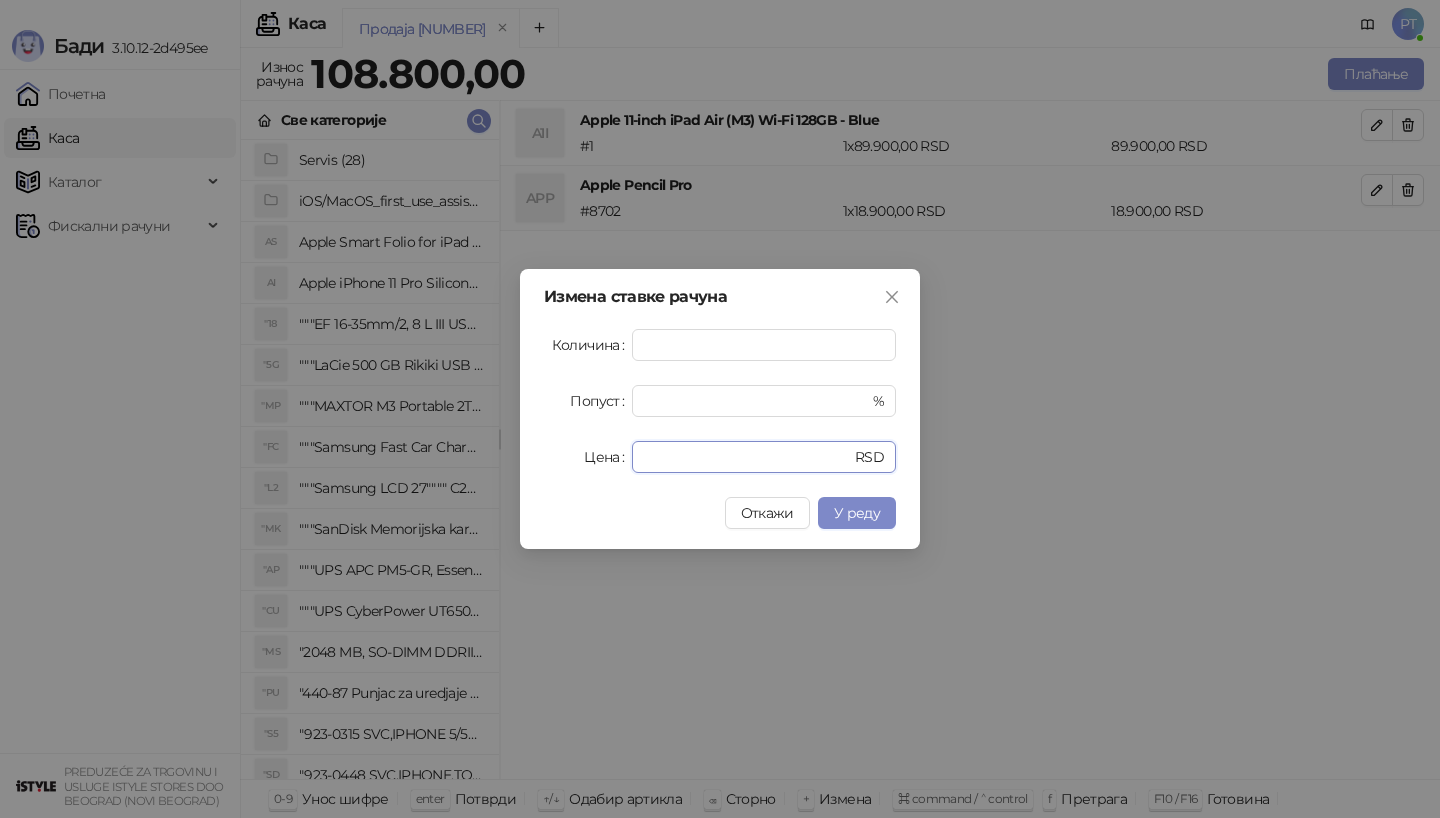 paste on "***" 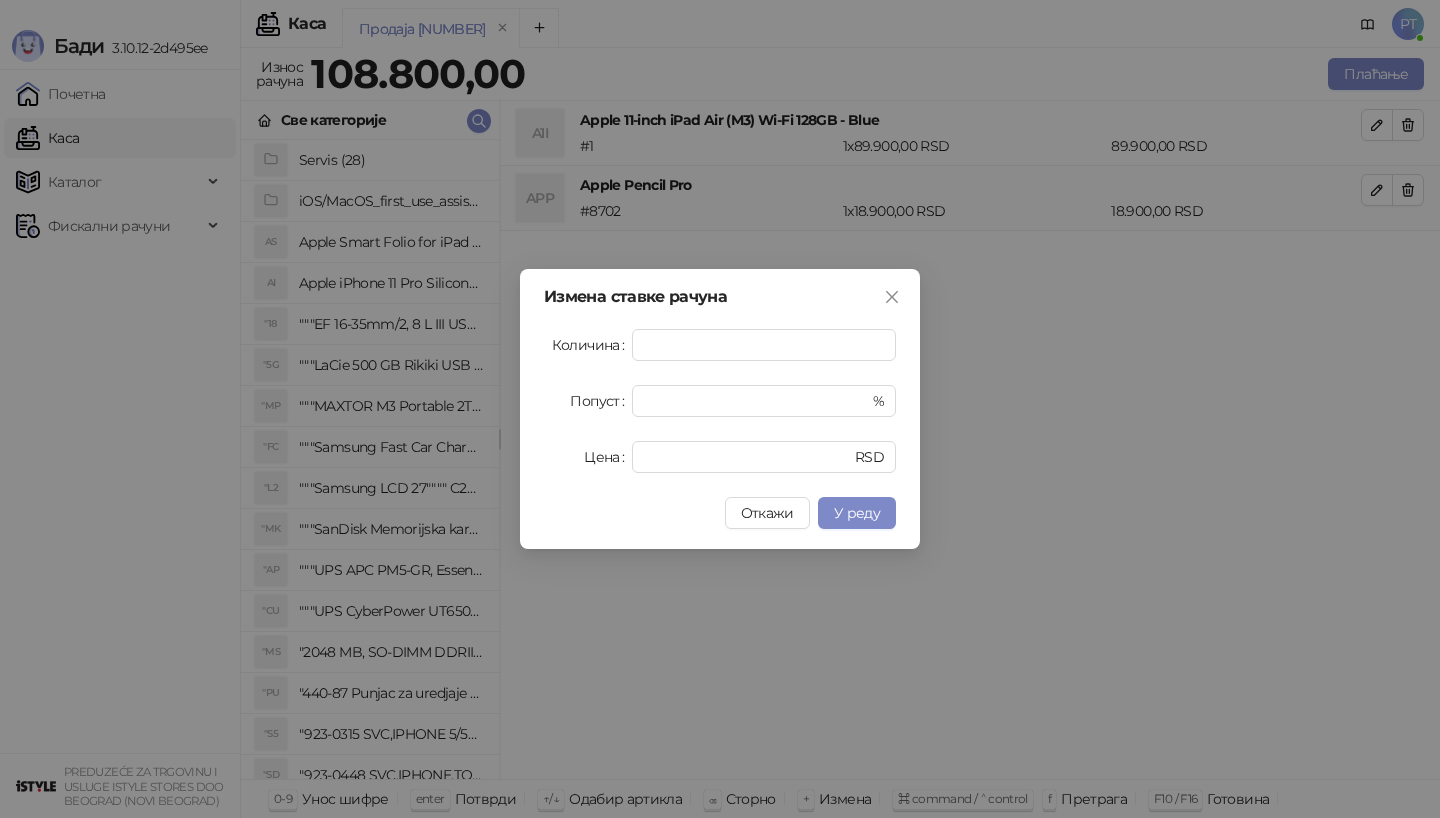 type on "*****" 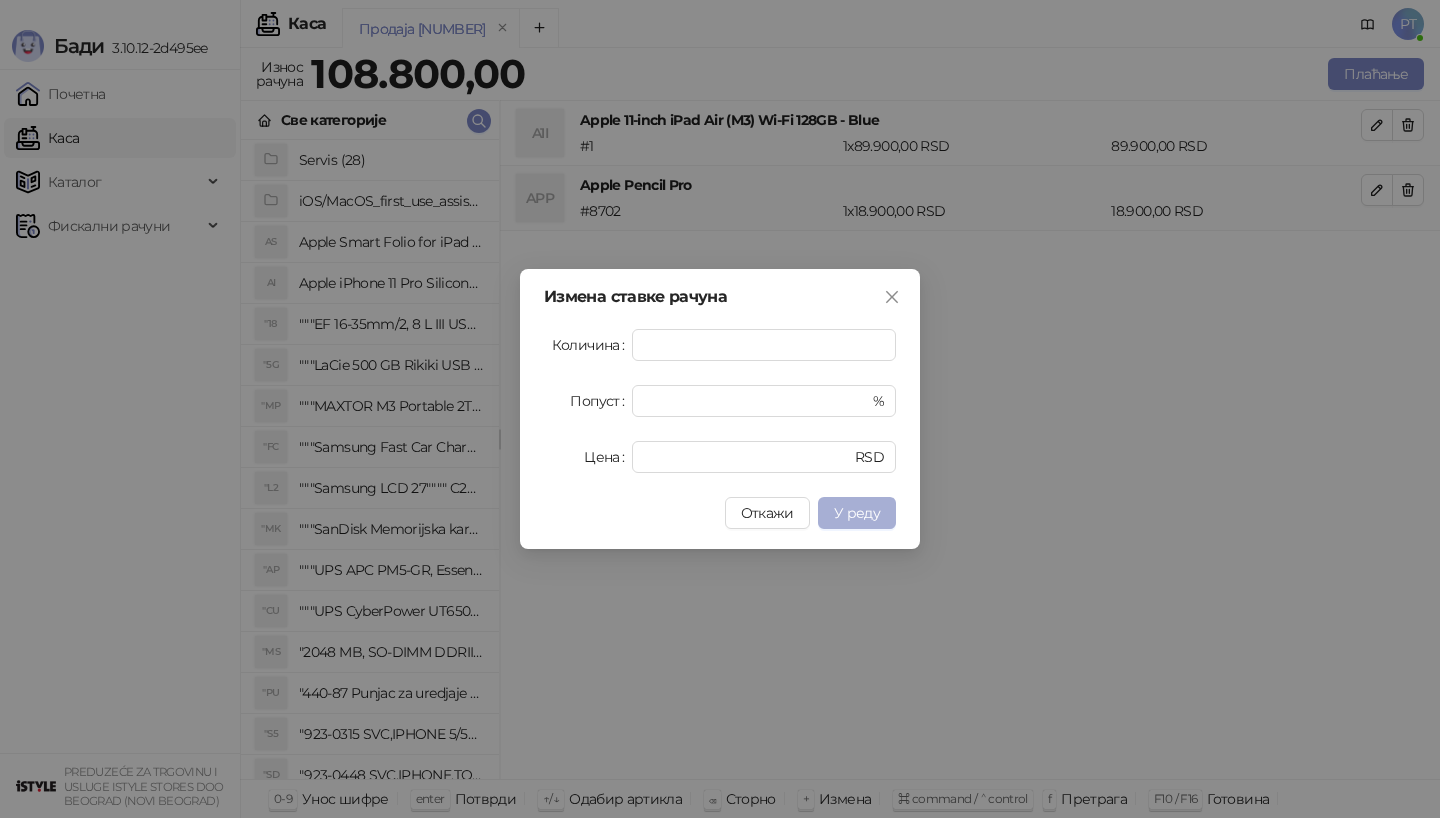 click on "У реду" at bounding box center [857, 513] 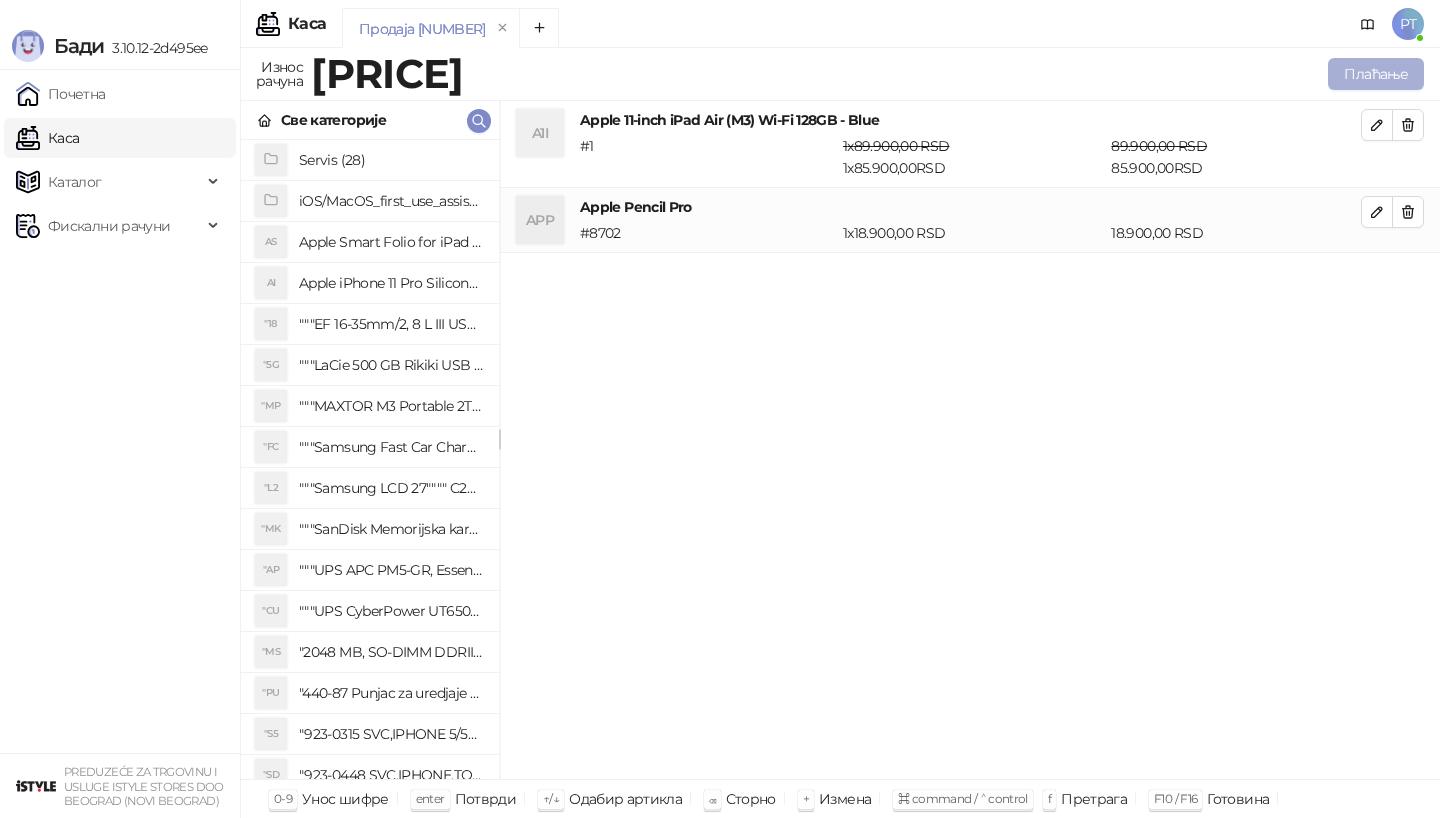 click on "Плаћање" at bounding box center [1376, 74] 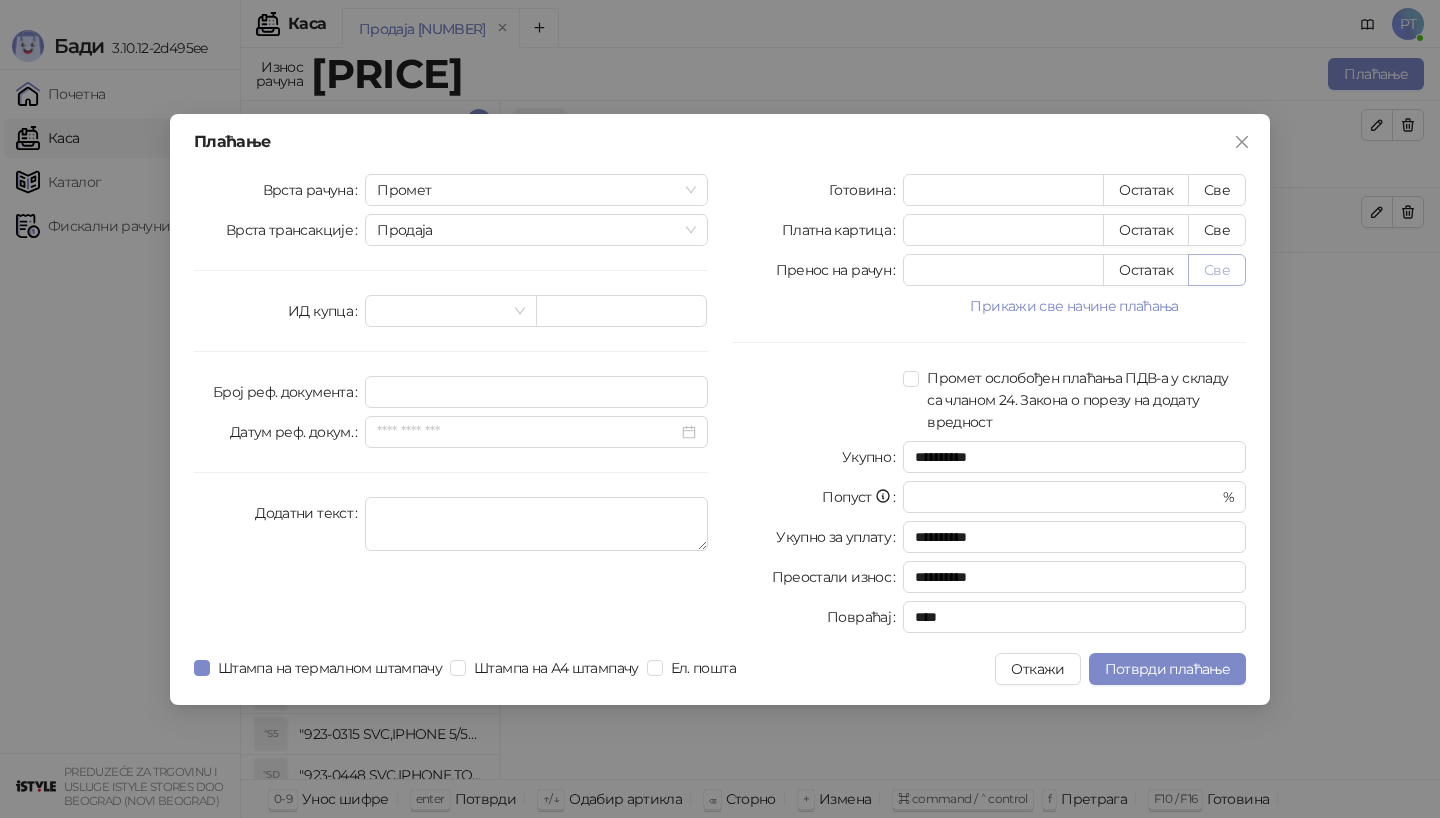 click on "Све" at bounding box center (1217, 270) 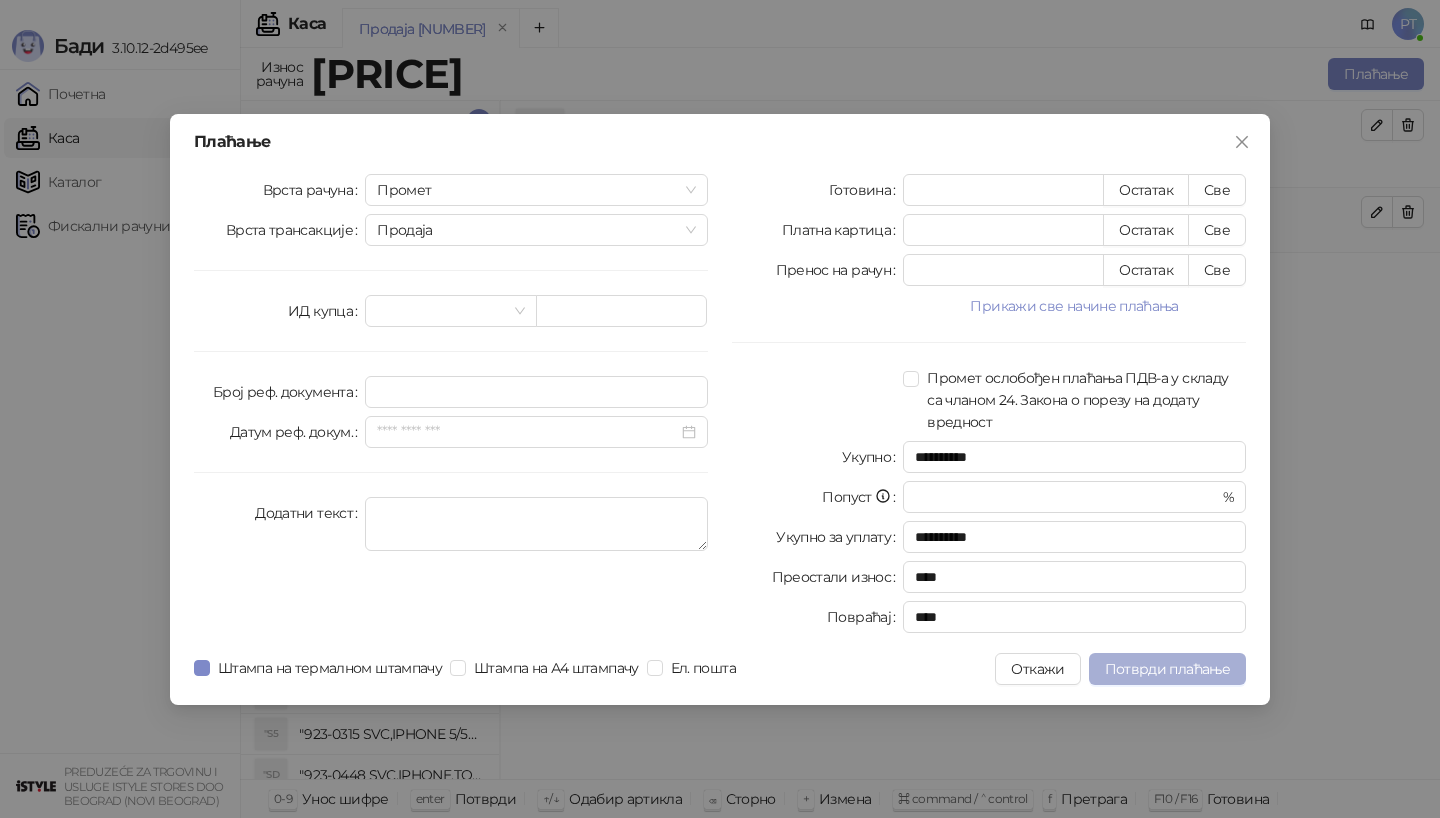 click on "Потврди плаћање" at bounding box center (1167, 669) 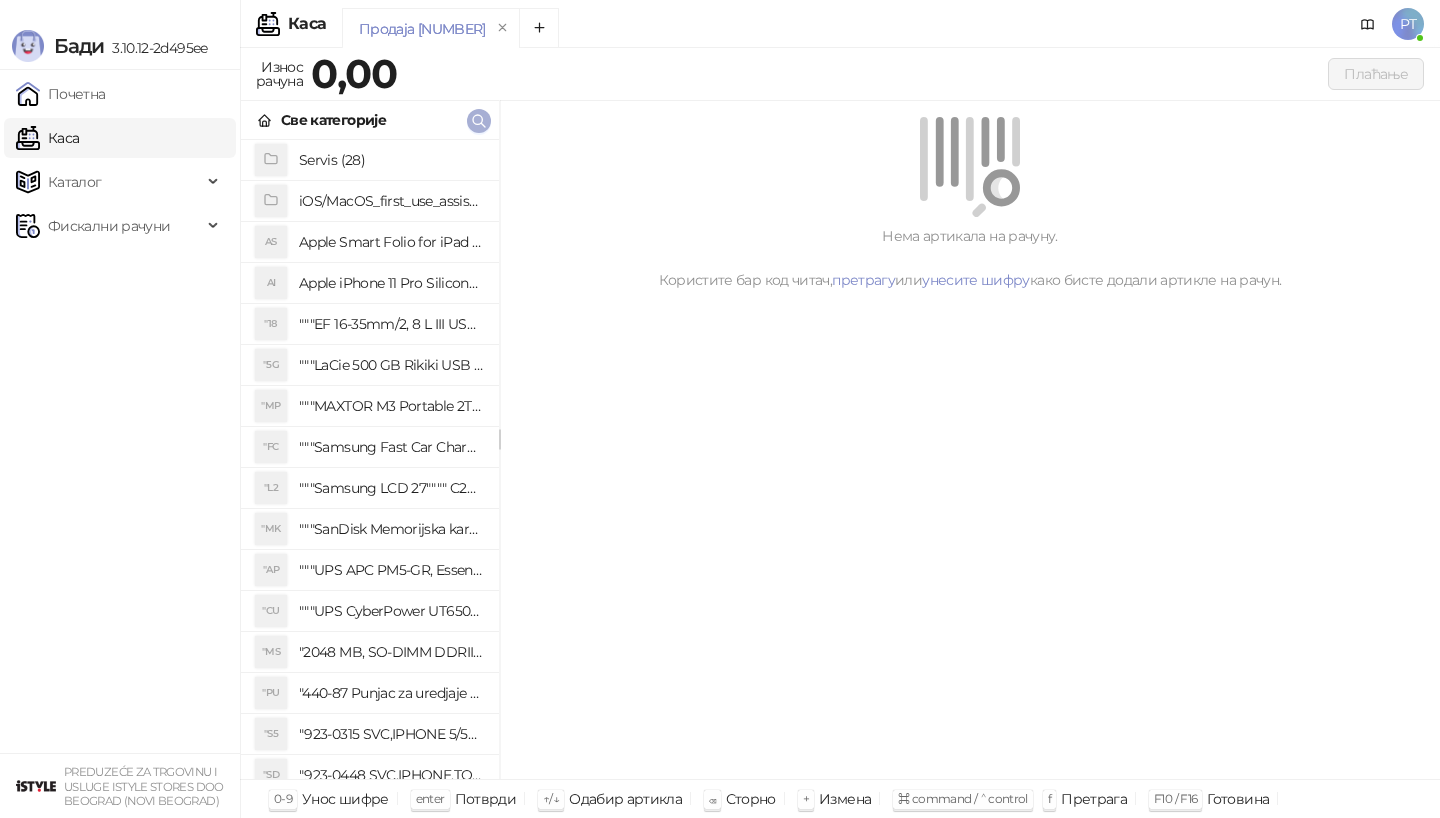 click at bounding box center [479, 121] 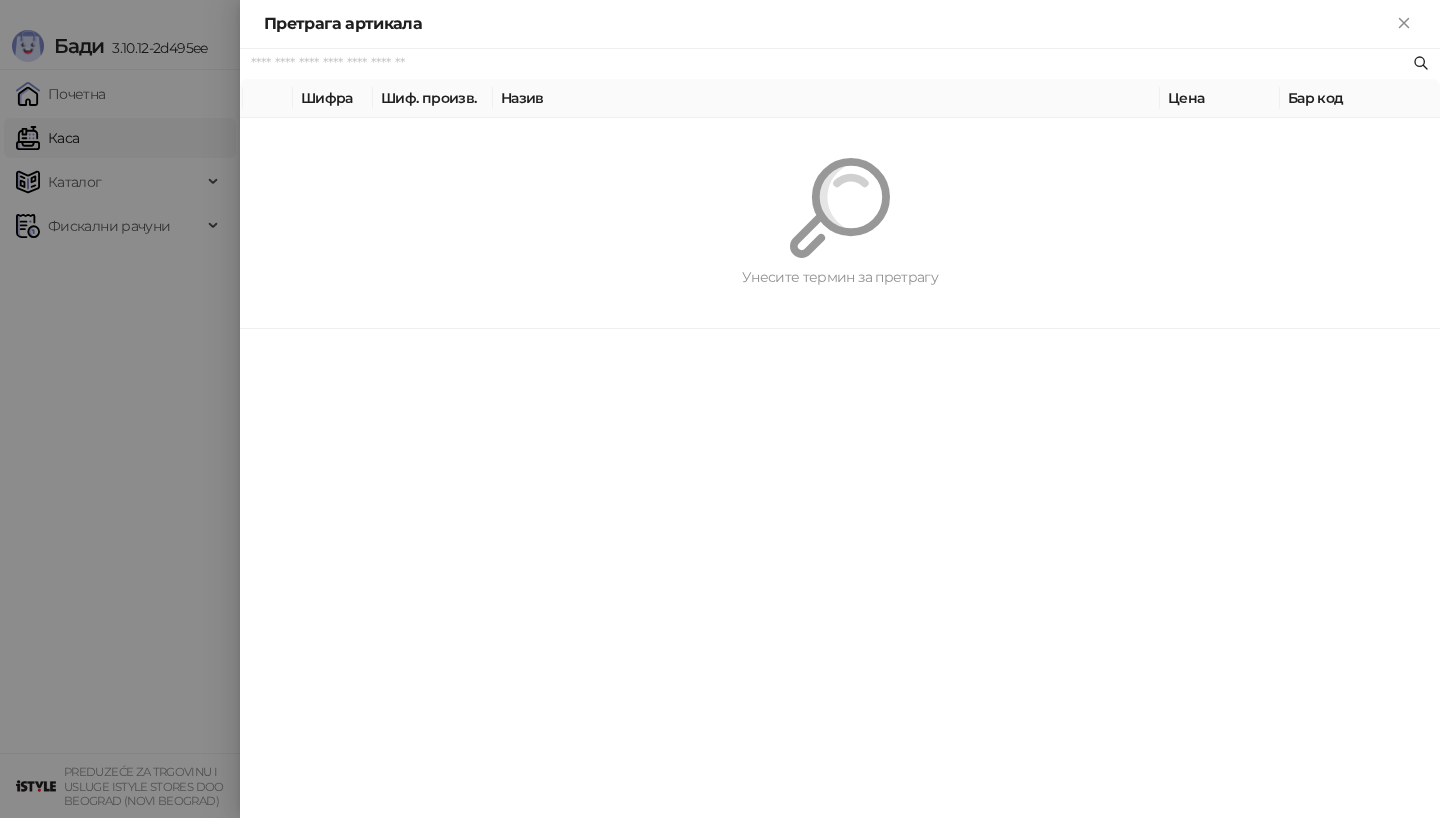 click at bounding box center (720, 409) 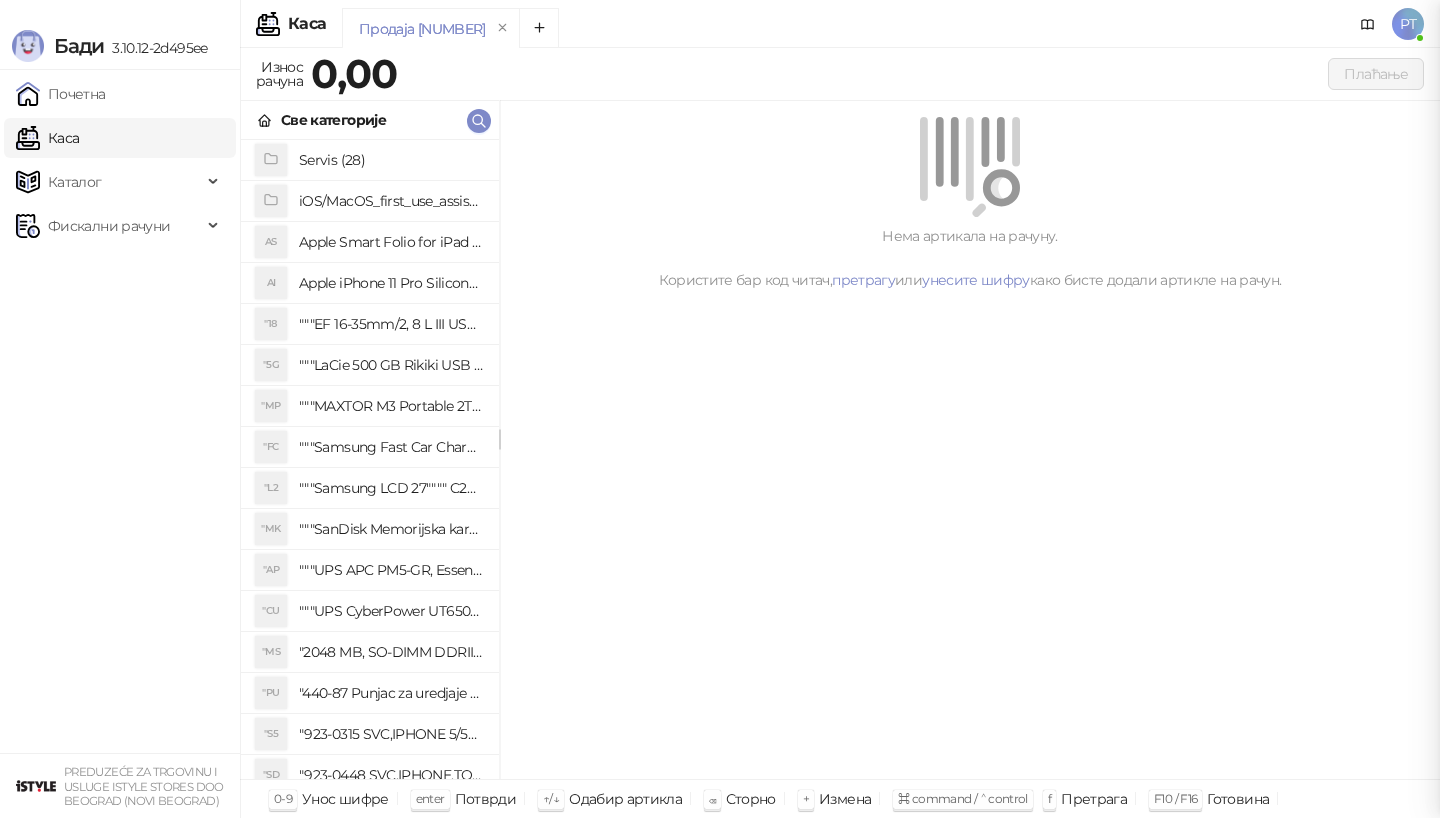 click at bounding box center [720, 409] 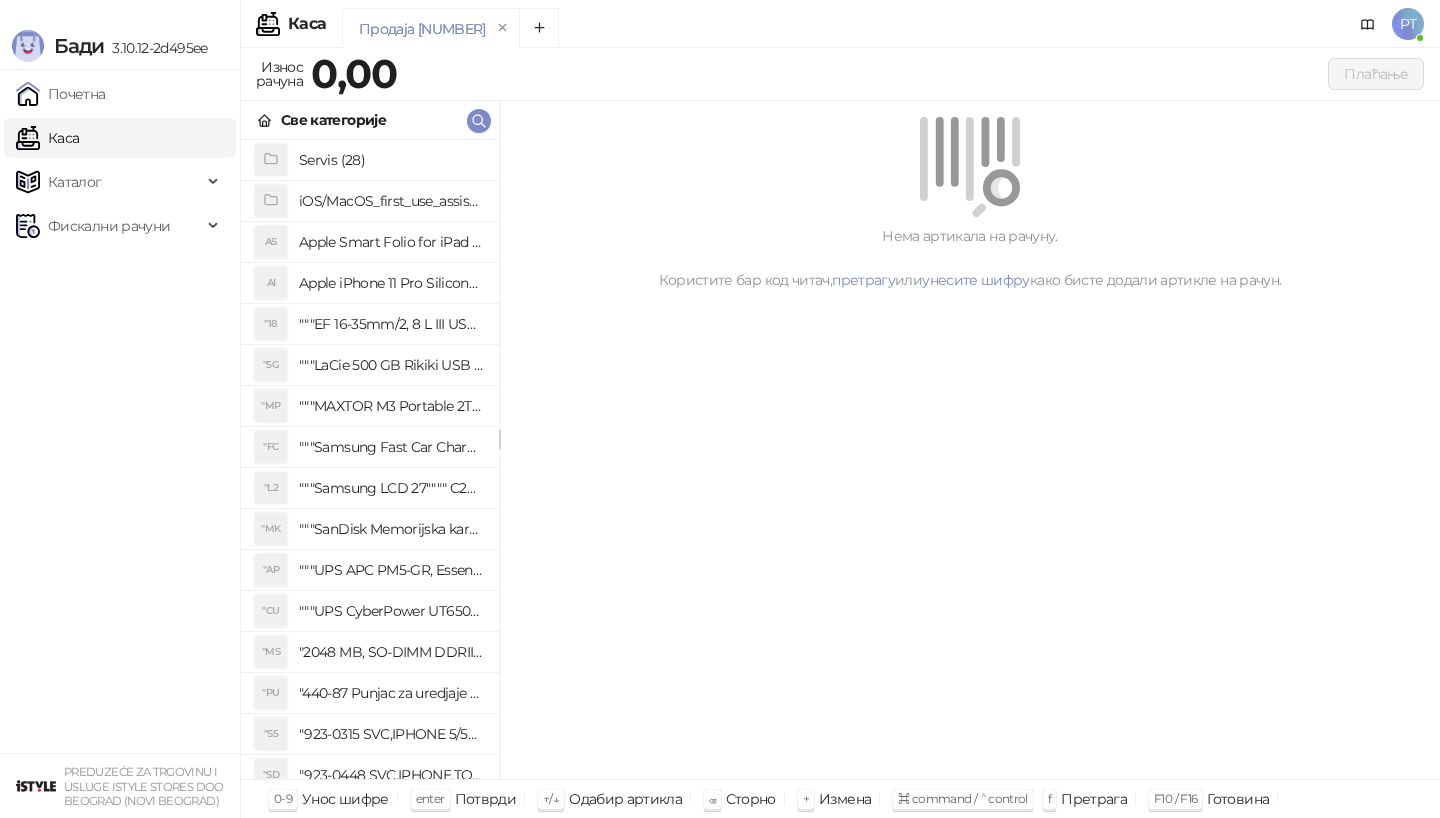 type 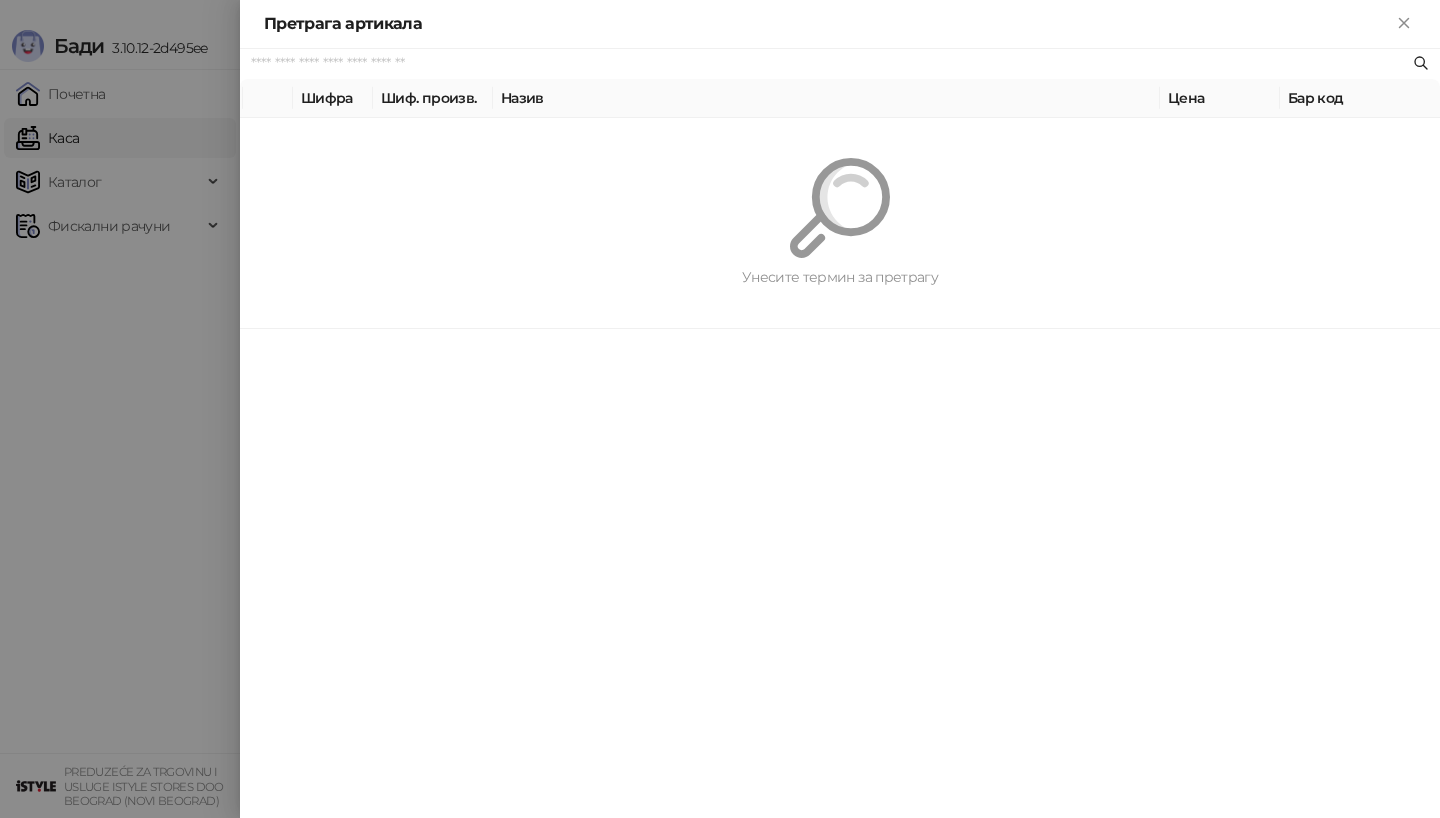 paste on "**********" 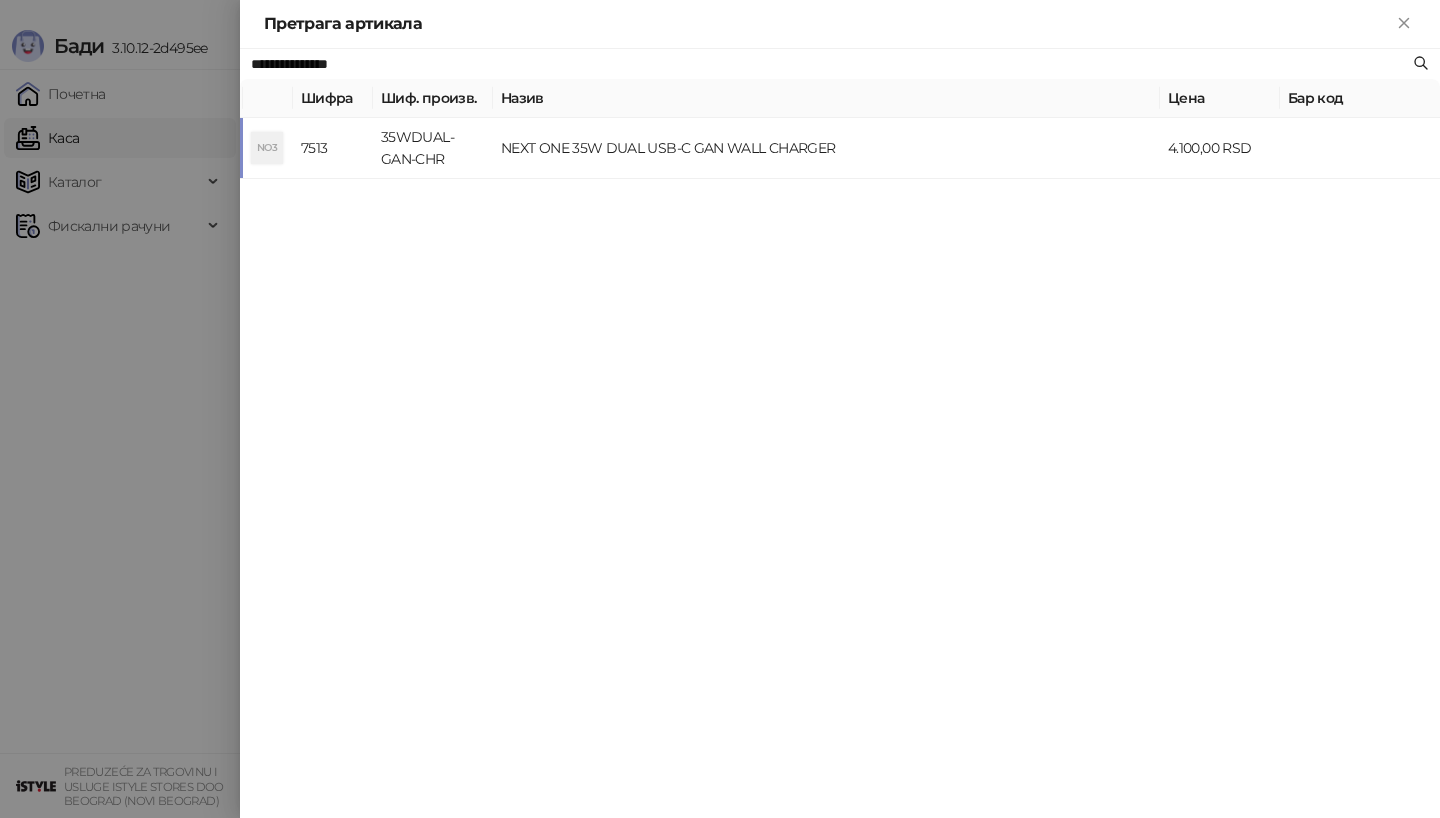 click on "35WDUAL-GAN-CHR" at bounding box center [433, 148] 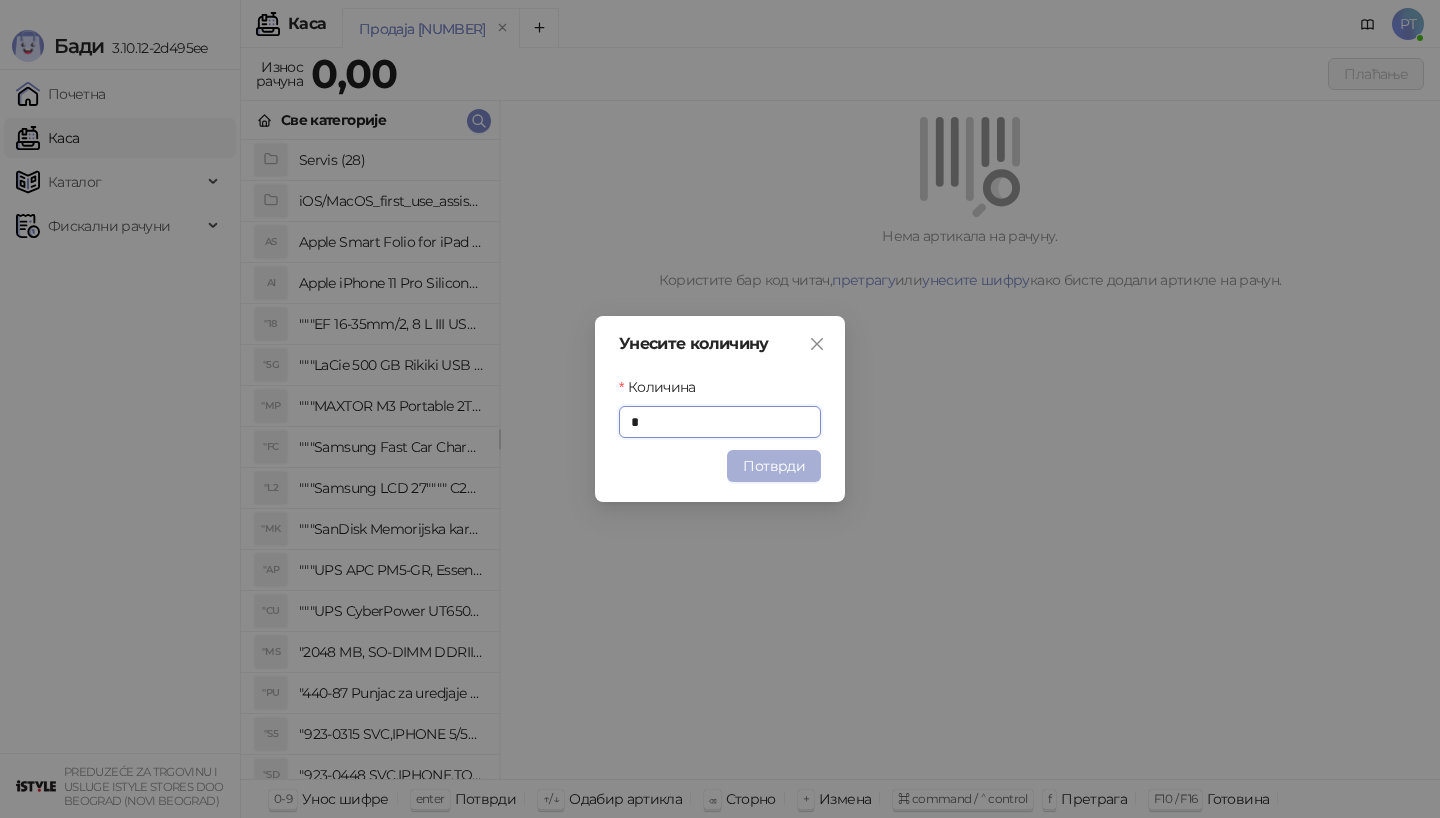 click on "Потврди" at bounding box center [774, 466] 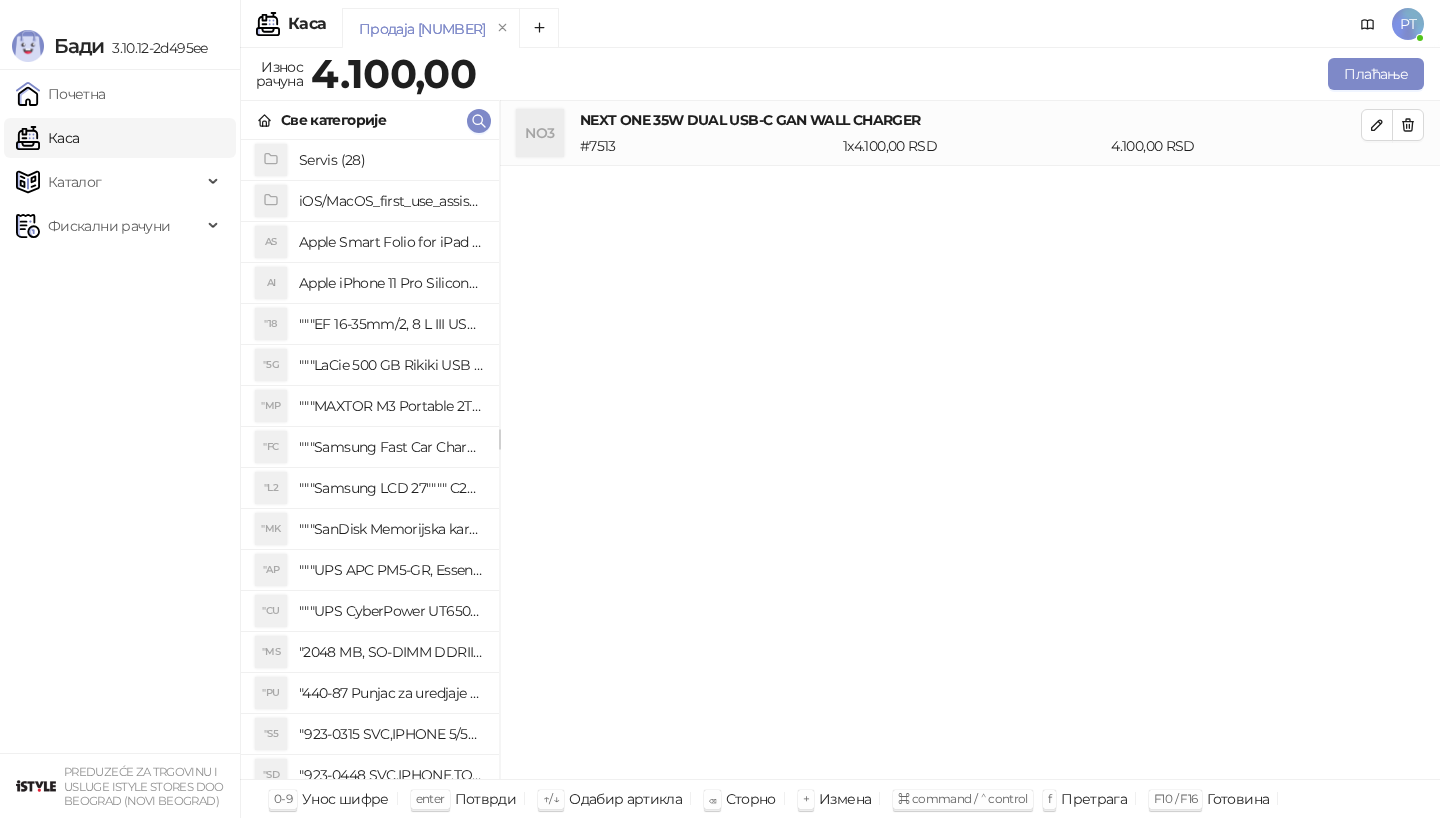 click on "Све категорије" at bounding box center (370, 120) 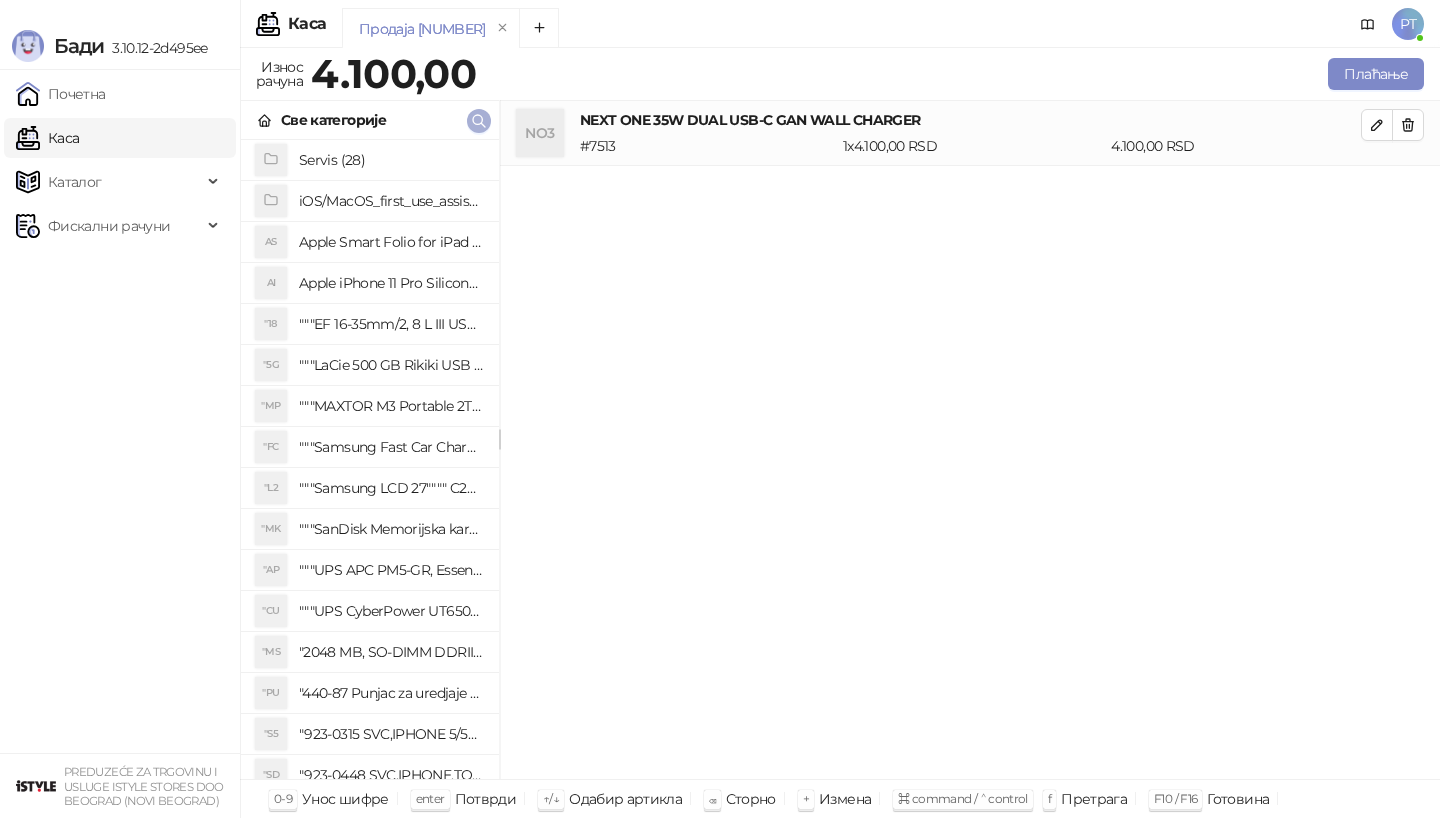 click 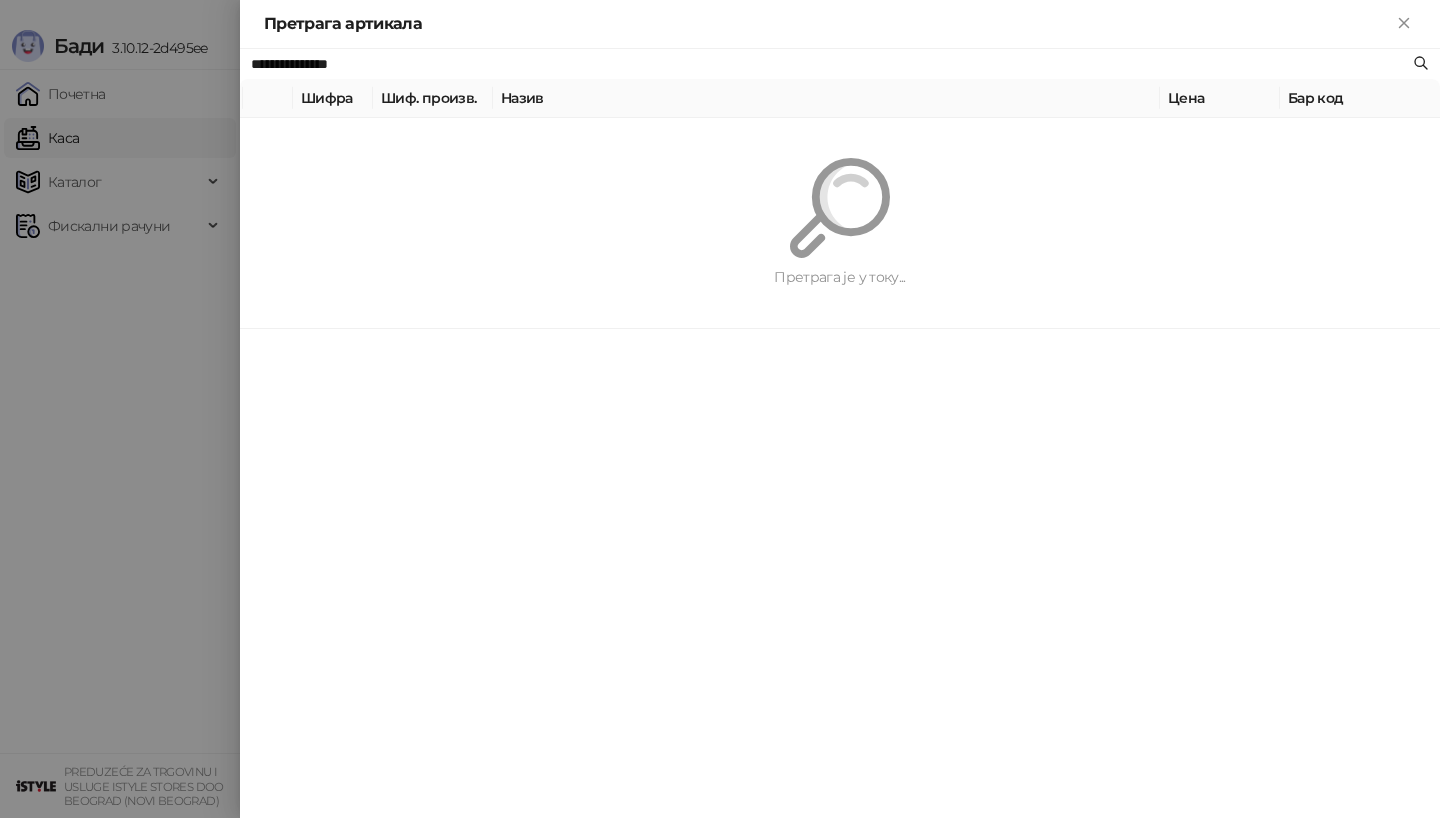 paste on "*****" 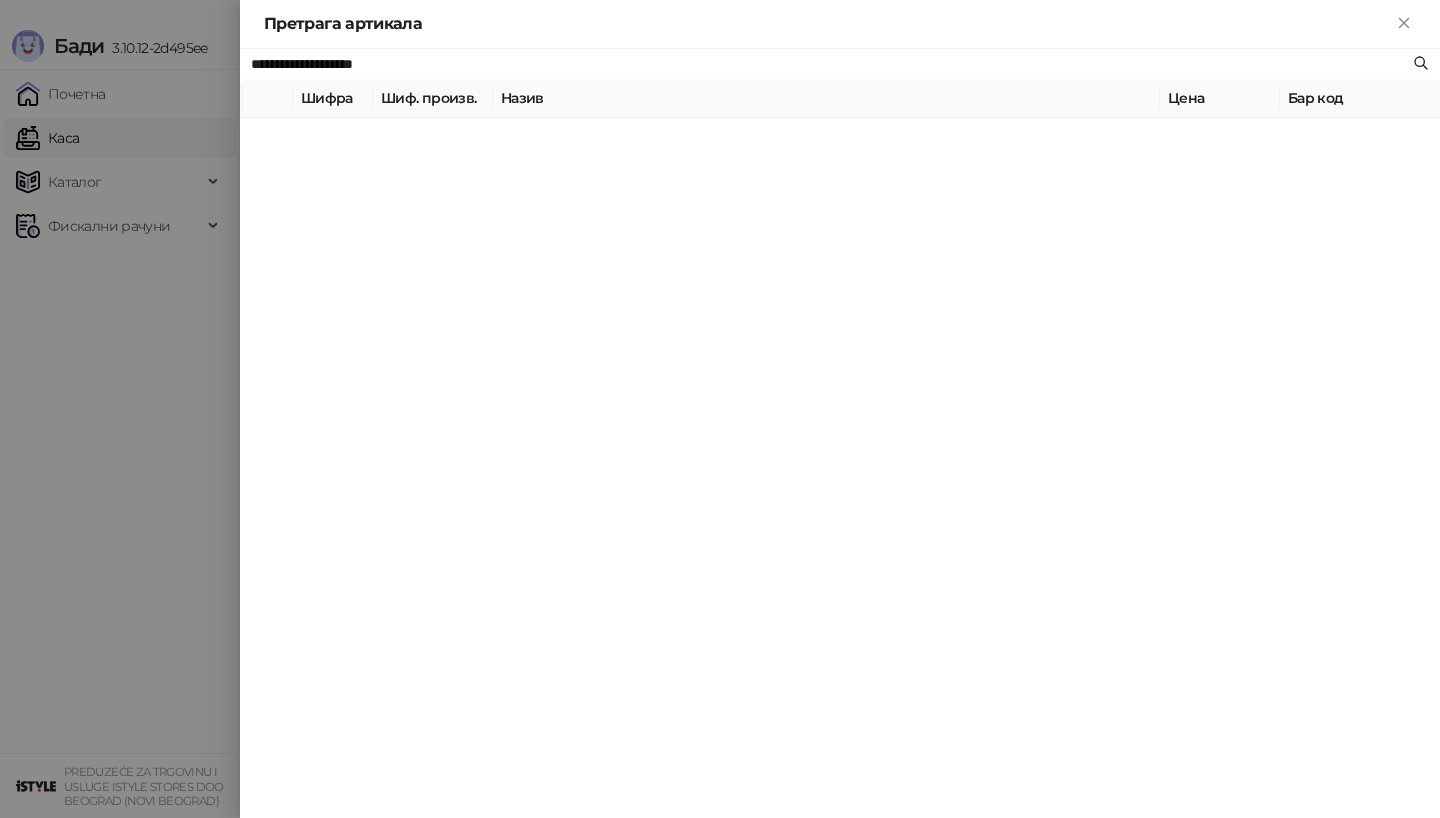 type on "**********" 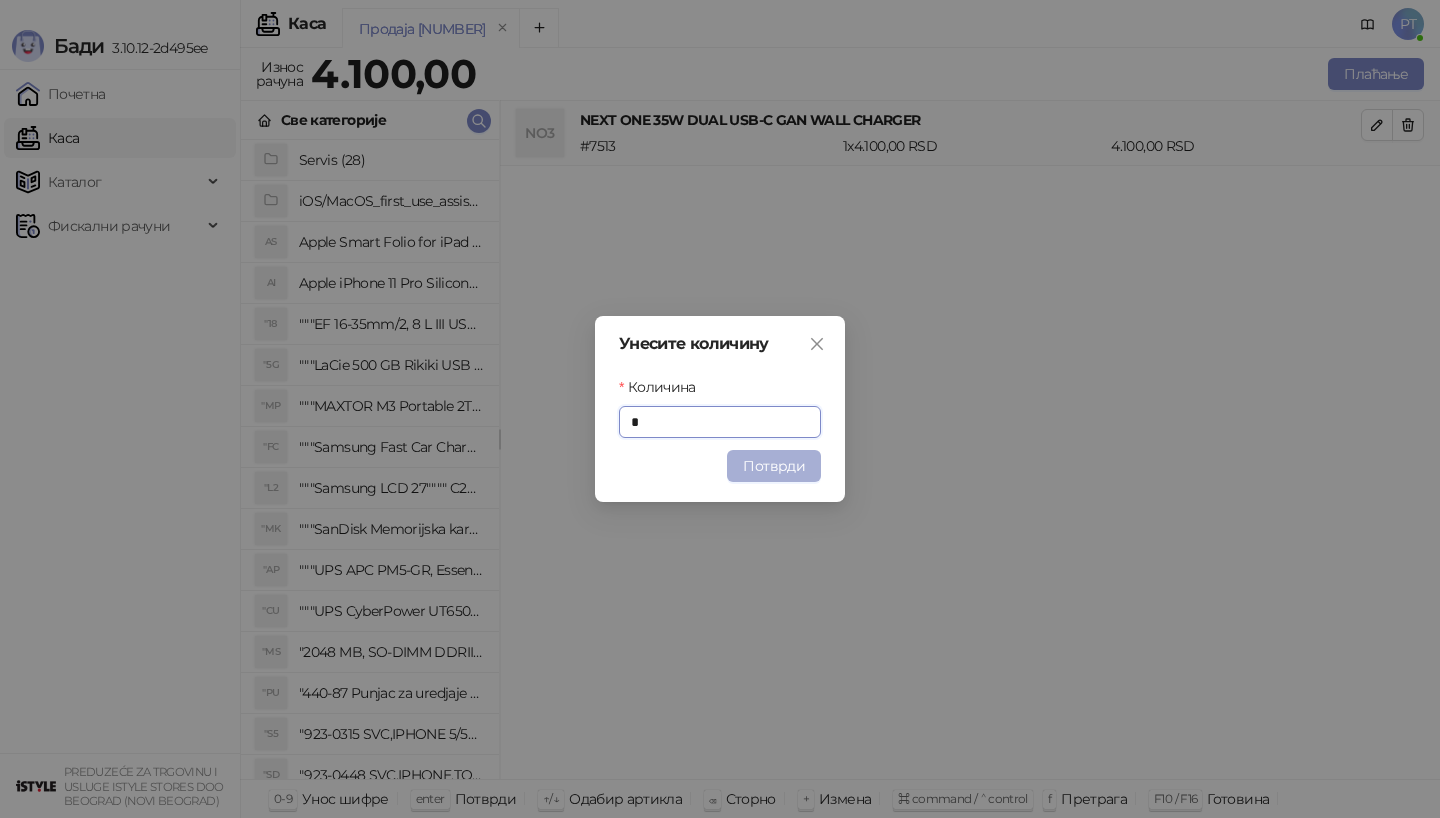 click on "Потврди" at bounding box center (774, 466) 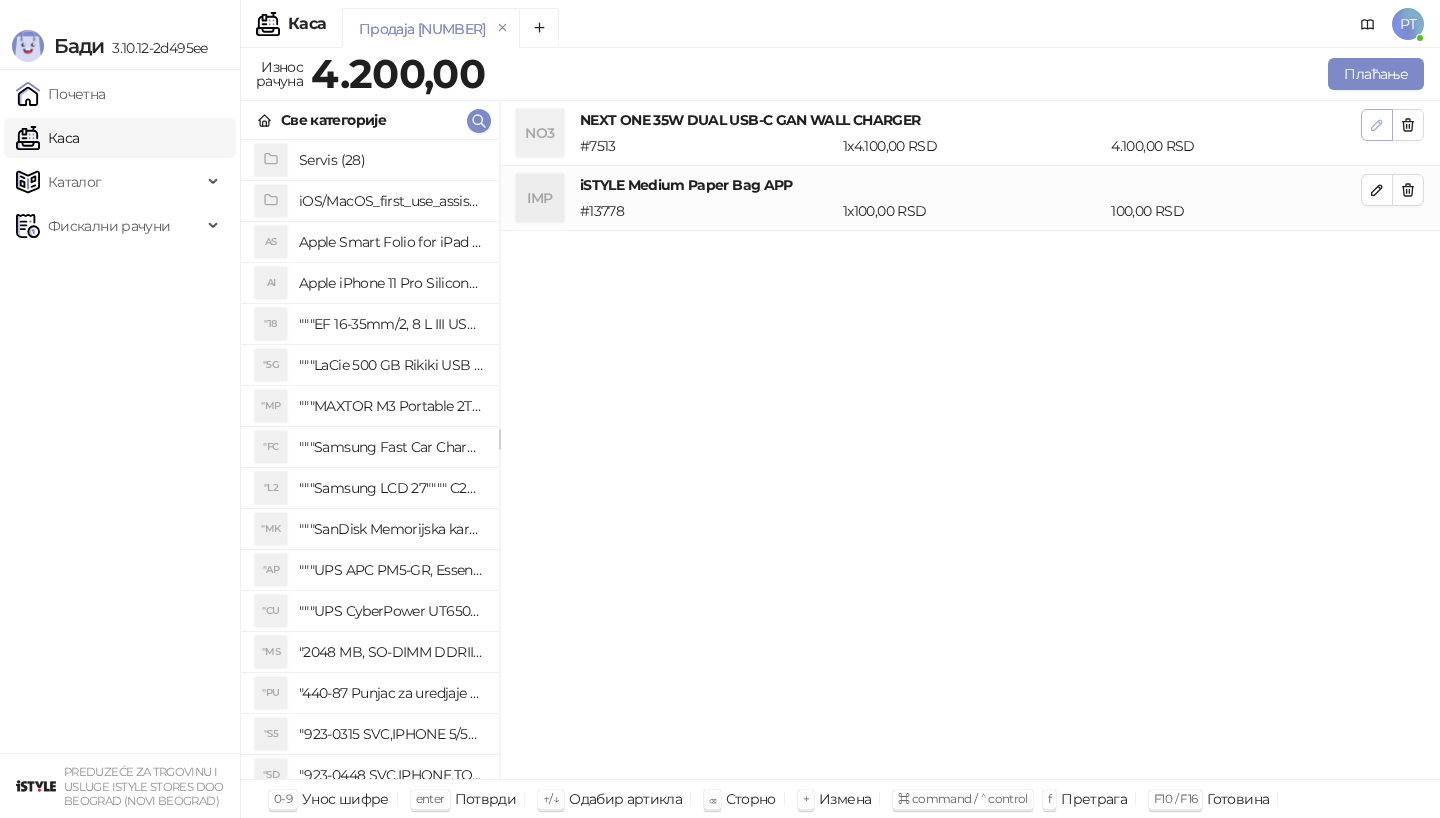click 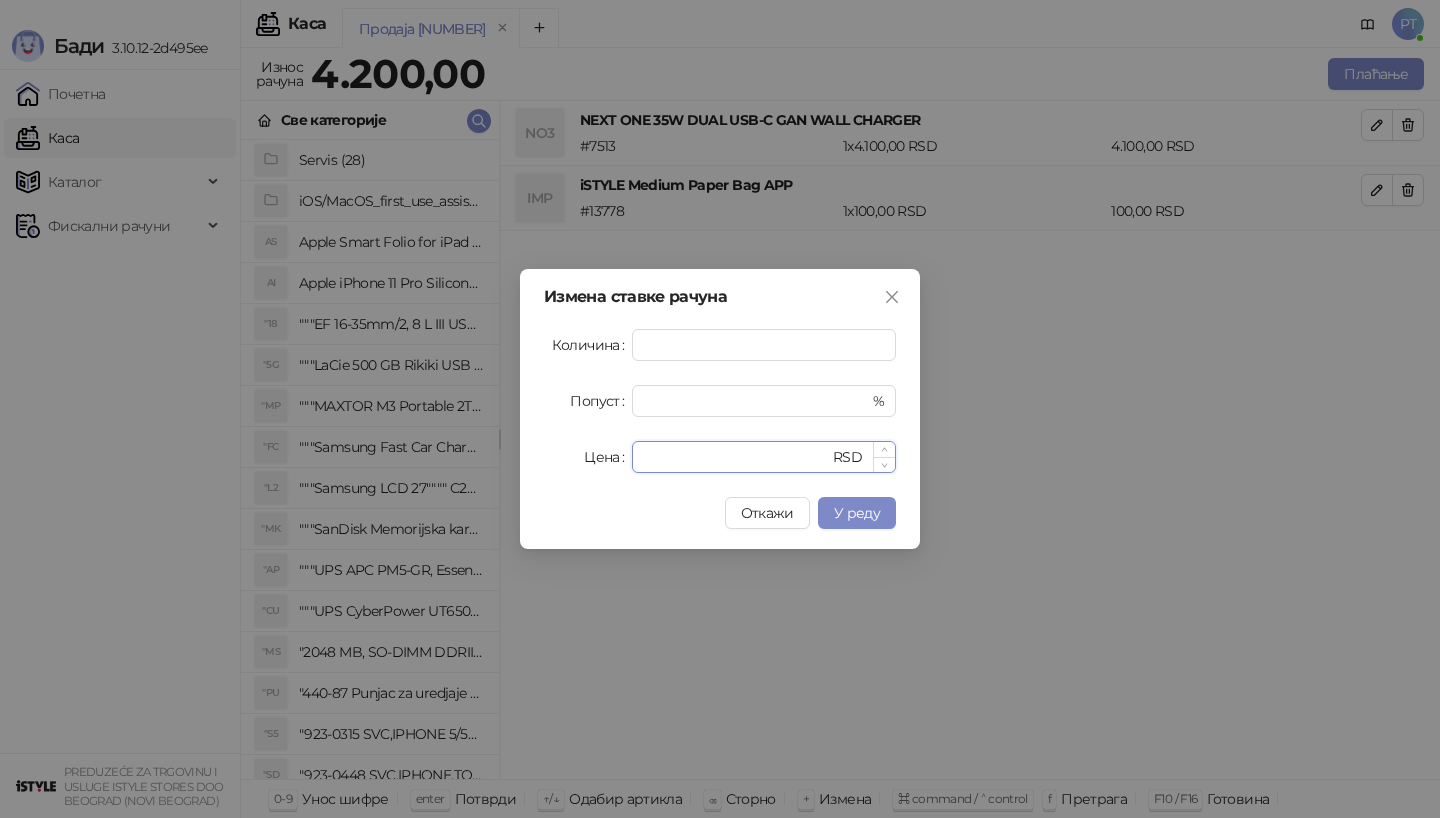 click on "****" at bounding box center [736, 457] 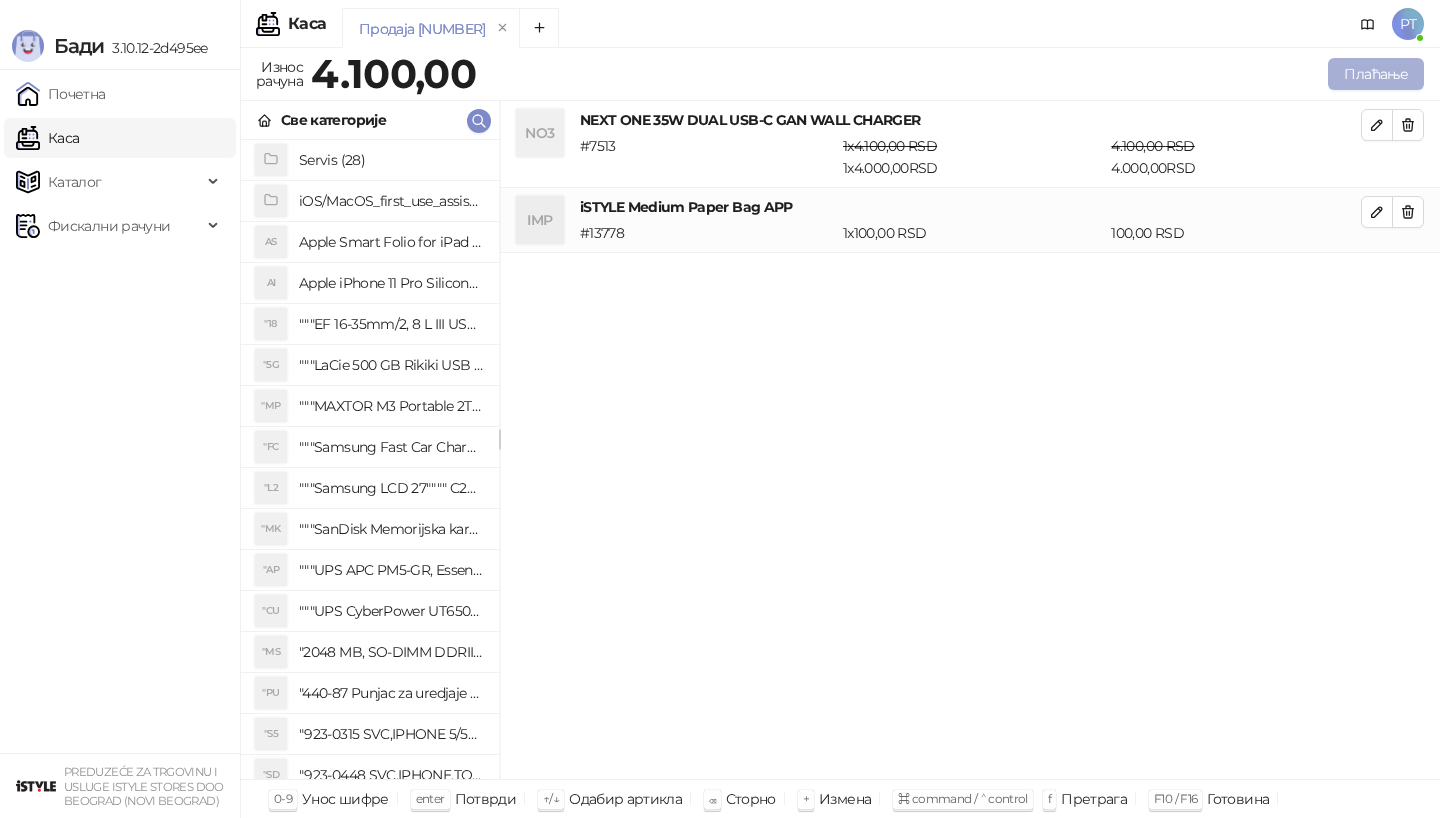 click on "Плаћање" at bounding box center (1376, 74) 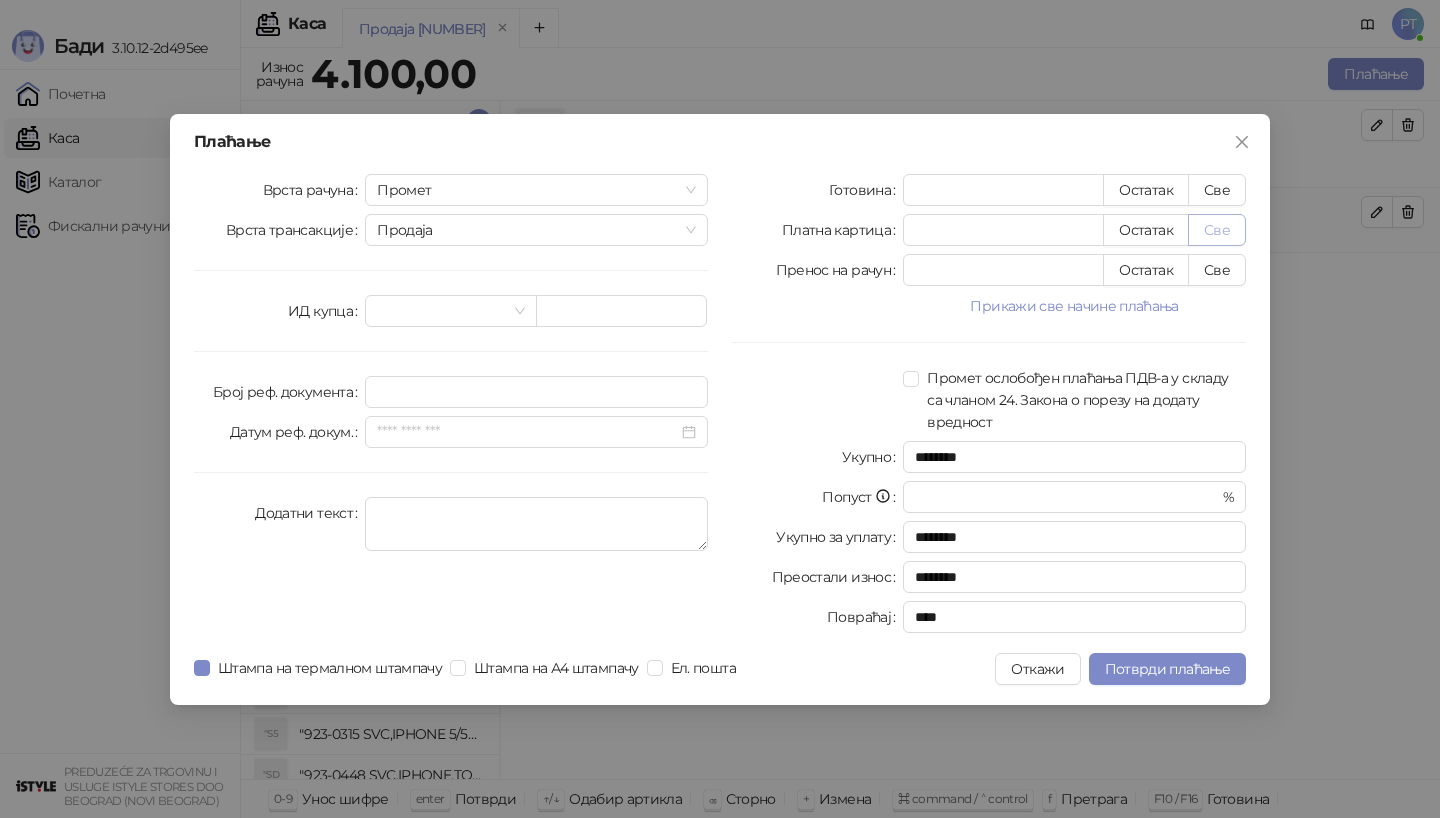 click on "Све" at bounding box center (1217, 230) 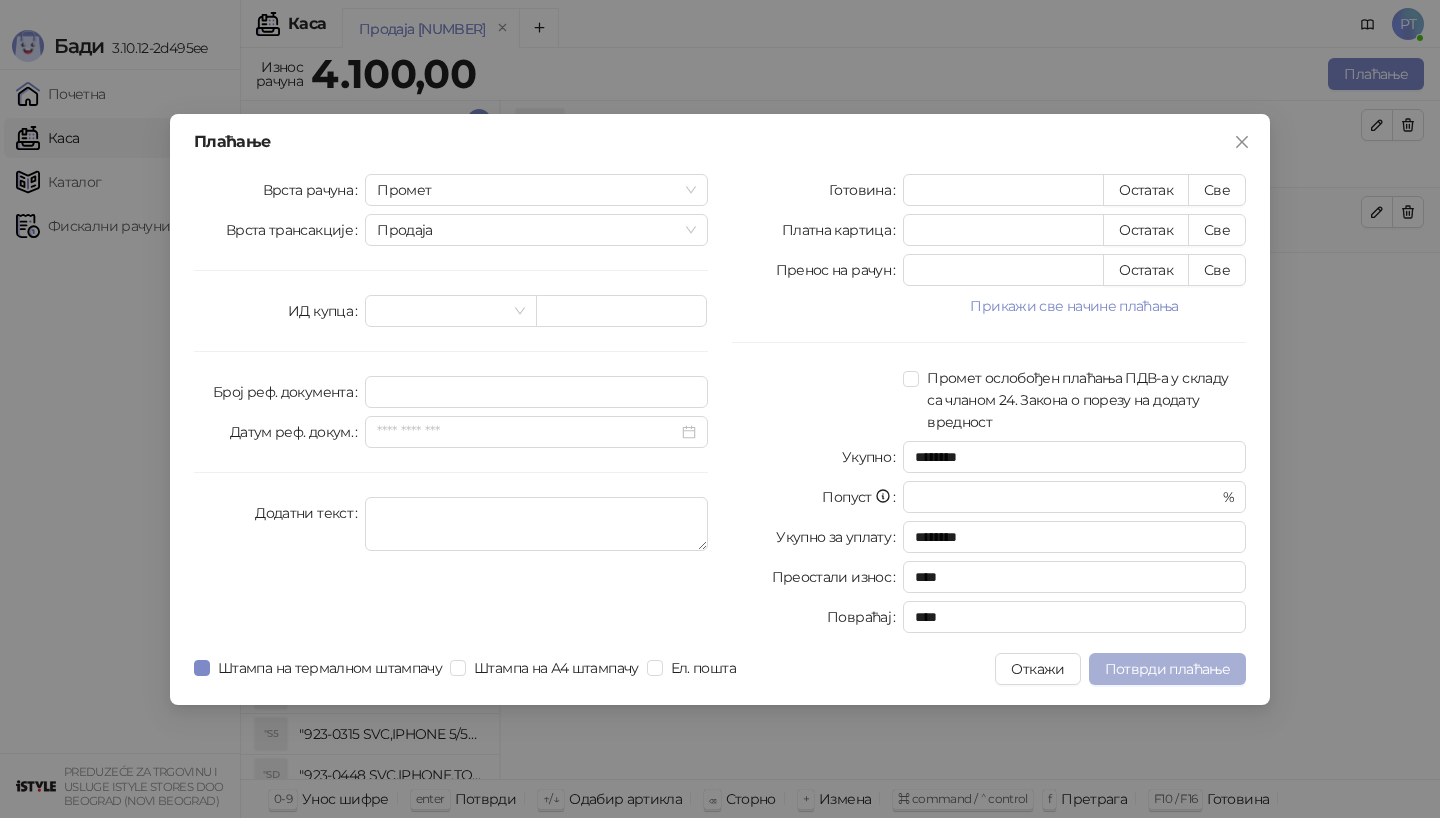 click on "Потврди плаћање" at bounding box center (1167, 669) 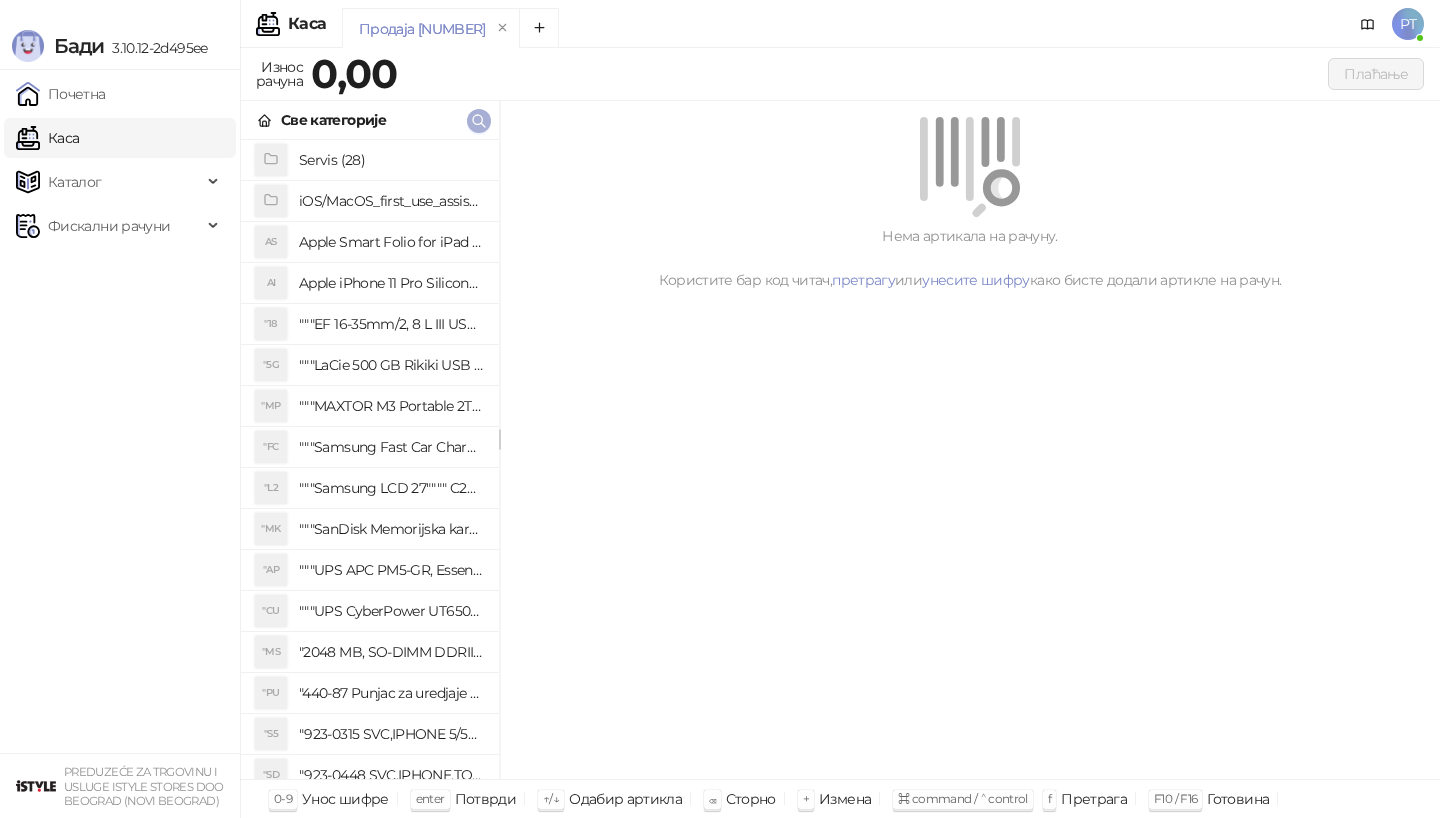 type 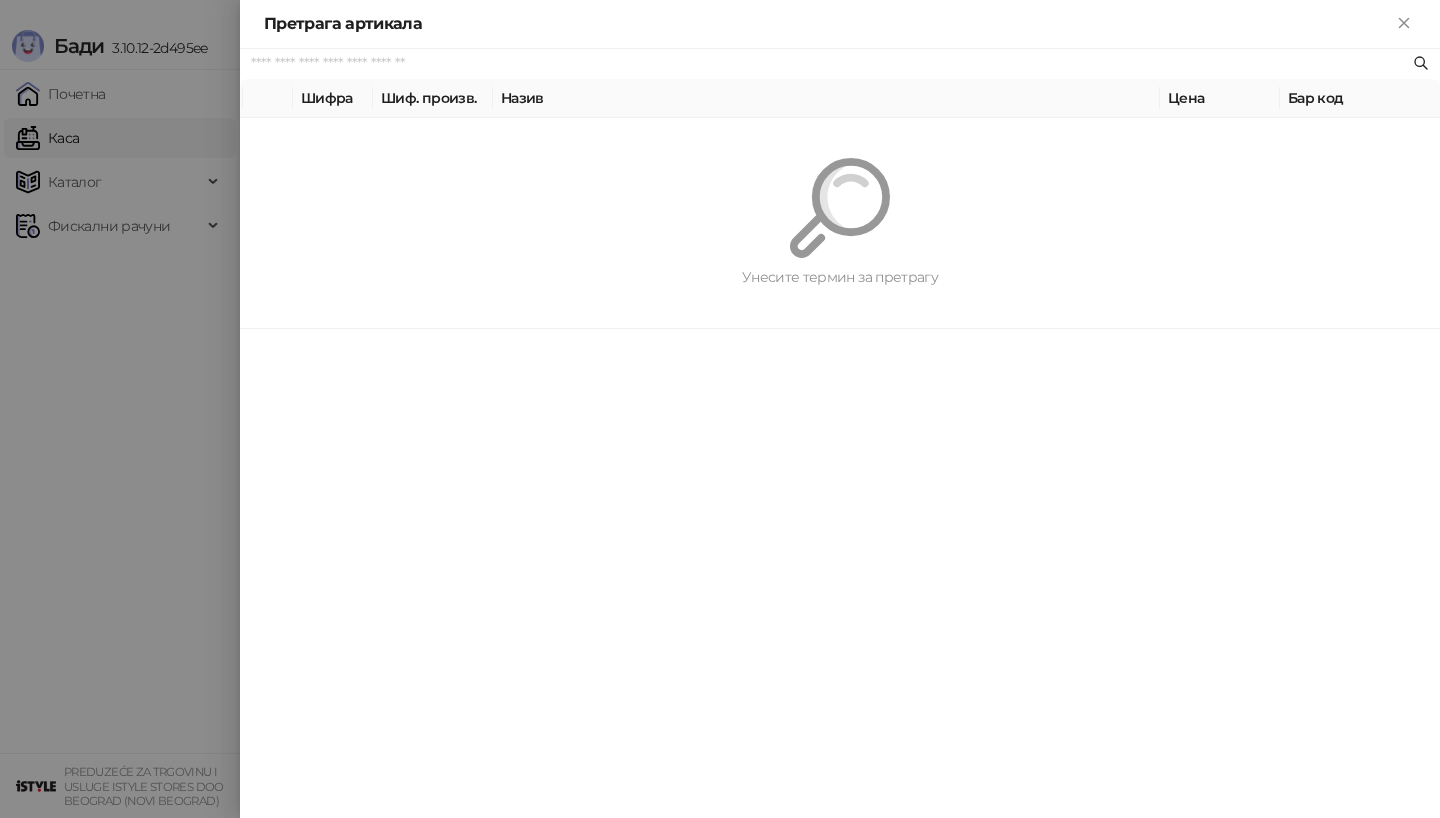 paste on "*********" 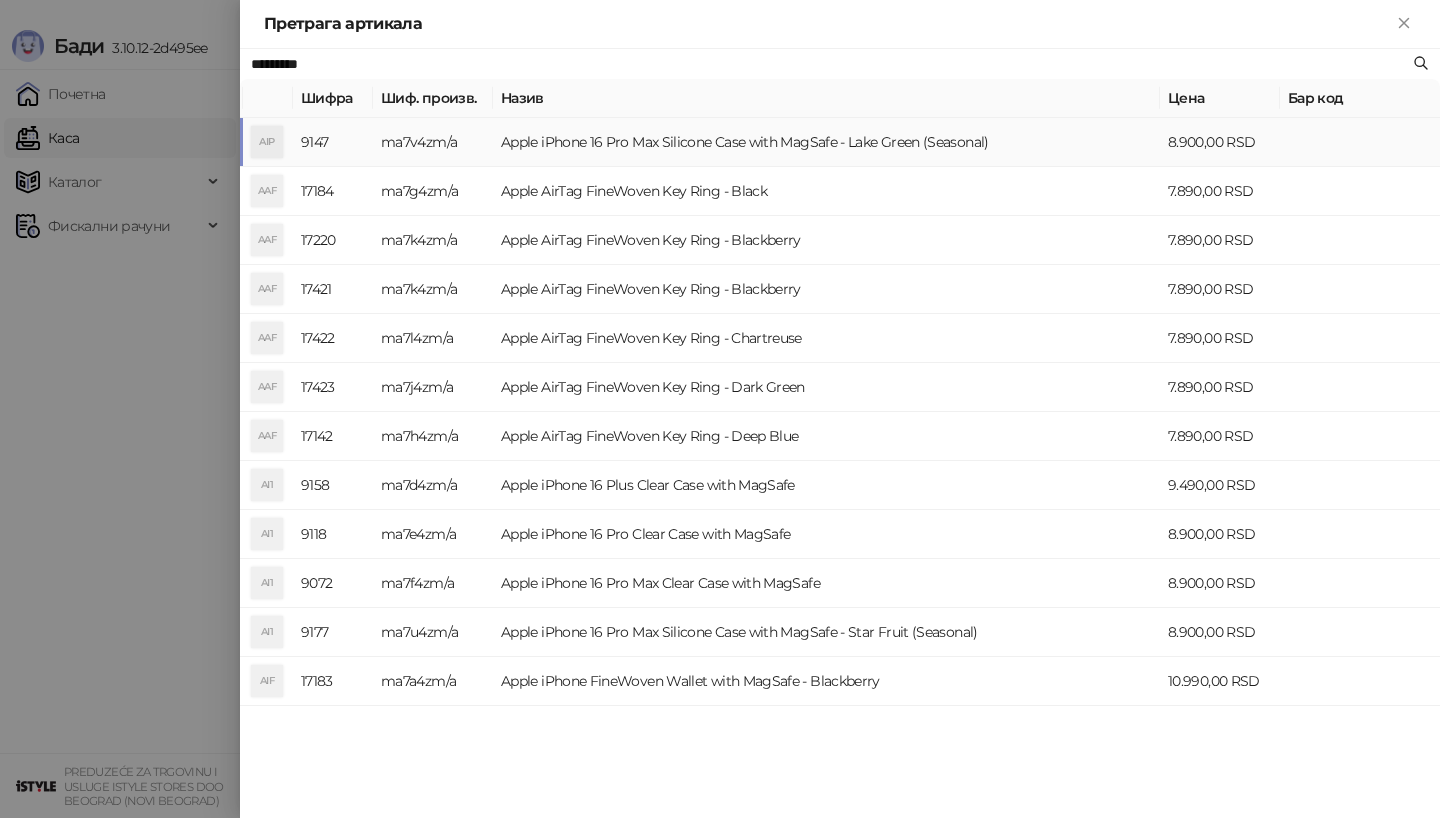 click on "ma7v4zm/a" at bounding box center (433, 142) 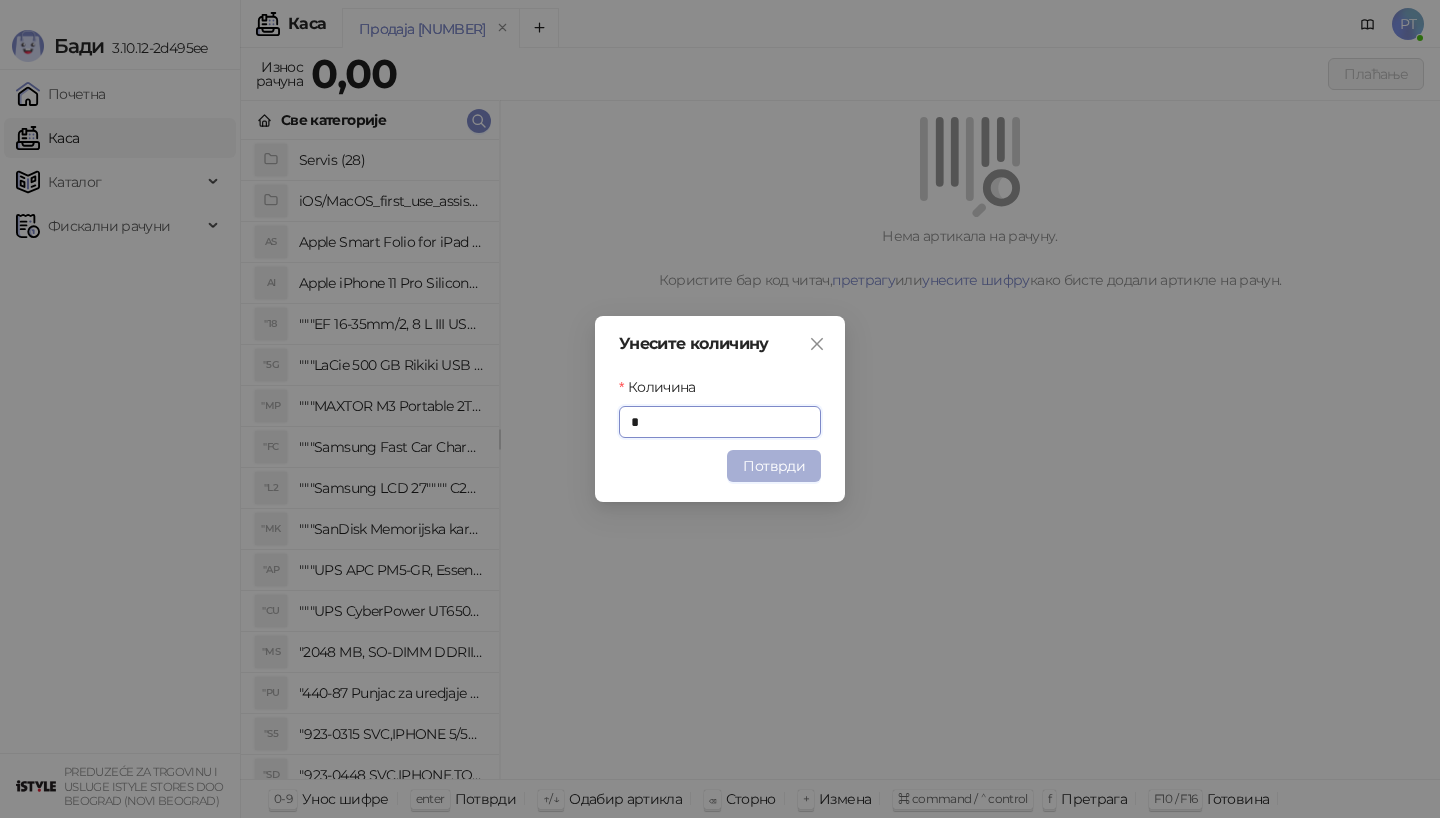 click on "Потврди" at bounding box center (774, 466) 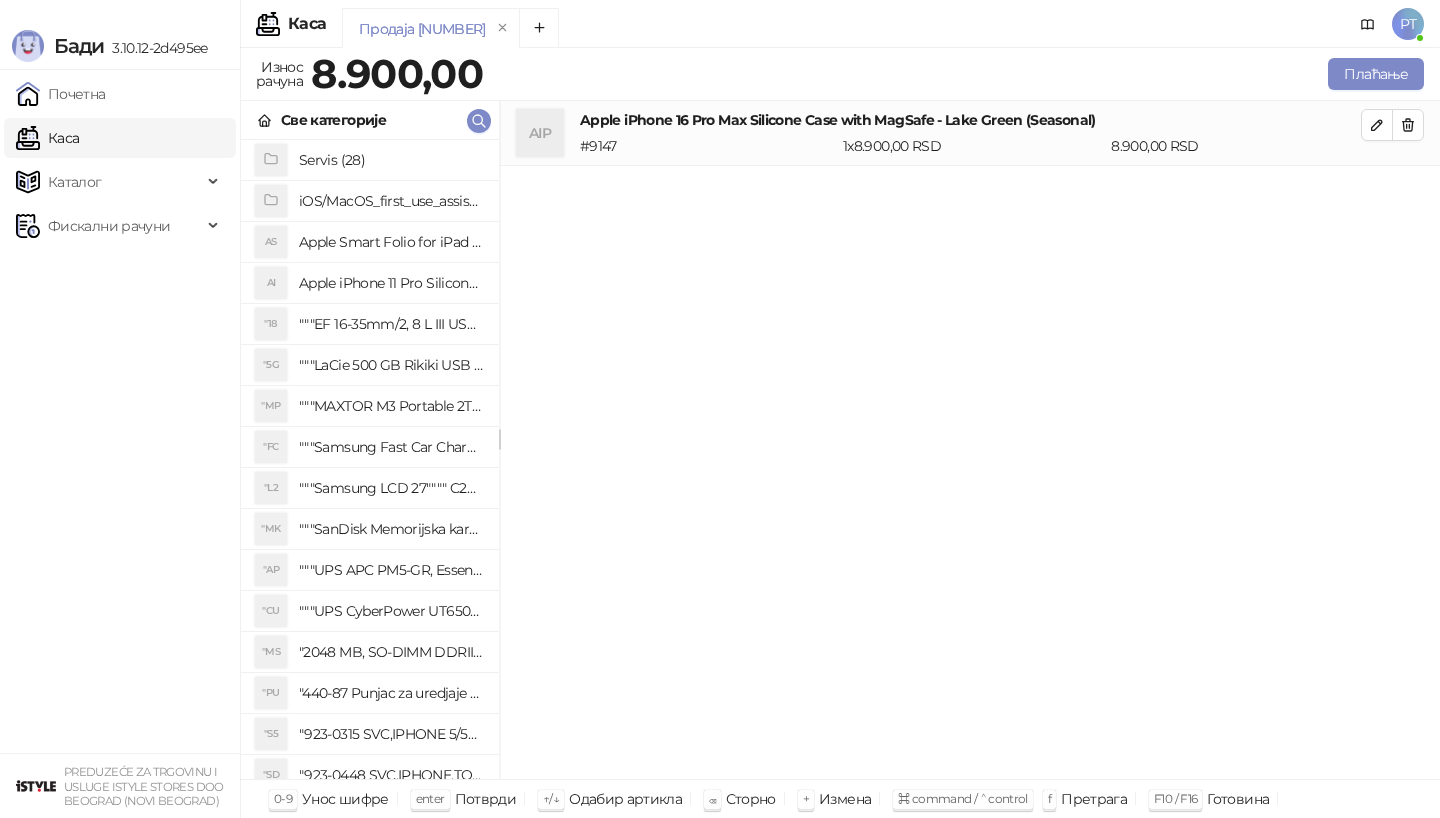 click on "Све категорије" at bounding box center (370, 120) 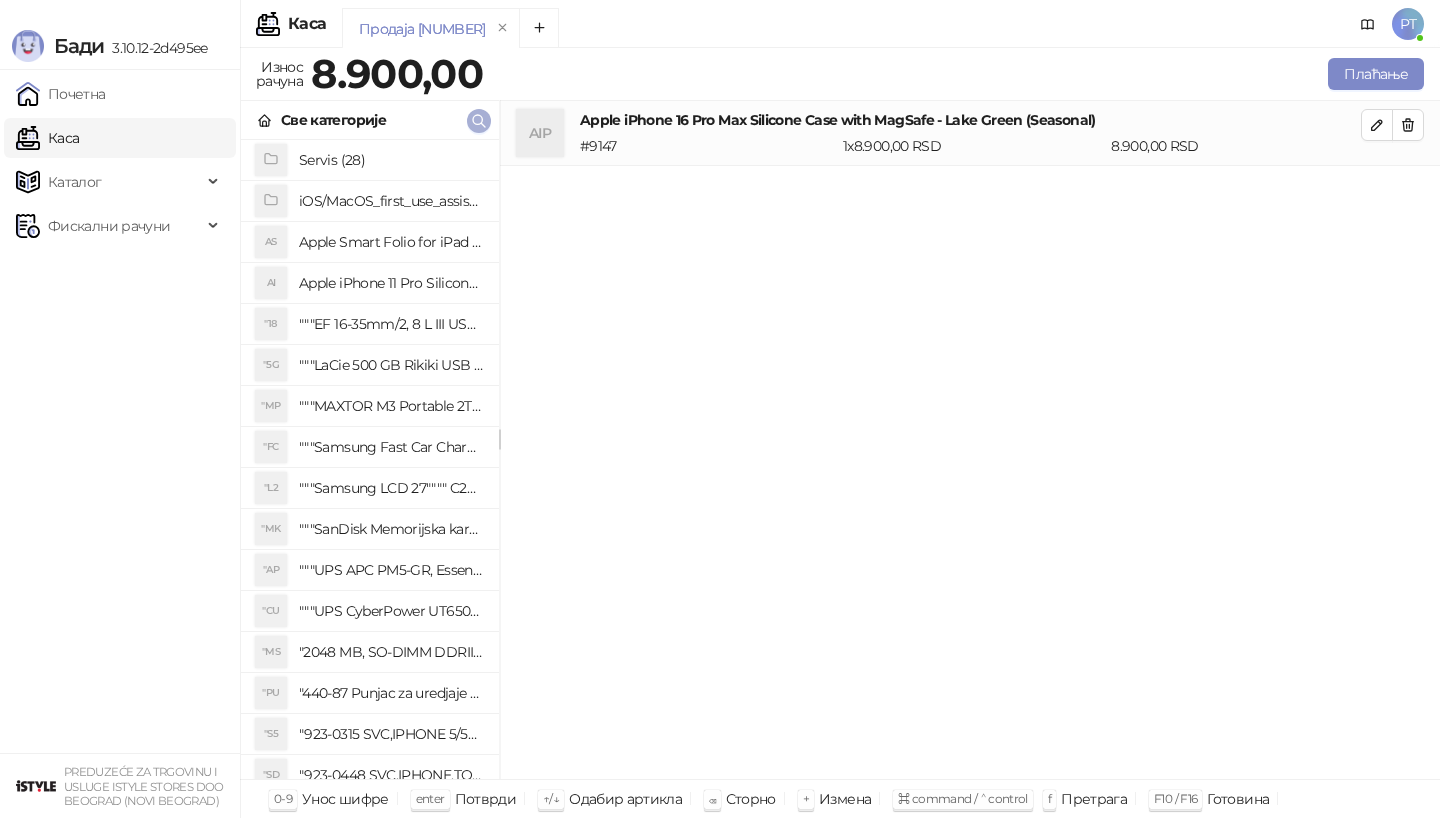 click 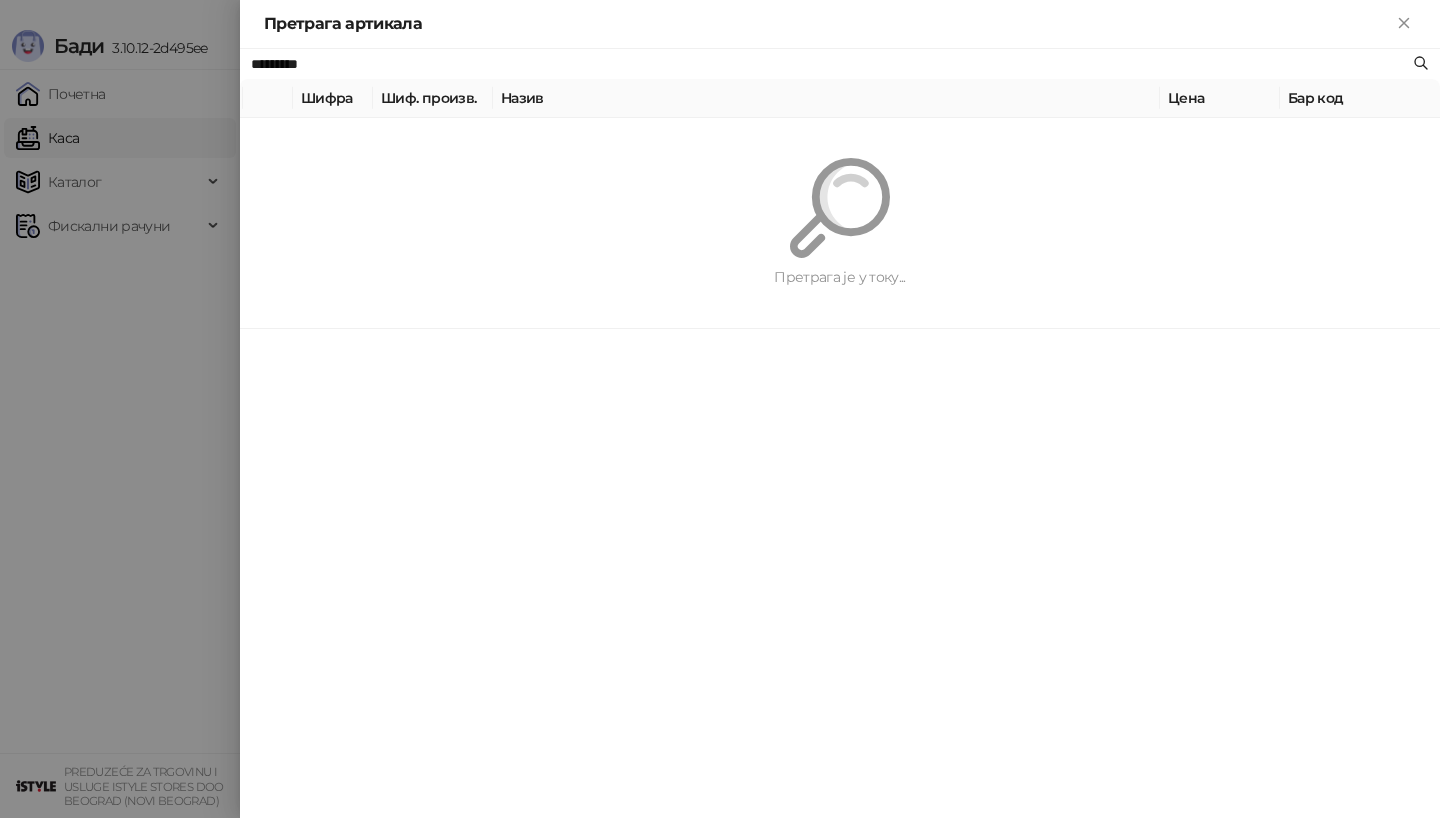 paste on "**********" 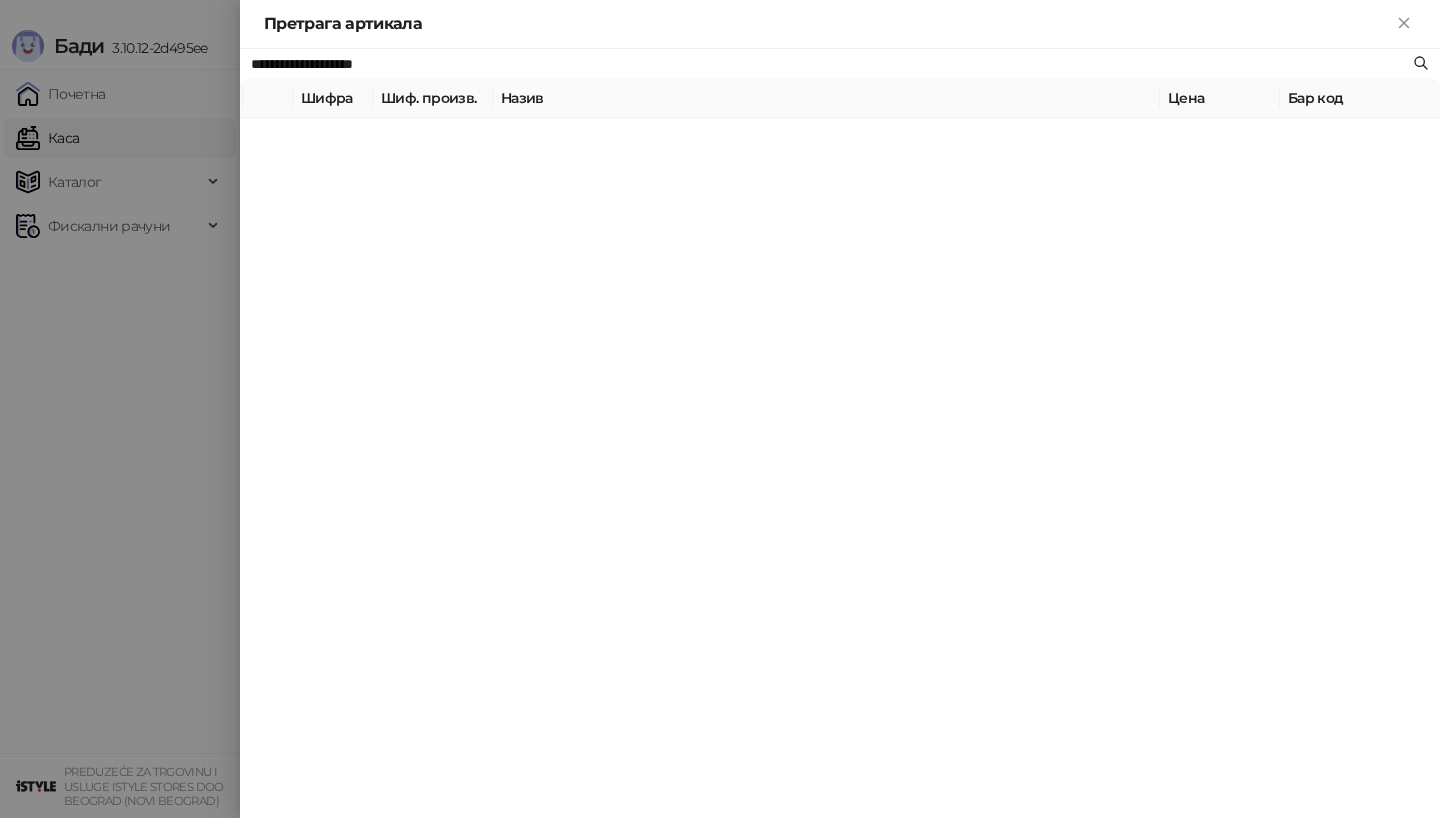 type on "**********" 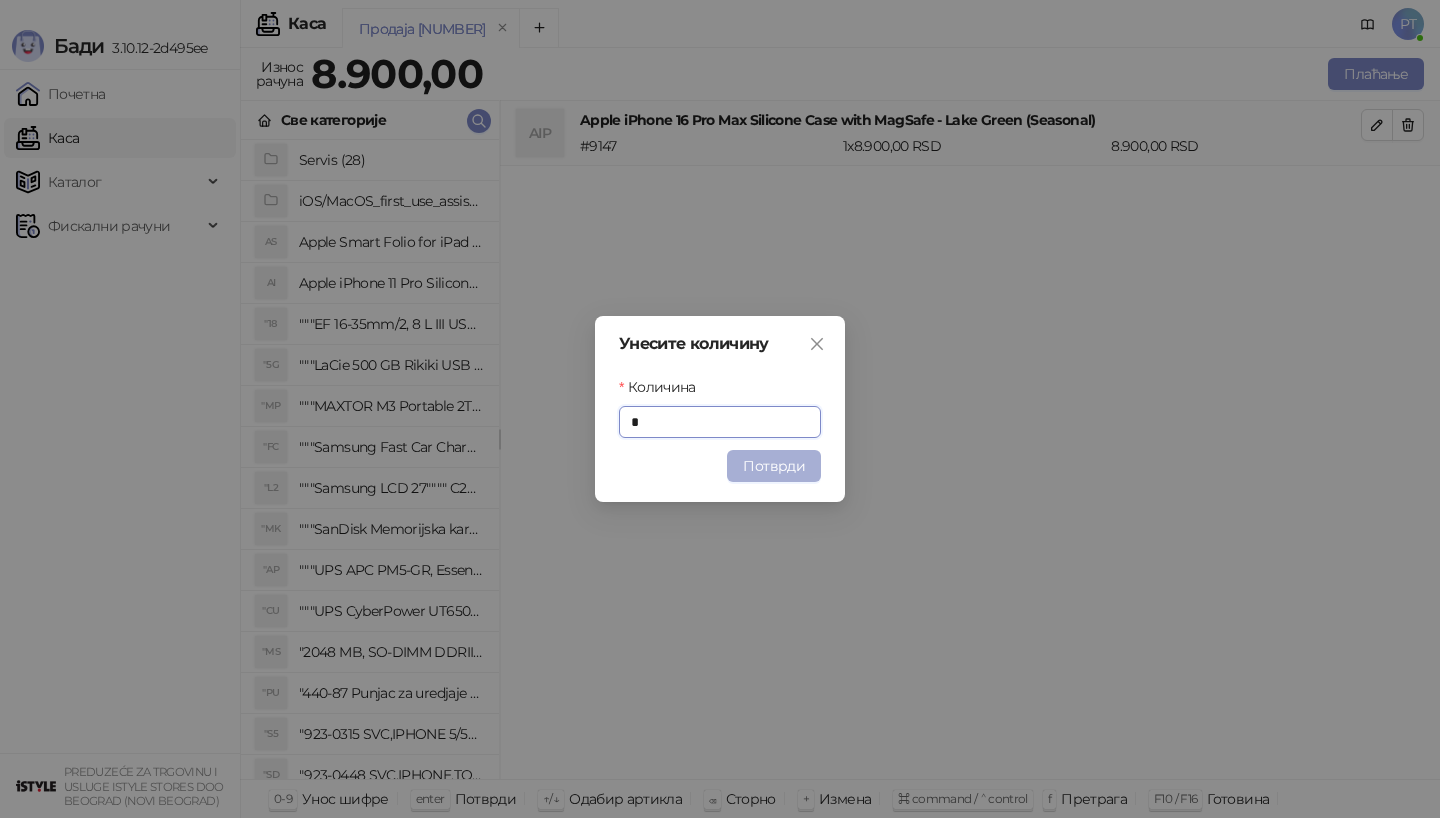 click on "Потврди" at bounding box center [774, 466] 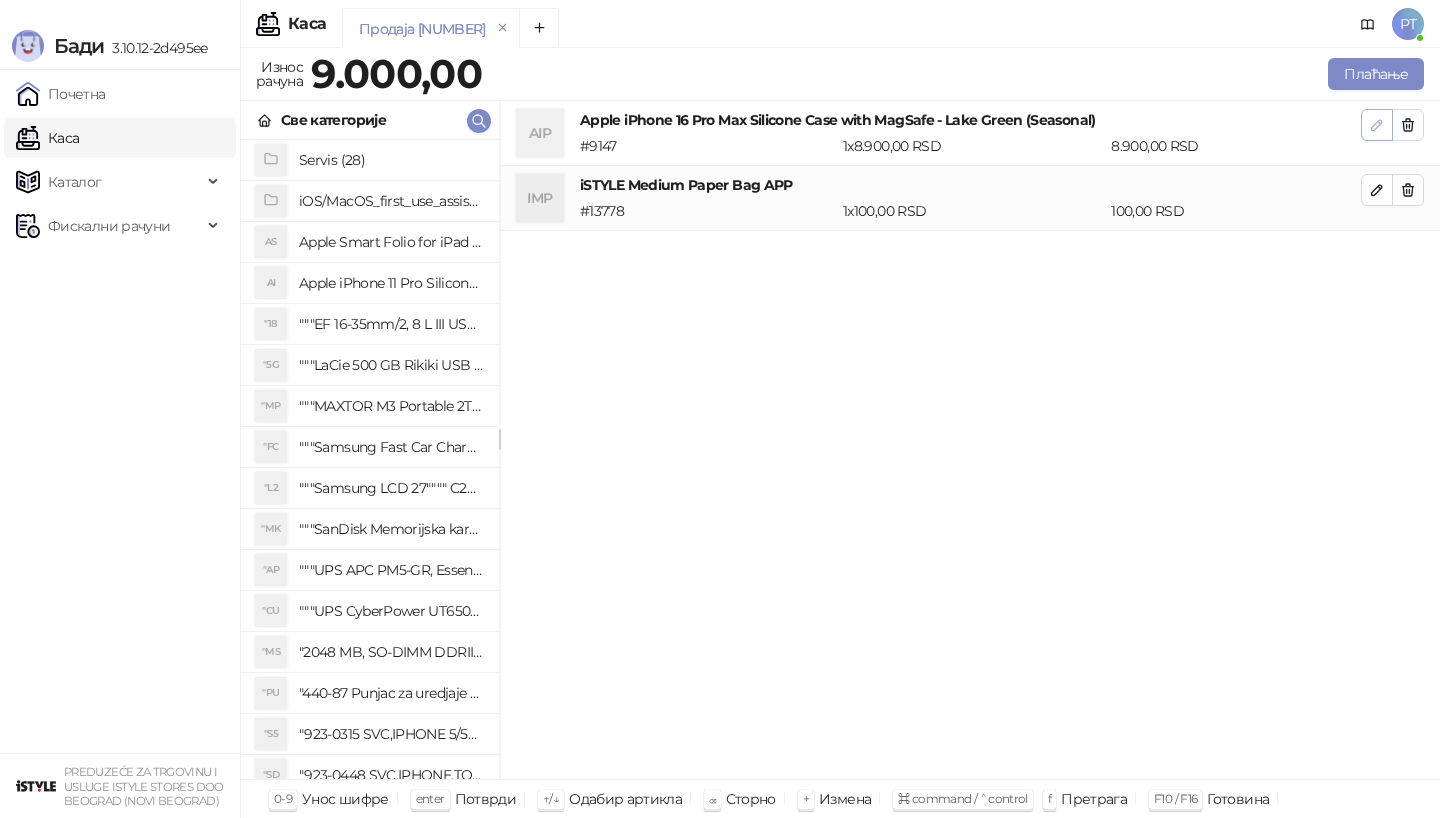 click at bounding box center (1377, 124) 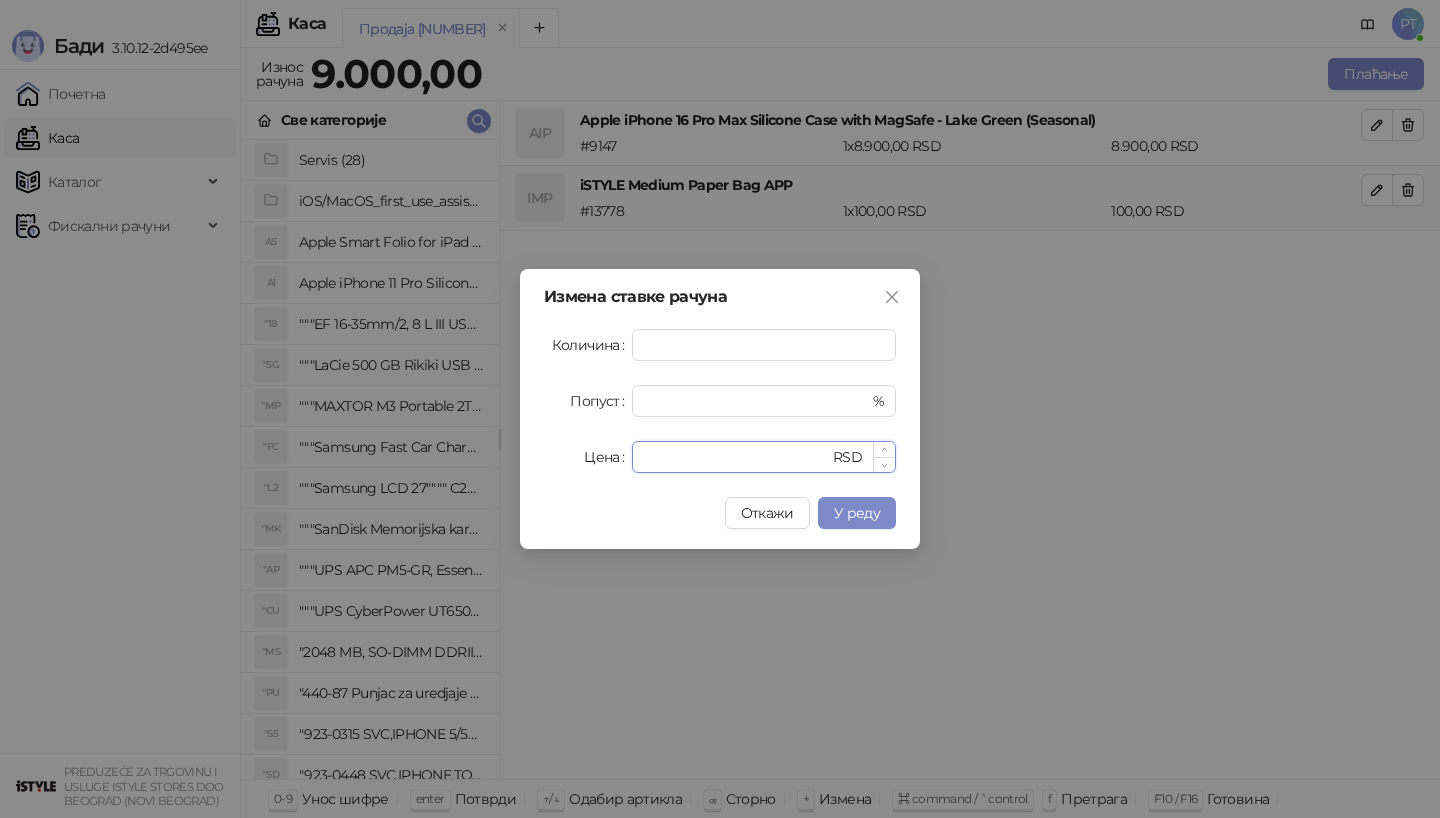 click on "****" at bounding box center (736, 457) 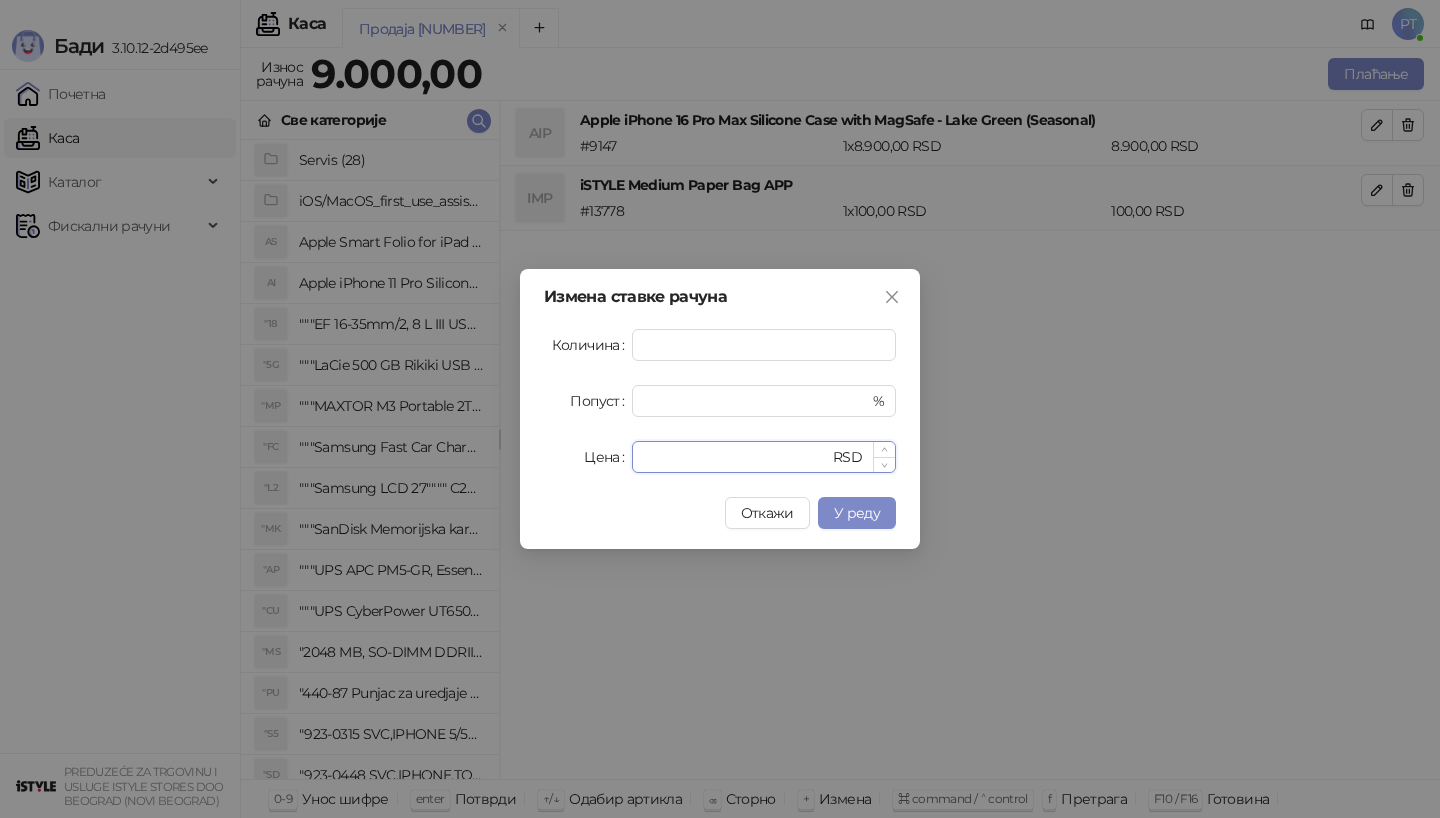 type on "****" 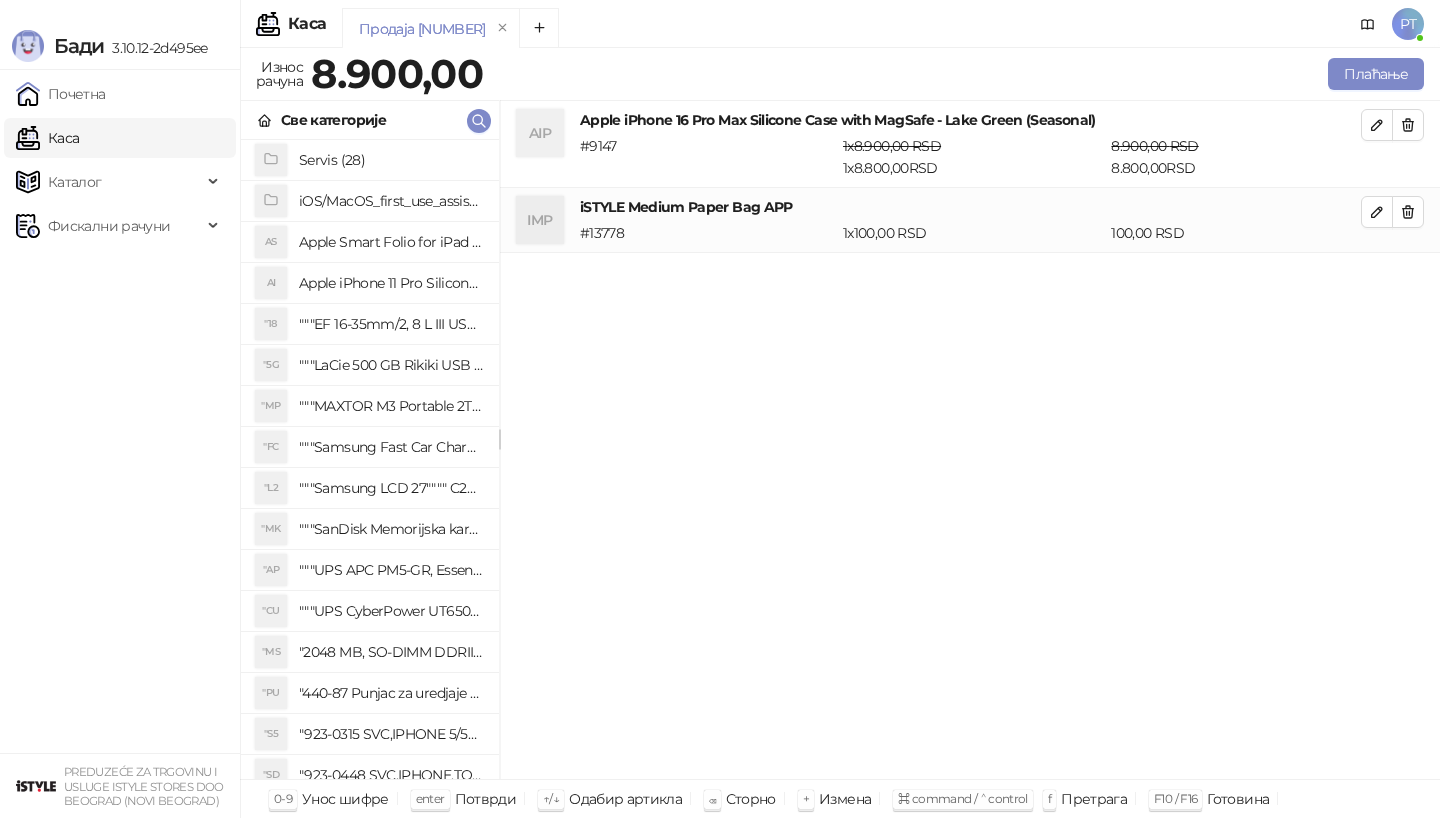 drag, startPoint x: 659, startPoint y: 464, endPoint x: 927, endPoint y: 343, distance: 294.04932 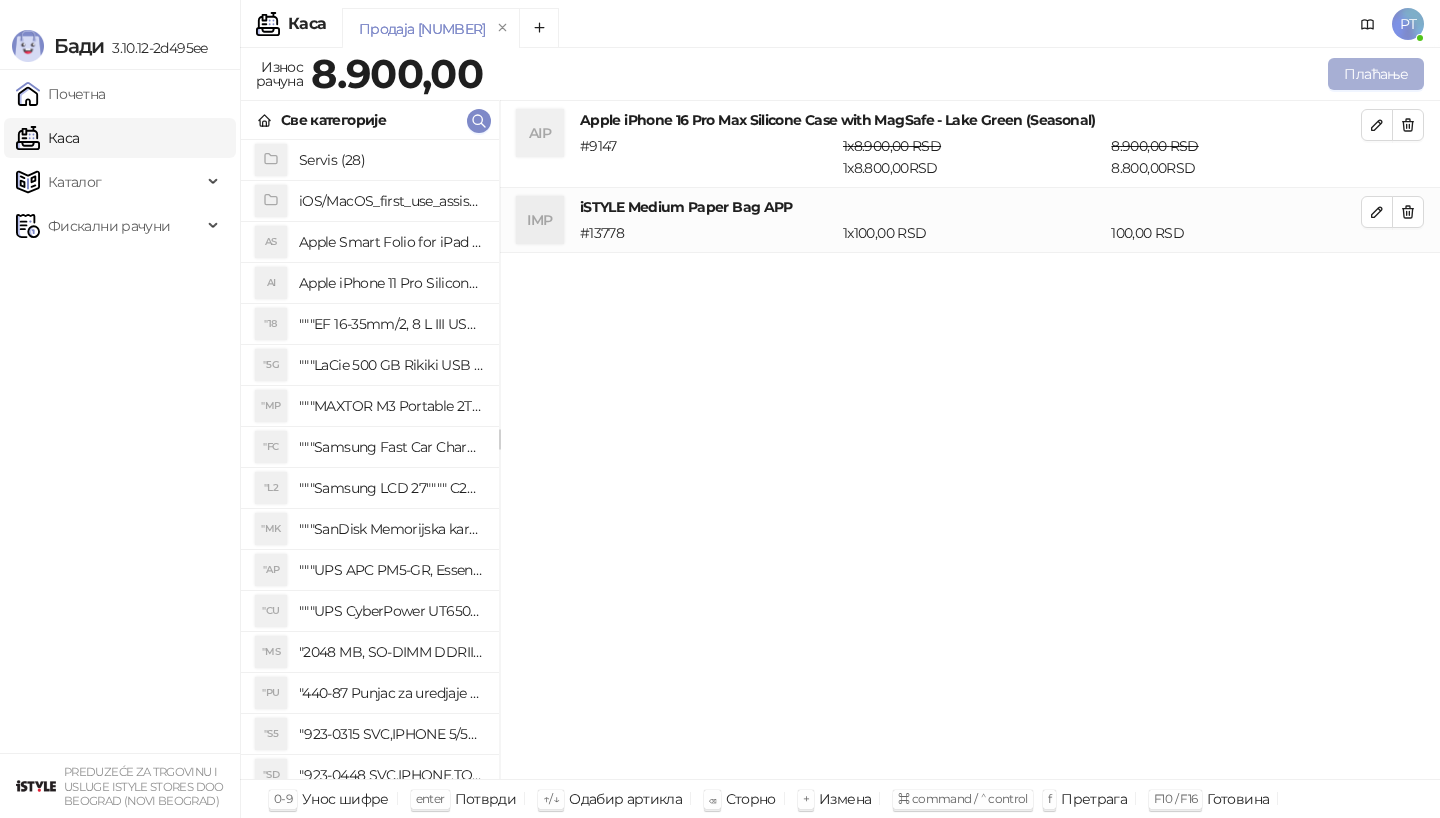 click on "Плаћање" at bounding box center [1376, 74] 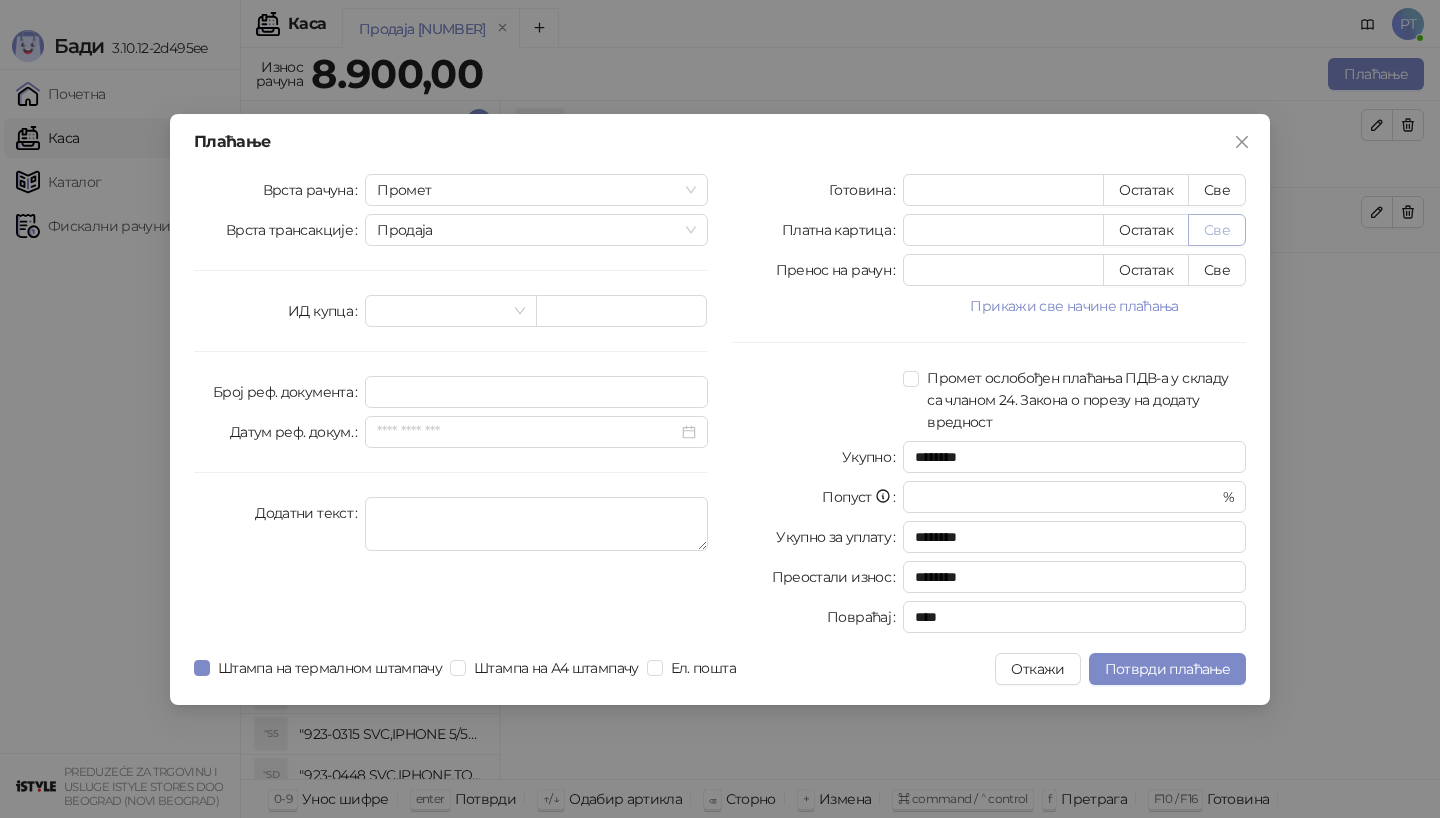 click on "Све" at bounding box center [1217, 230] 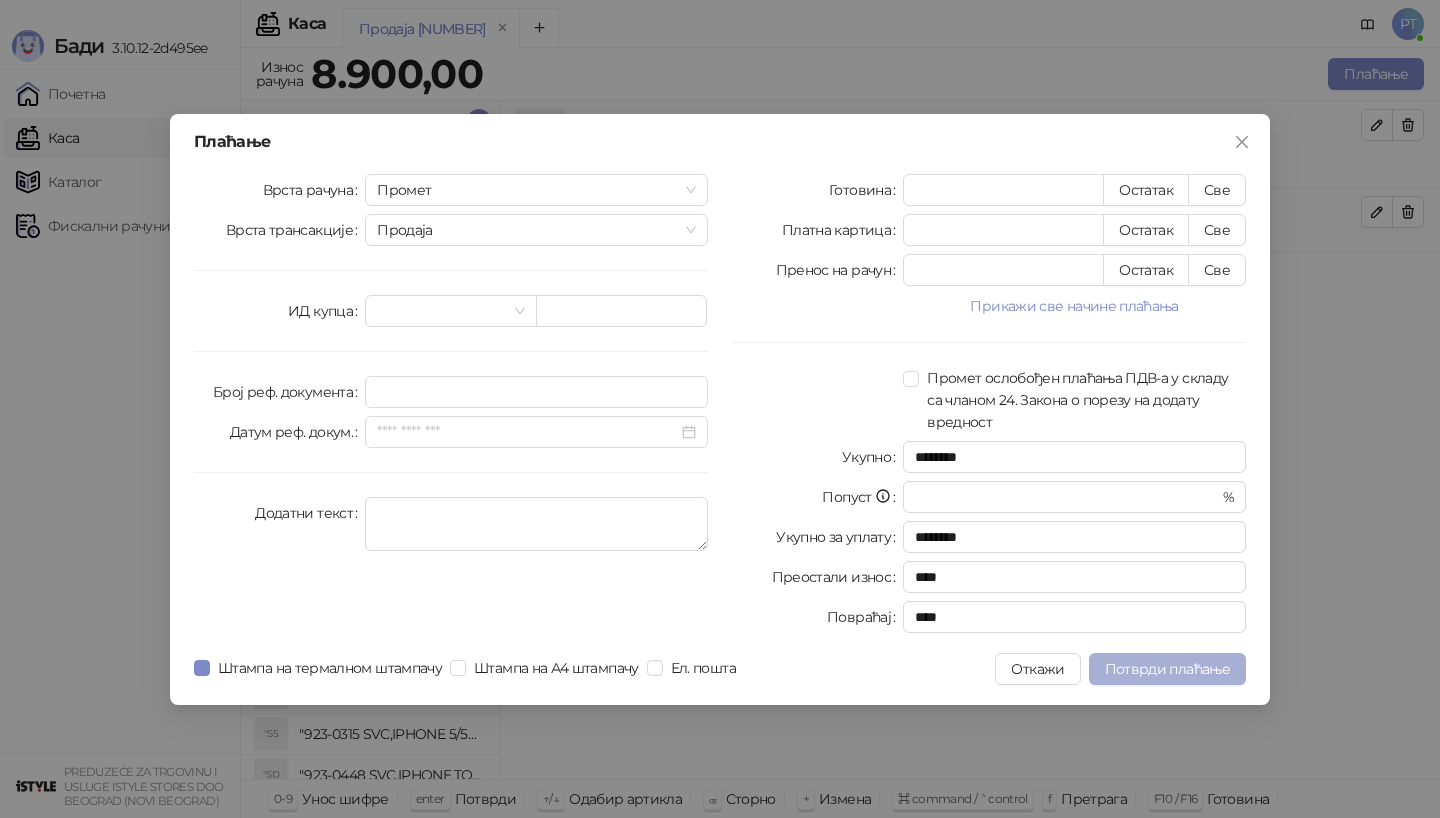 click on "Потврди плаћање" at bounding box center (1167, 669) 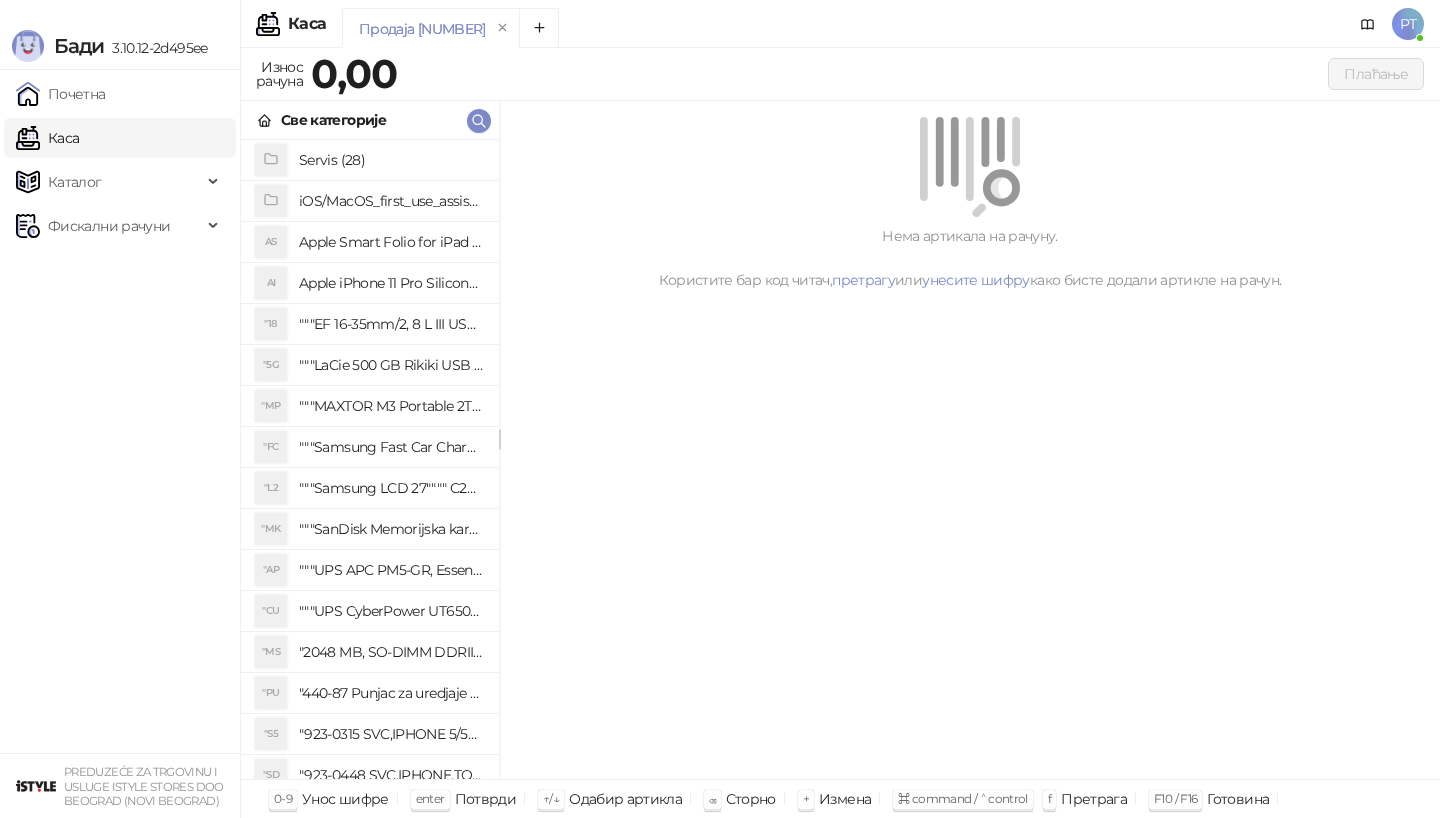 click on "Износ рачуна 0,00 Плаћање" at bounding box center (840, 77) 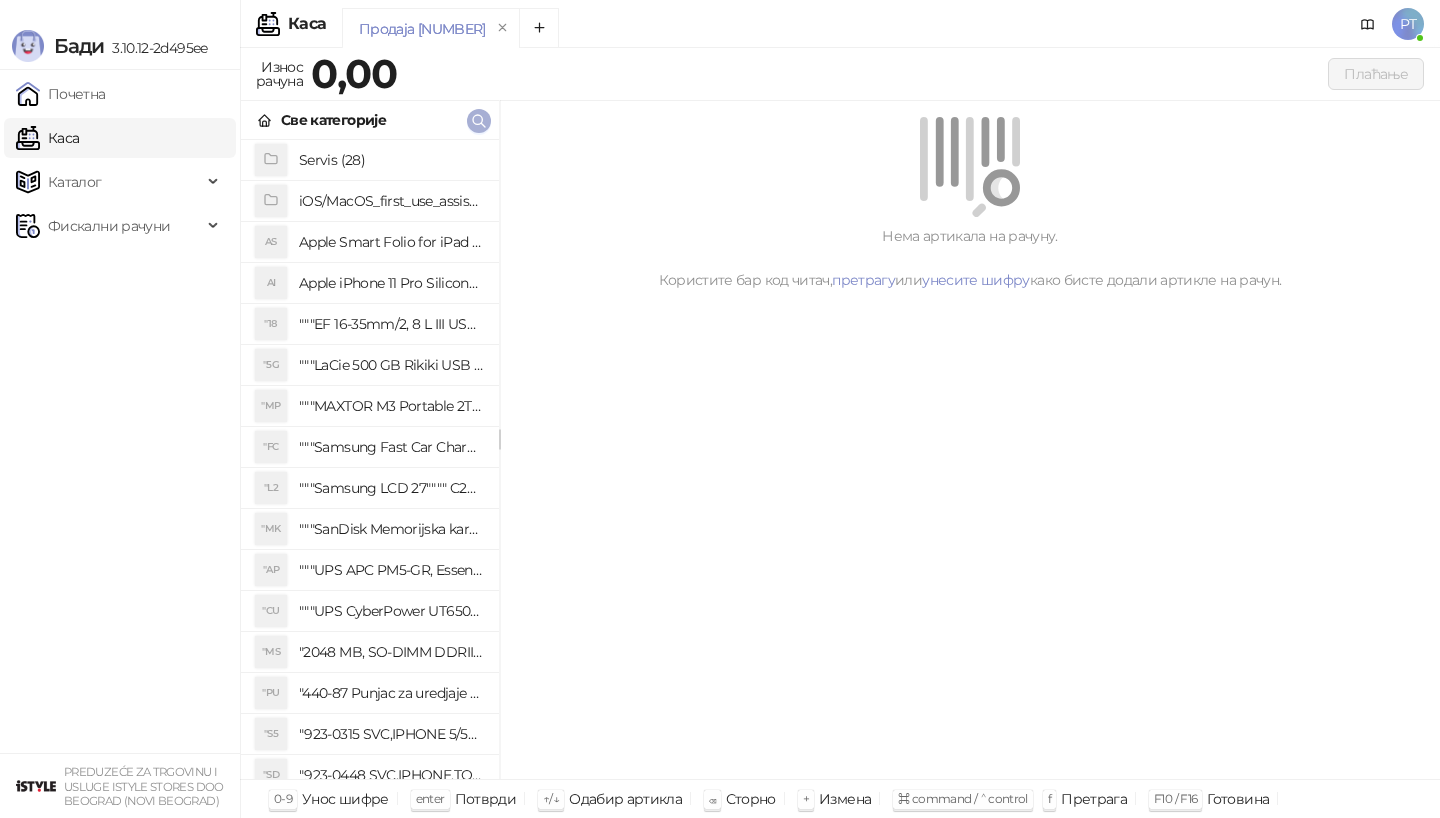 click 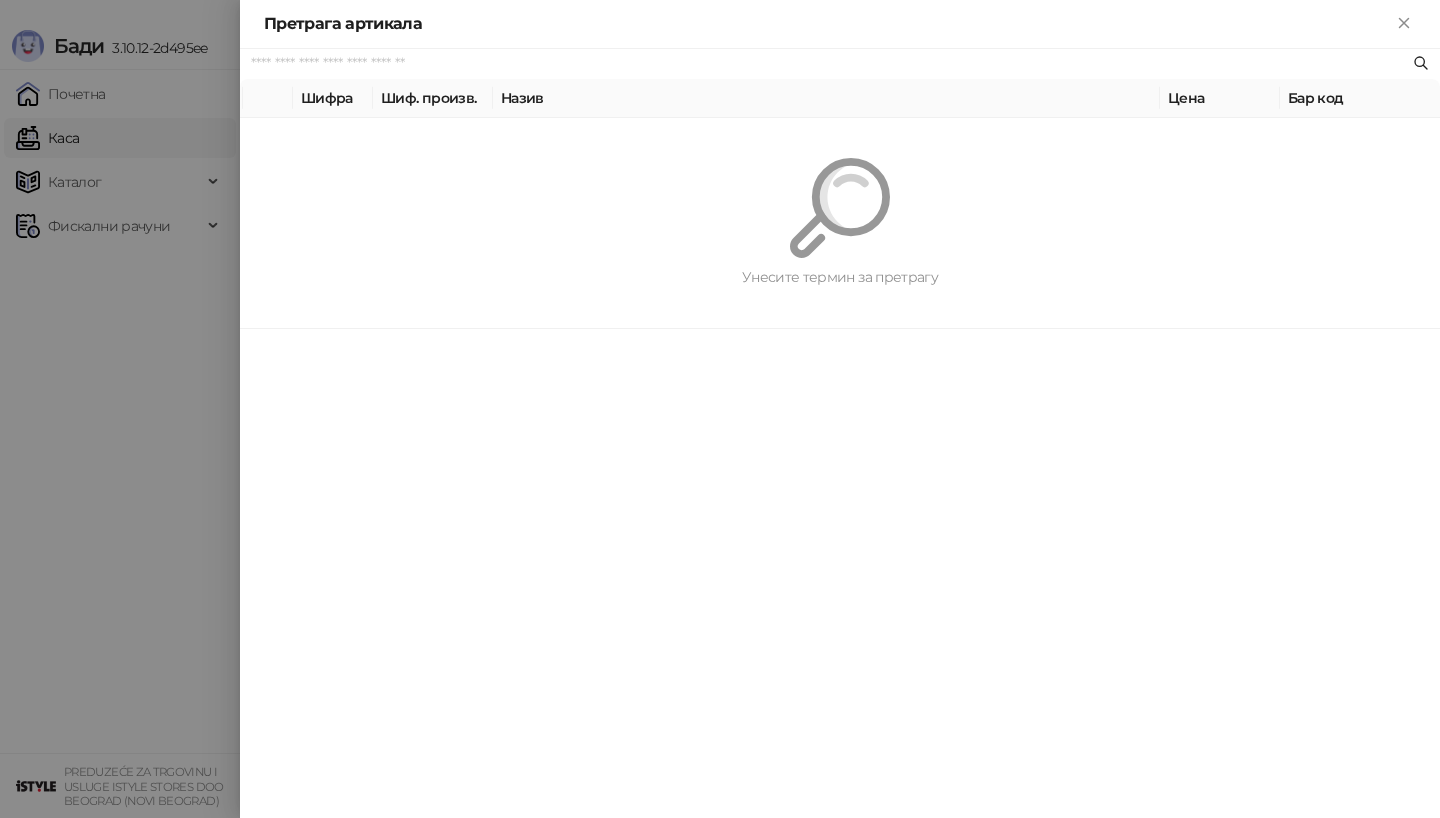 paste on "**********" 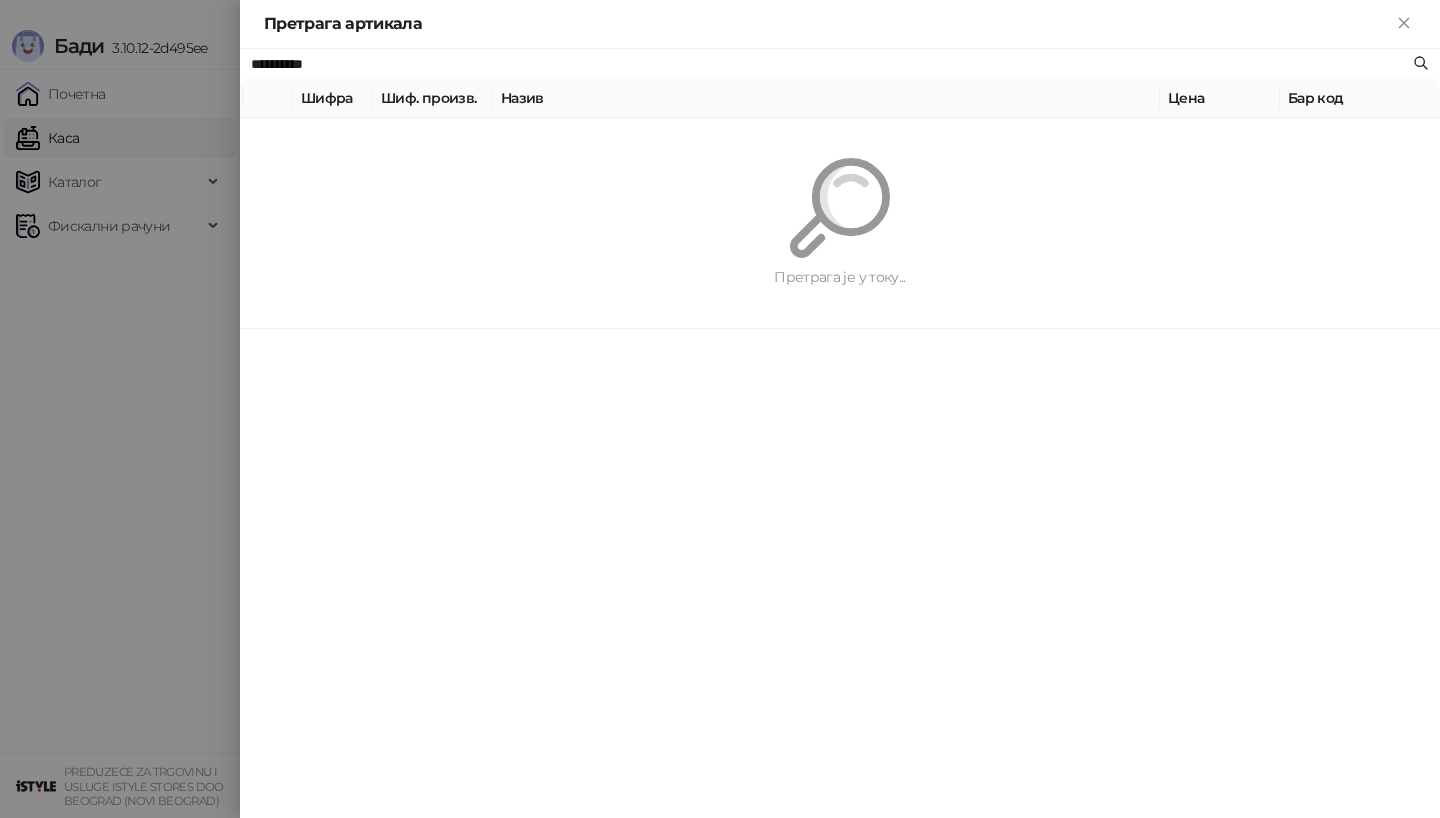 type on "**********" 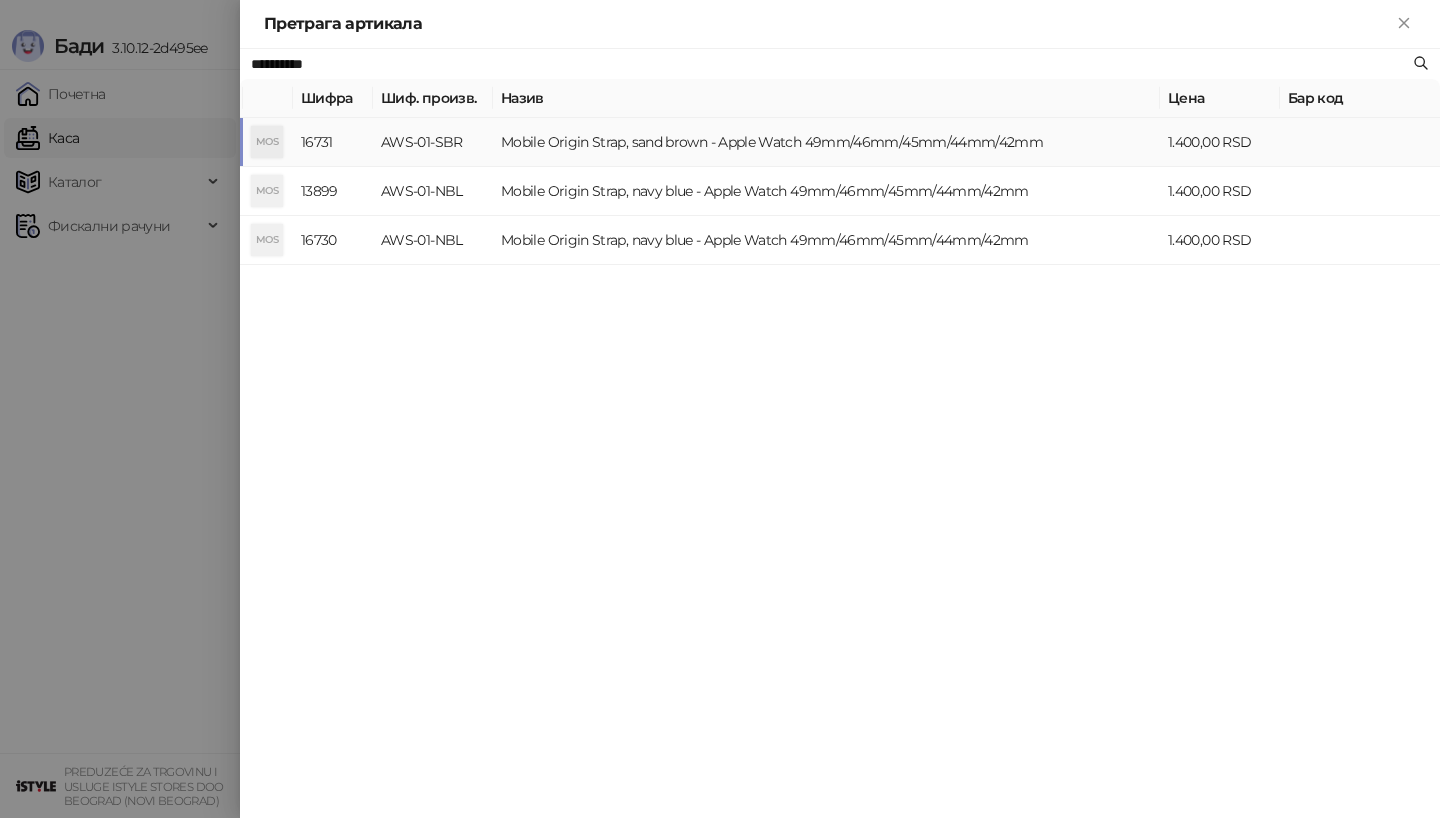 click on "Mobile Origin Strap, sand brown - Apple Watch 49mm/46mm/45mm/44mm/42mm" at bounding box center (826, 142) 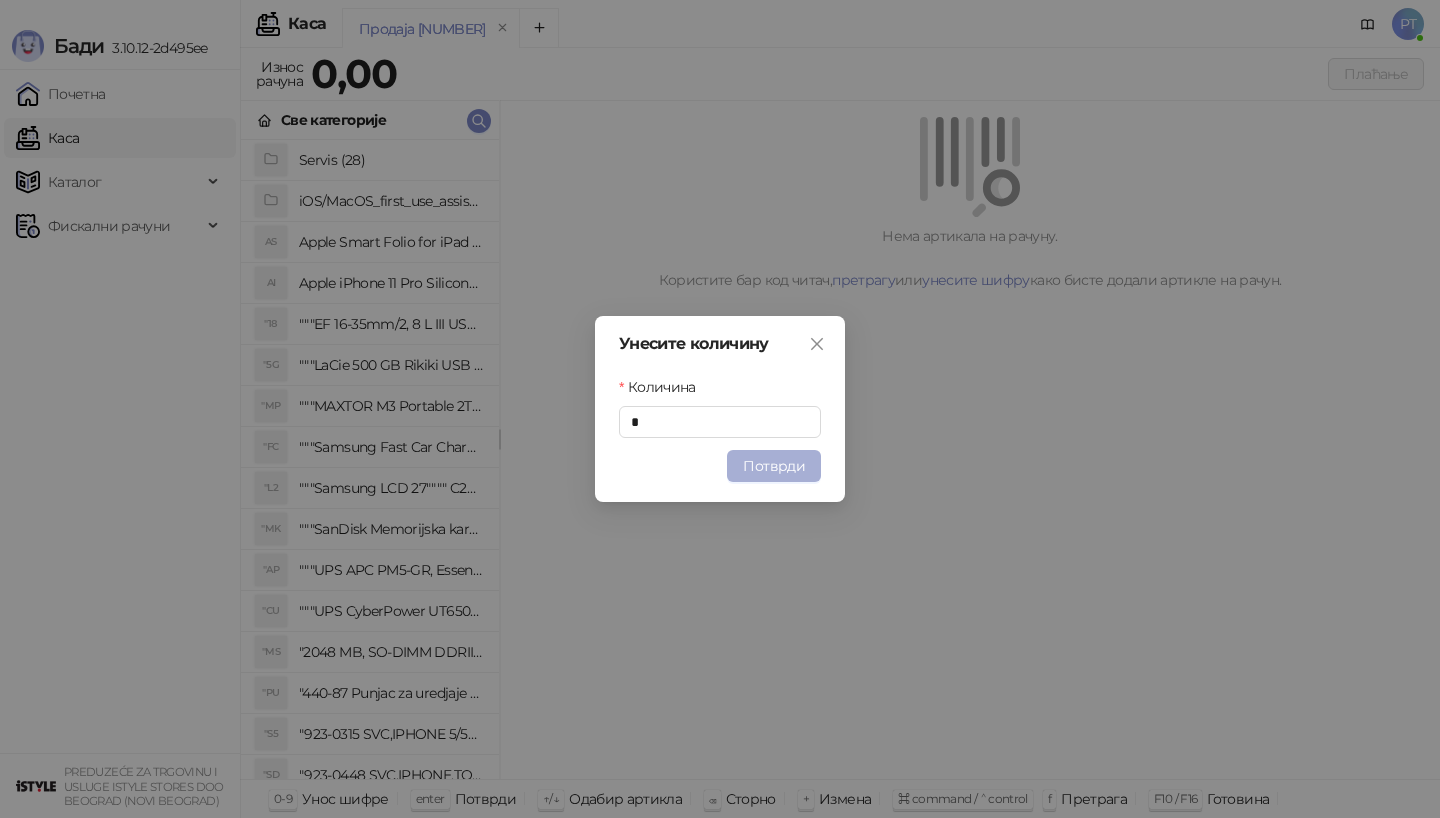 click on "Потврди" at bounding box center (774, 466) 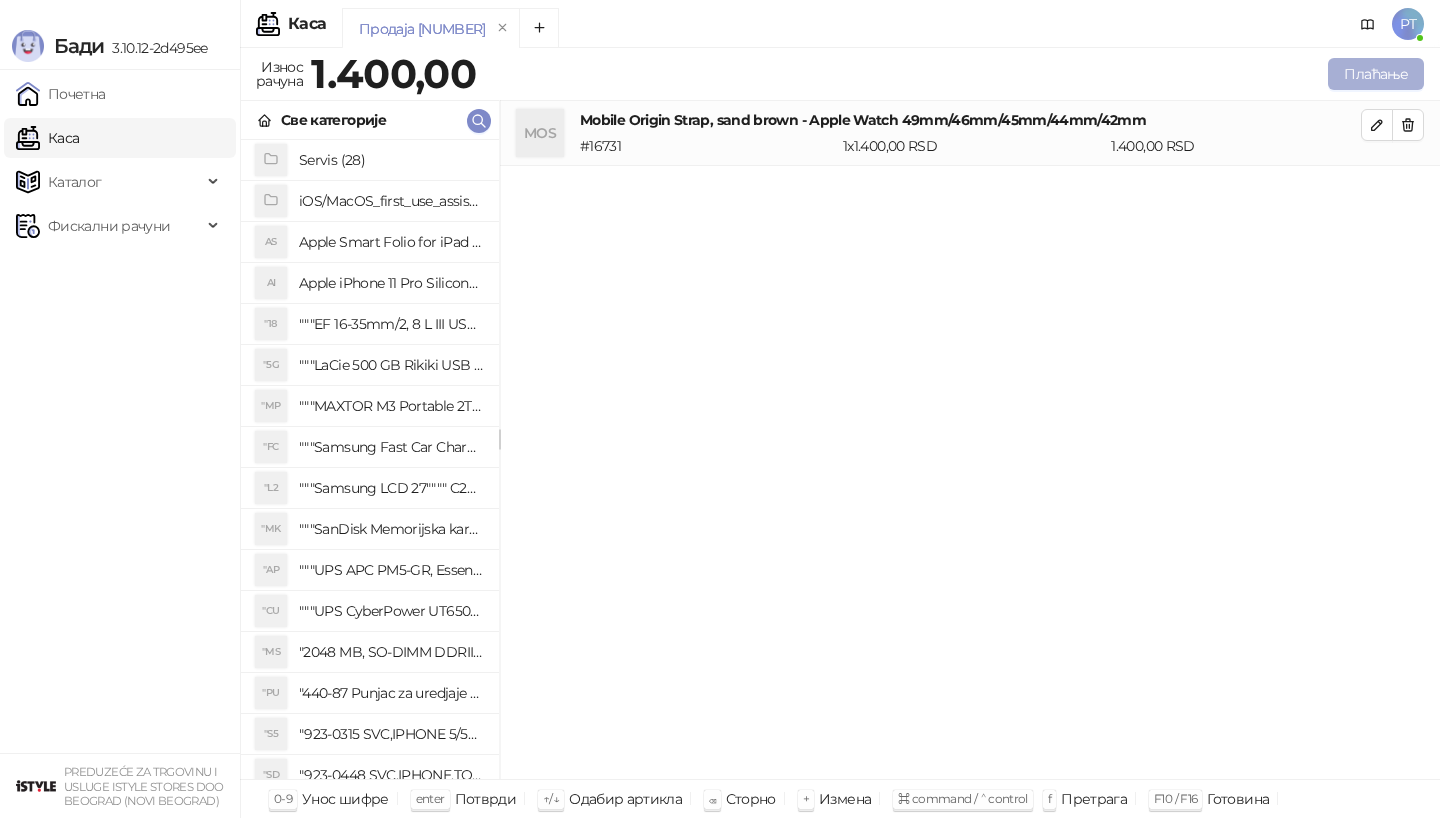 click on "Плаћање" at bounding box center (1376, 74) 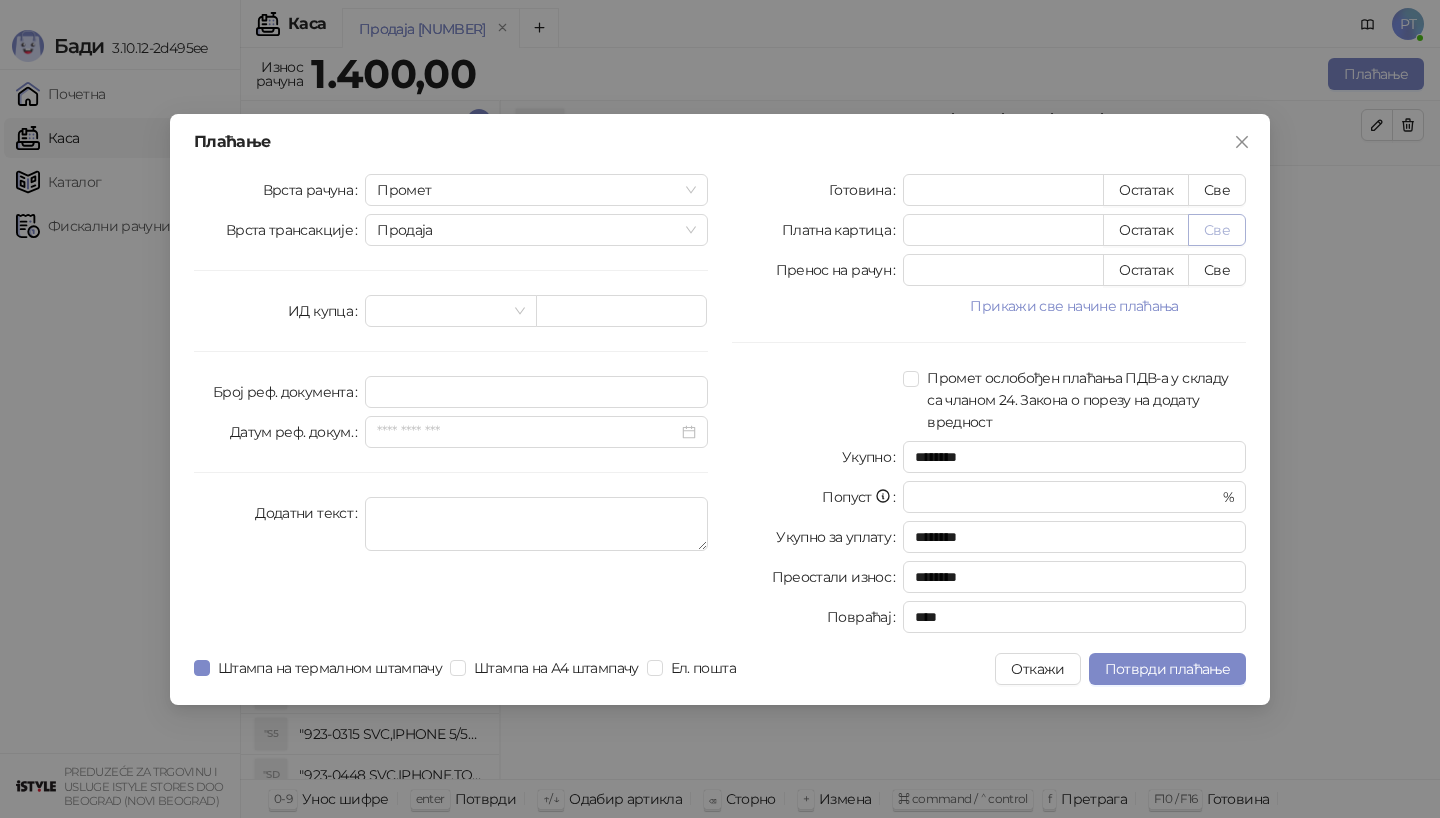 click on "Све" at bounding box center (1217, 230) 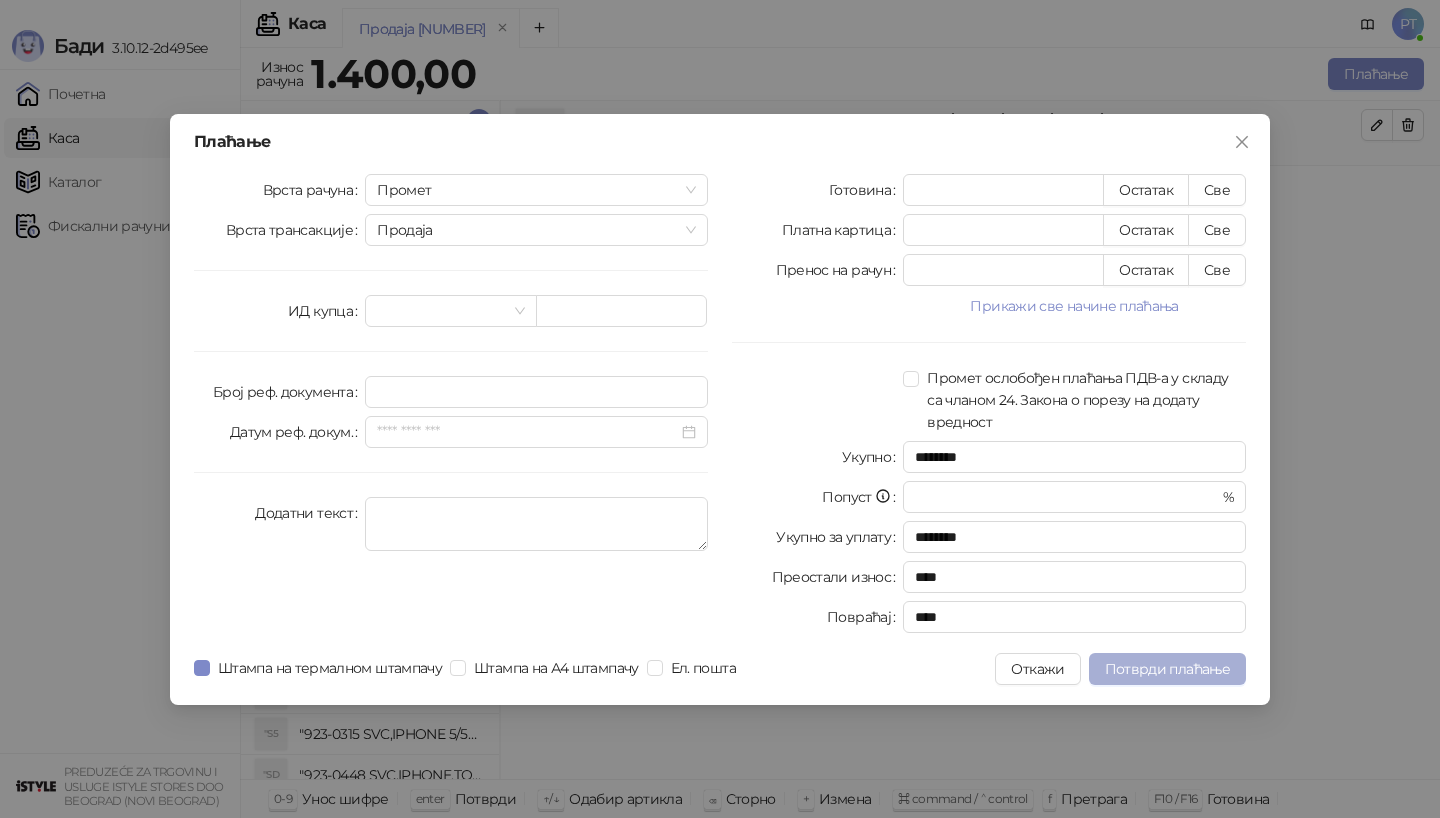 click on "Потврди плаћање" at bounding box center [1167, 669] 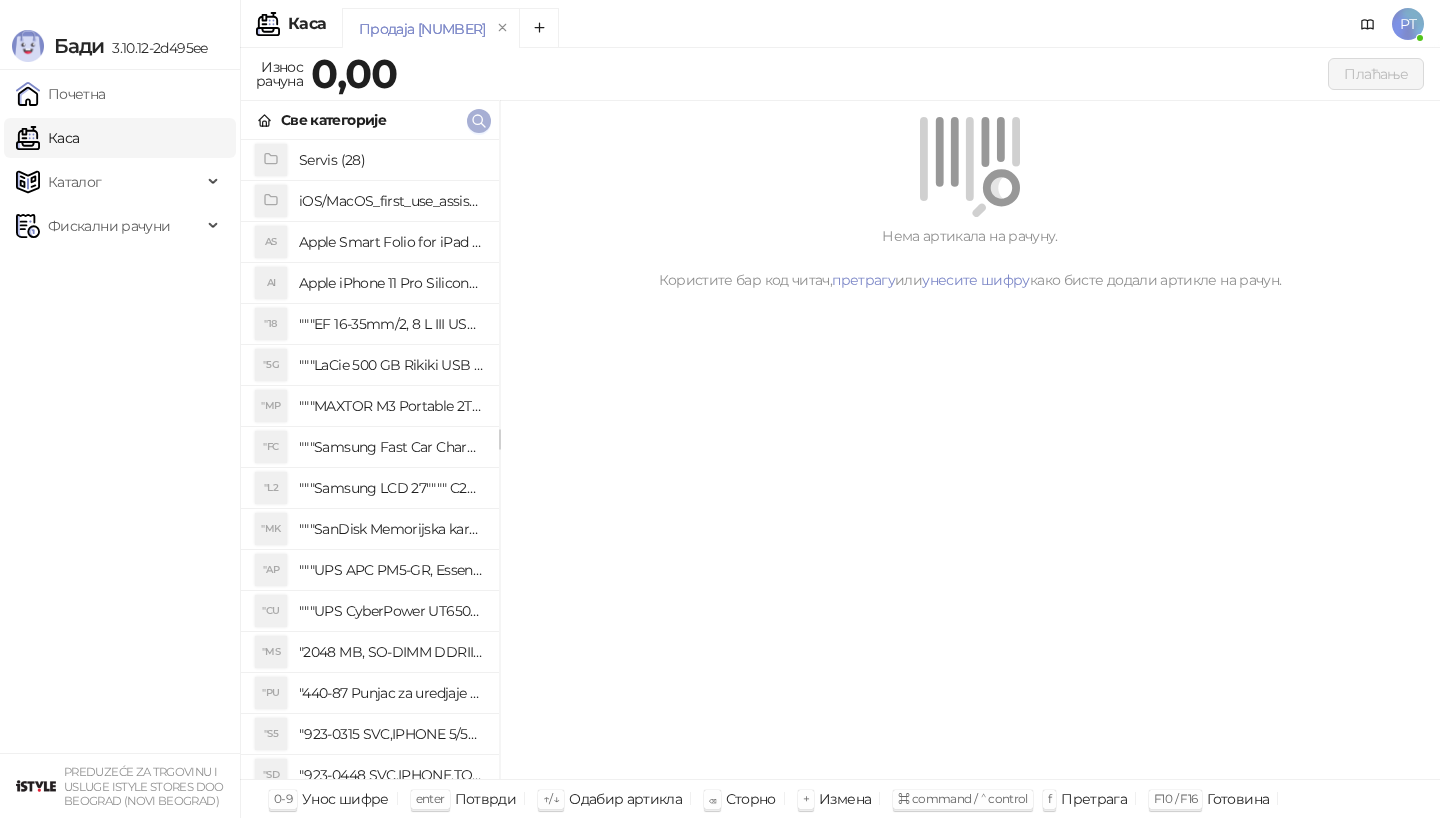 click 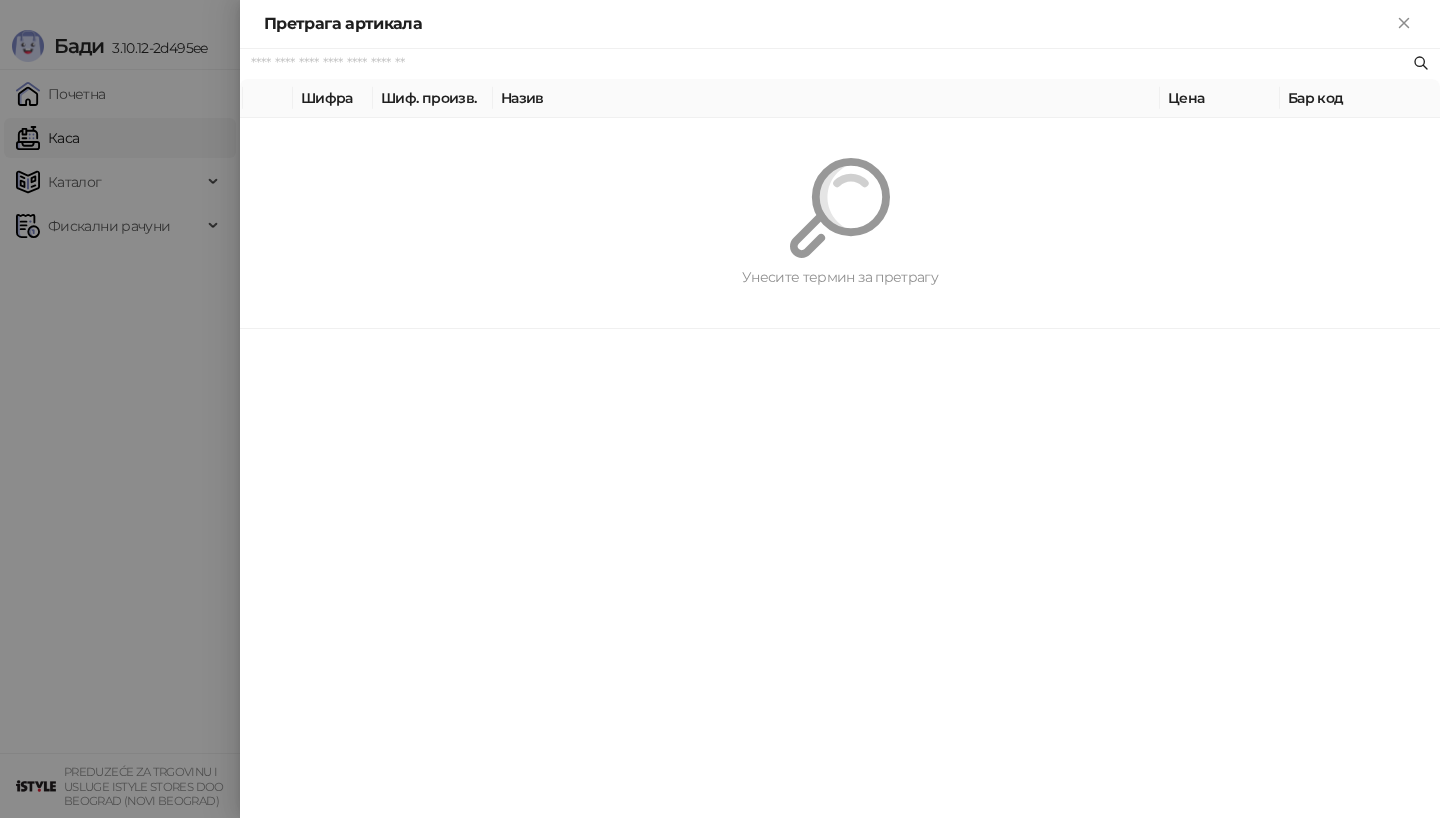 paste on "**********" 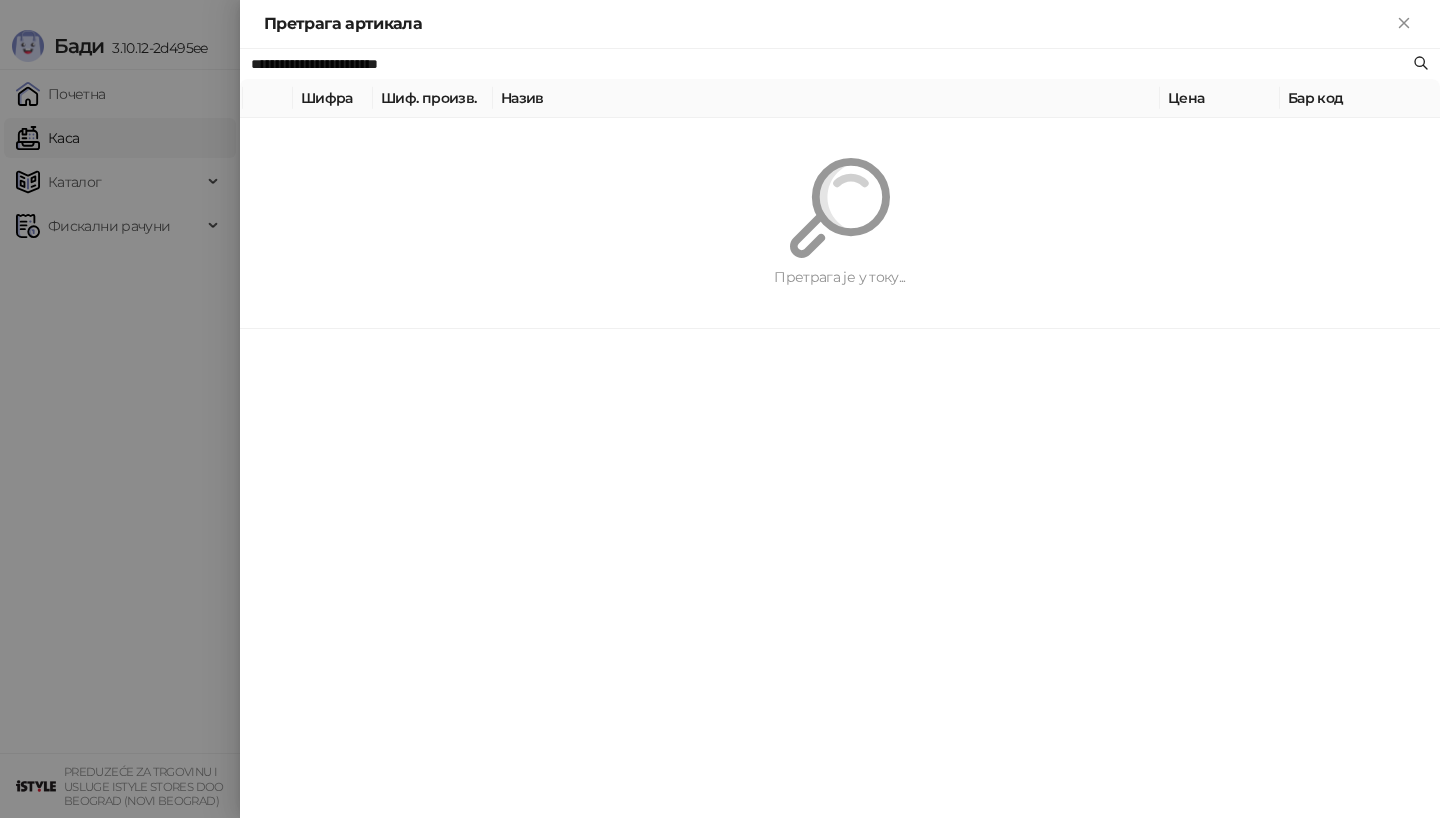 type on "**********" 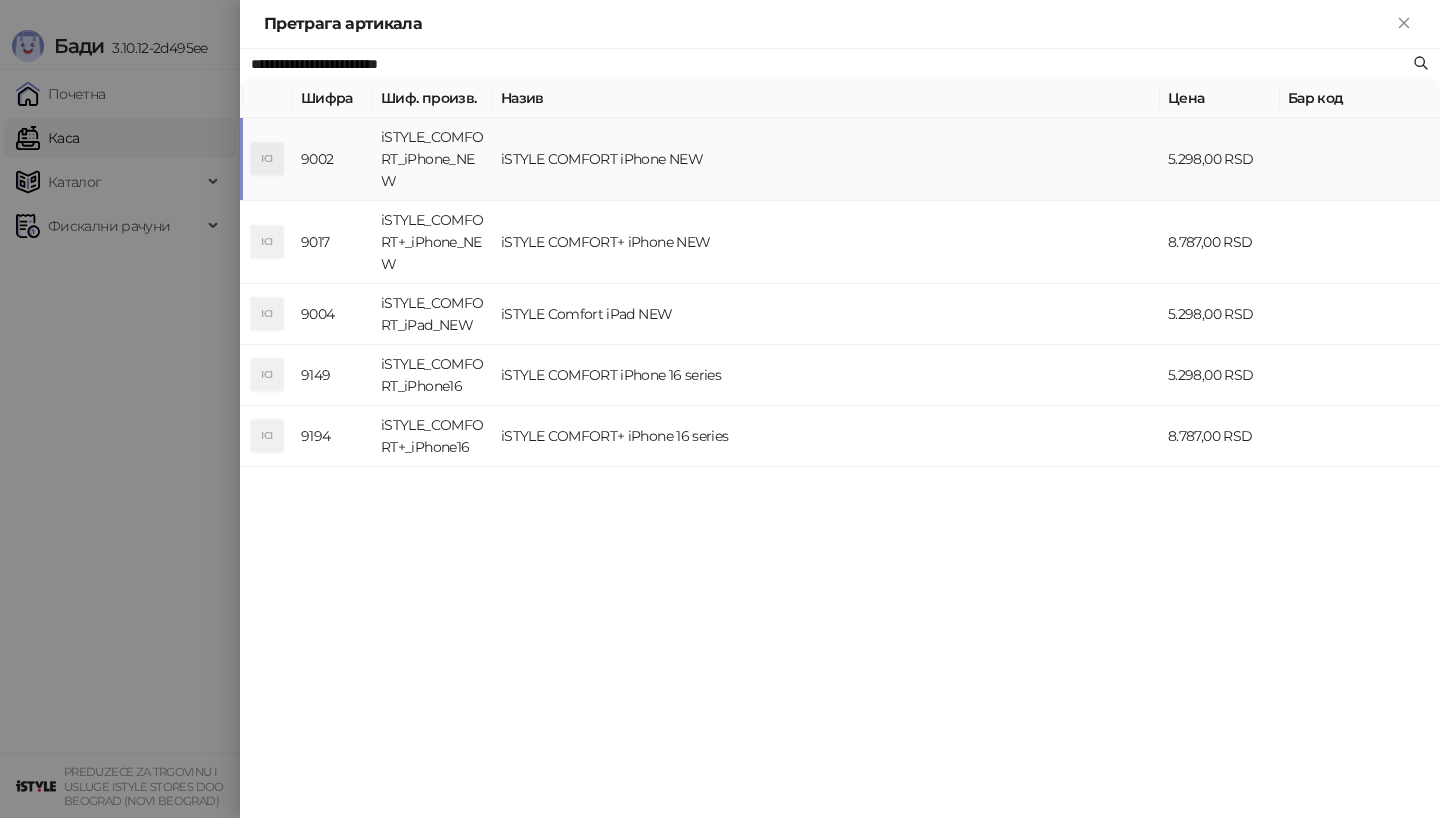 click on "iSTYLE COMFORT iPhone NEW" at bounding box center [826, 159] 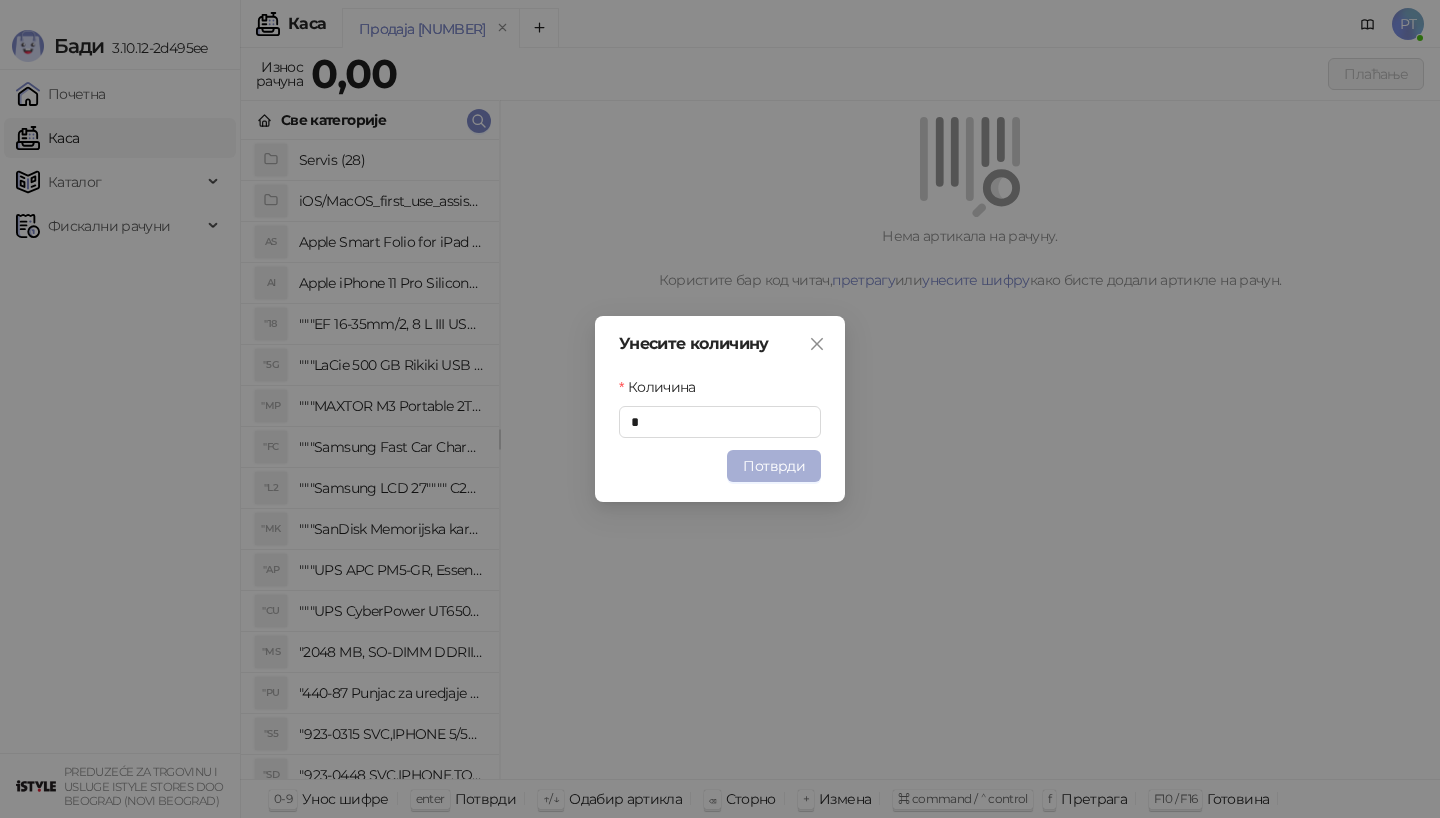 click on "Потврди" at bounding box center (774, 466) 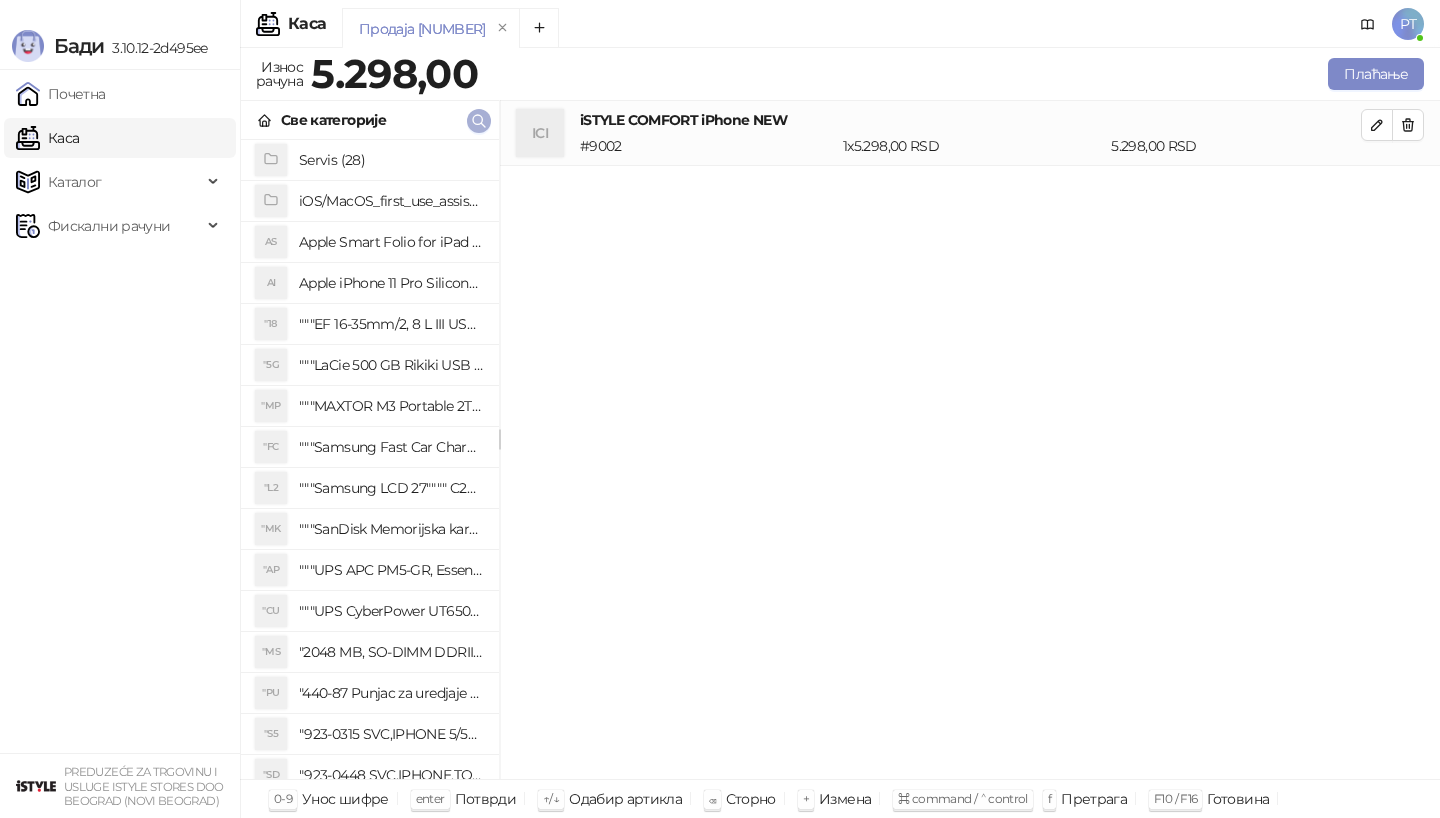 click 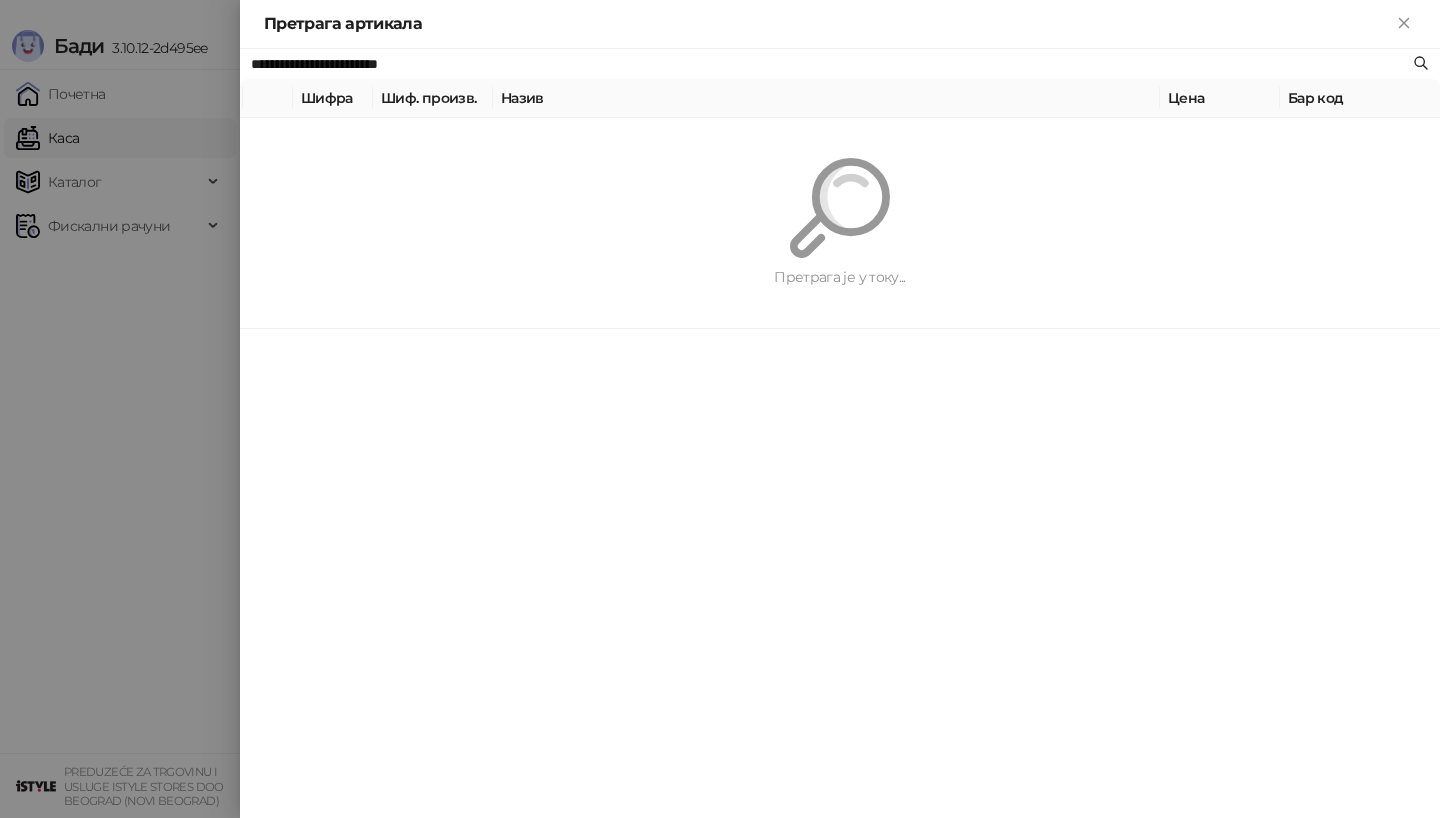 paste 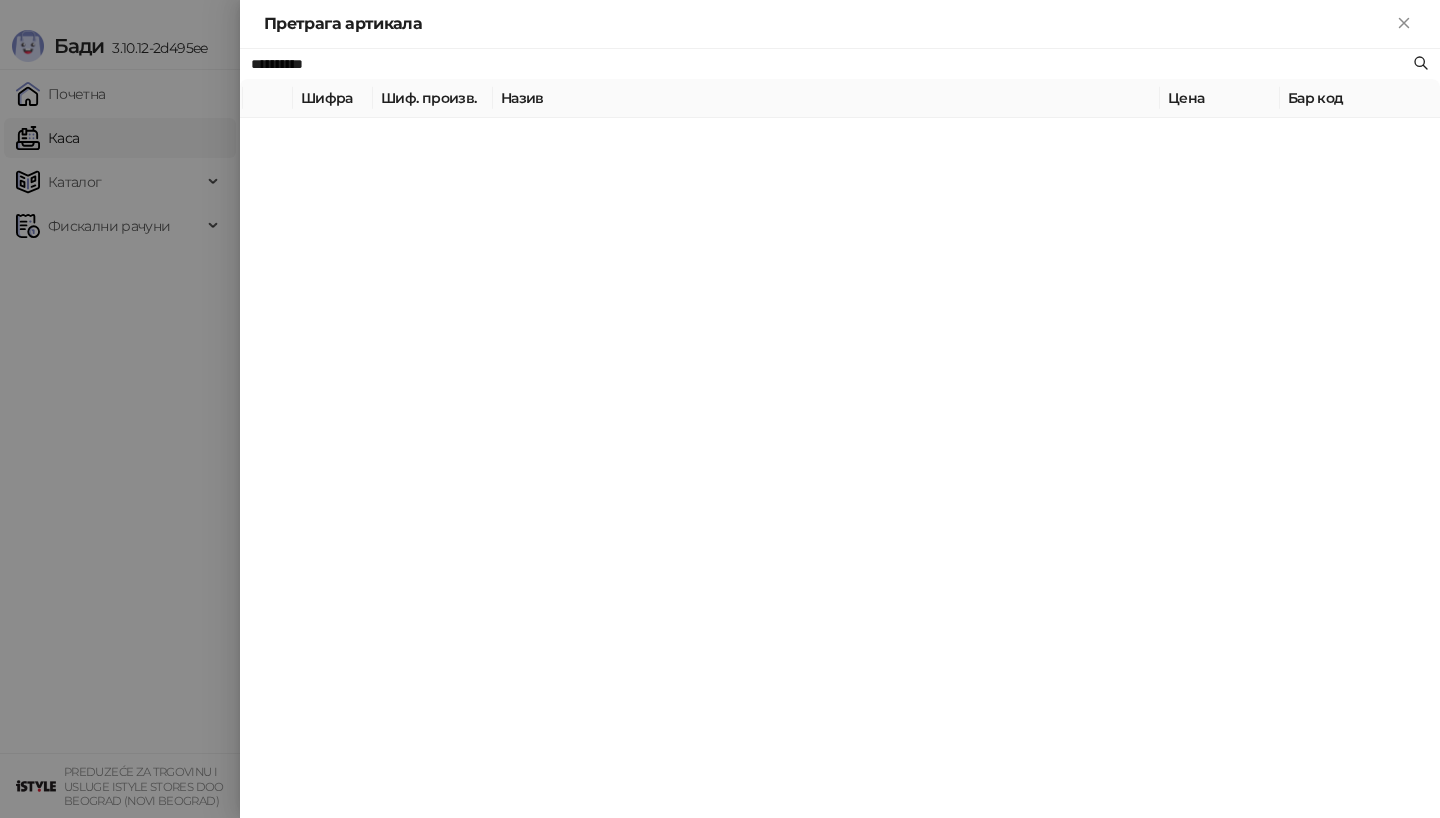 type on "**********" 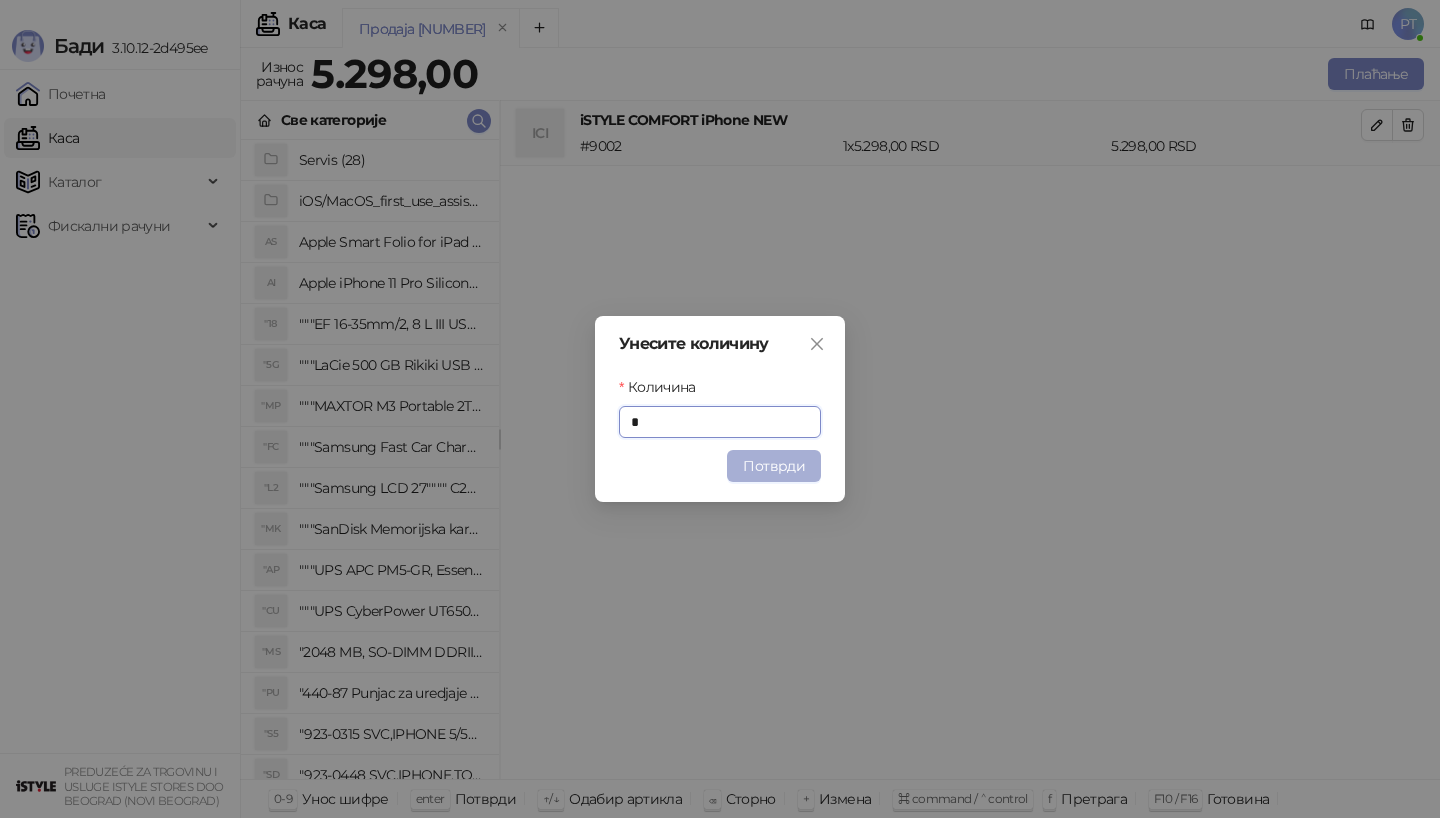 click on "Потврди" at bounding box center [774, 466] 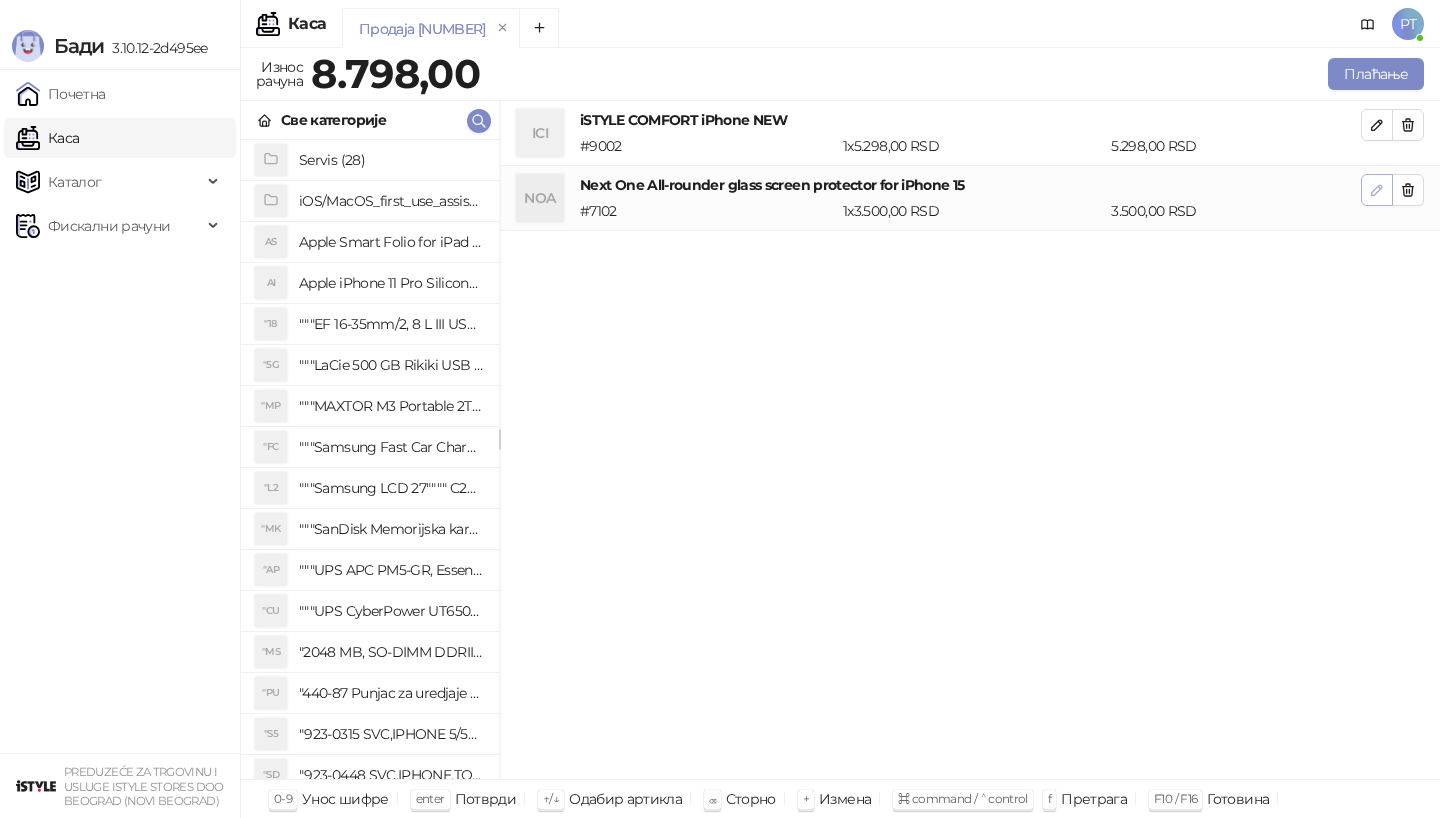 click 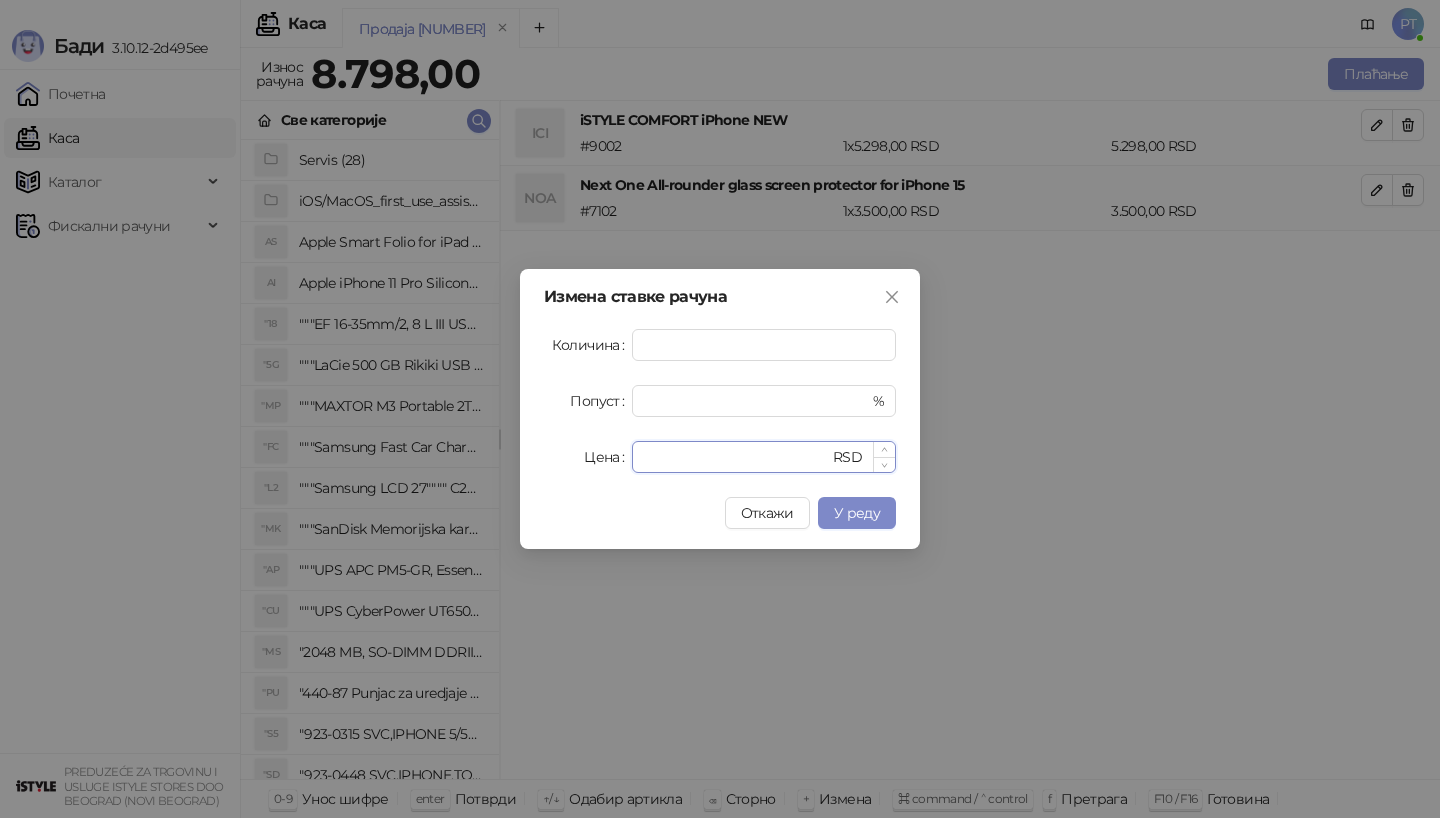 click on "****" at bounding box center (736, 457) 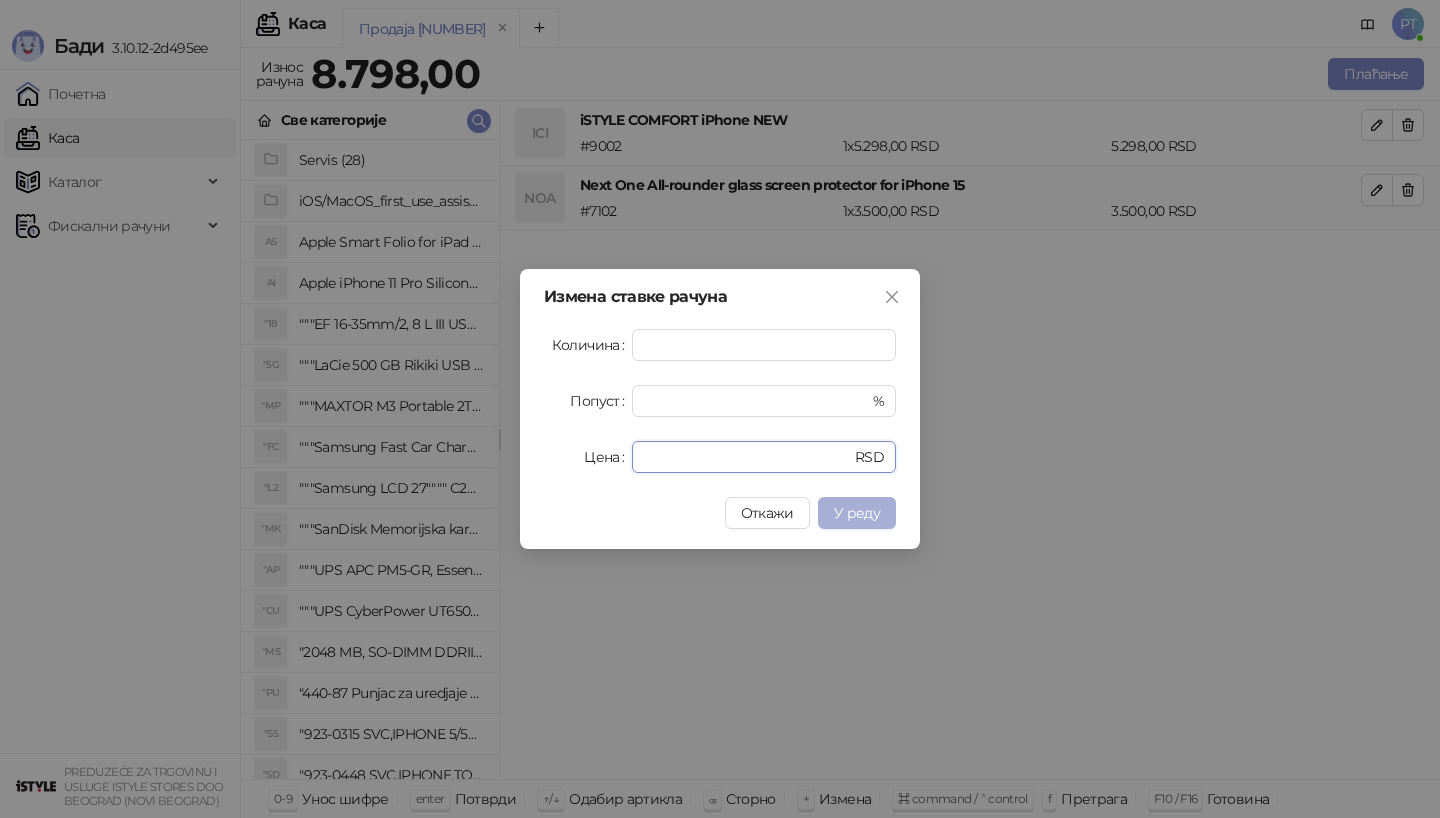 type on "*" 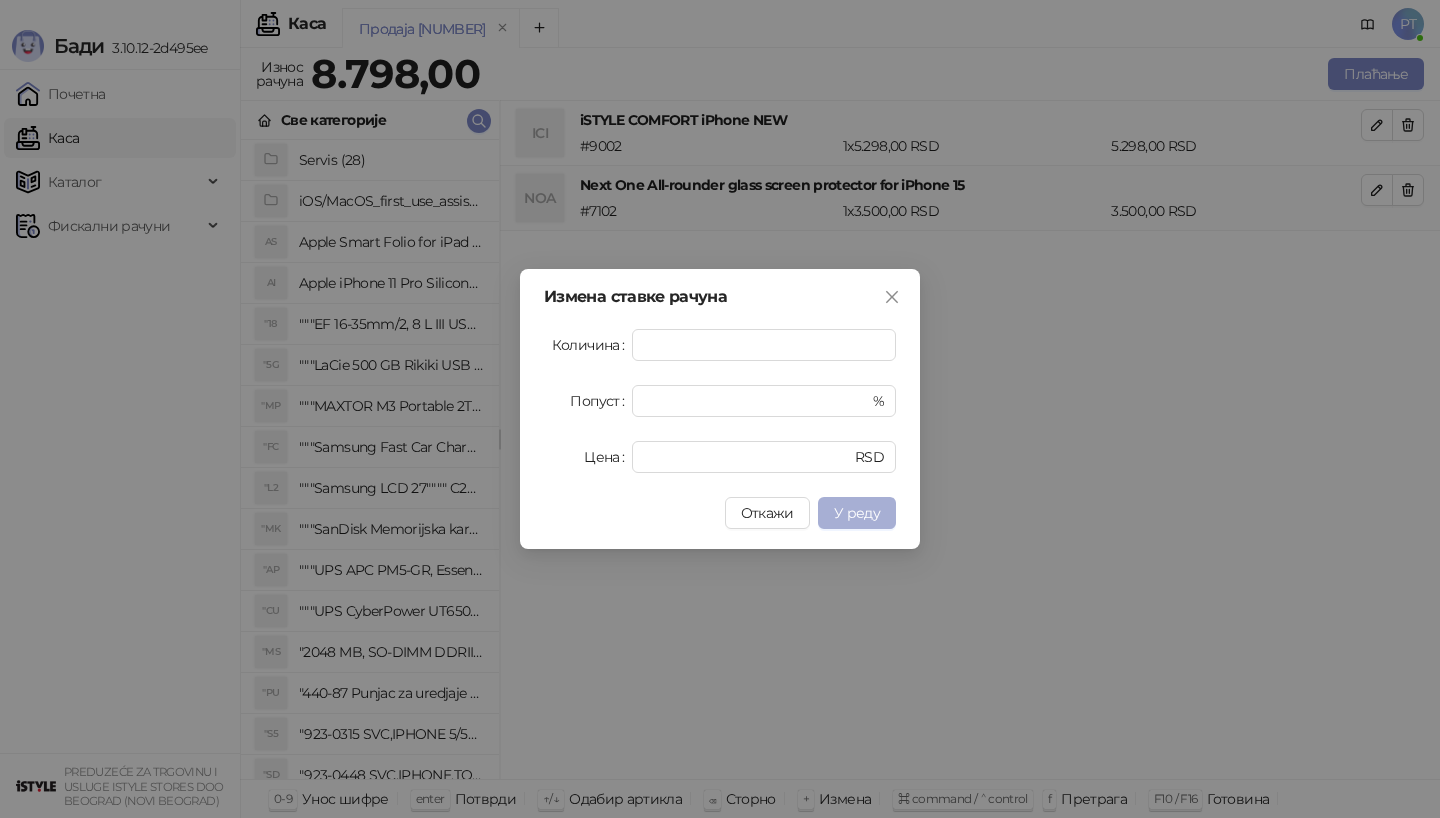 click on "У реду" at bounding box center [857, 513] 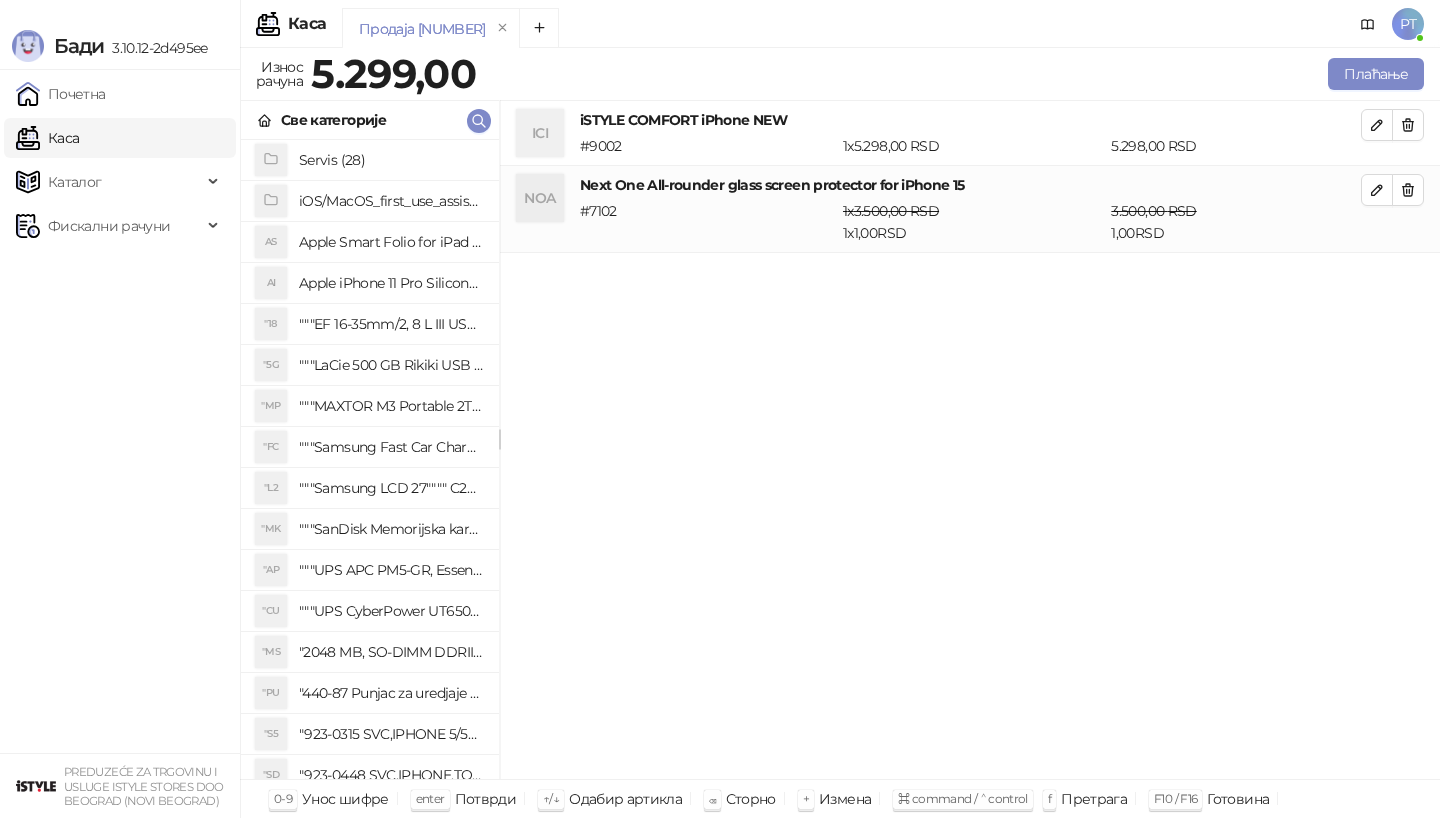 click on "Све категорије" at bounding box center (370, 120) 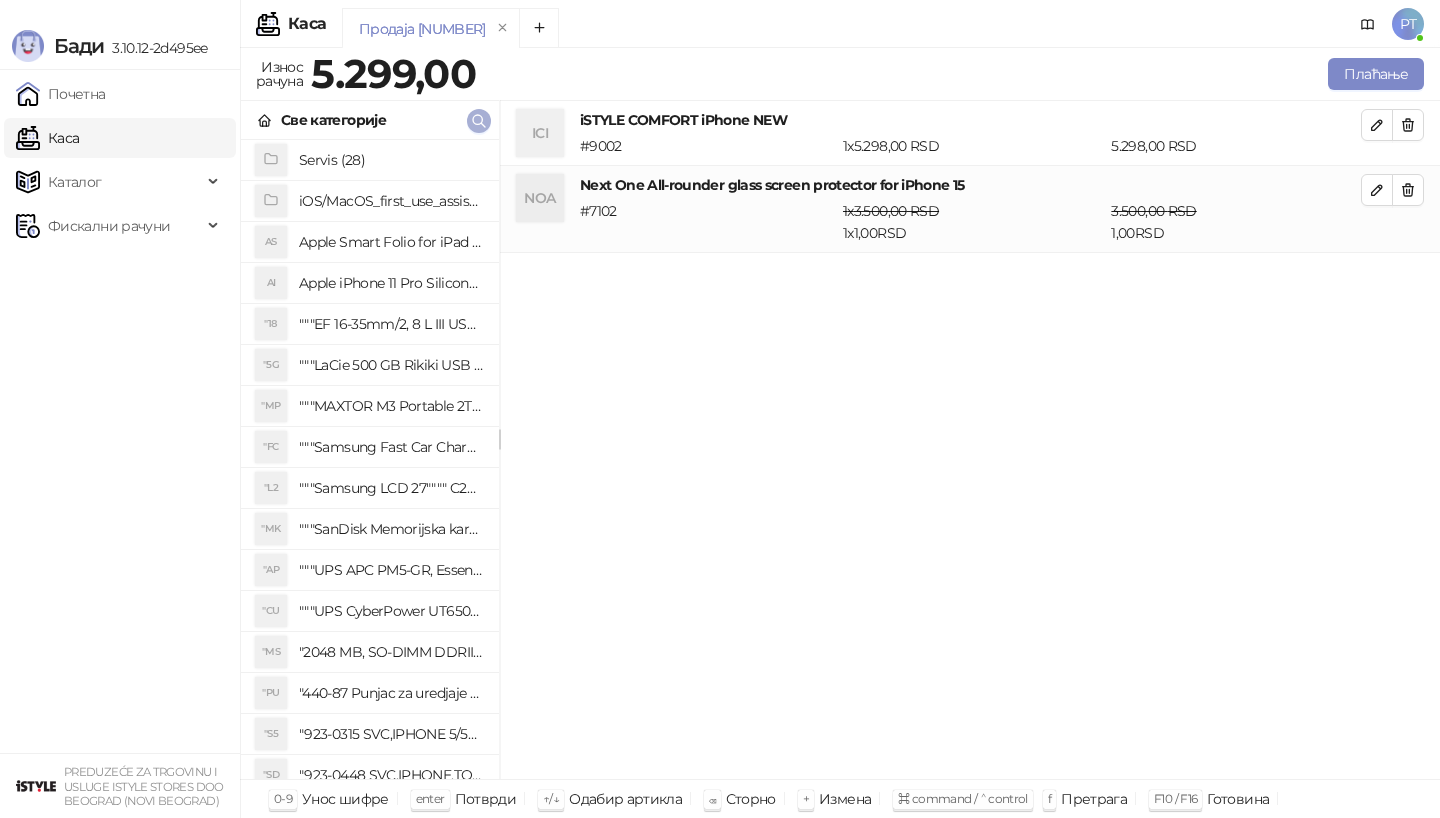 click 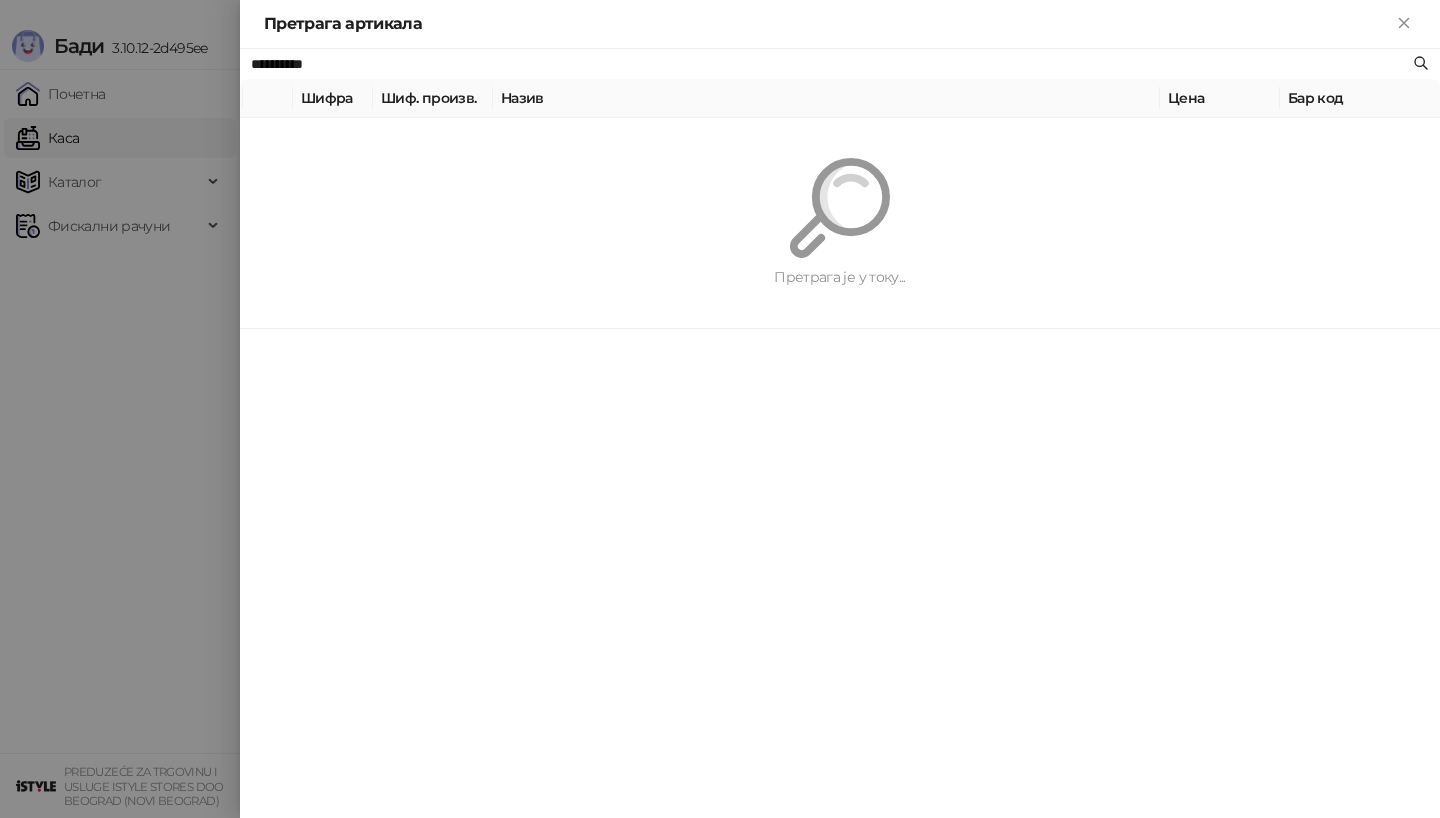 paste 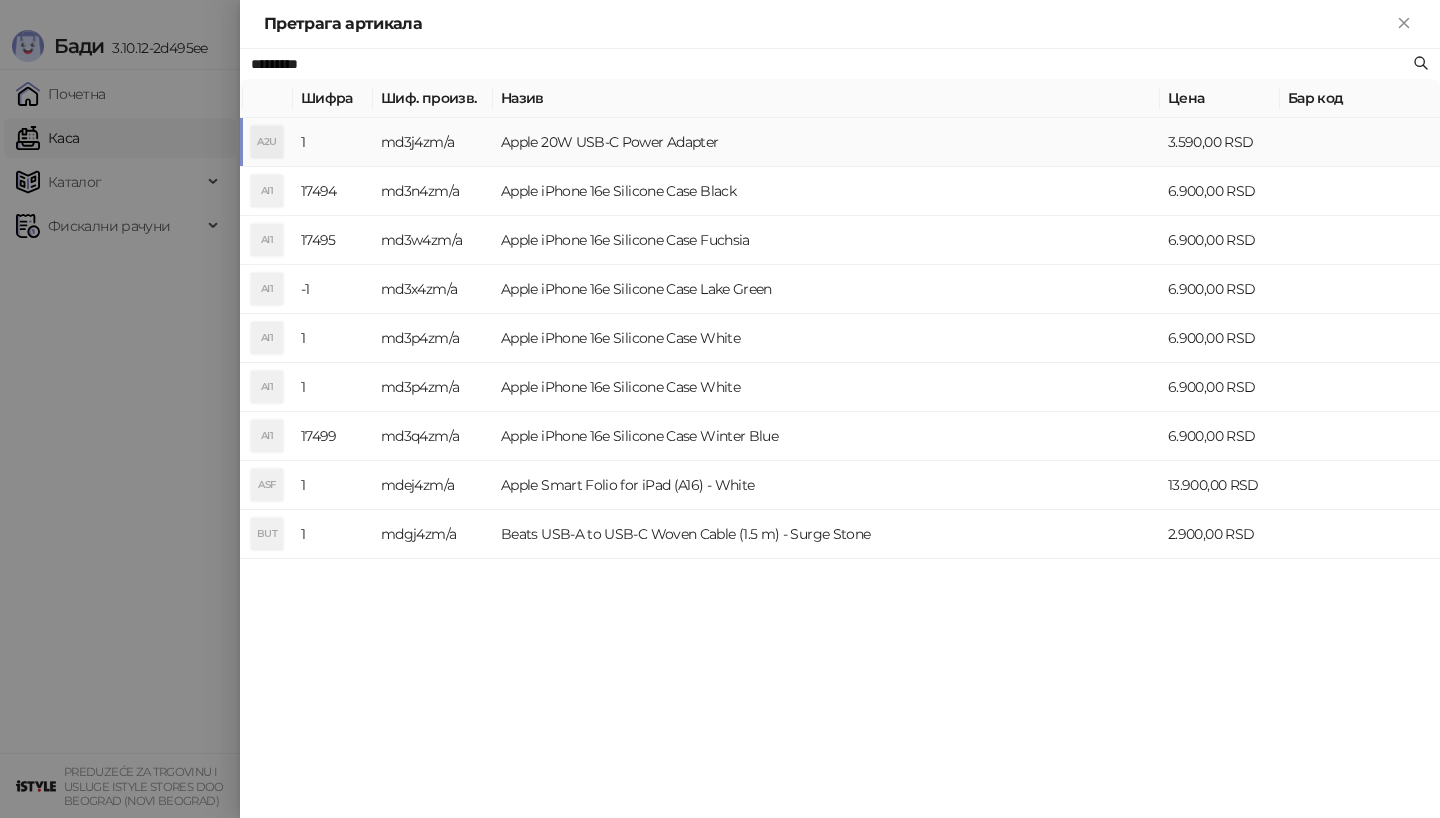 type on "*********" 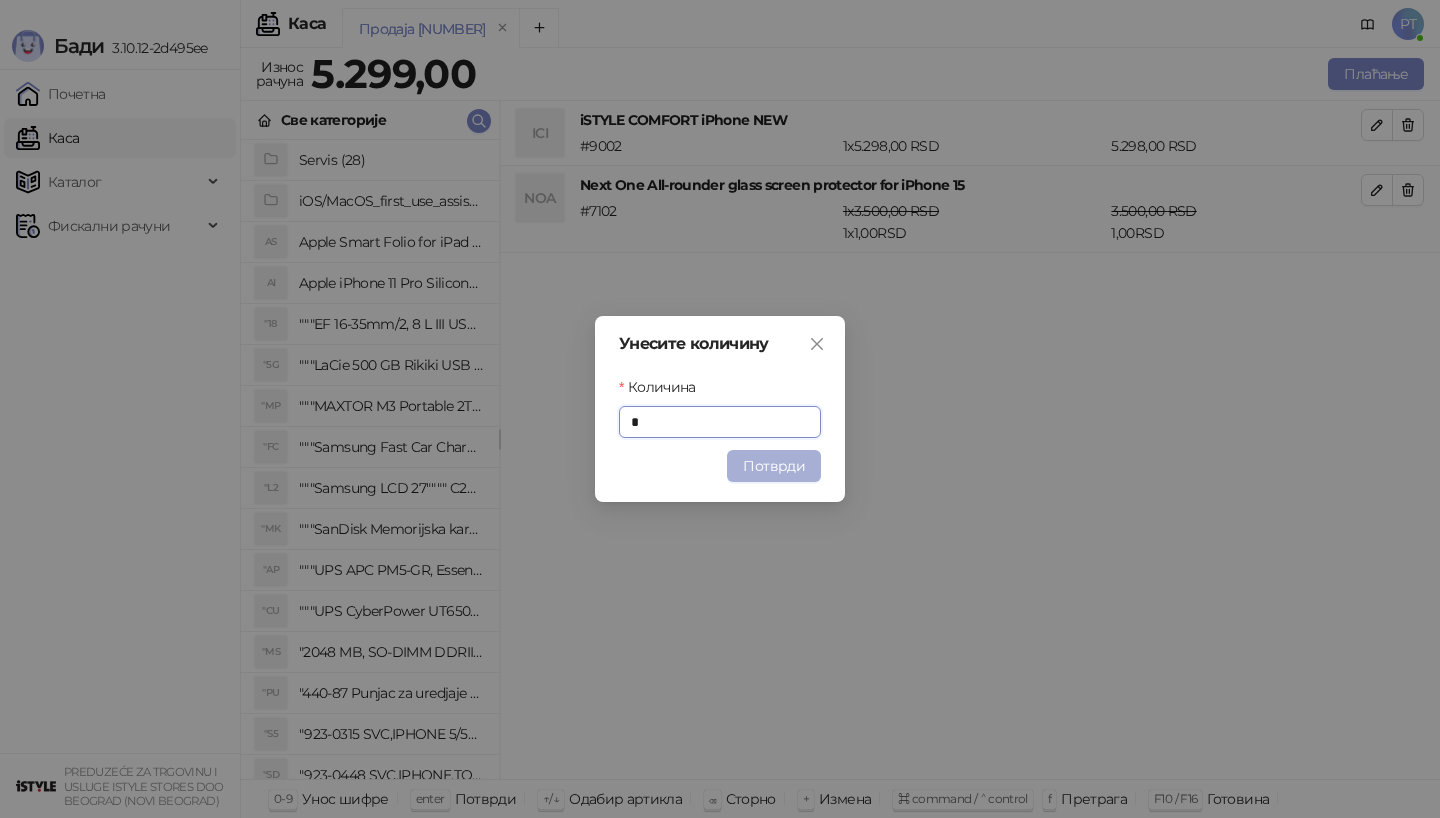 click on "Потврди" at bounding box center (774, 466) 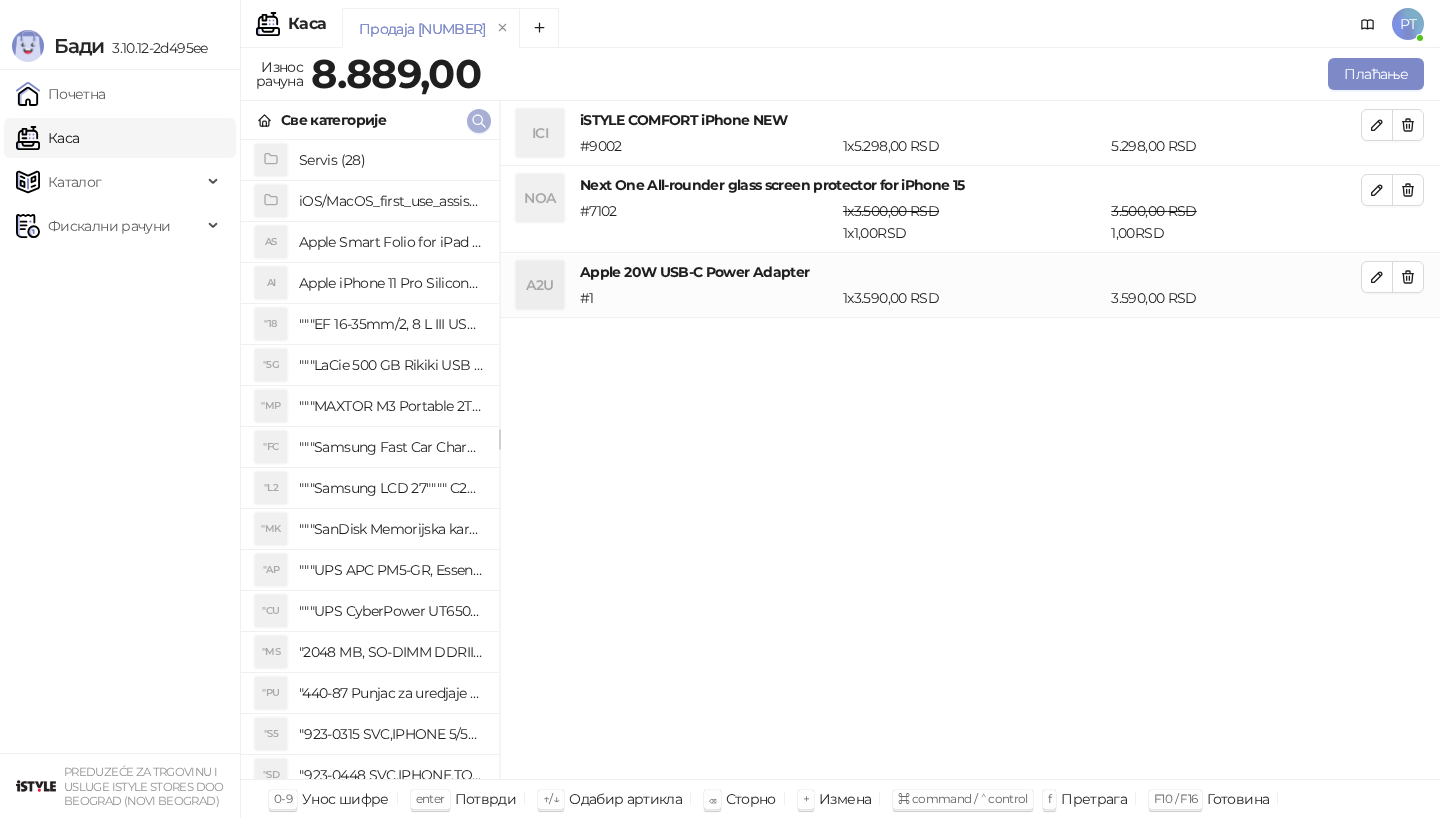 type 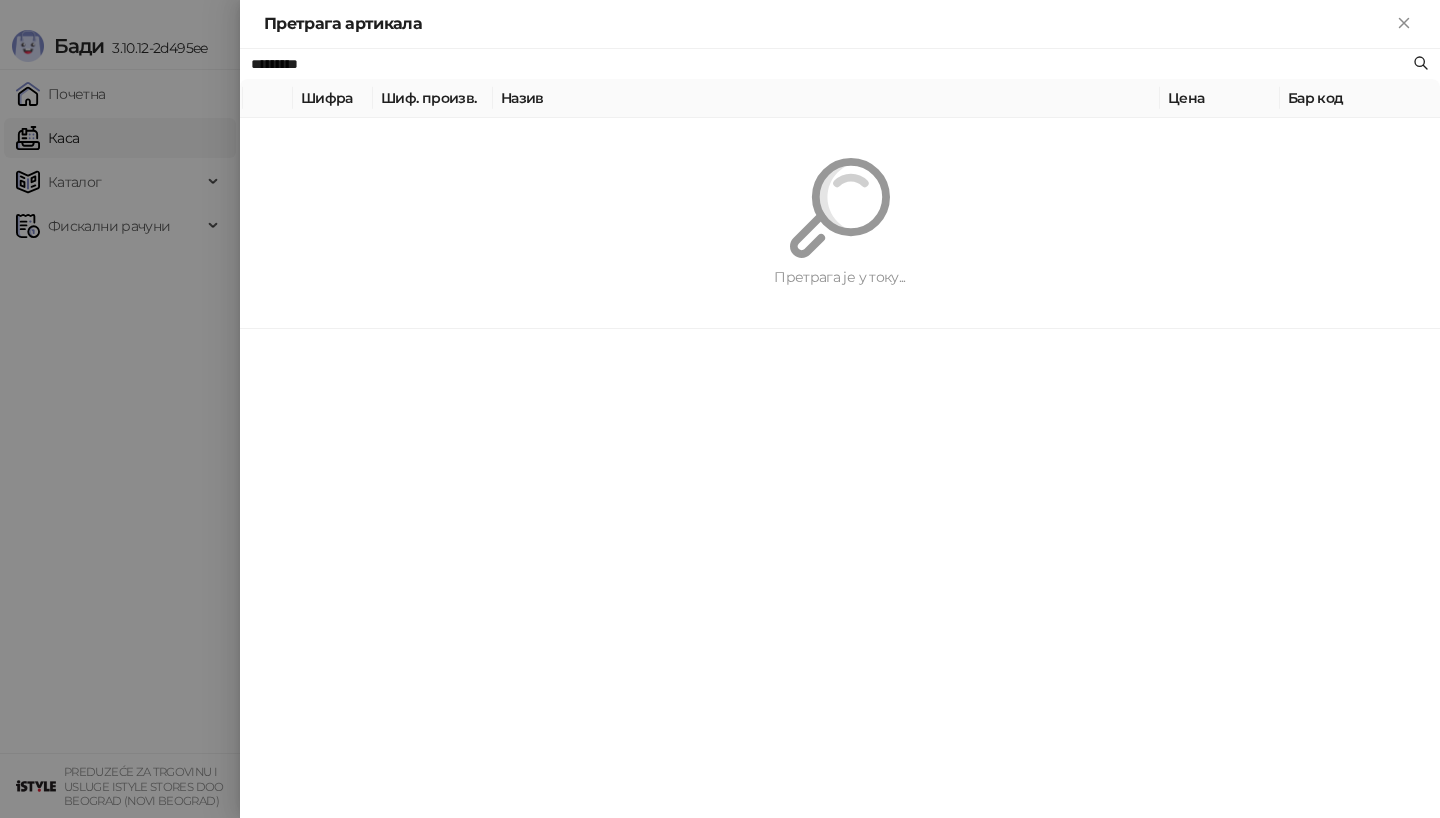 paste 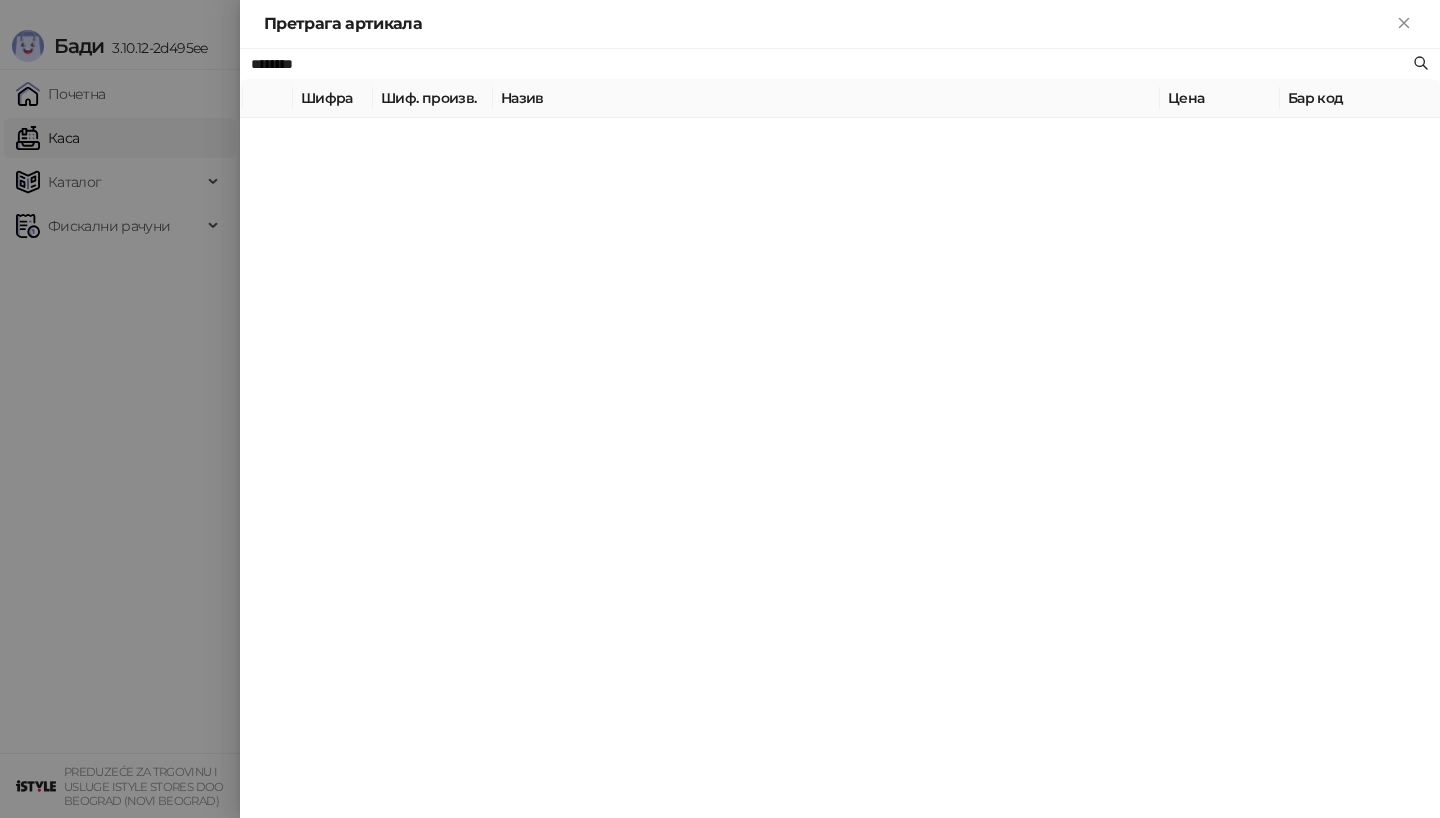 type on "********" 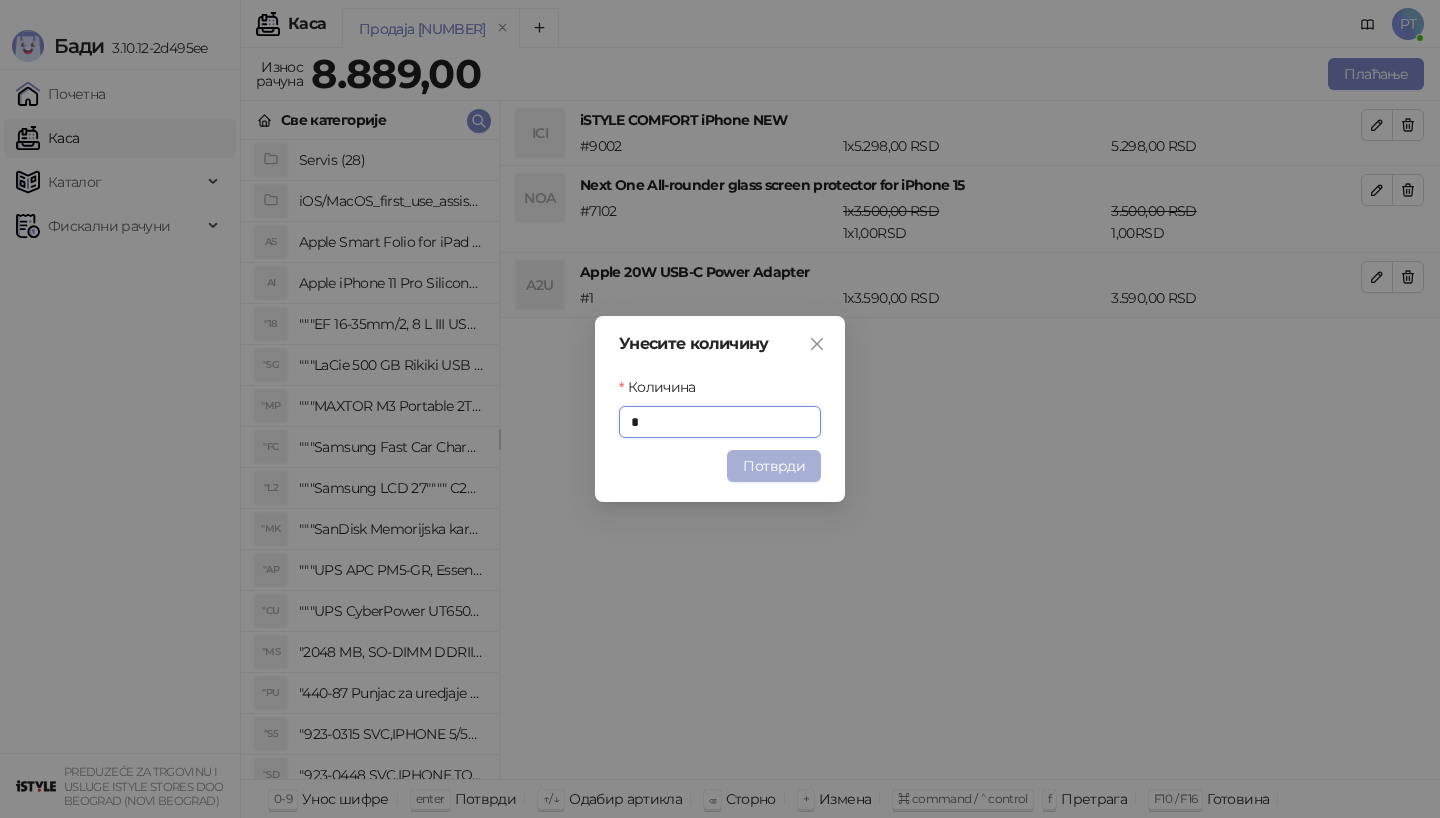 click on "Потврди" at bounding box center (774, 466) 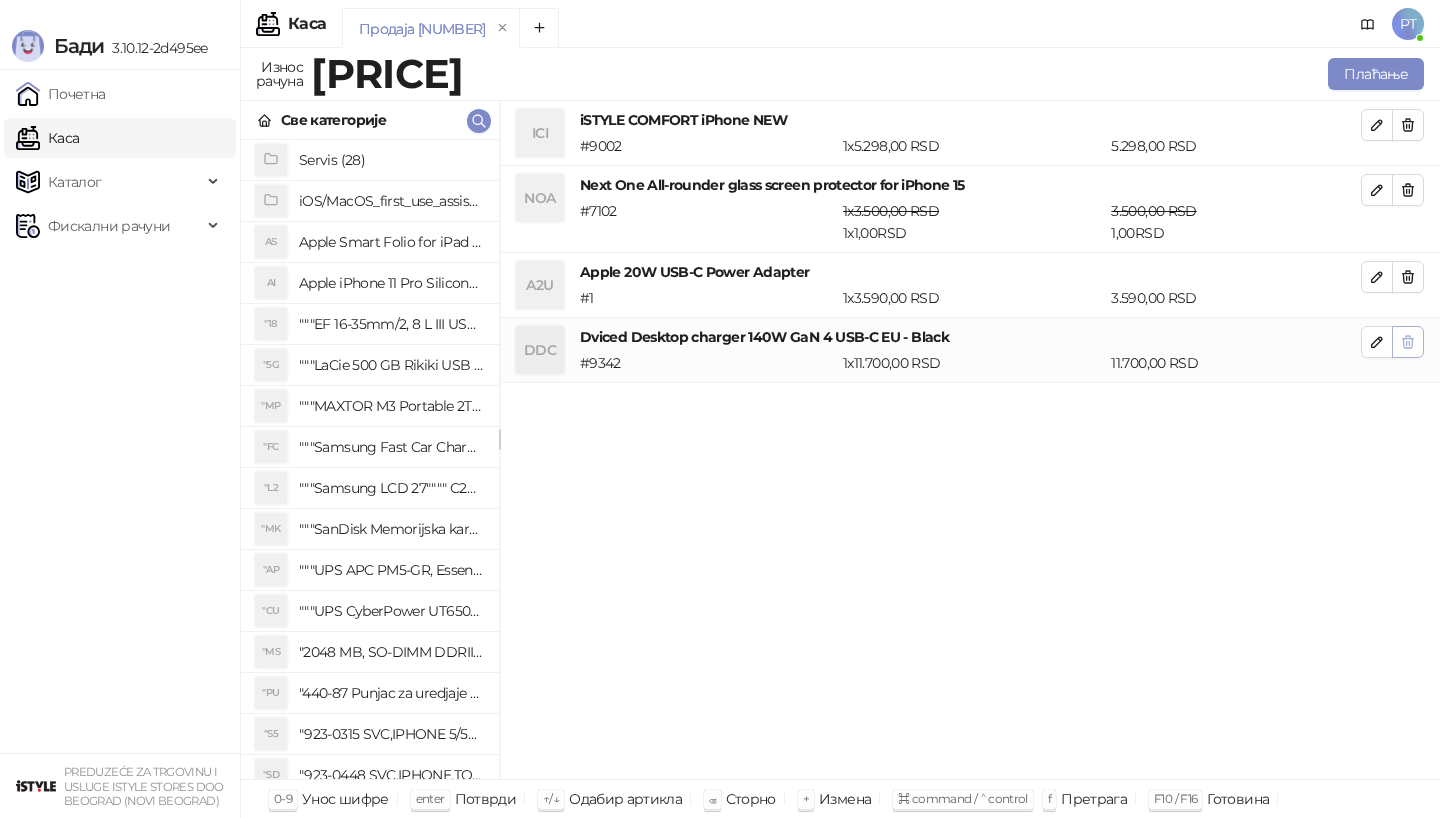 click at bounding box center [1408, 342] 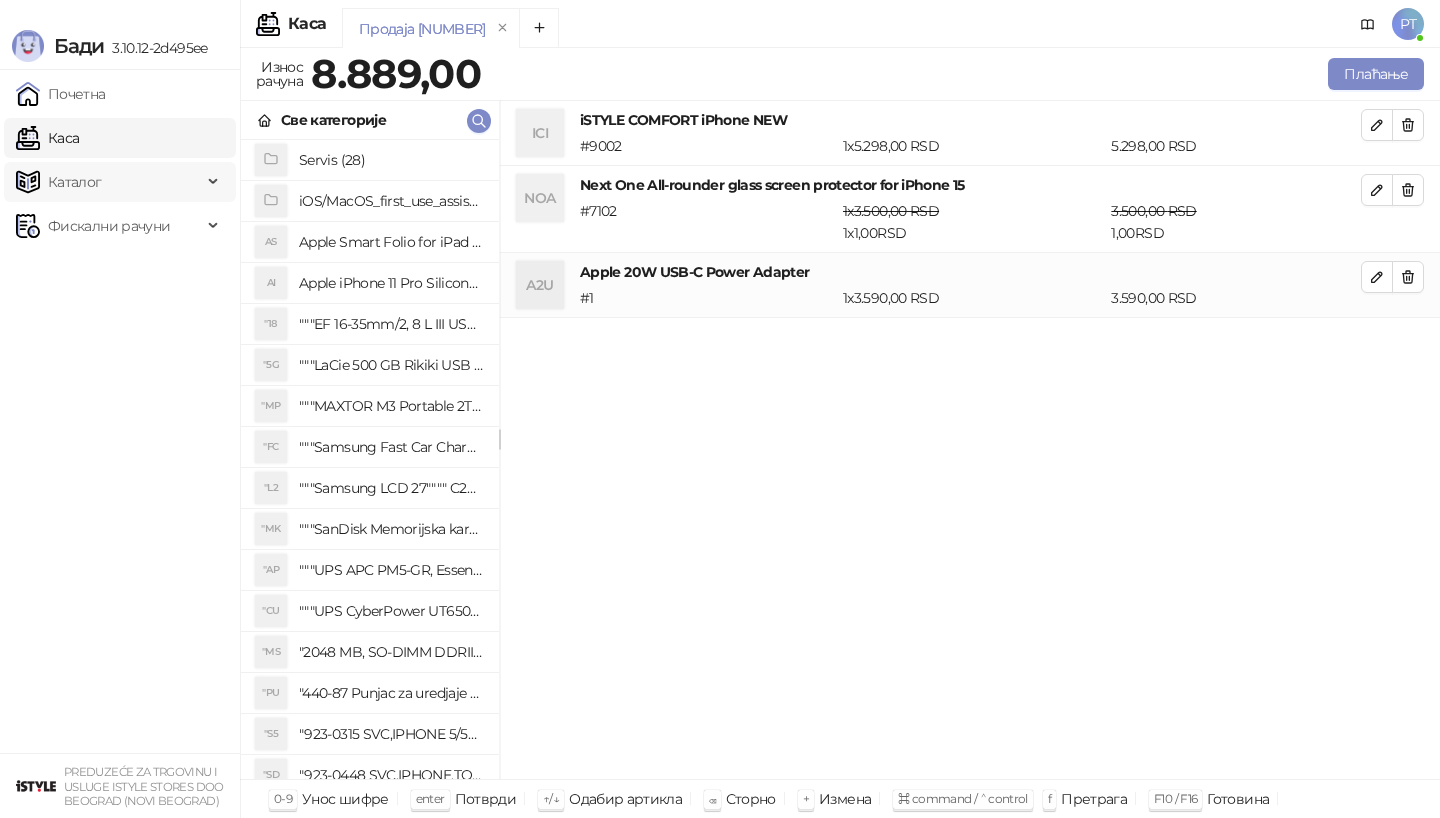 click on "Каталог" at bounding box center [109, 182] 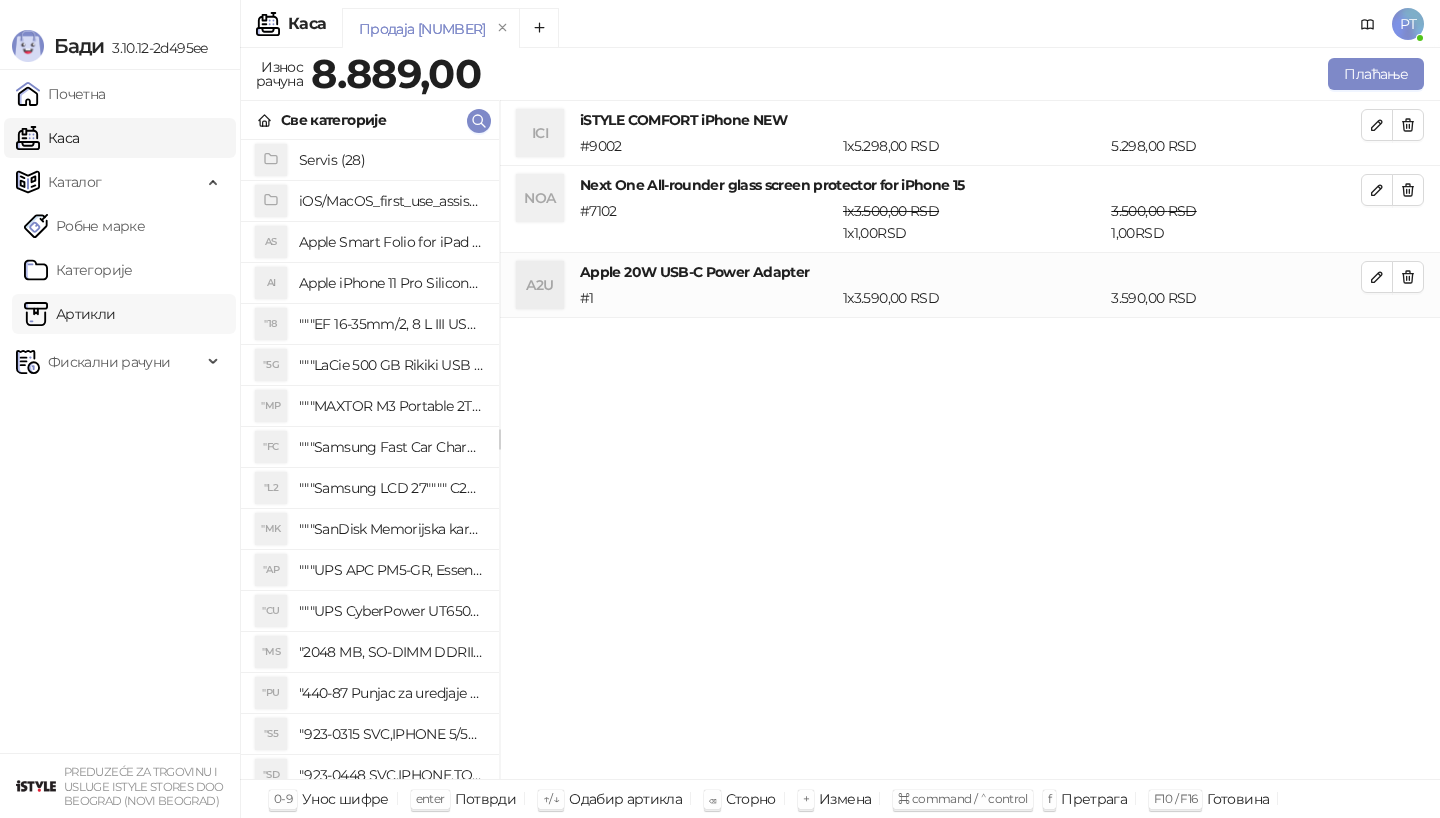 click on "Артикли" at bounding box center (70, 314) 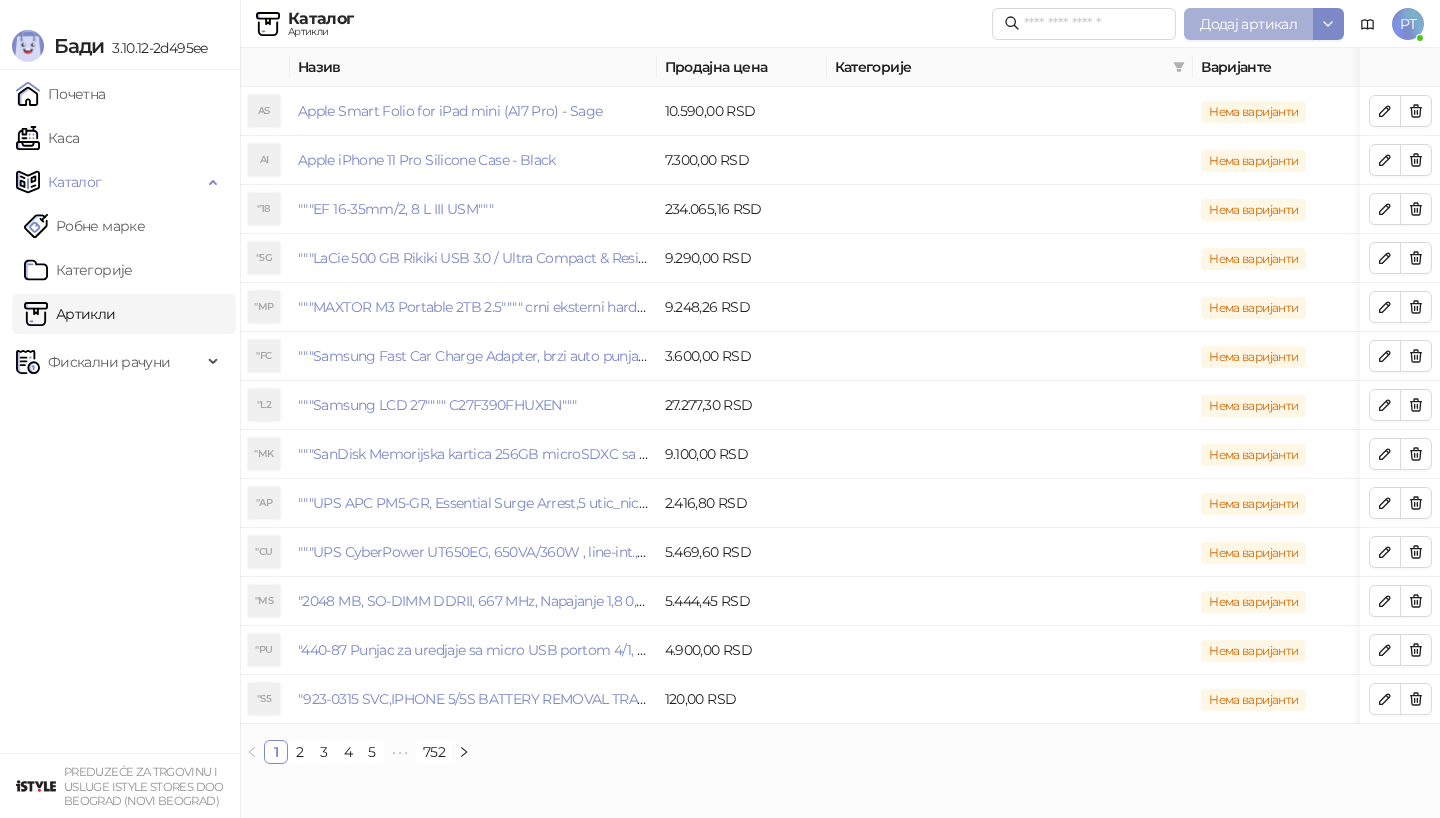 click on "Додај артикал" at bounding box center [1248, 24] 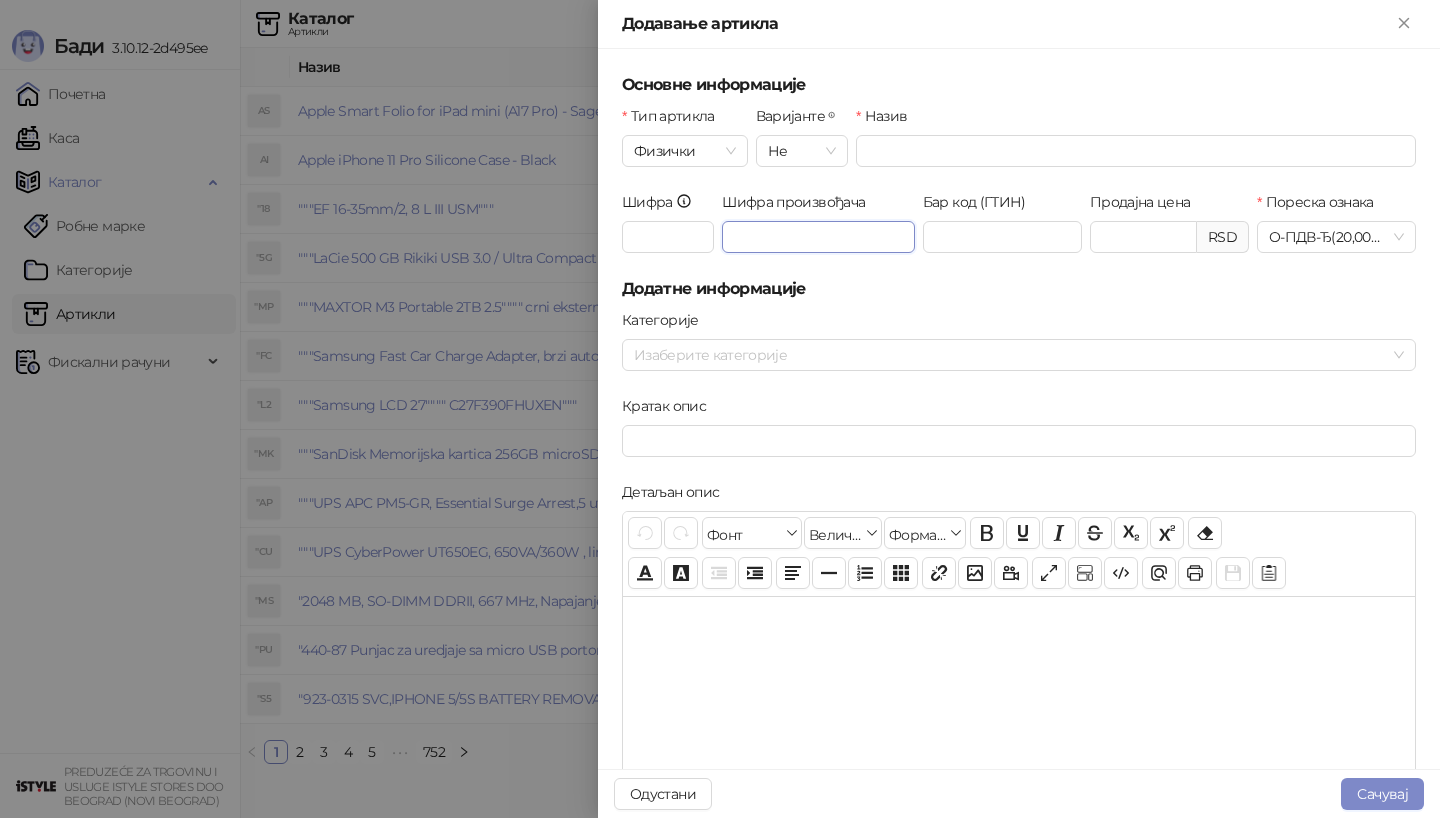 click on "Шифра произвођача" at bounding box center (818, 237) 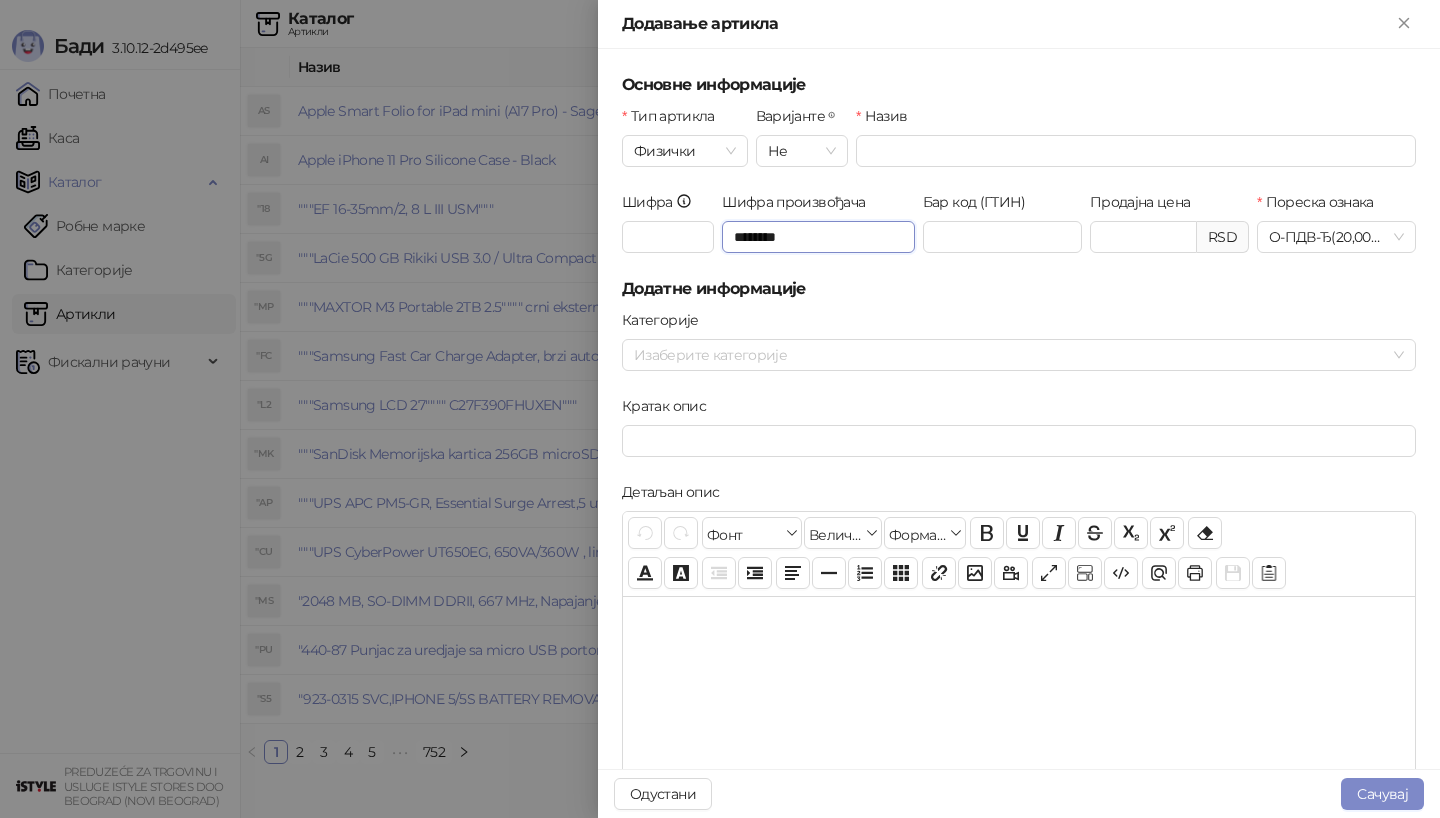 type on "********" 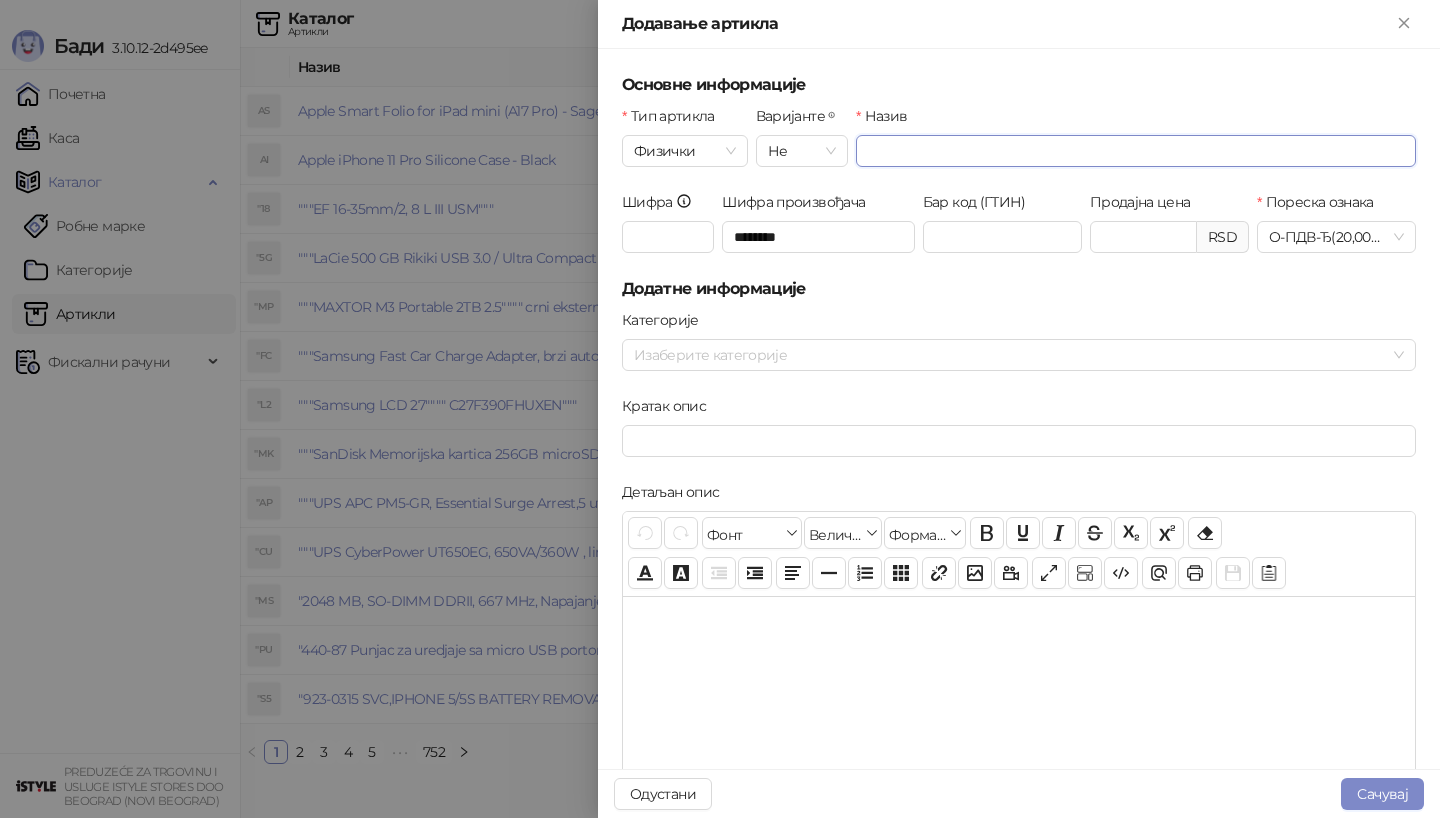 click on "Назив" at bounding box center (1136, 151) 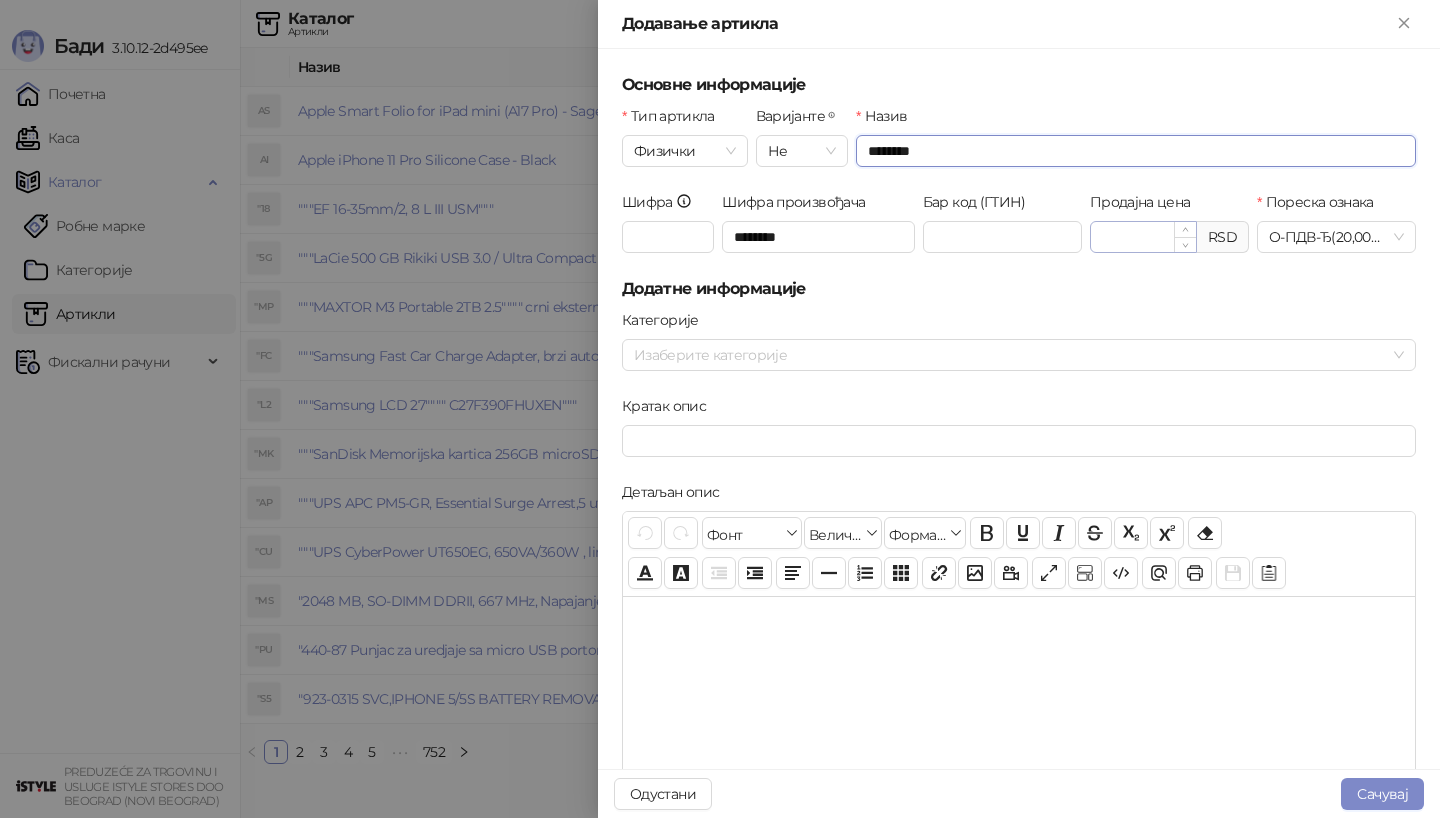 type on "********" 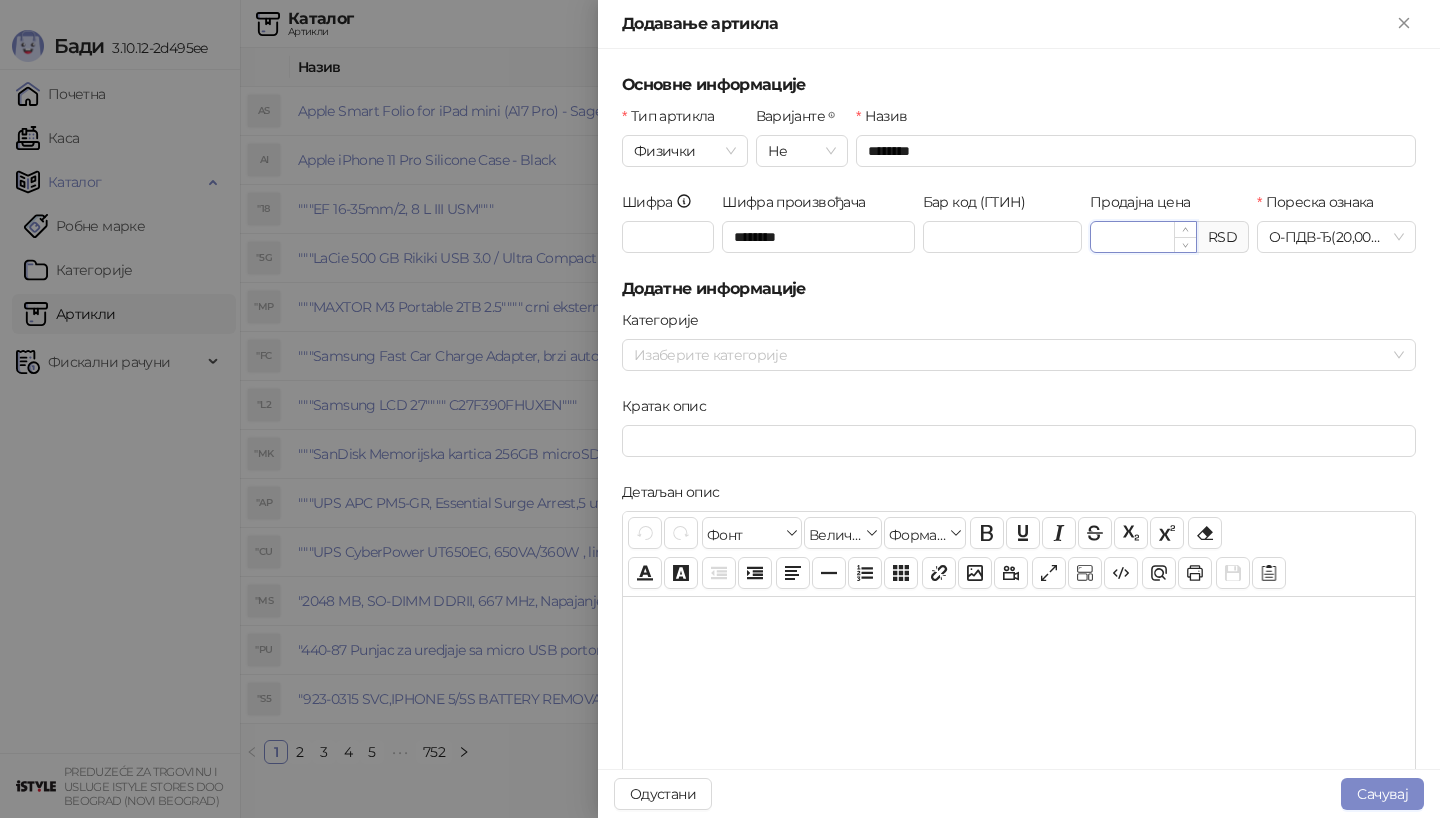 click on "Продајна цена" at bounding box center [1143, 237] 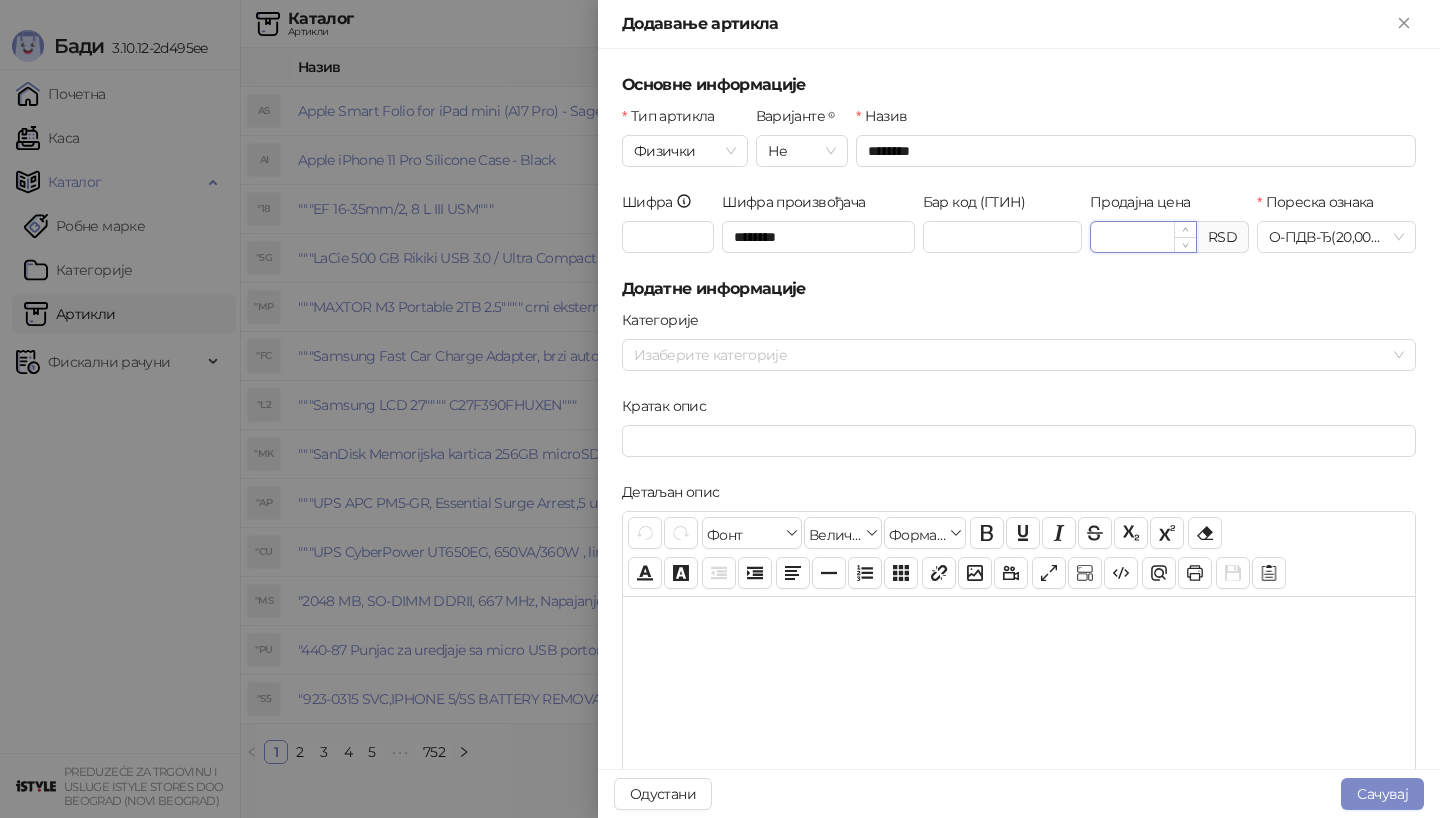 type on "*******" 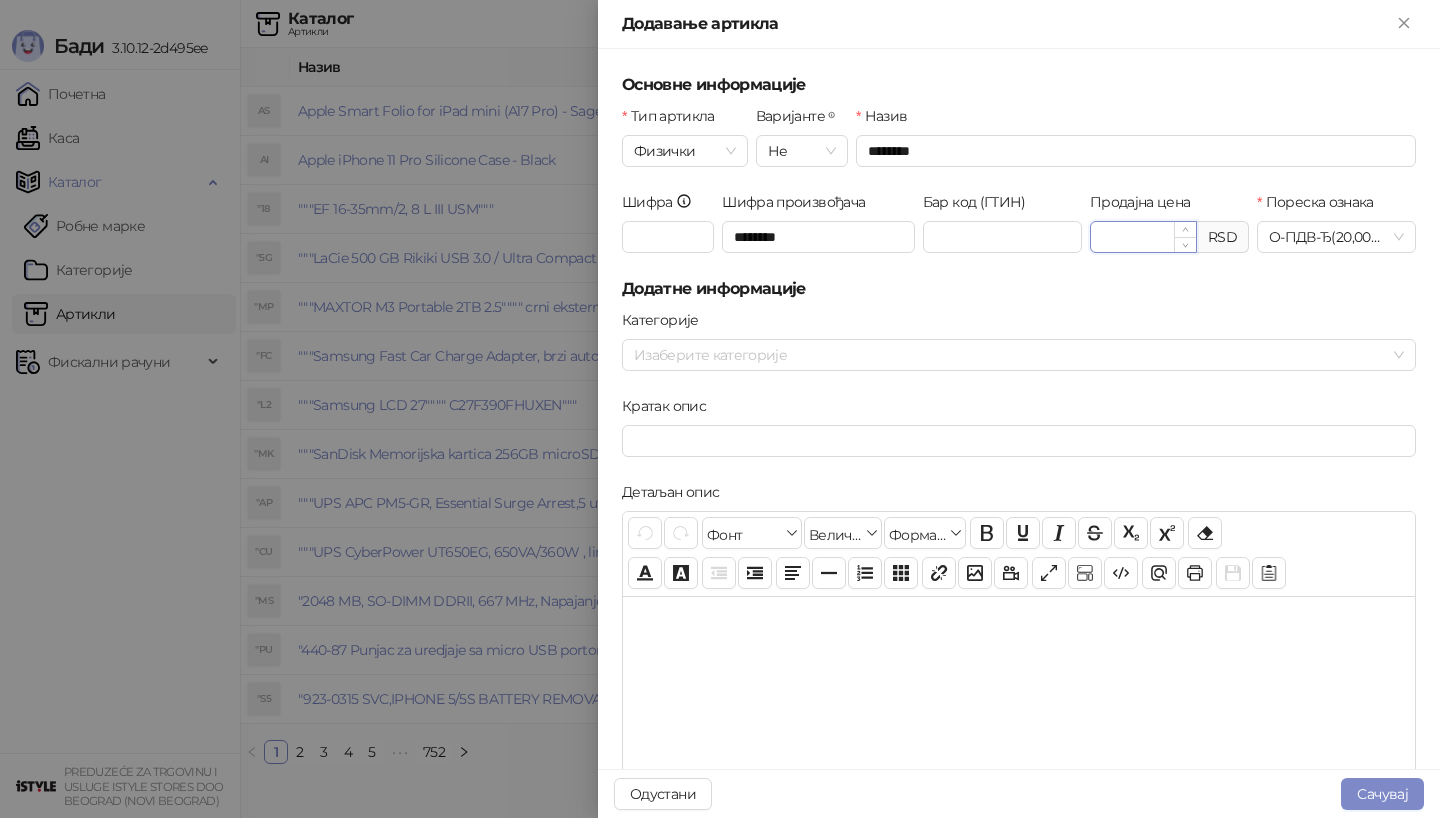 click at bounding box center (0, 0) 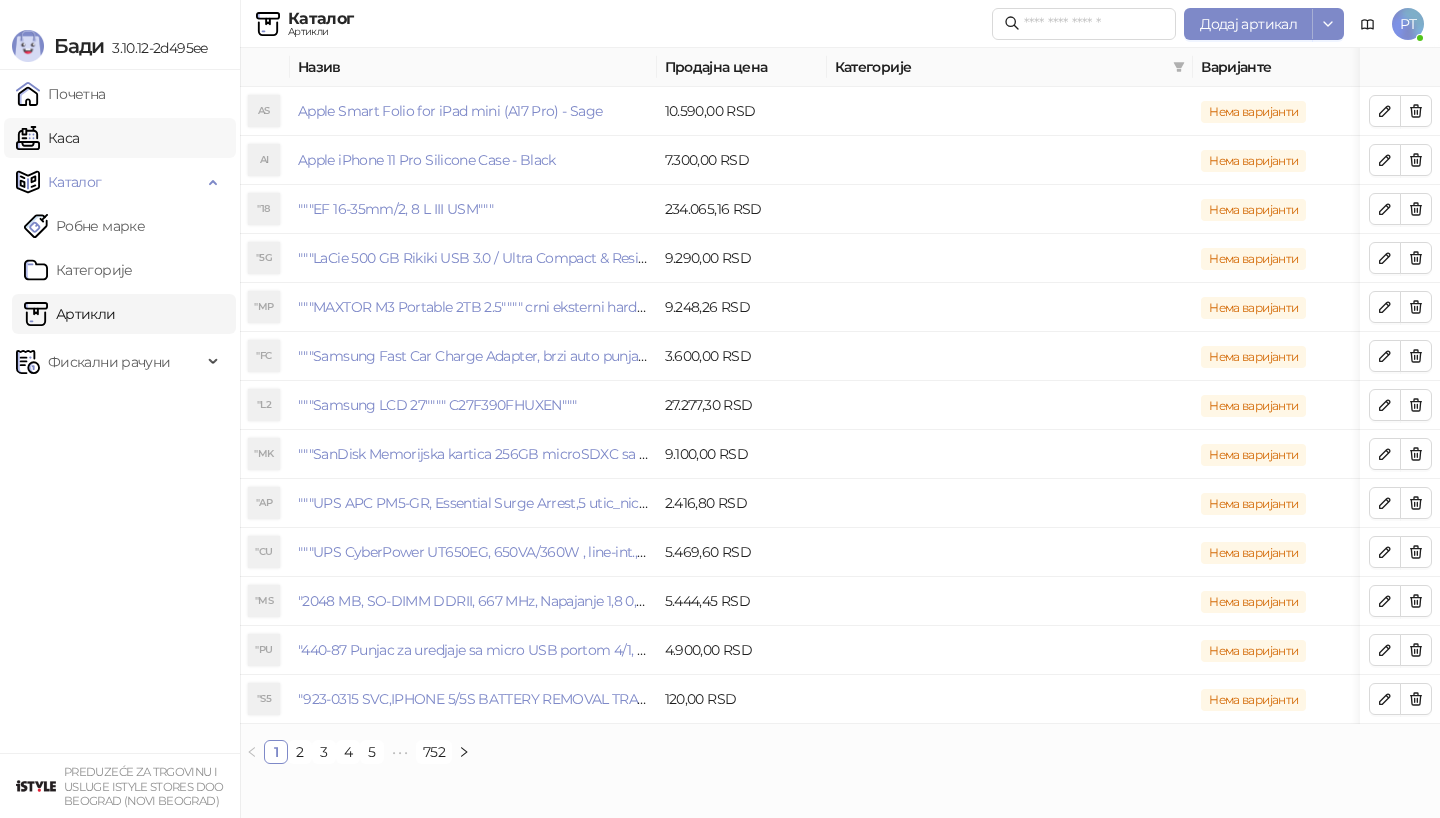 click on "Каса" at bounding box center (47, 138) 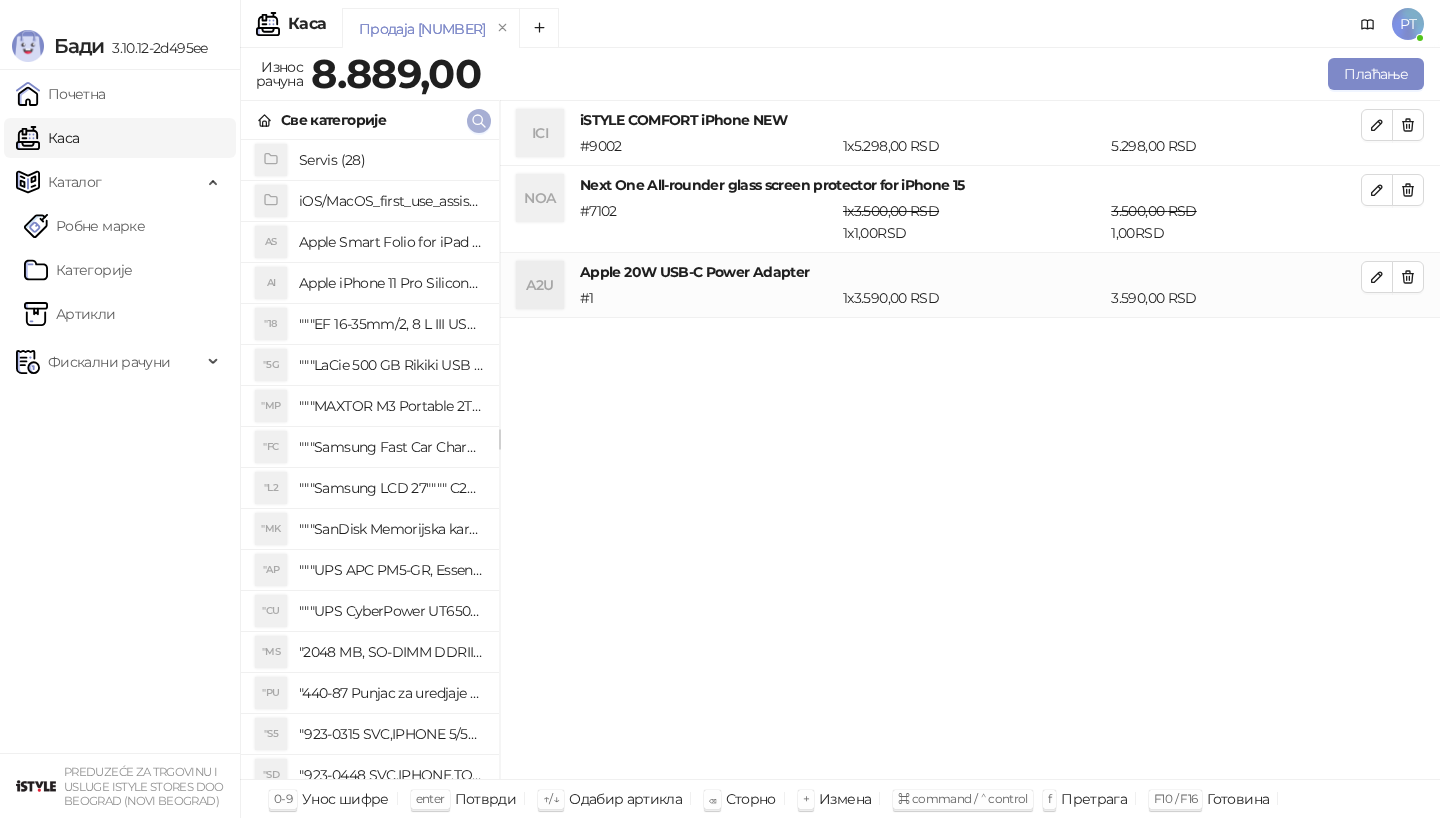 type 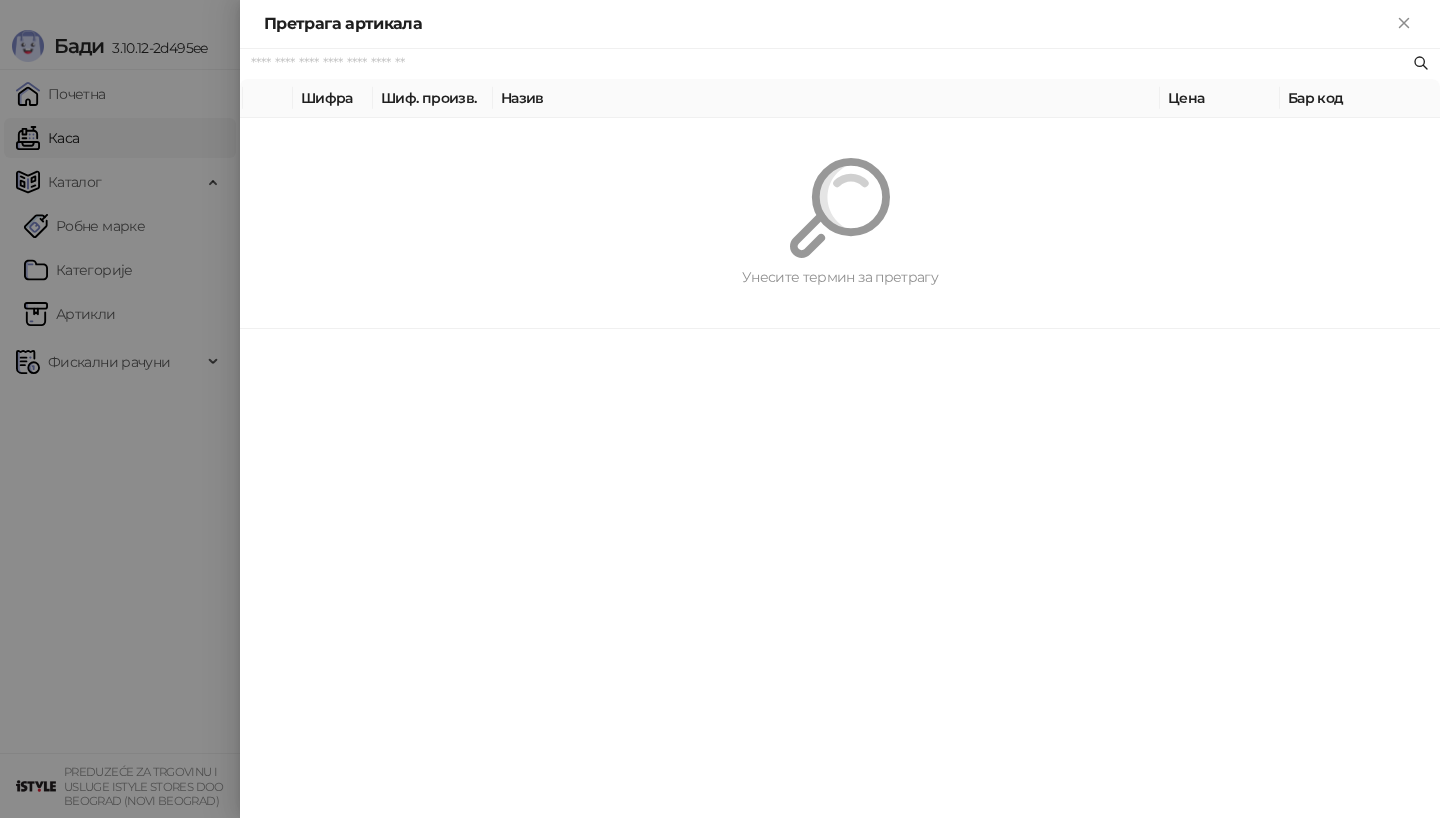 paste on "********" 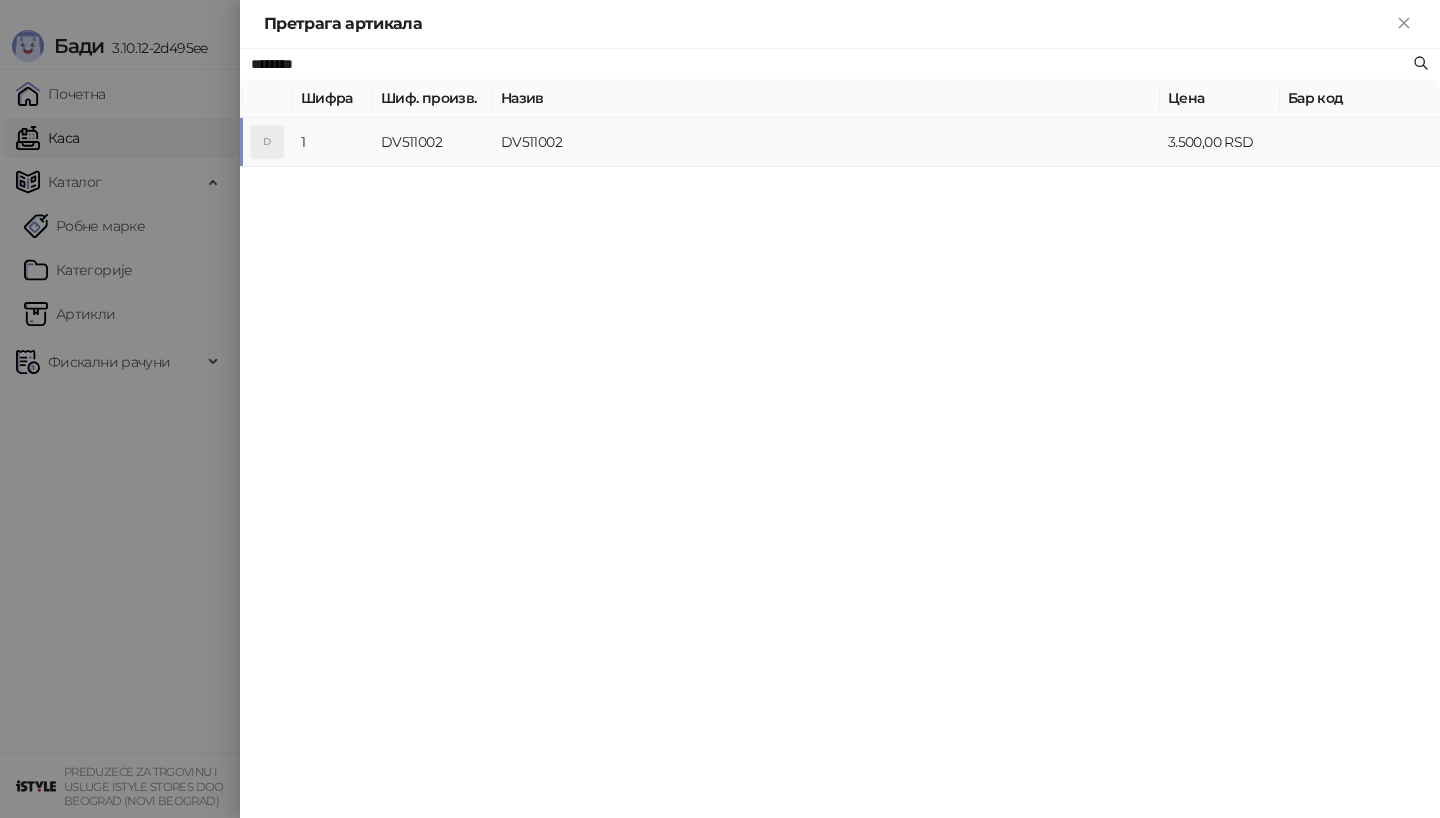 click on "DV511002" at bounding box center (433, 142) 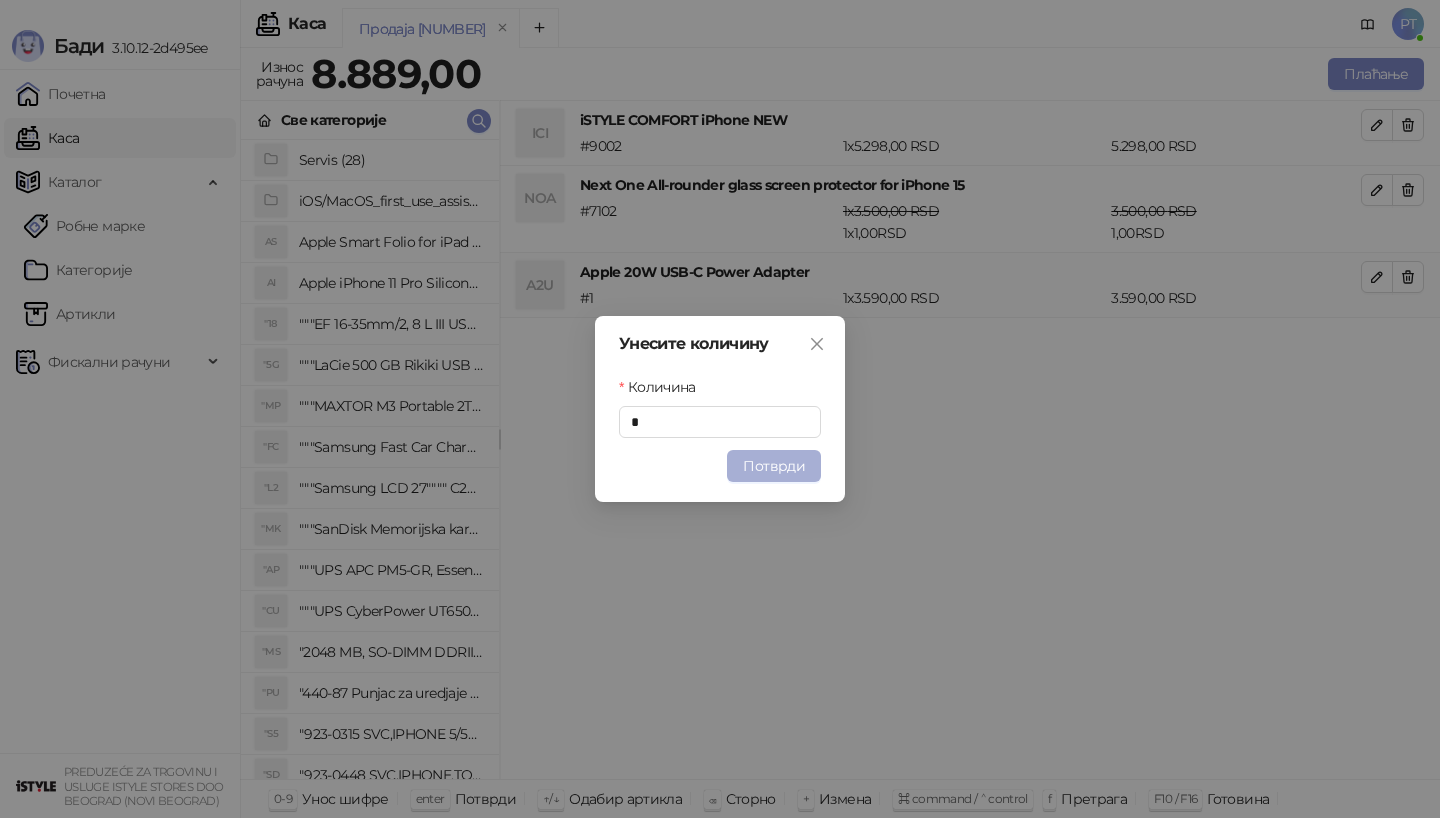 click on "Потврди" at bounding box center [774, 466] 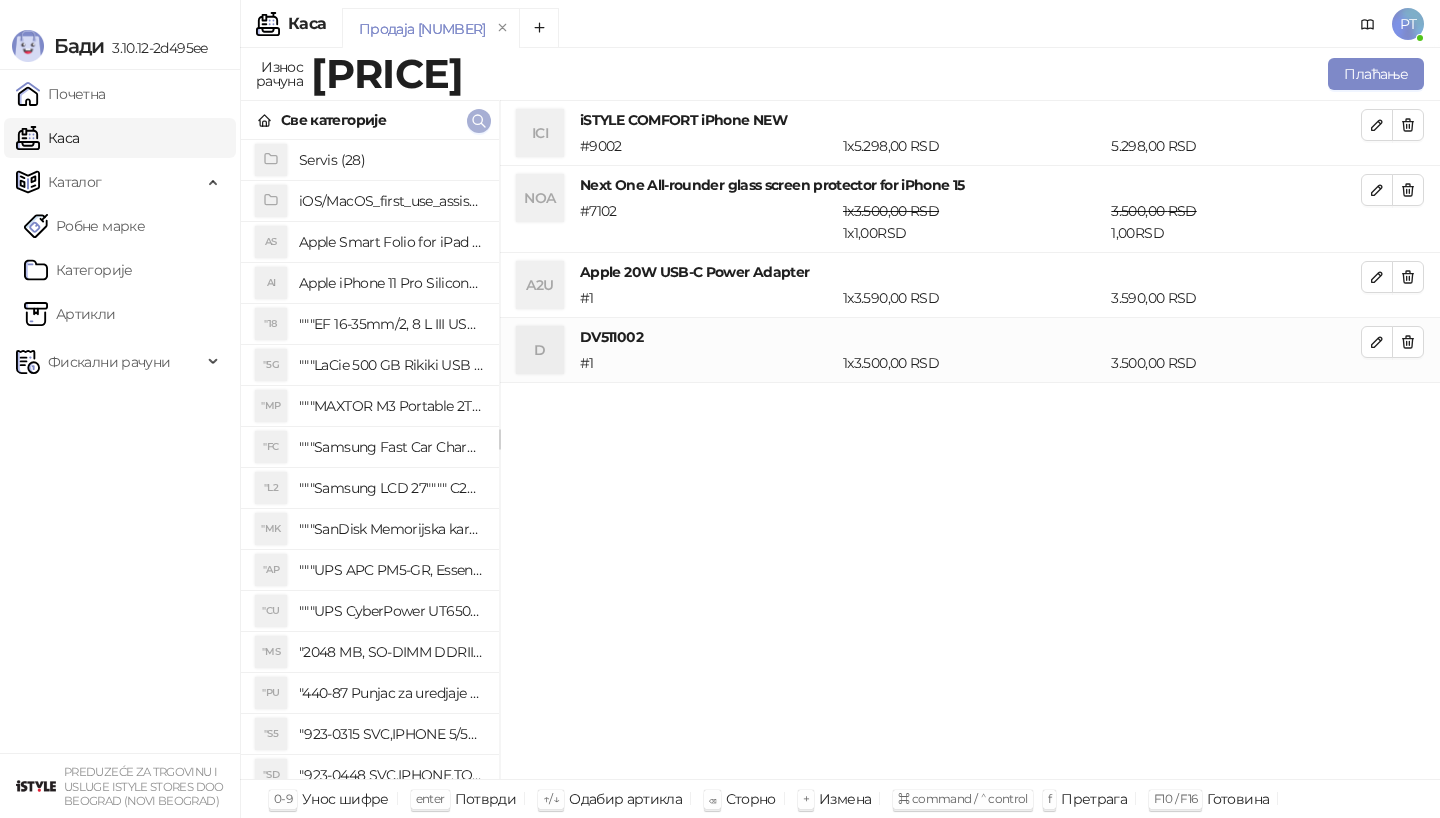 click 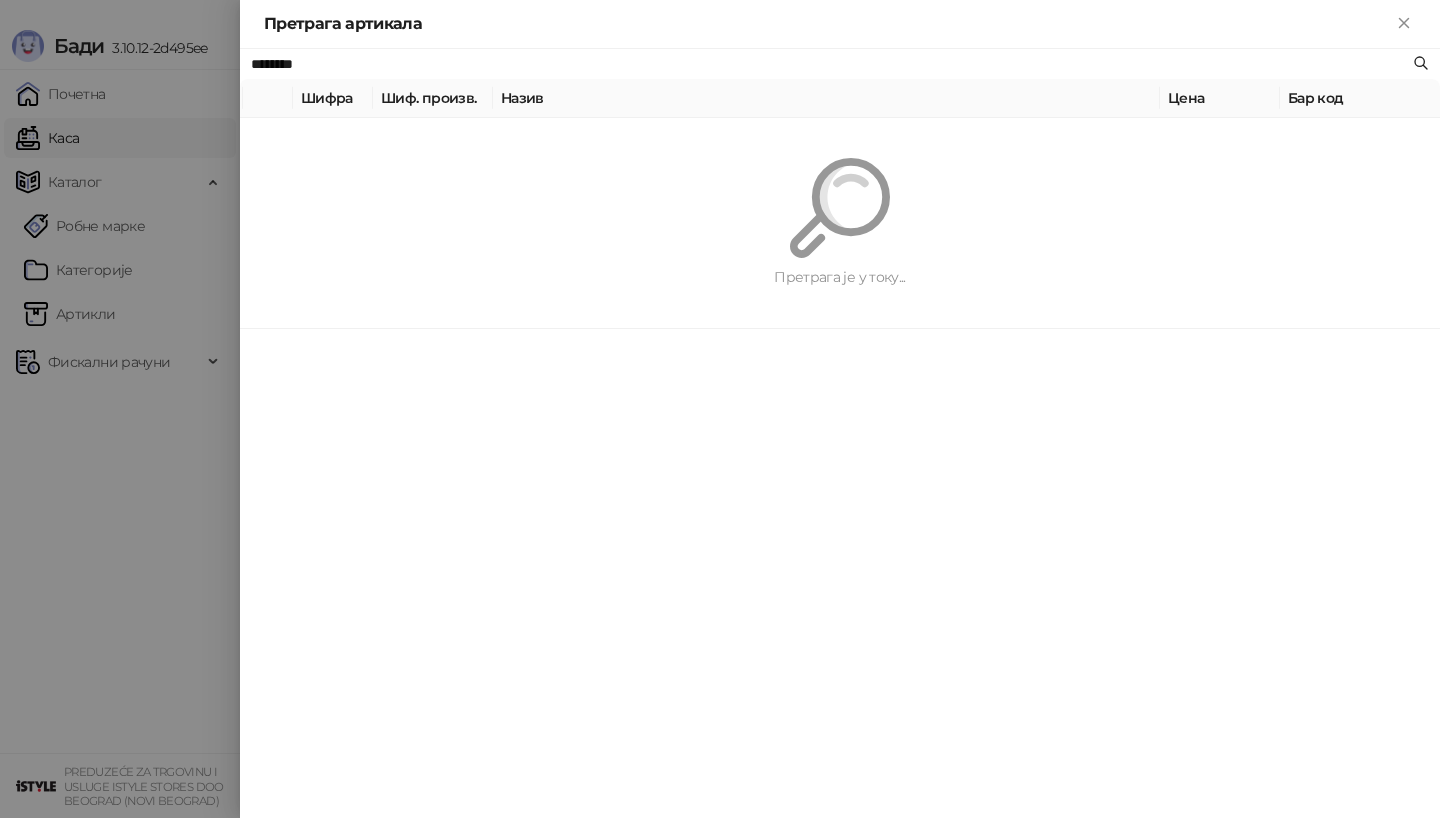 paste on "*" 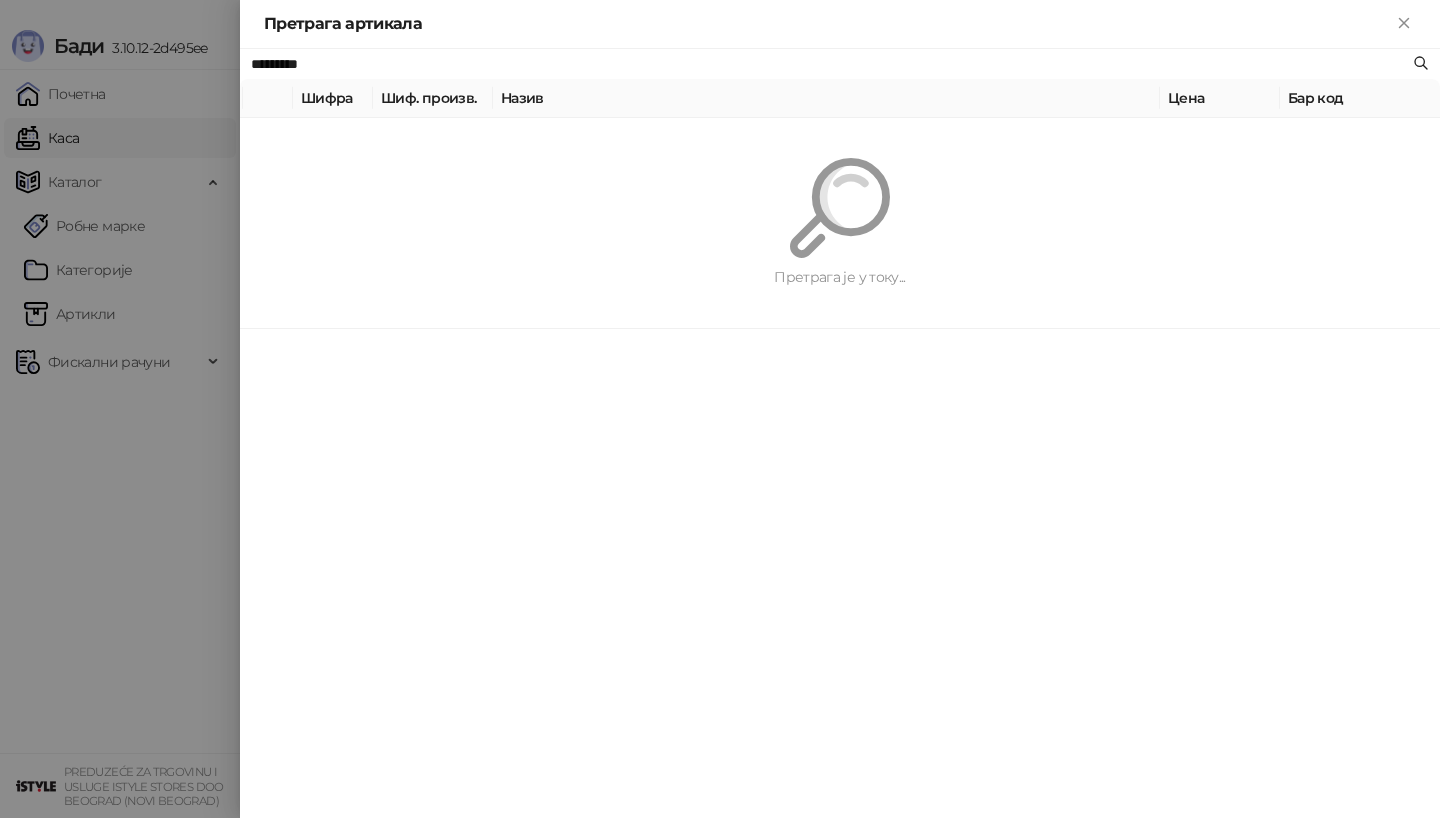 type on "*********" 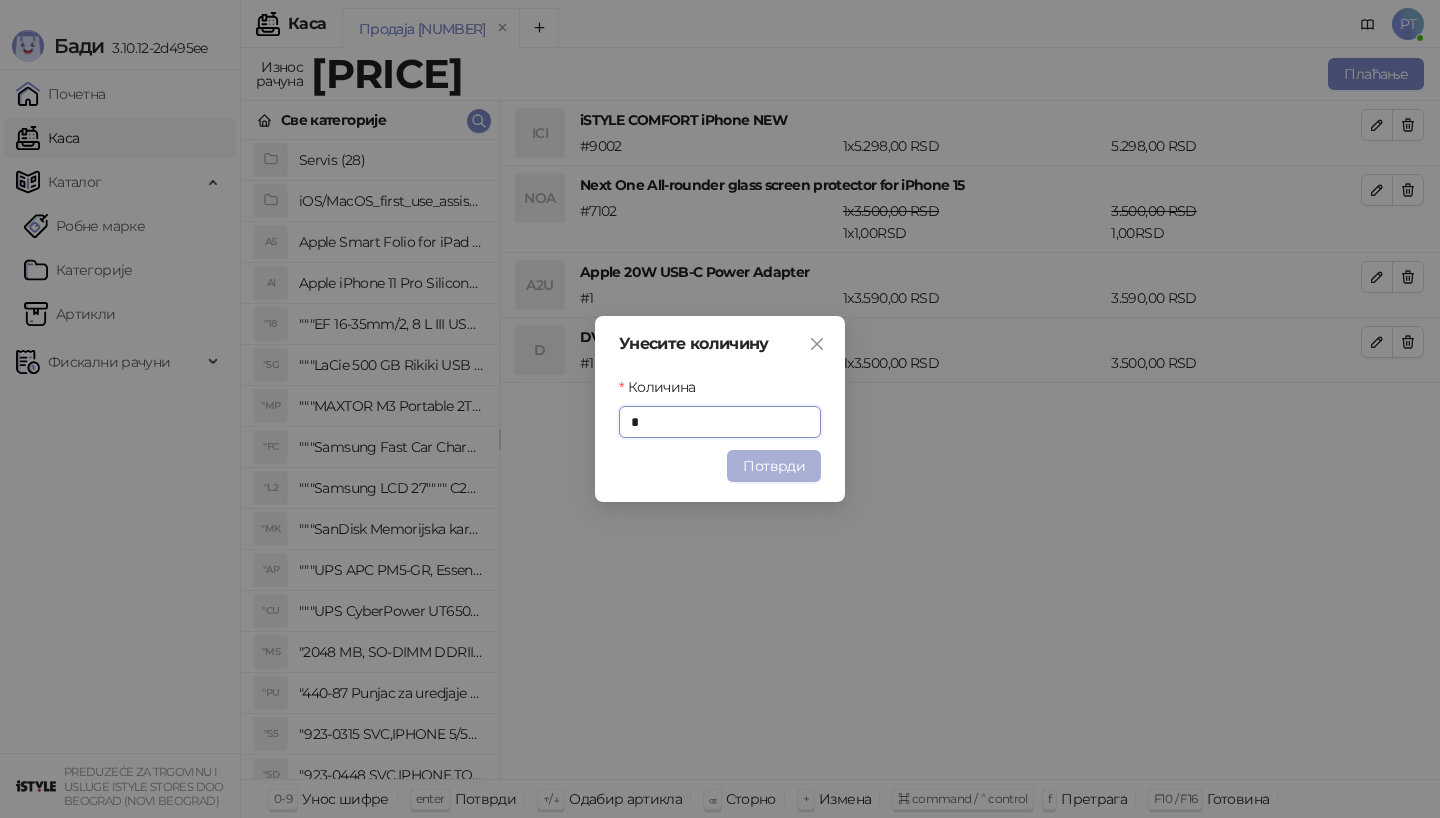 click on "Потврди" at bounding box center [774, 466] 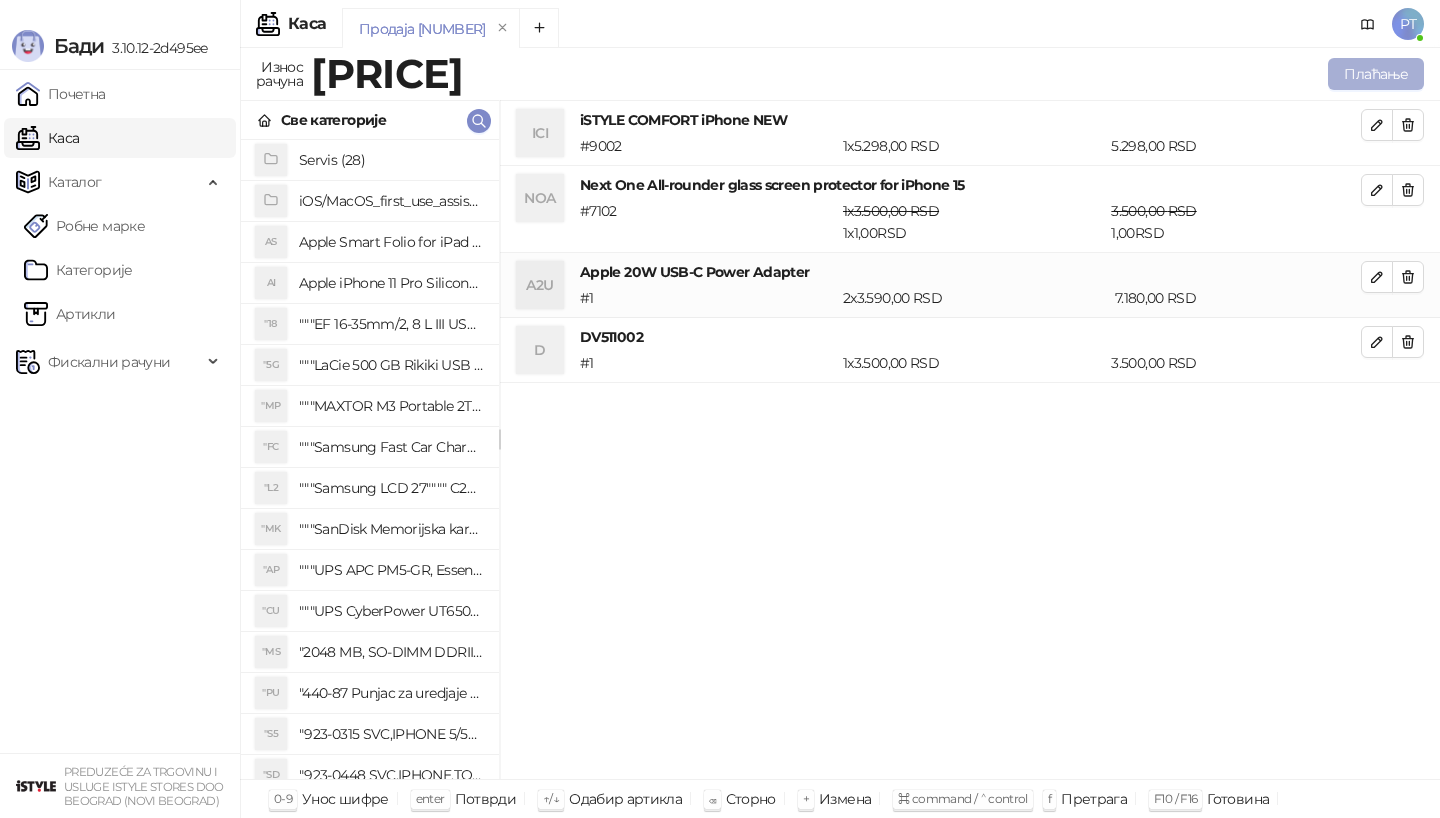 click on "Плаћање" at bounding box center (1376, 74) 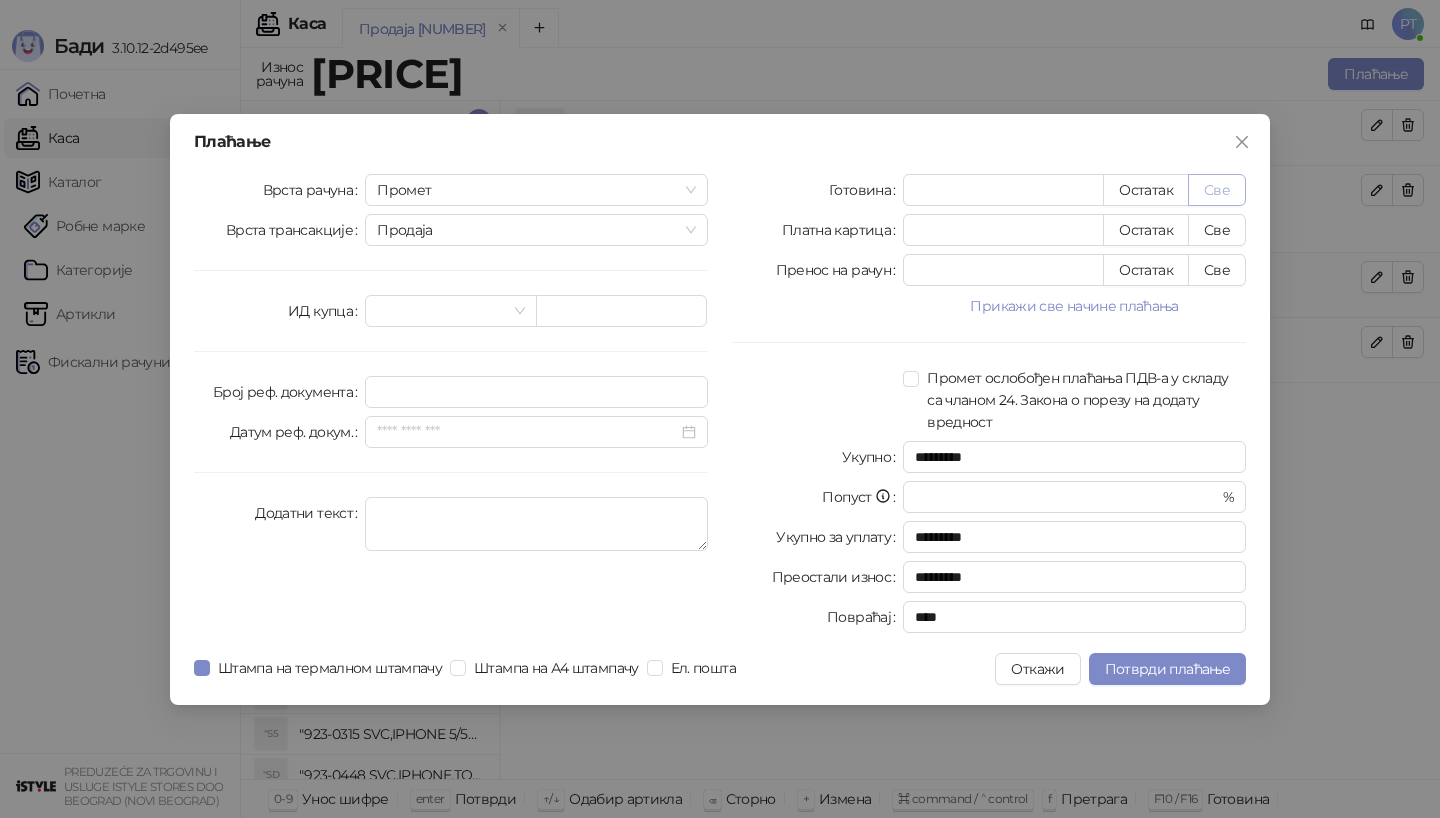 click on "Све" at bounding box center [1217, 190] 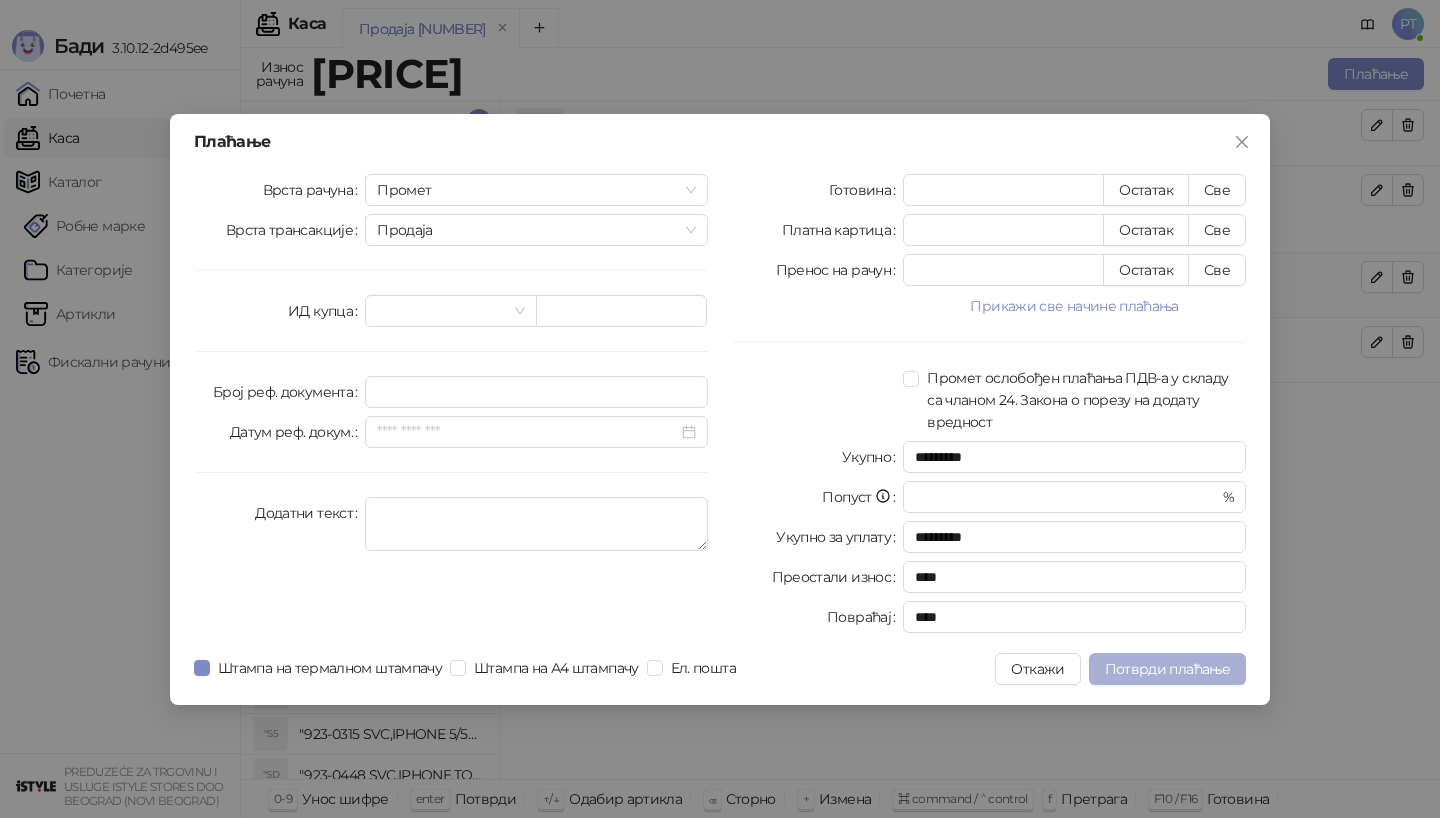 click on "Потврди плаћање" at bounding box center (1167, 669) 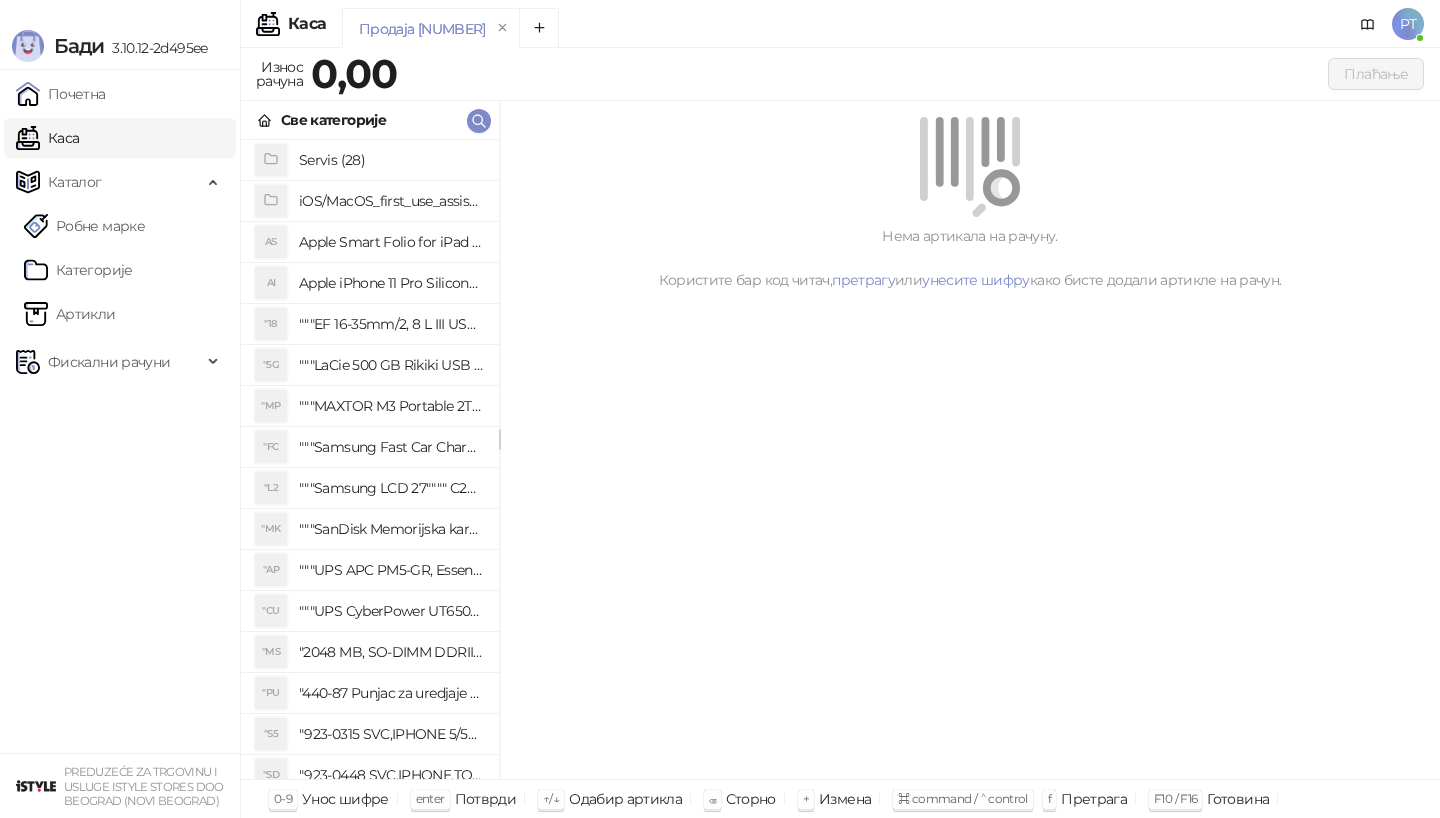 click on "Све категорије" at bounding box center (370, 120) 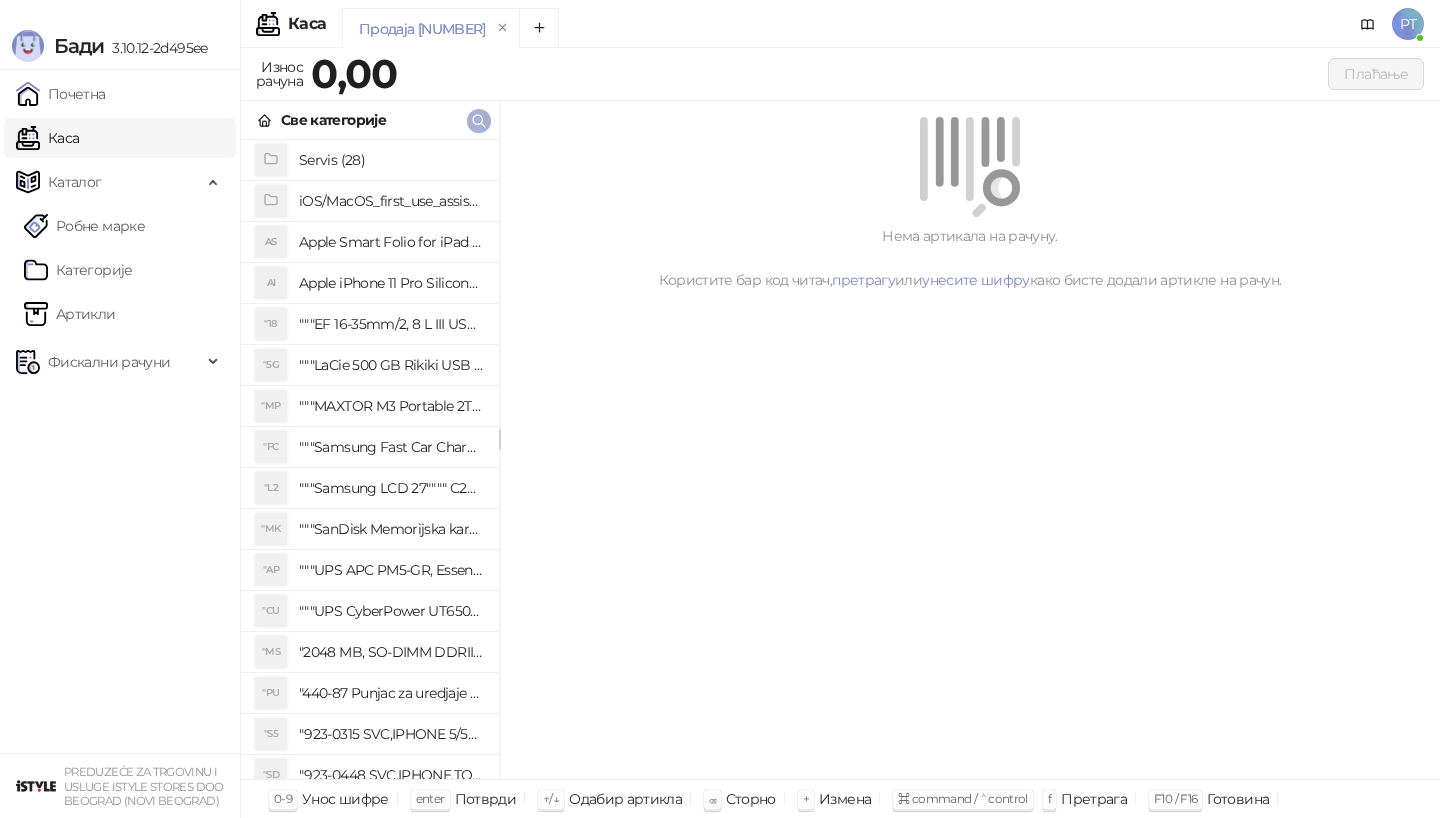 click 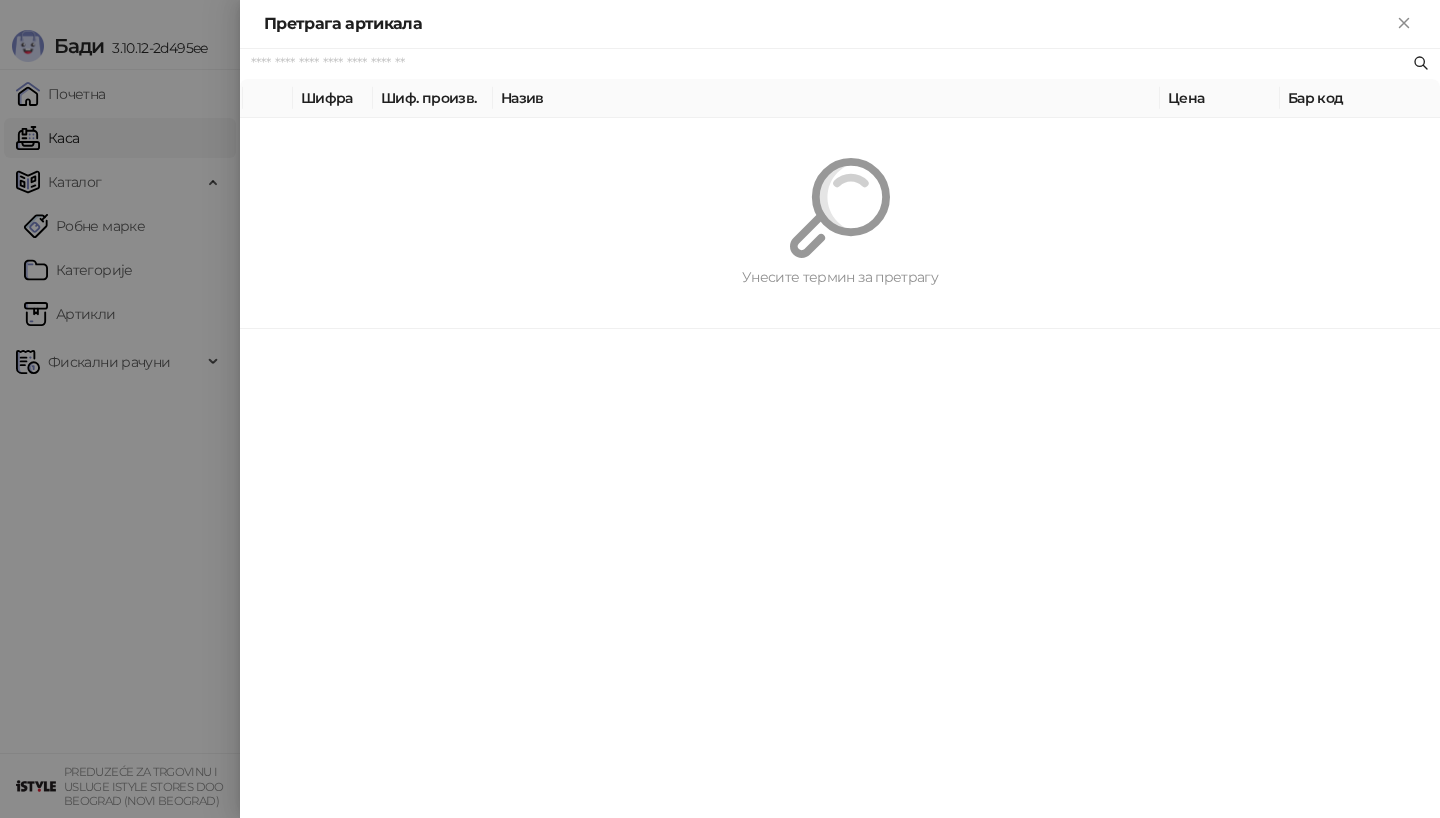 paste on "*********" 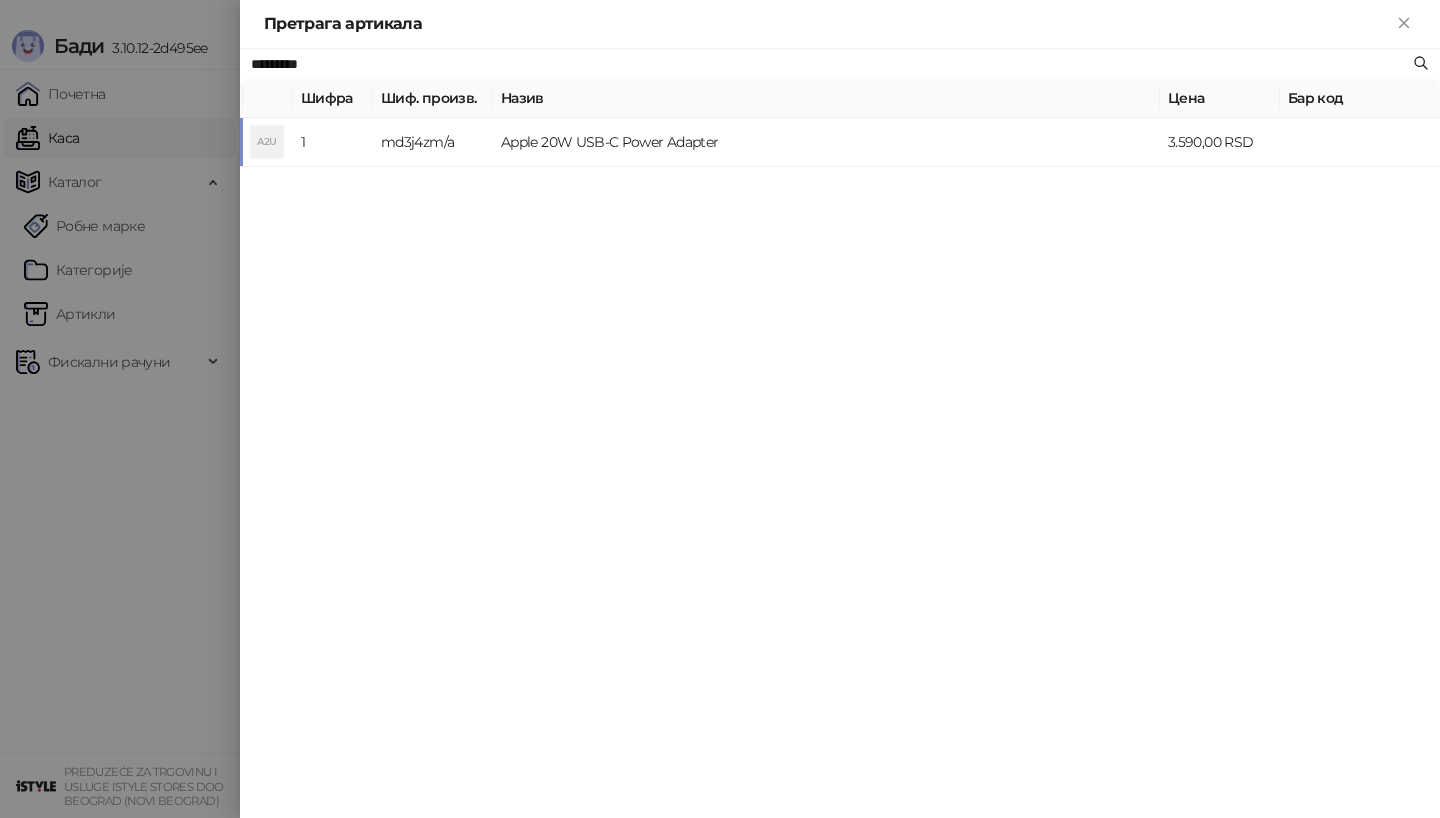 type on "*********" 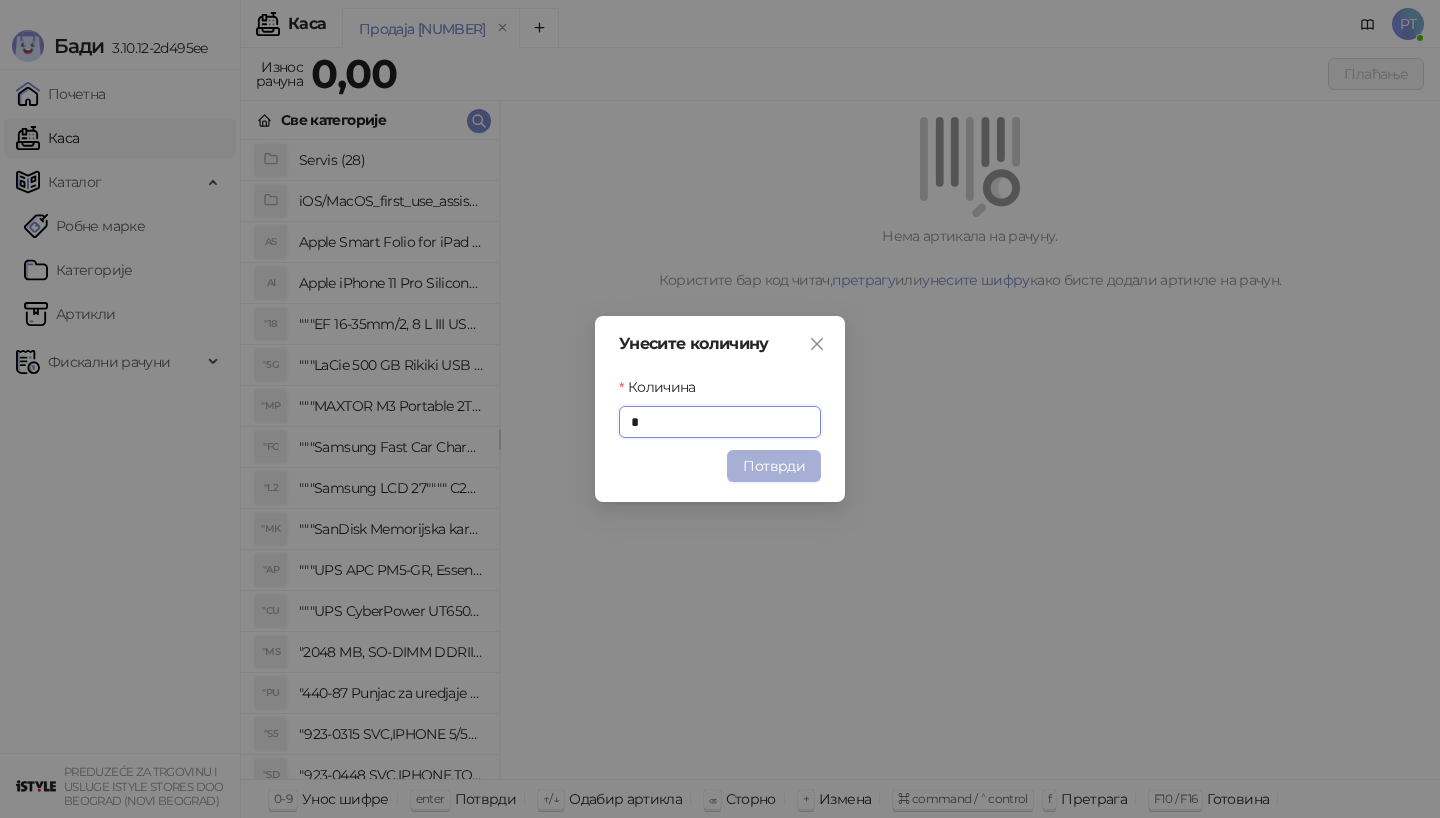 click on "Потврди" at bounding box center (774, 466) 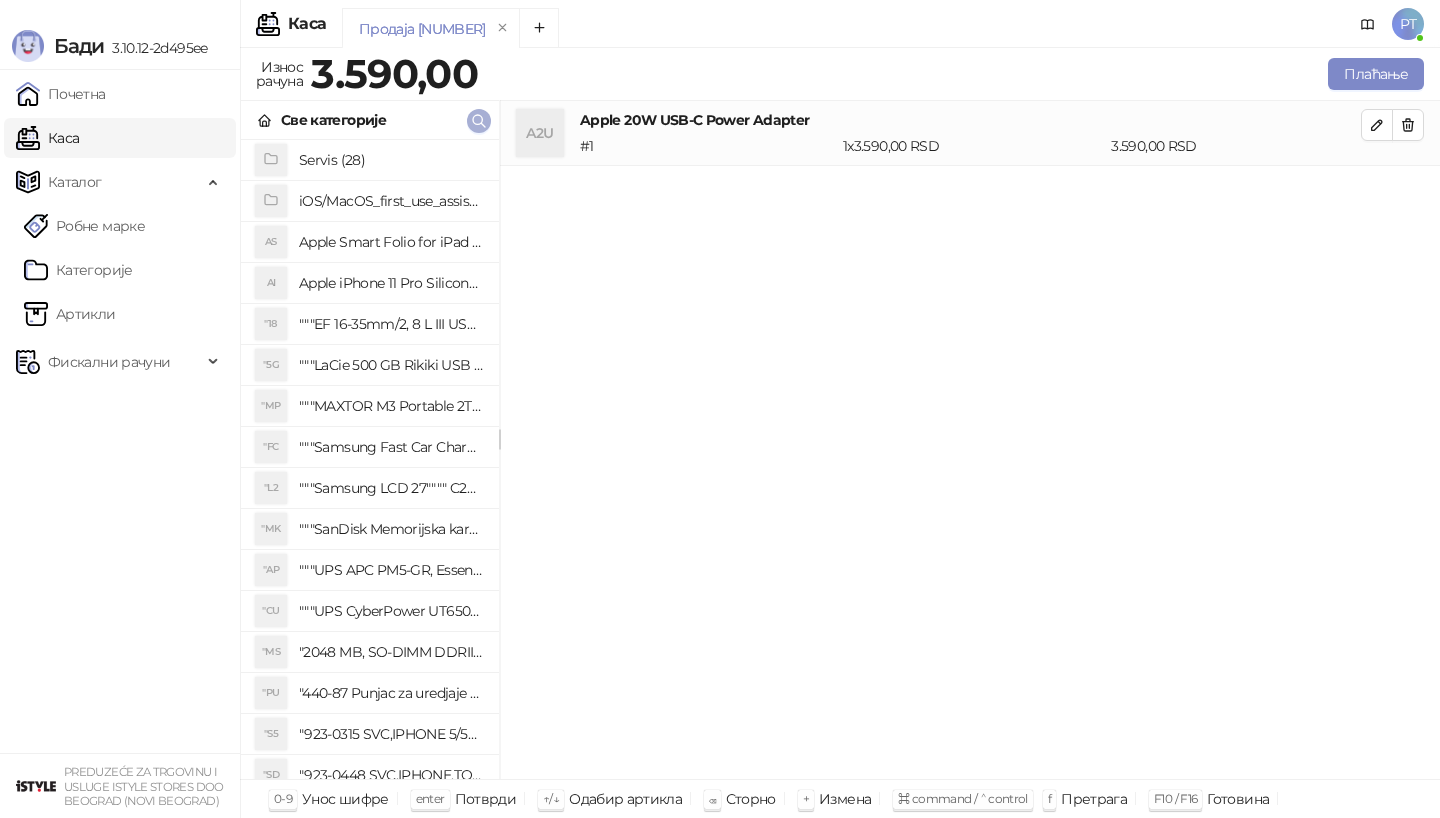 type 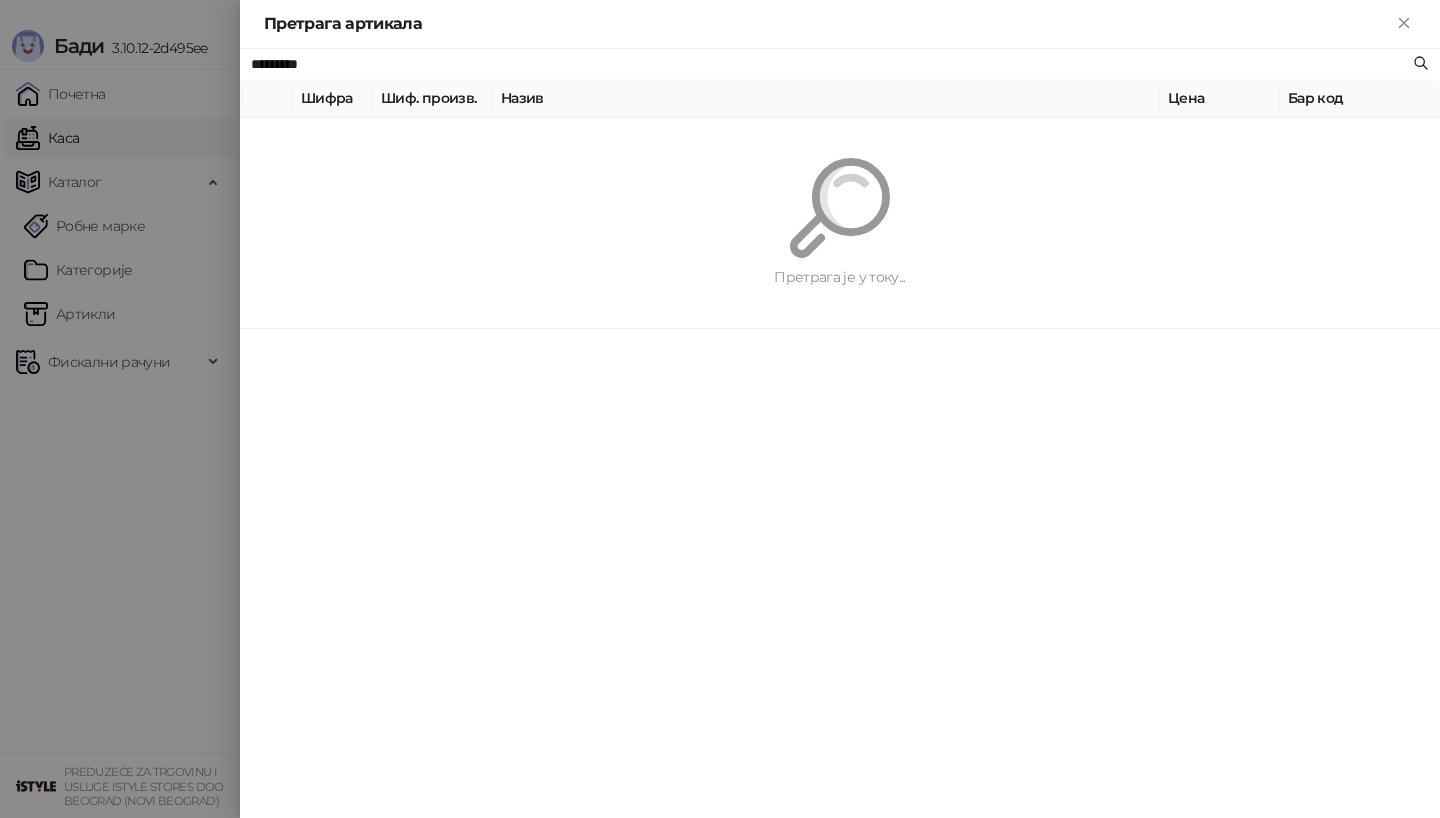 paste 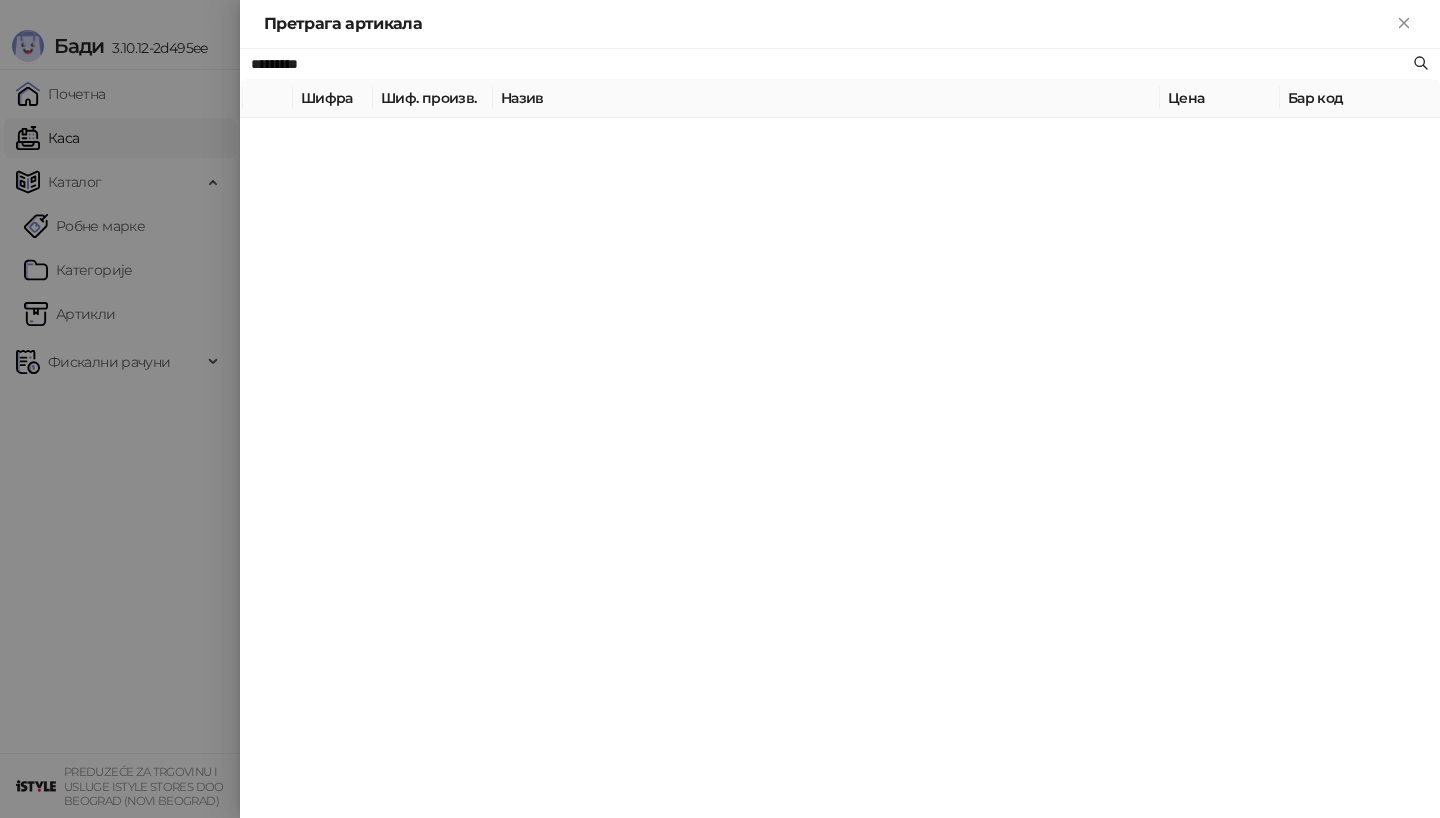 type on "*********" 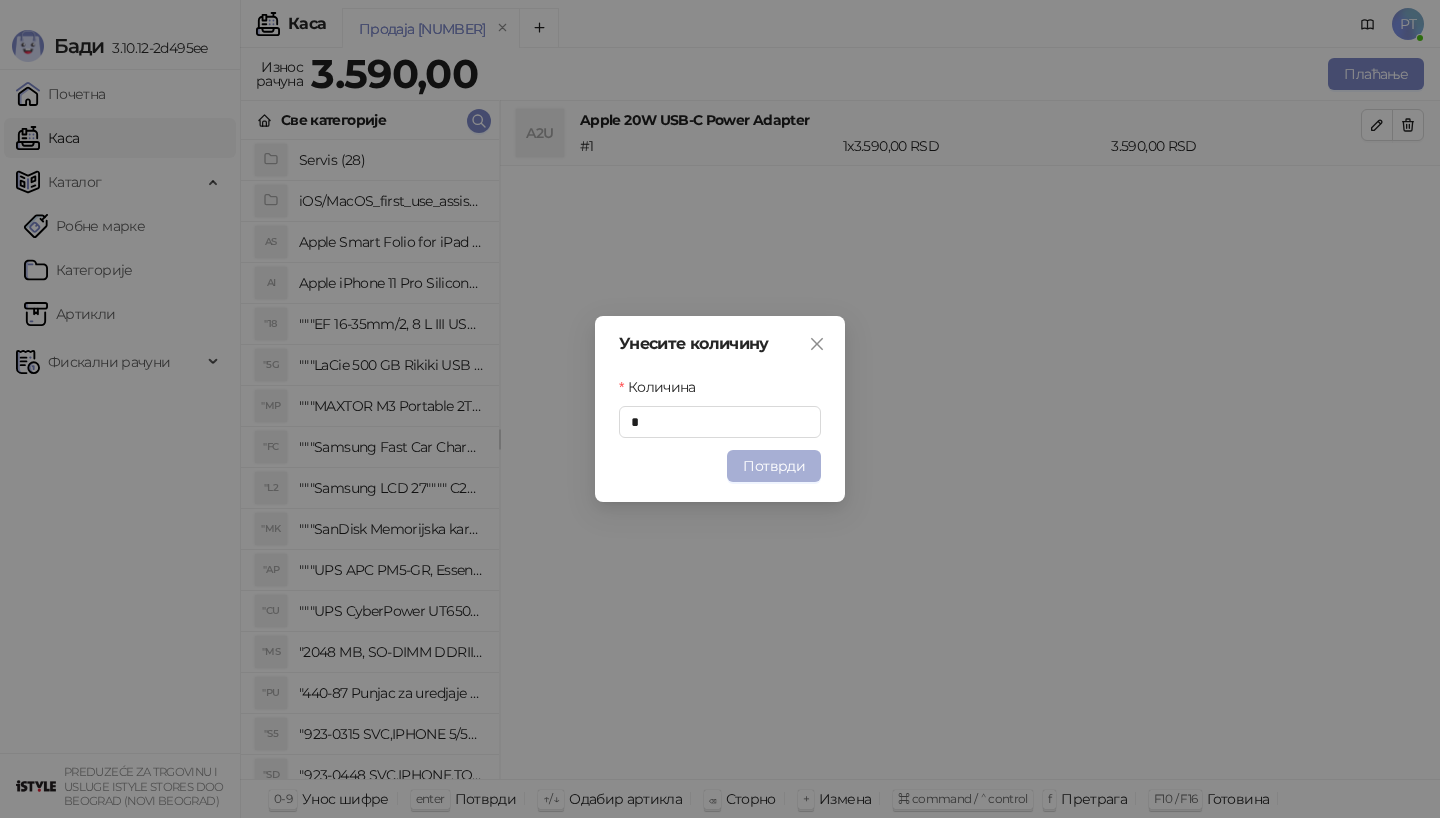 click on "Потврди" at bounding box center [774, 466] 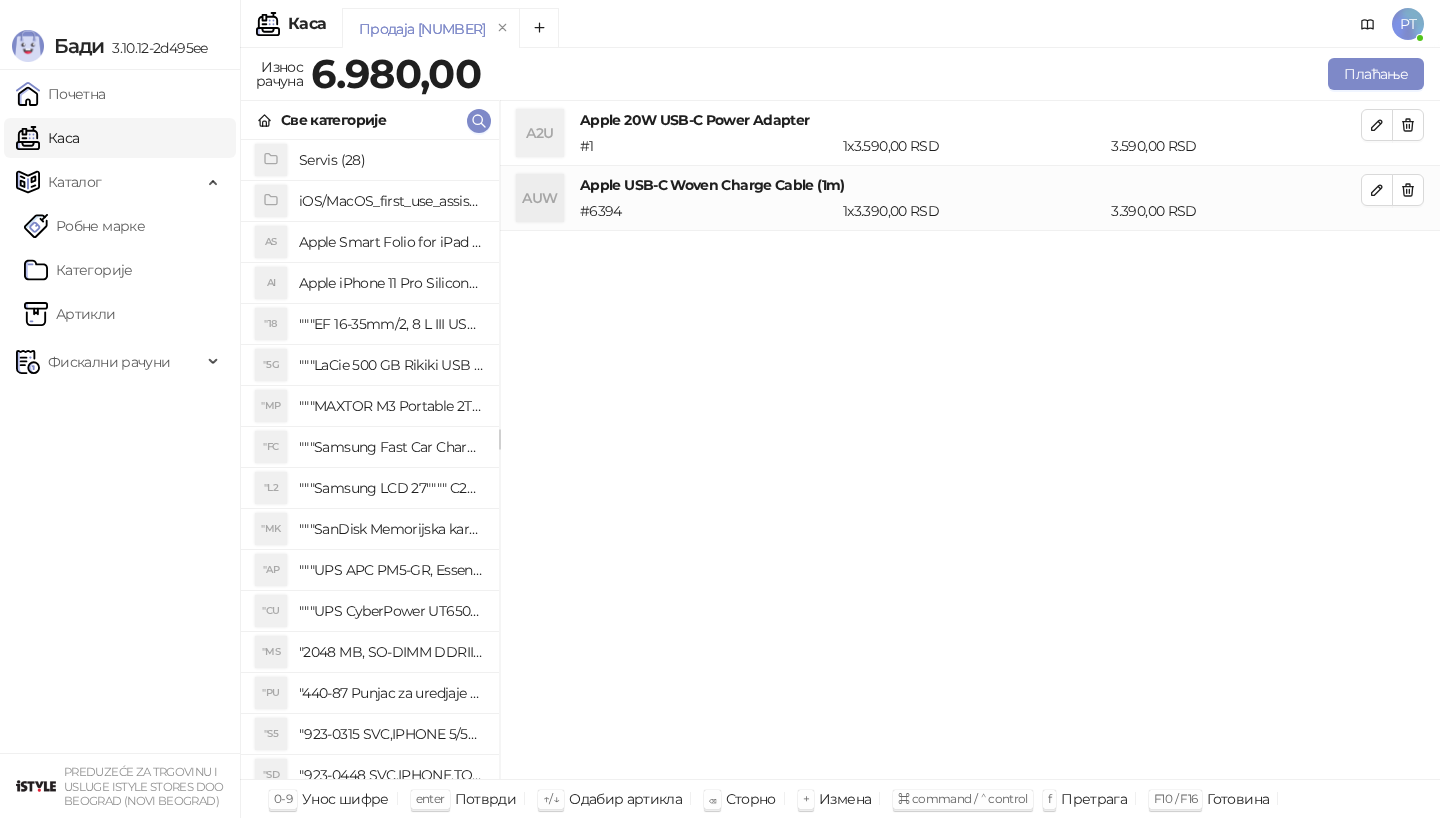 type 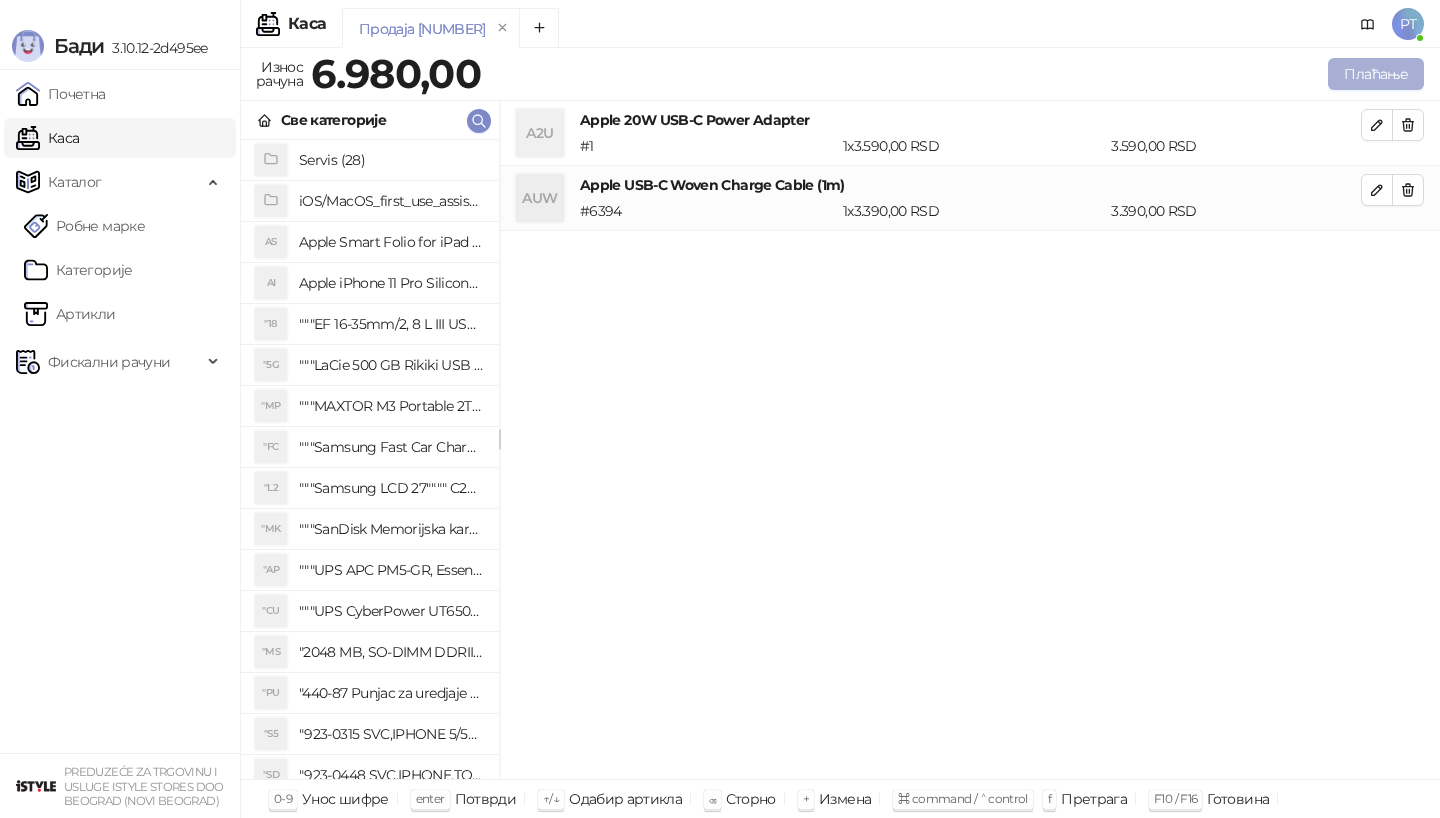 click on "Плаћање" at bounding box center (1376, 74) 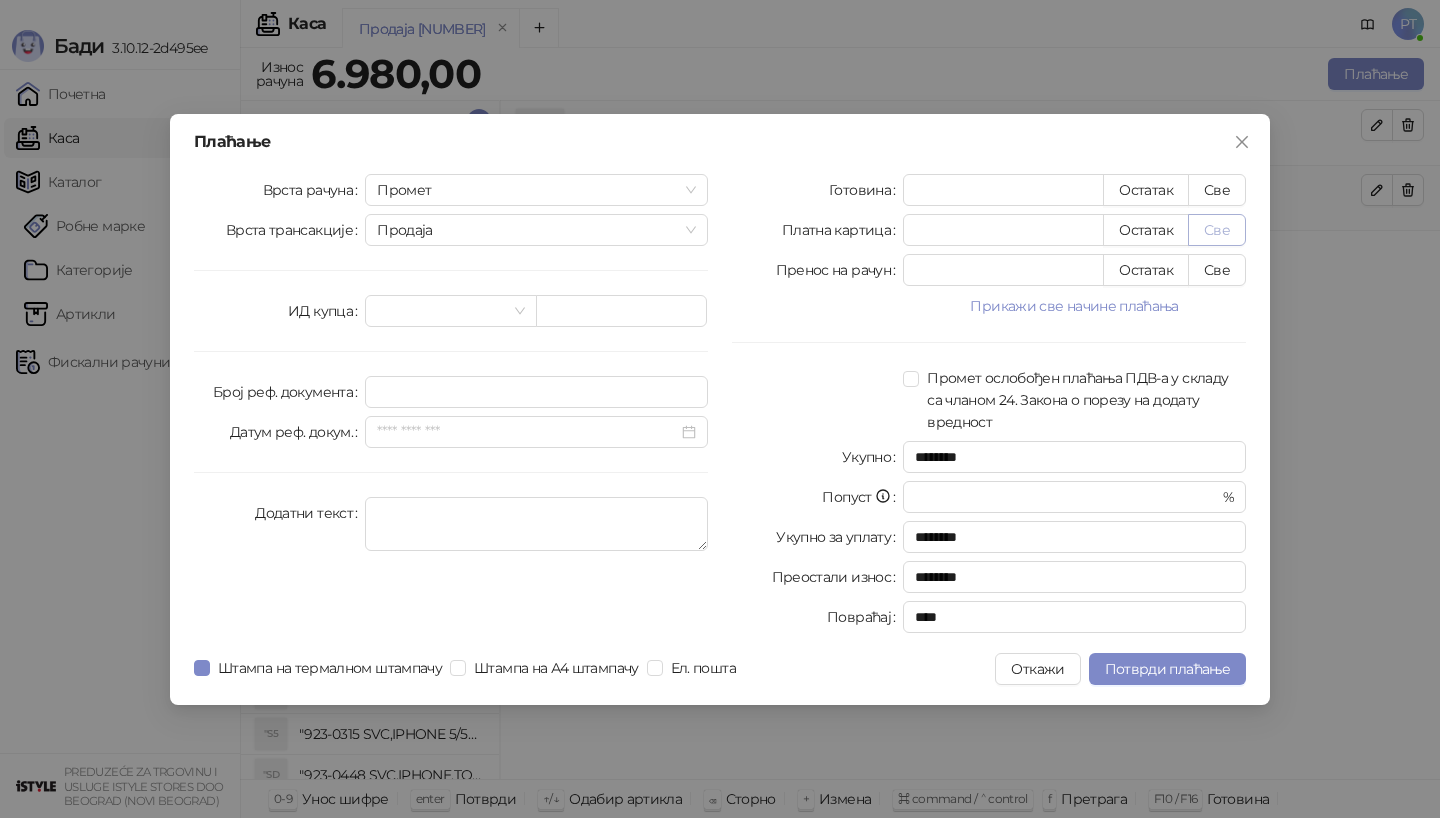click on "Све" at bounding box center [1217, 230] 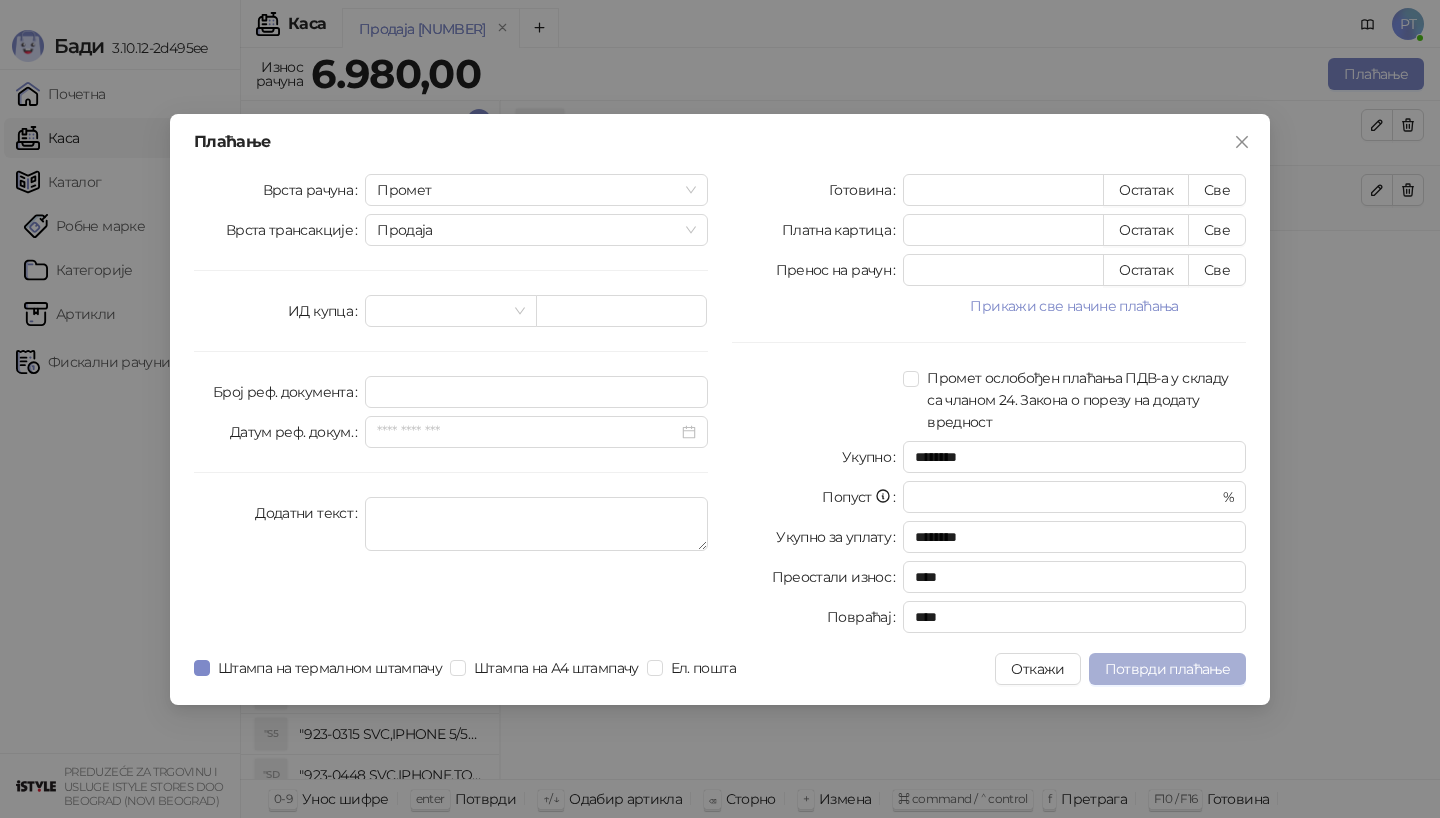 click on "Потврди плаћање" at bounding box center (1167, 669) 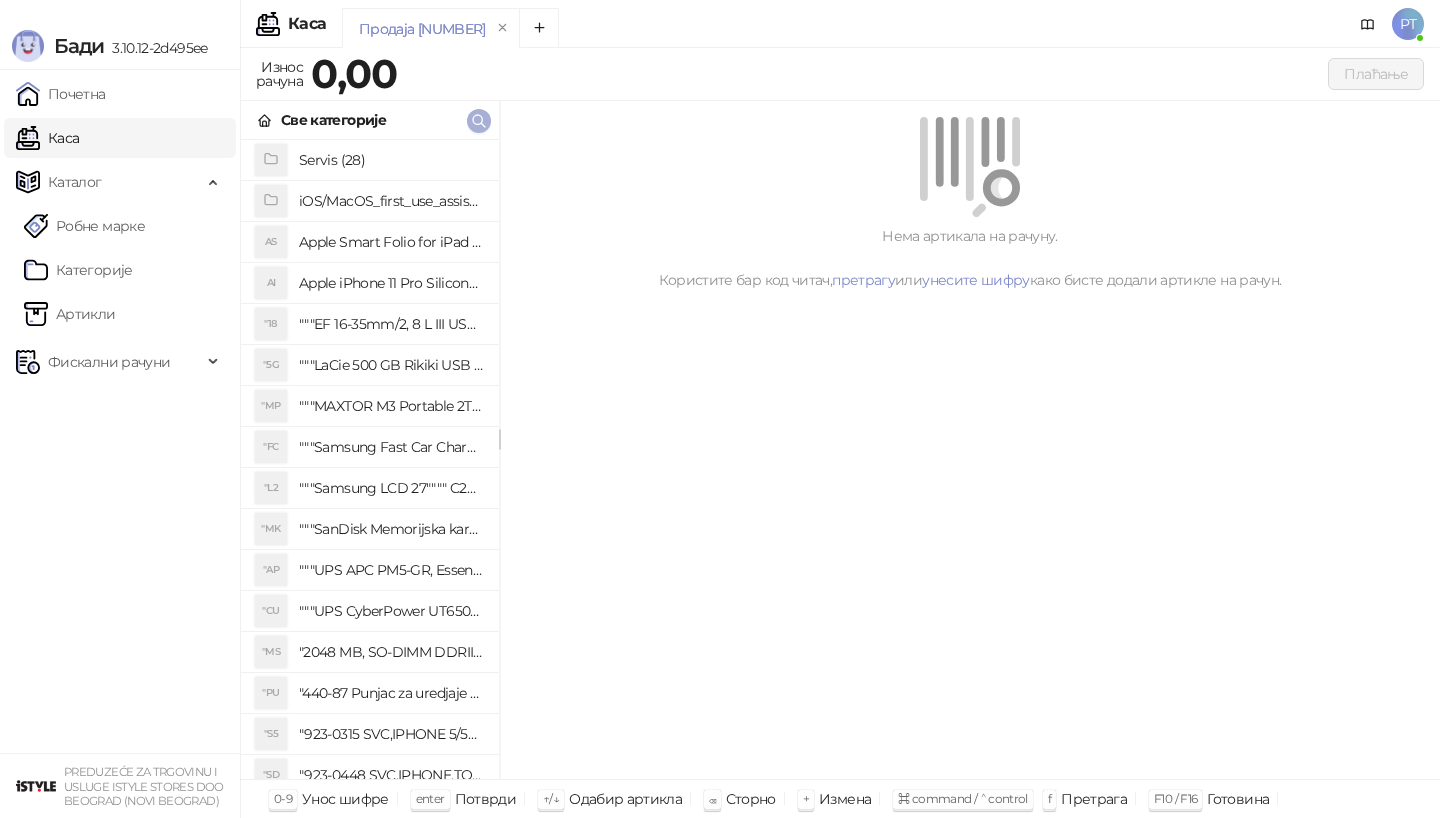 type 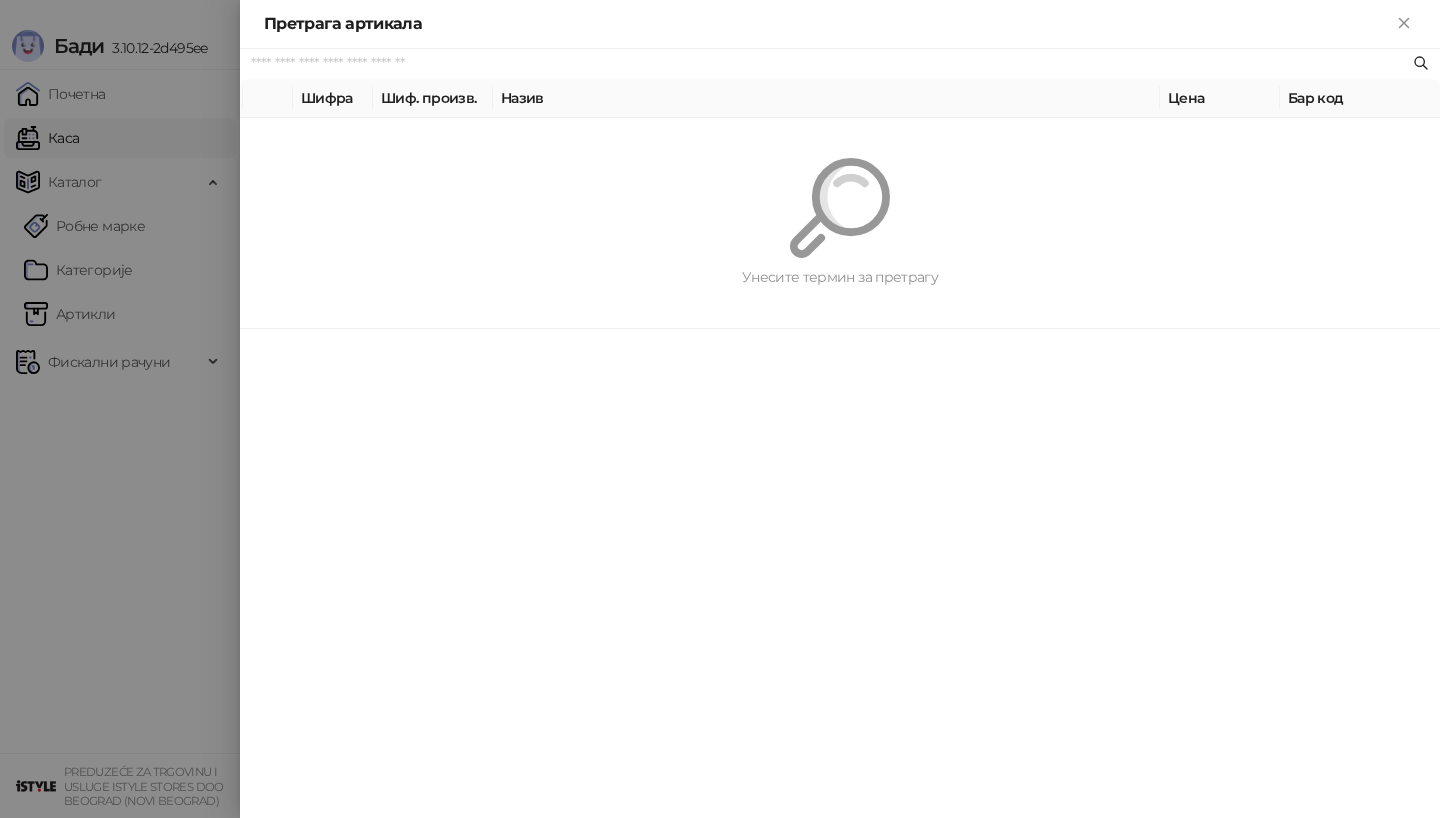 paste on "*********" 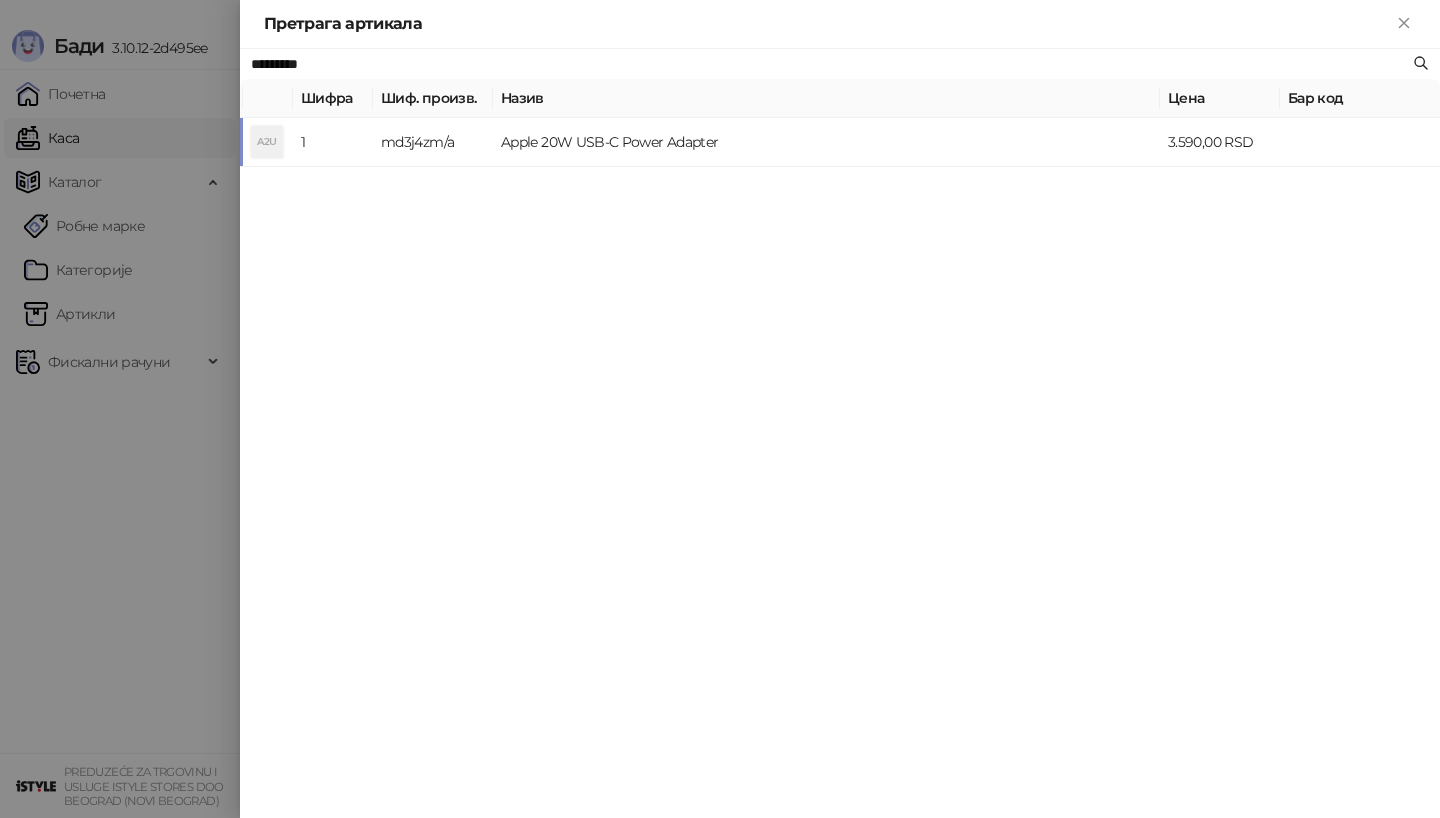 click on "md3j4zm/a" at bounding box center (433, 142) 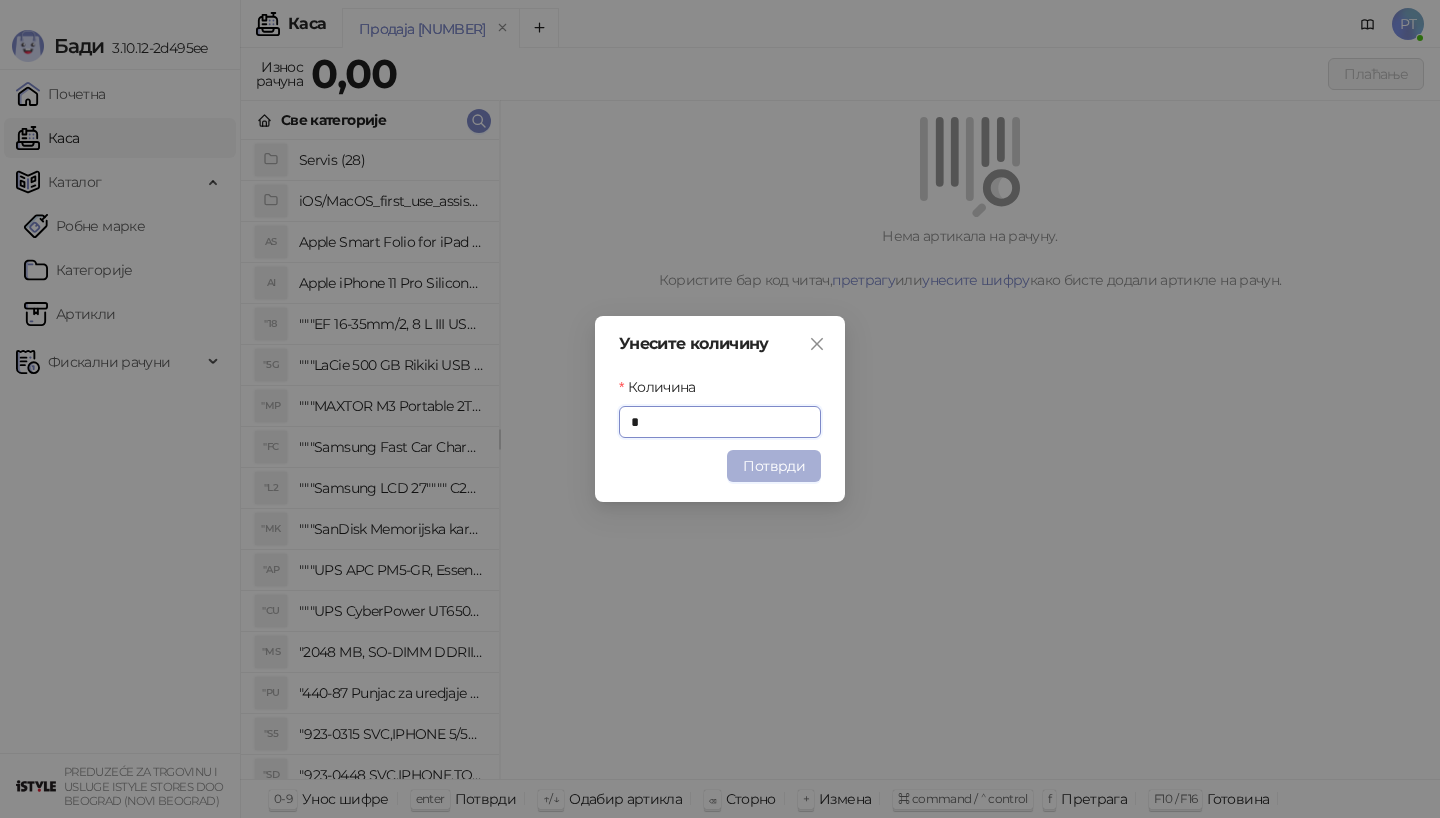 click on "Потврди" at bounding box center [774, 466] 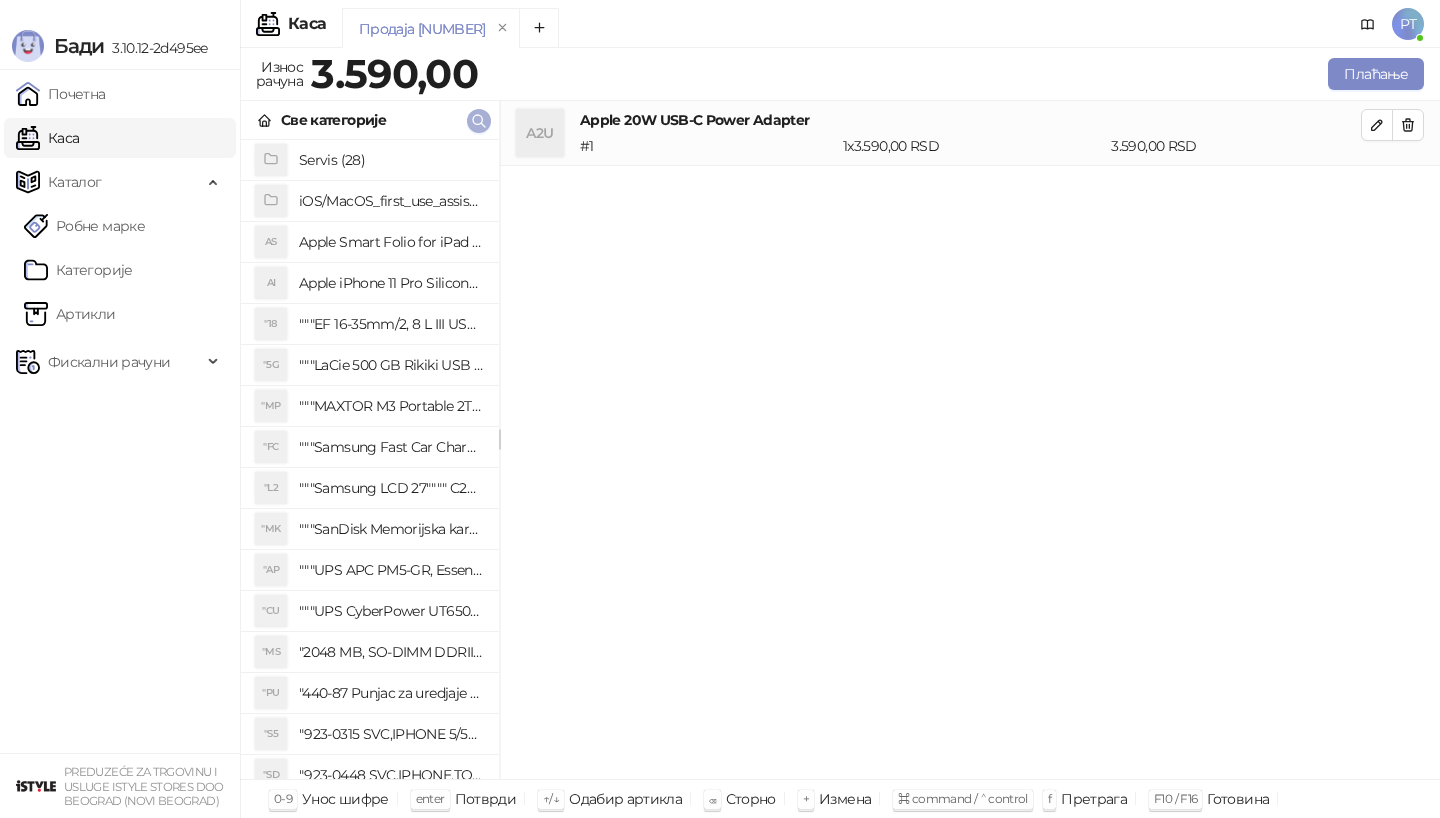 click 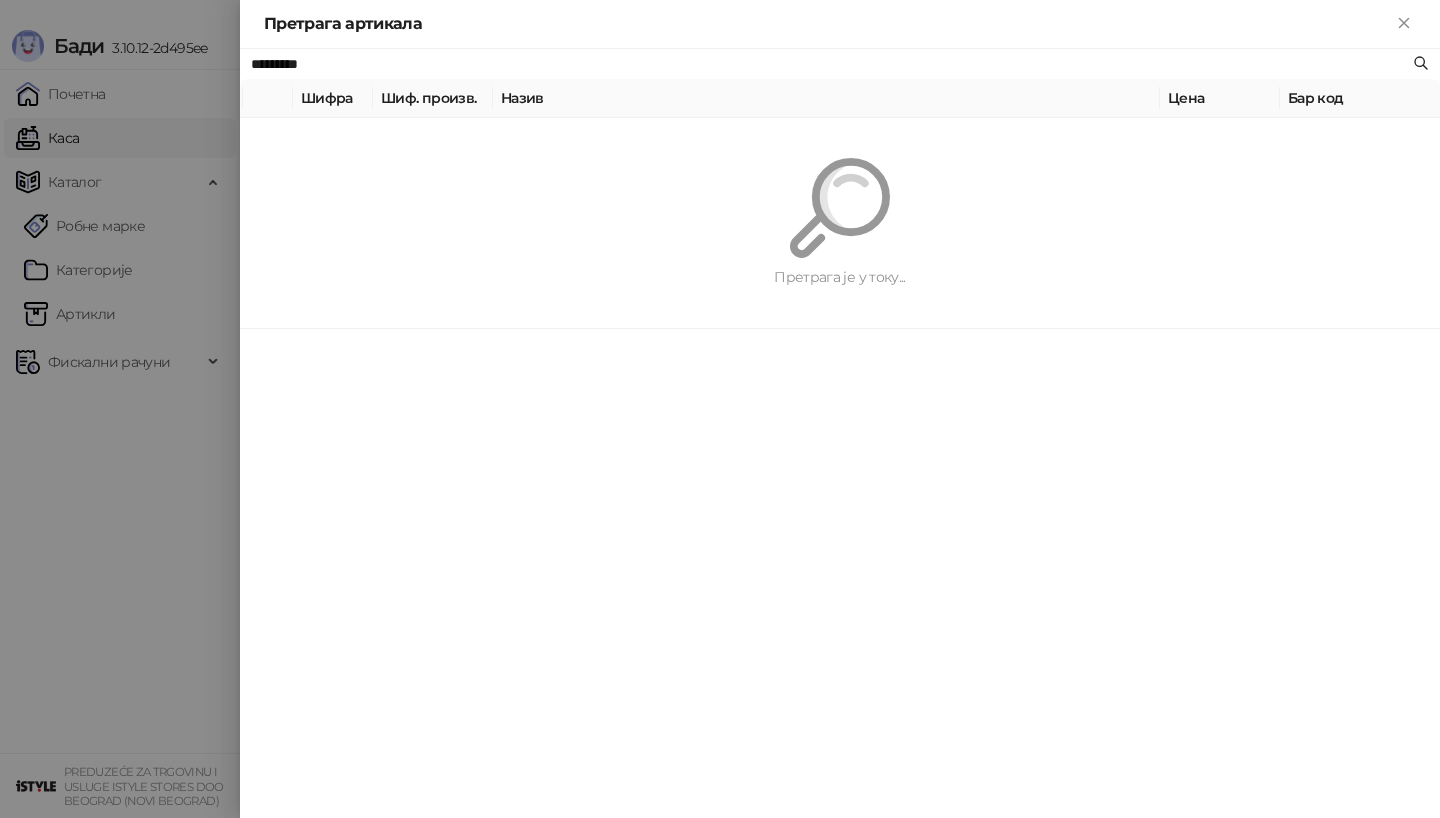 paste 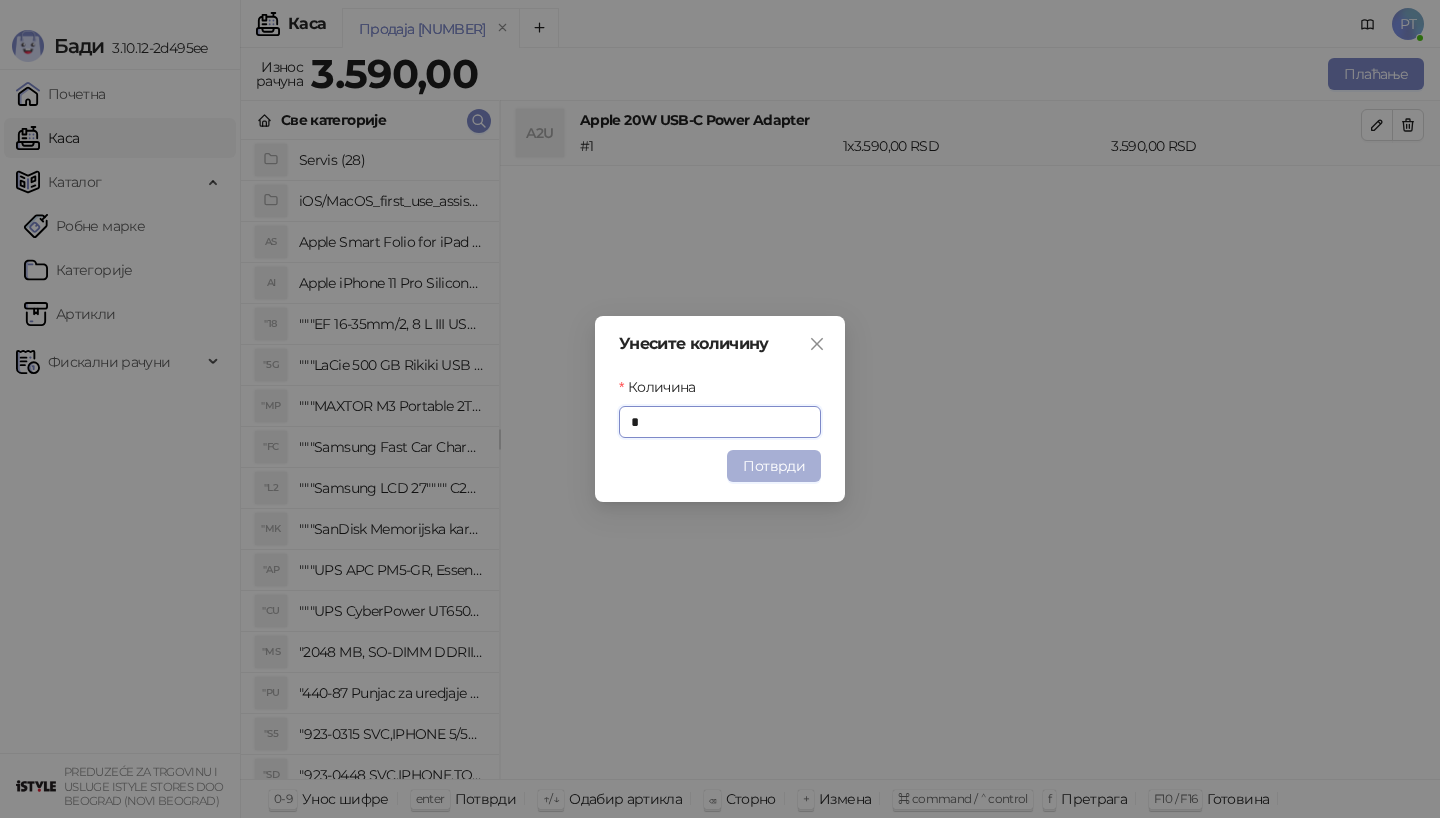 click on "Потврди" at bounding box center (774, 466) 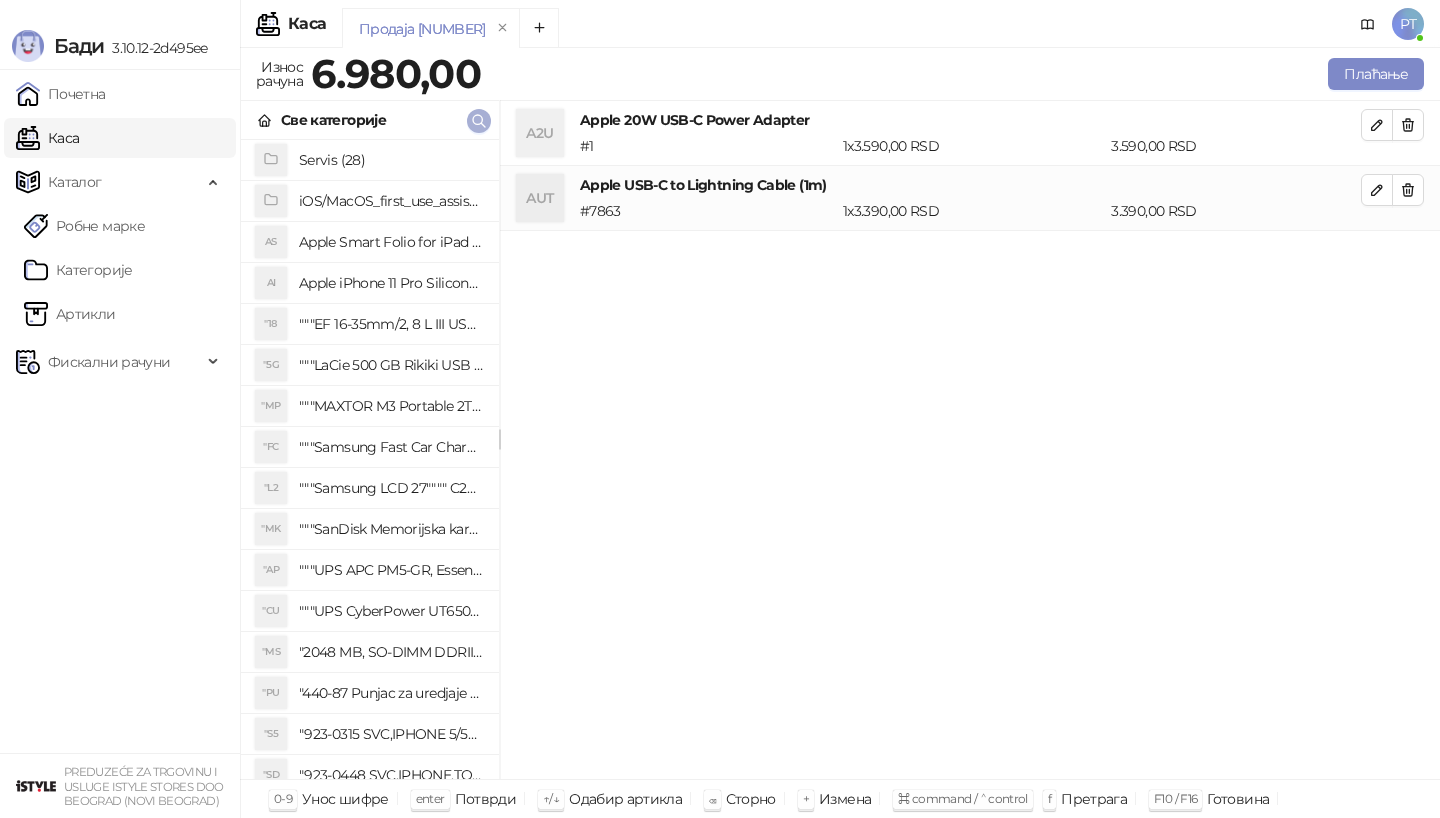 click at bounding box center [479, 121] 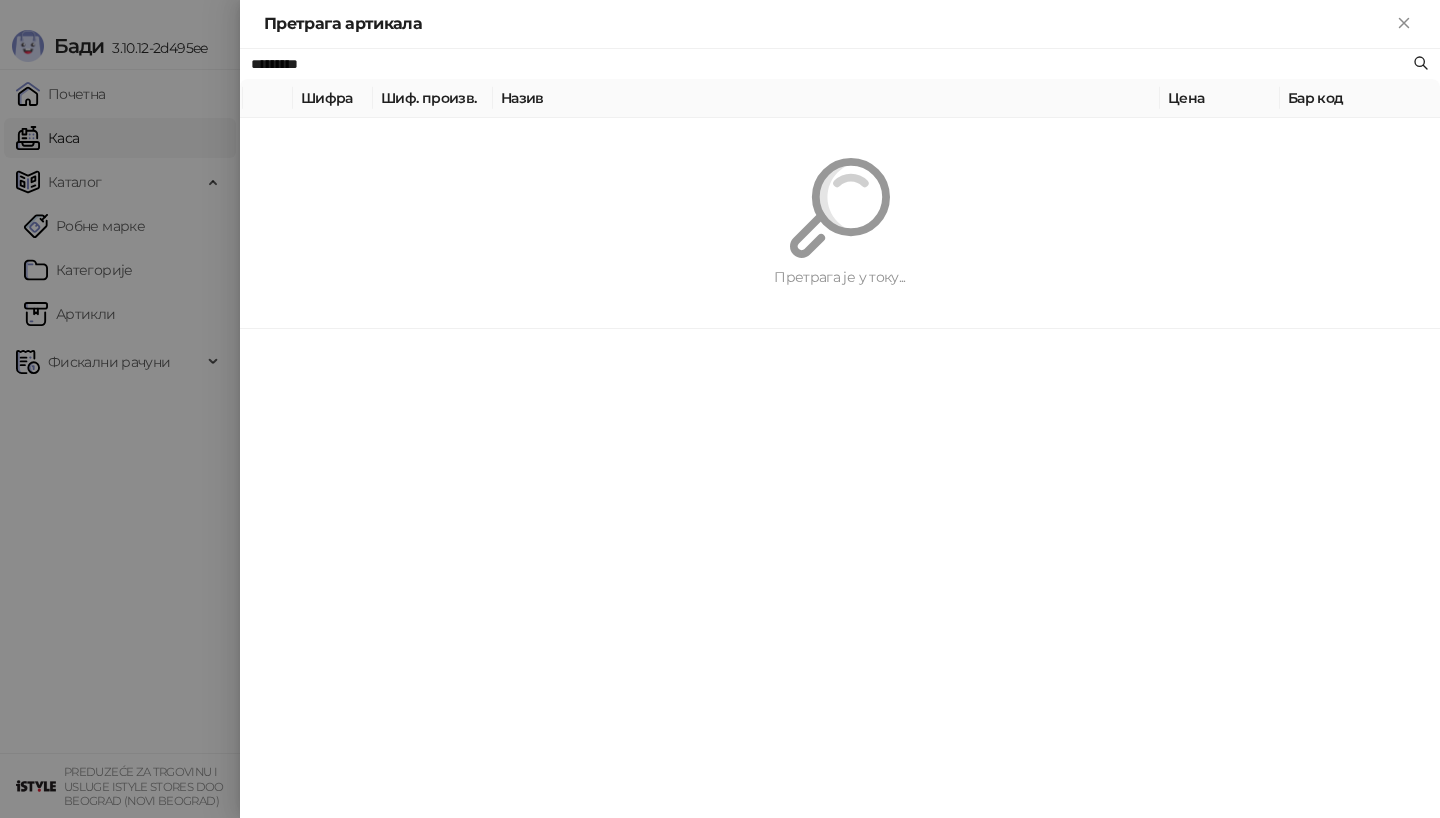 paste on "**********" 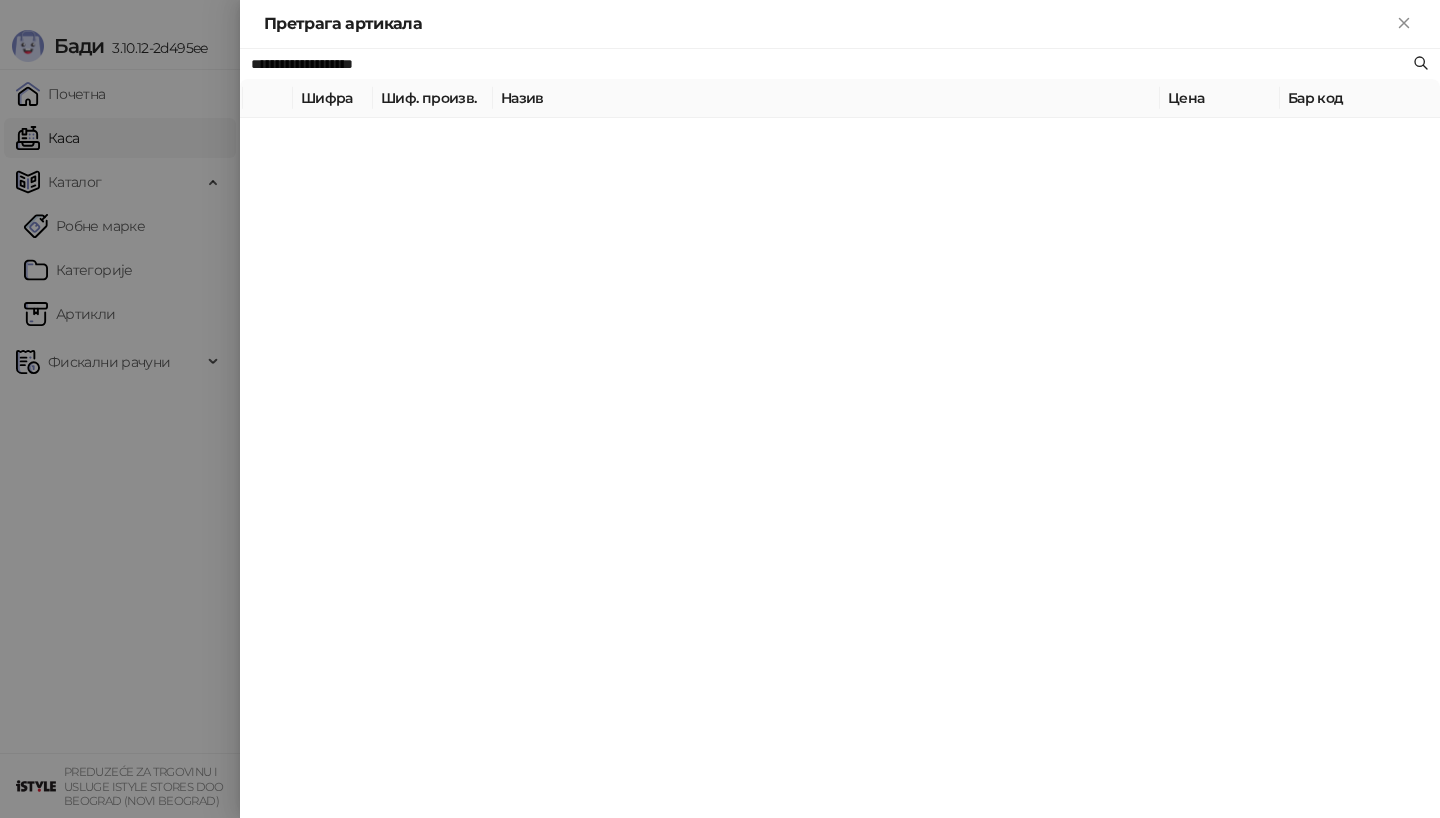 type on "**********" 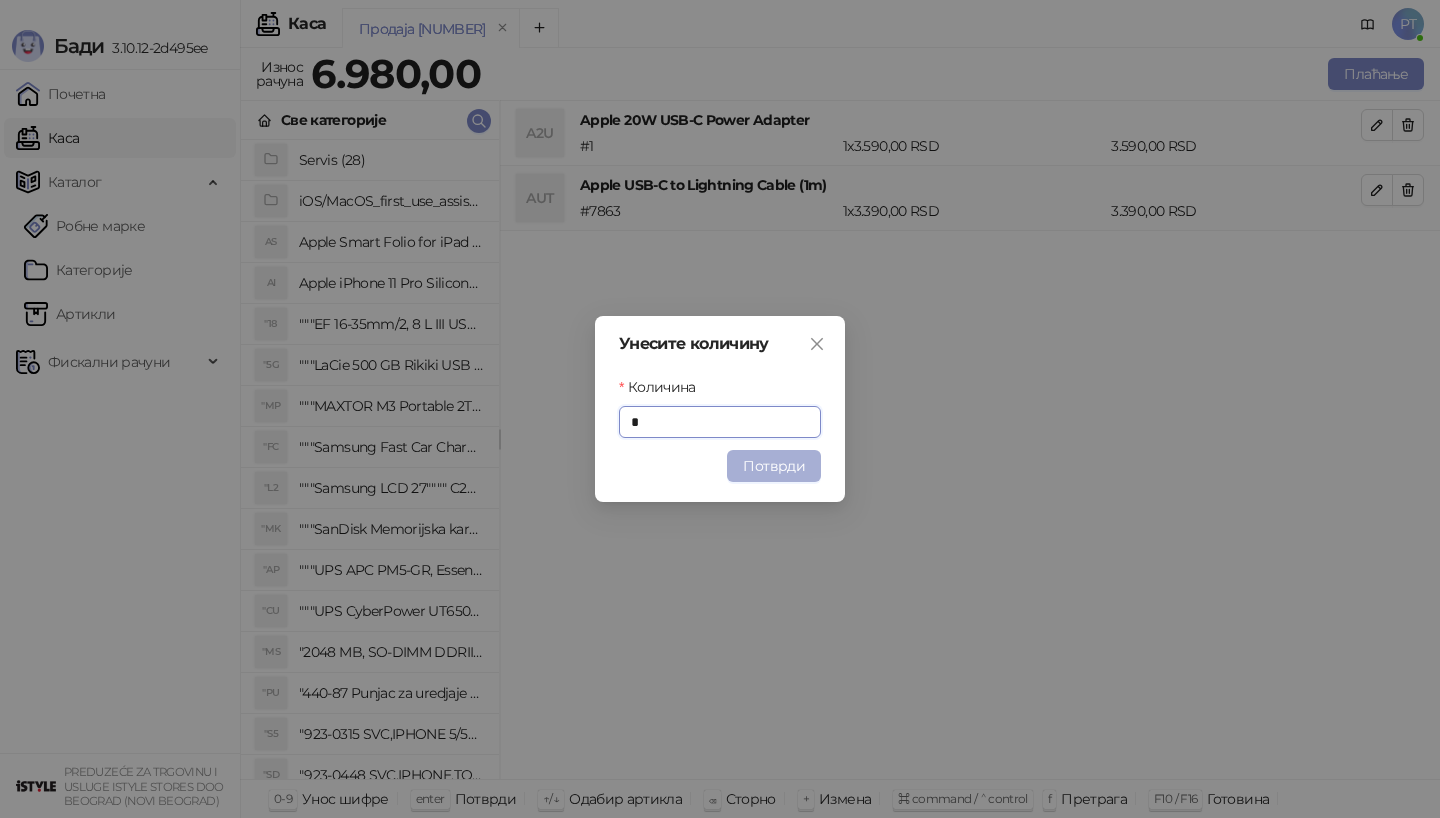 click on "Потврди" at bounding box center (774, 466) 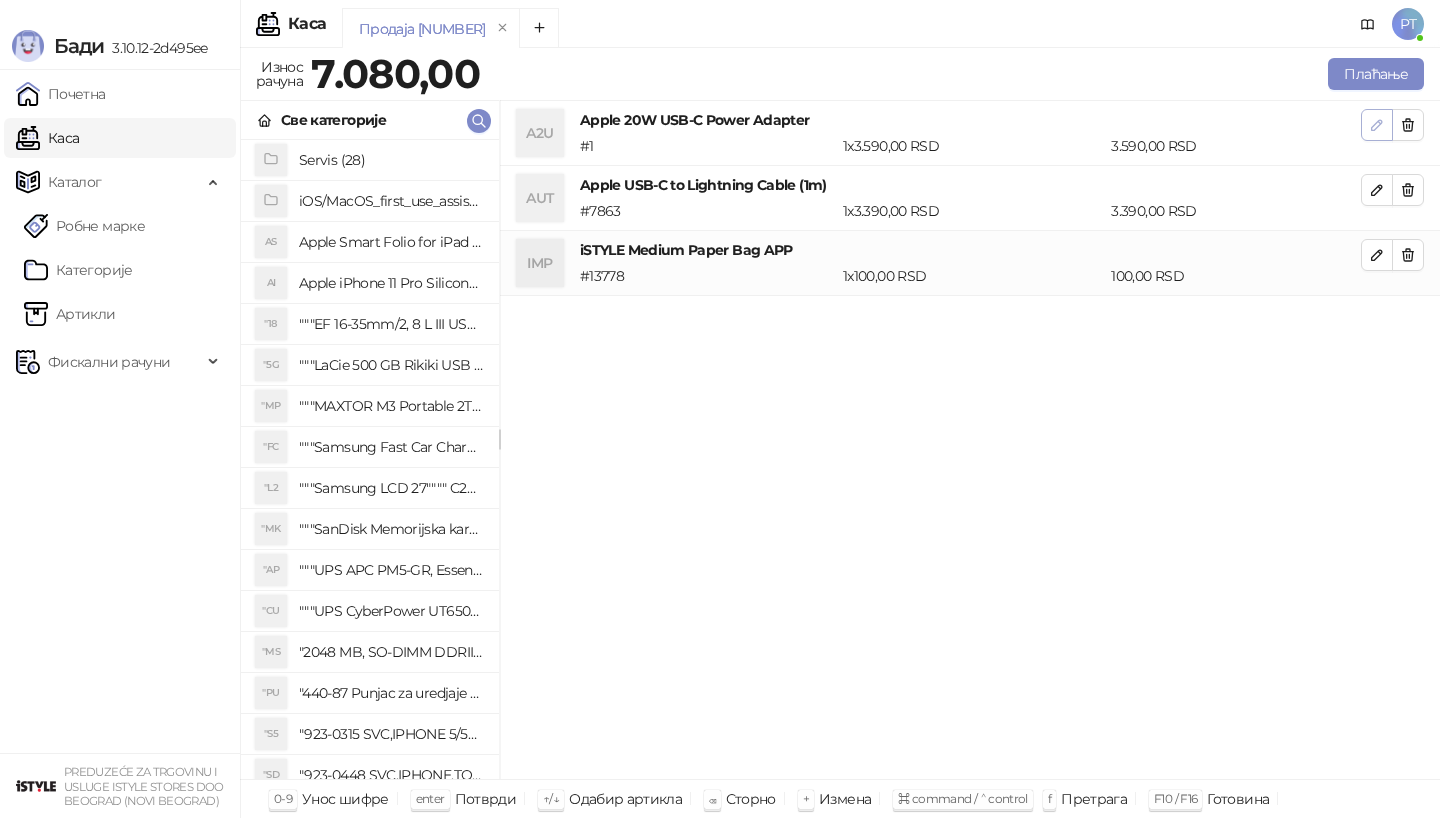 click 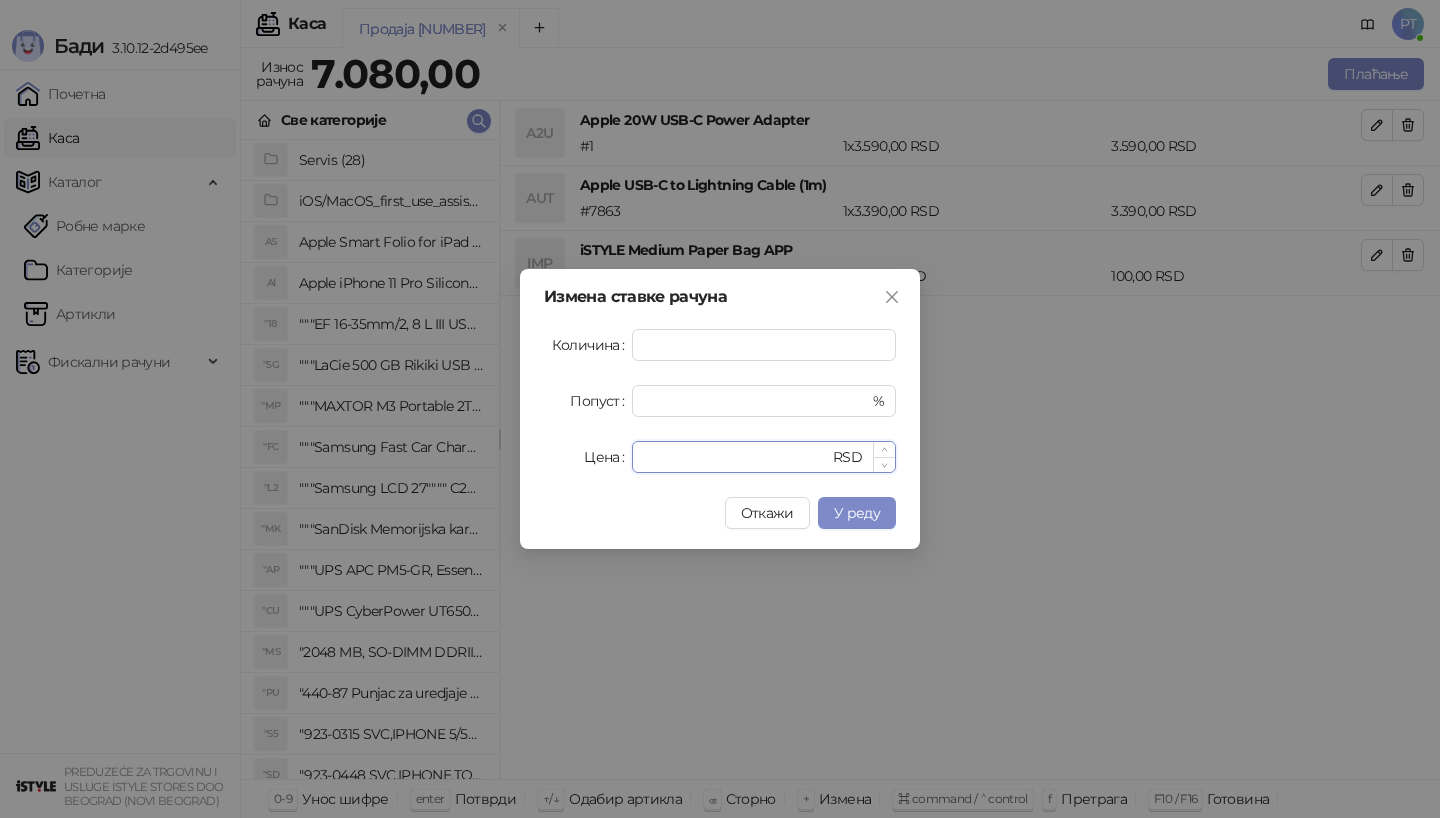 click on "****" at bounding box center (736, 457) 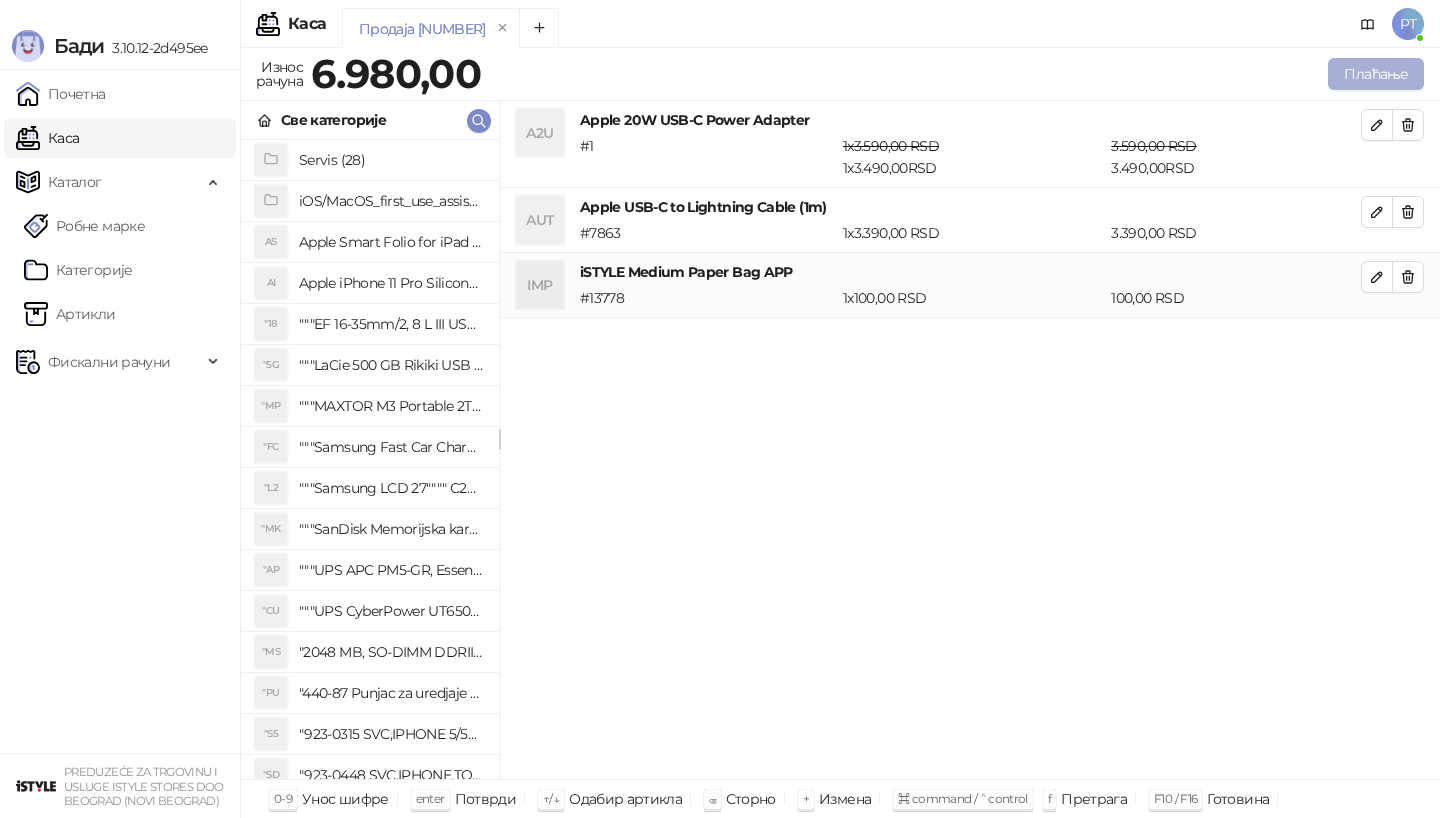 click on "Плаћање" at bounding box center (1376, 74) 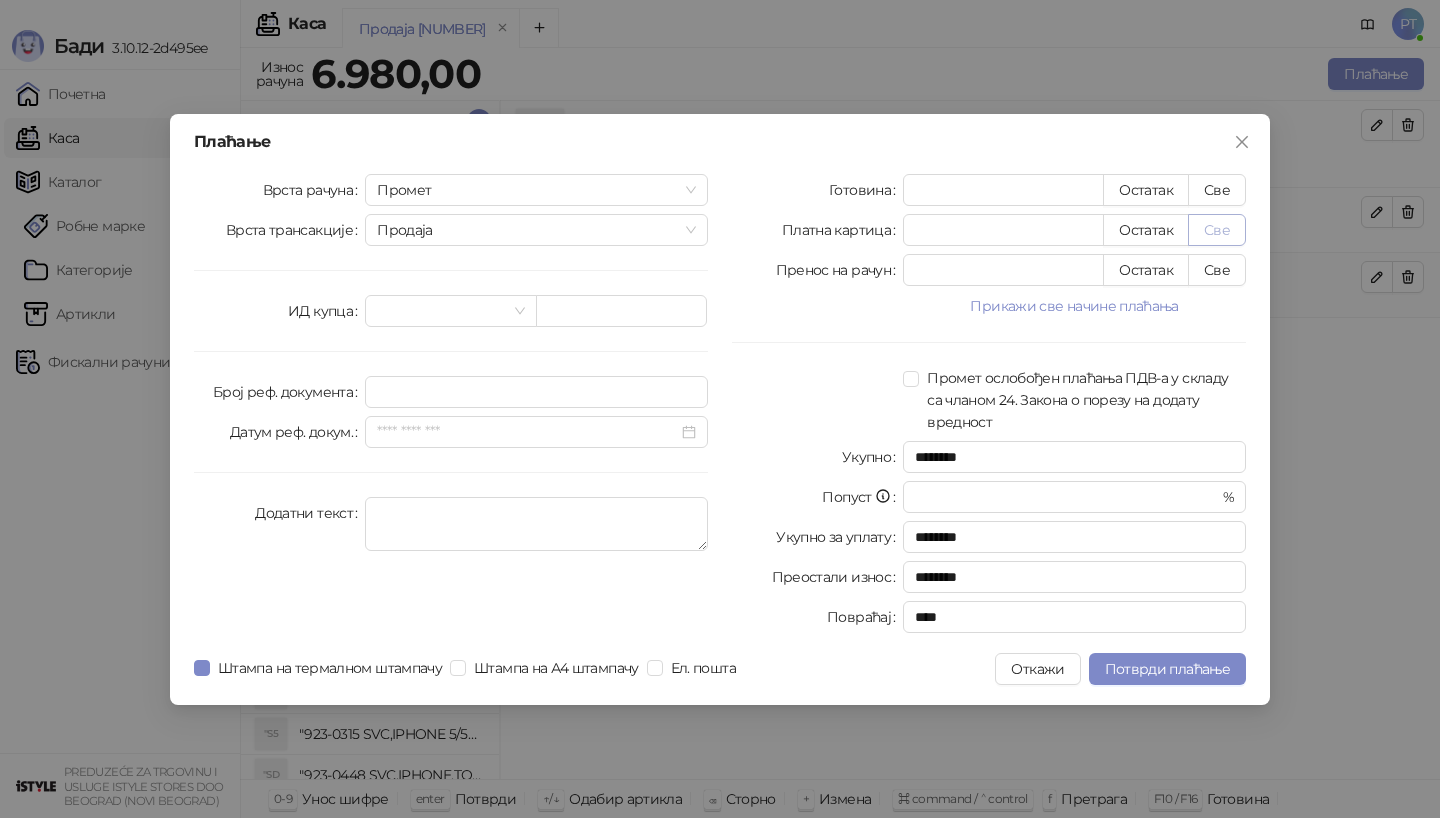 click on "Све" at bounding box center (1217, 230) 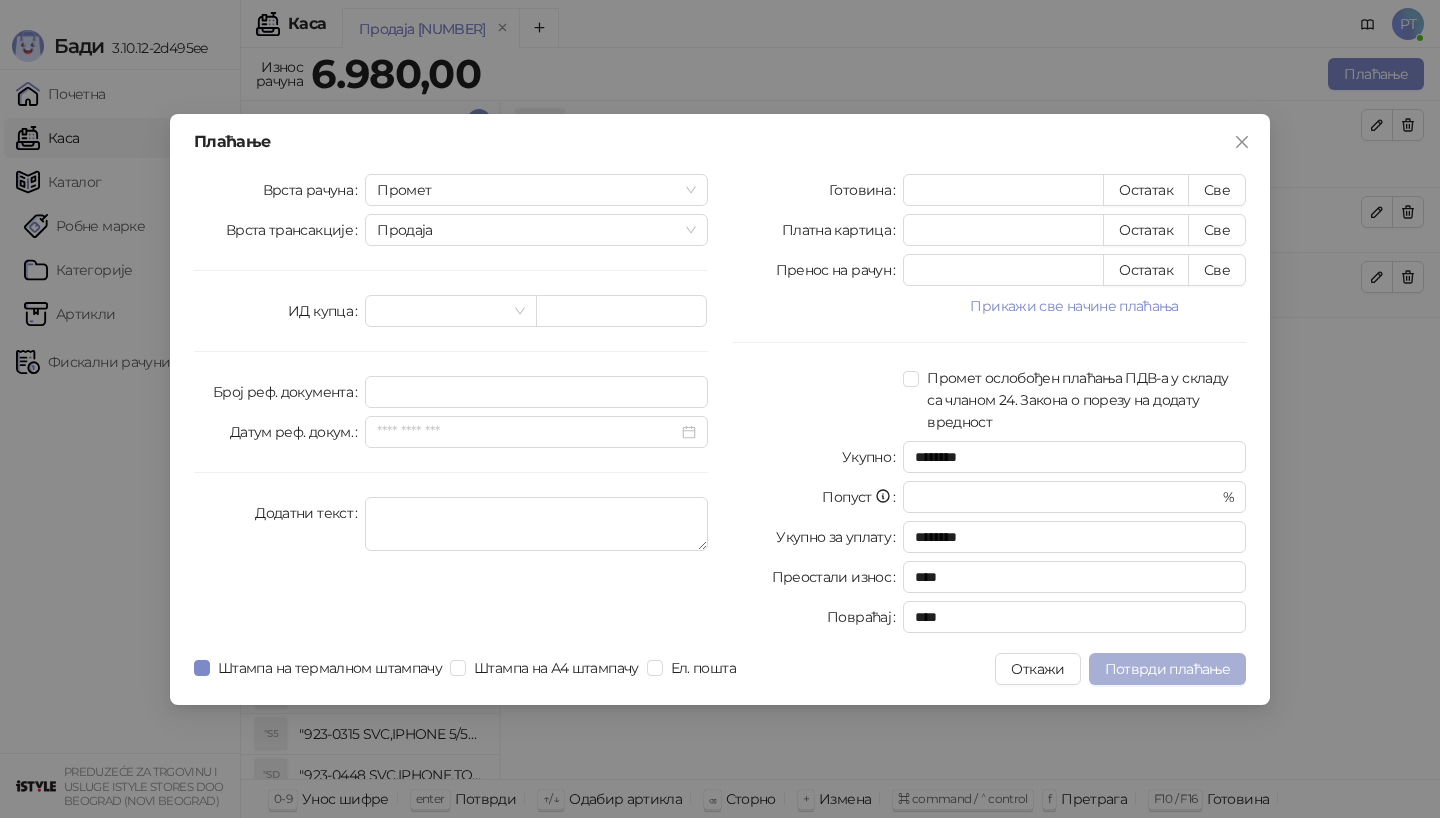 click on "Потврди плаћање" at bounding box center (1167, 669) 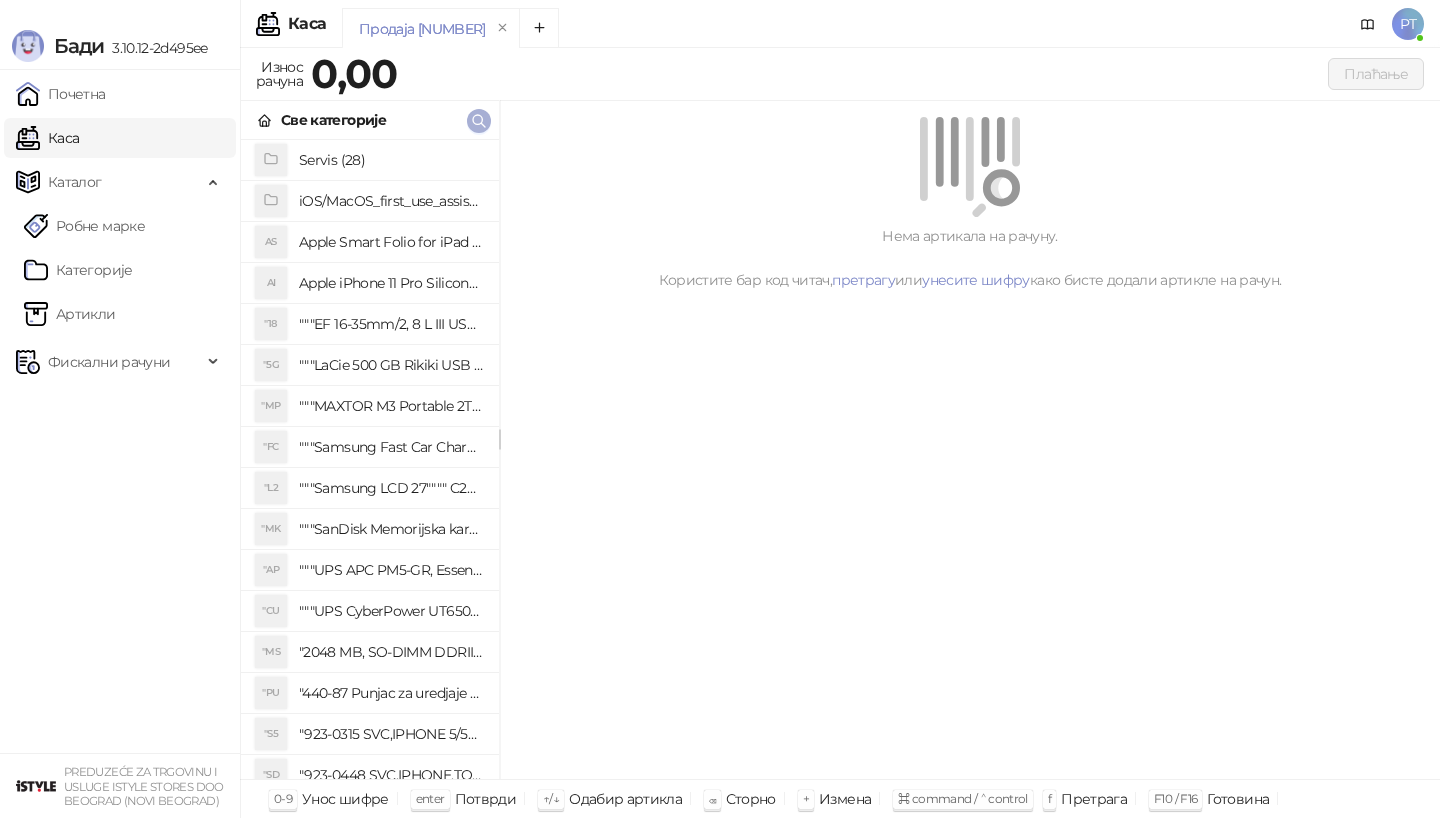 type 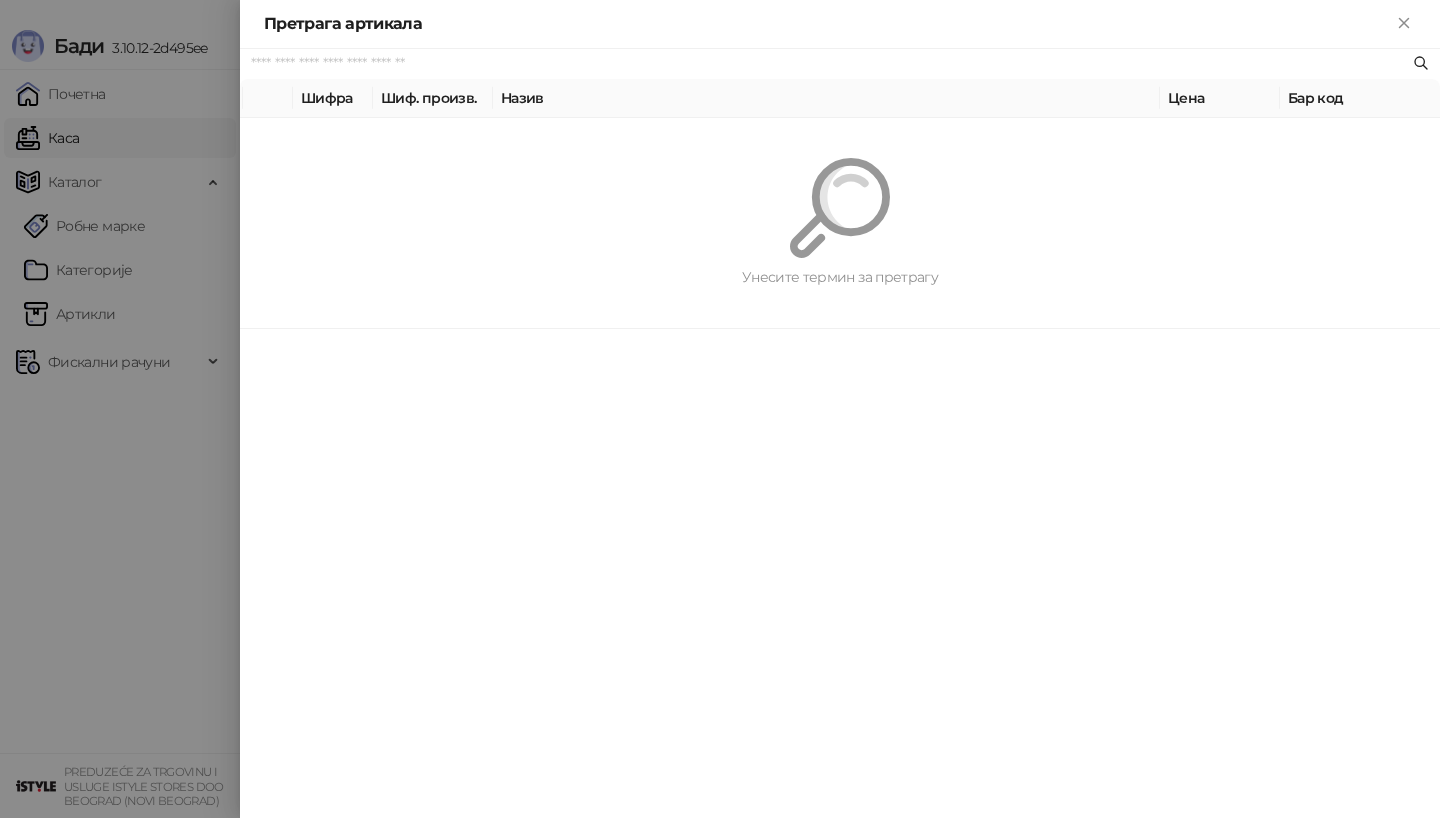 paste on "**********" 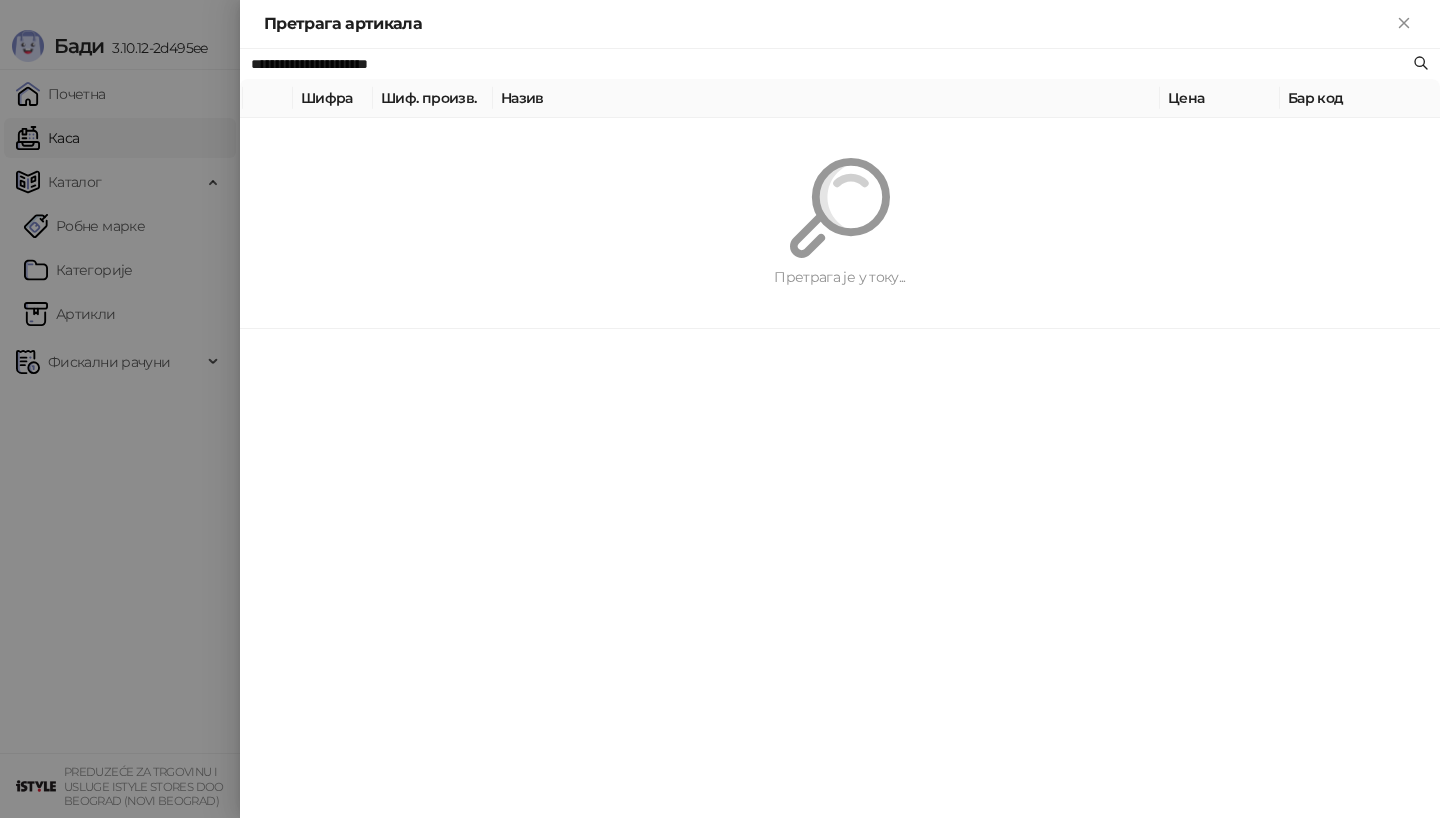 type on "**********" 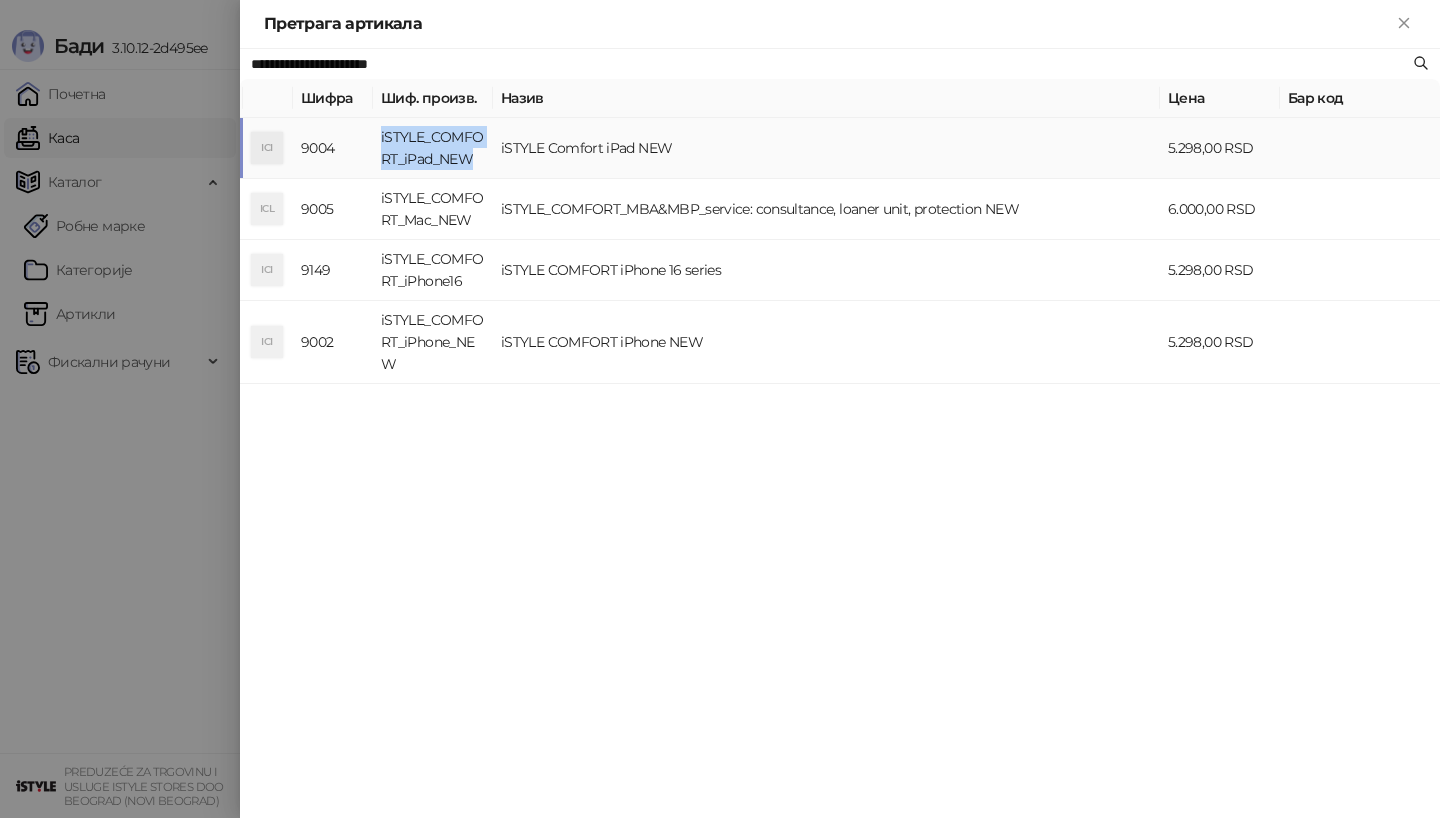 click on "iSTYLE_COMFORT_iPad_NEW" at bounding box center [433, 148] 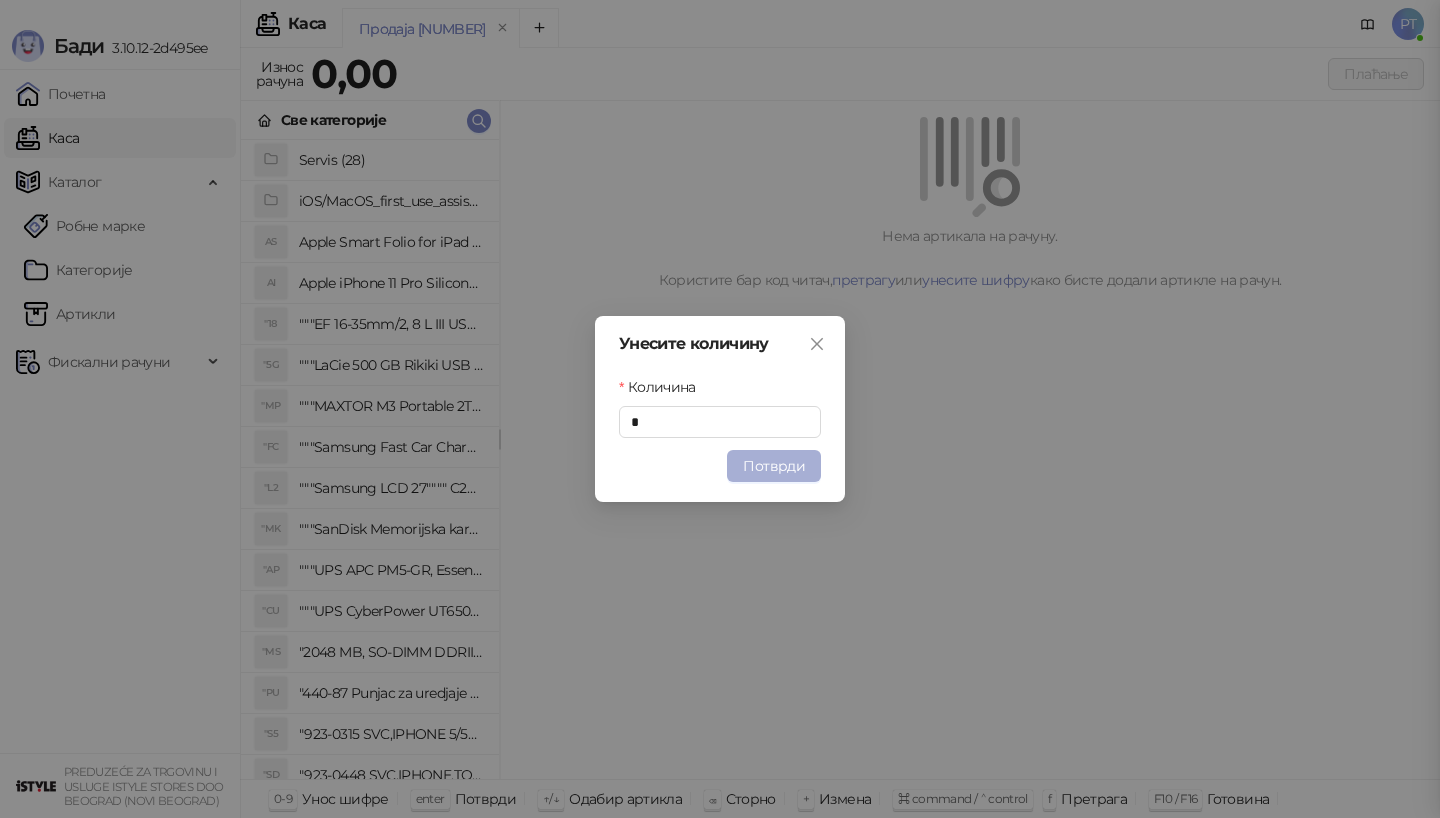 click on "Потврди" at bounding box center (774, 466) 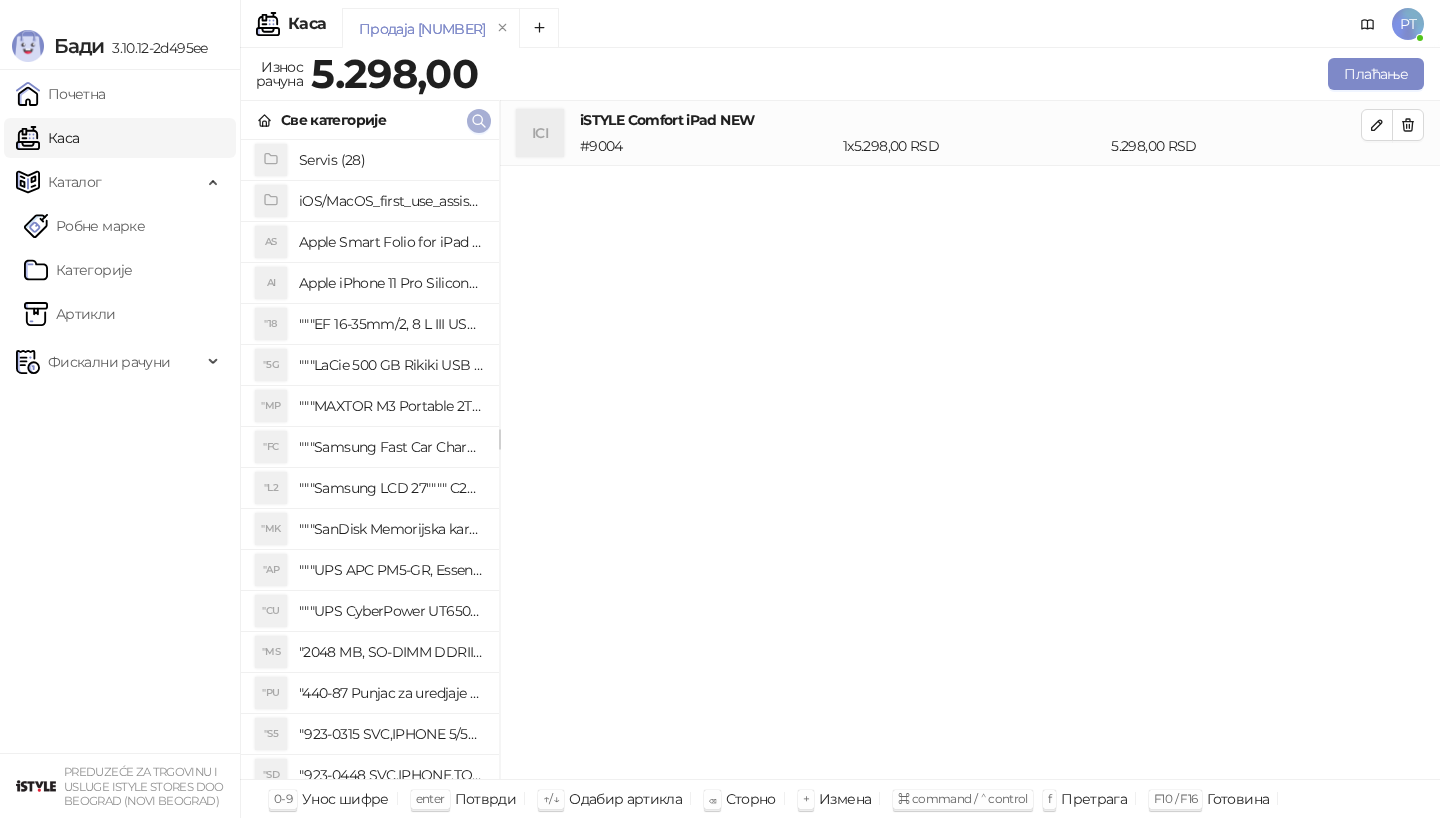 click 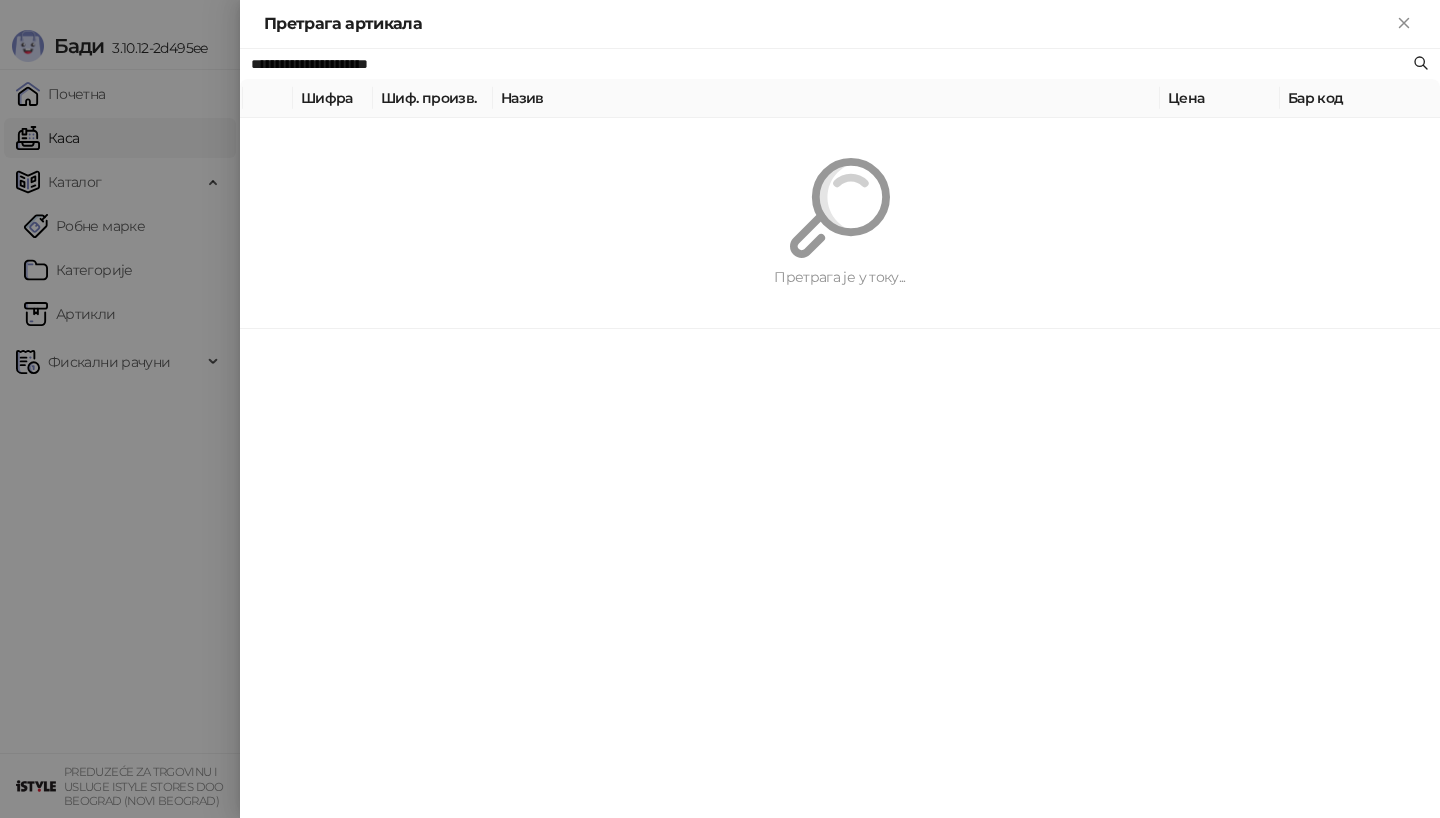 paste 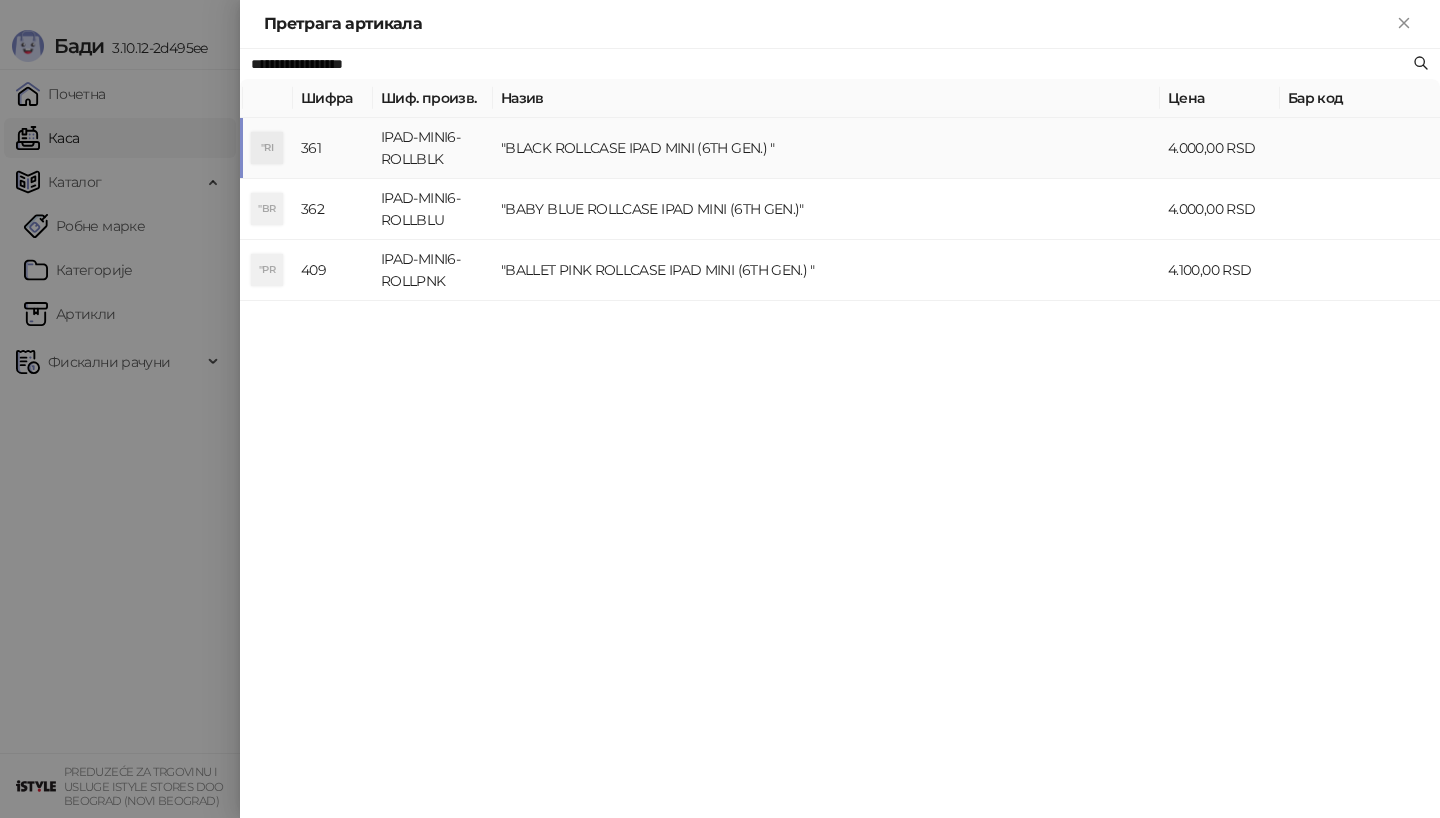 type on "**********" 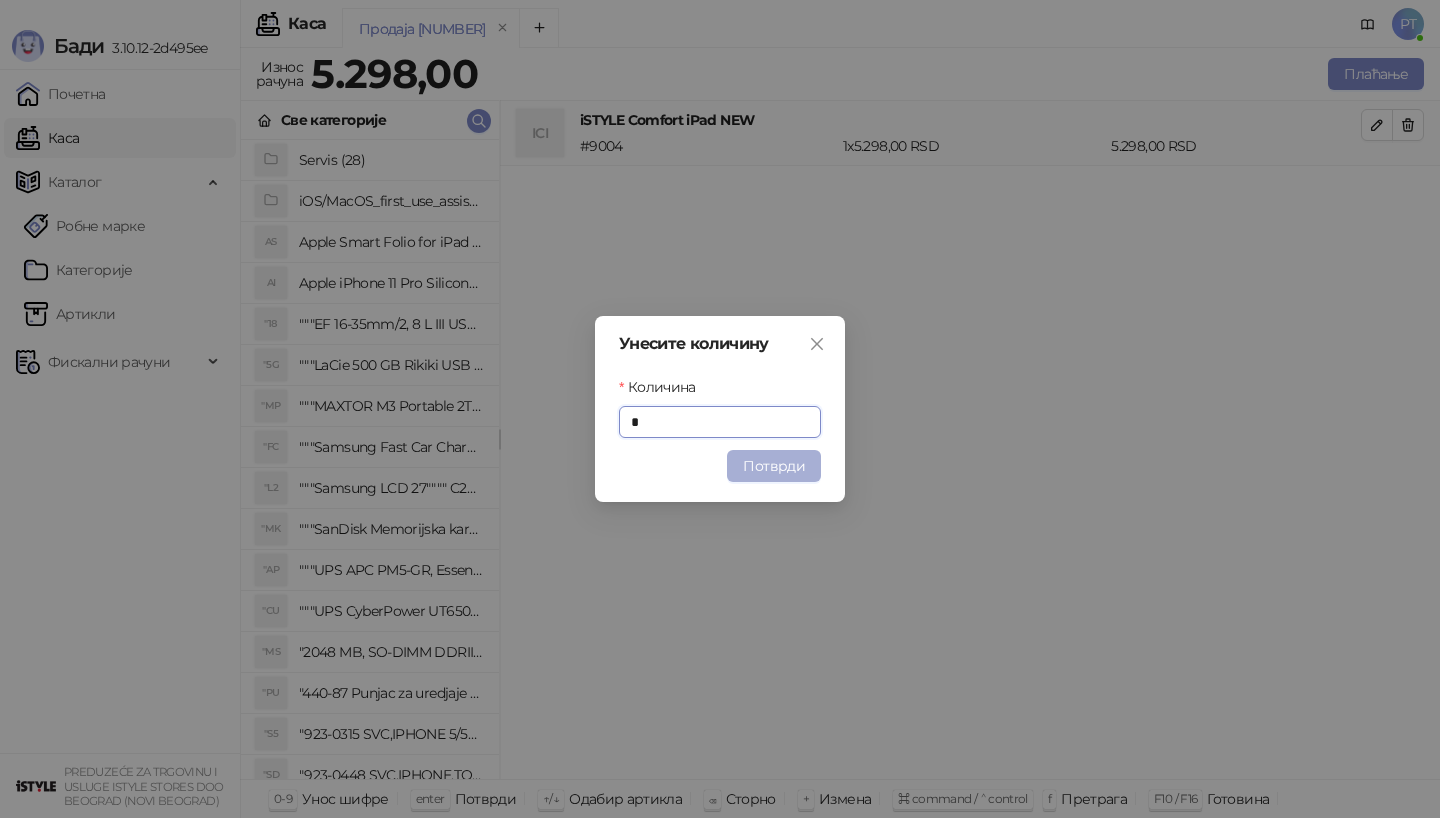 click on "Потврди" at bounding box center [774, 466] 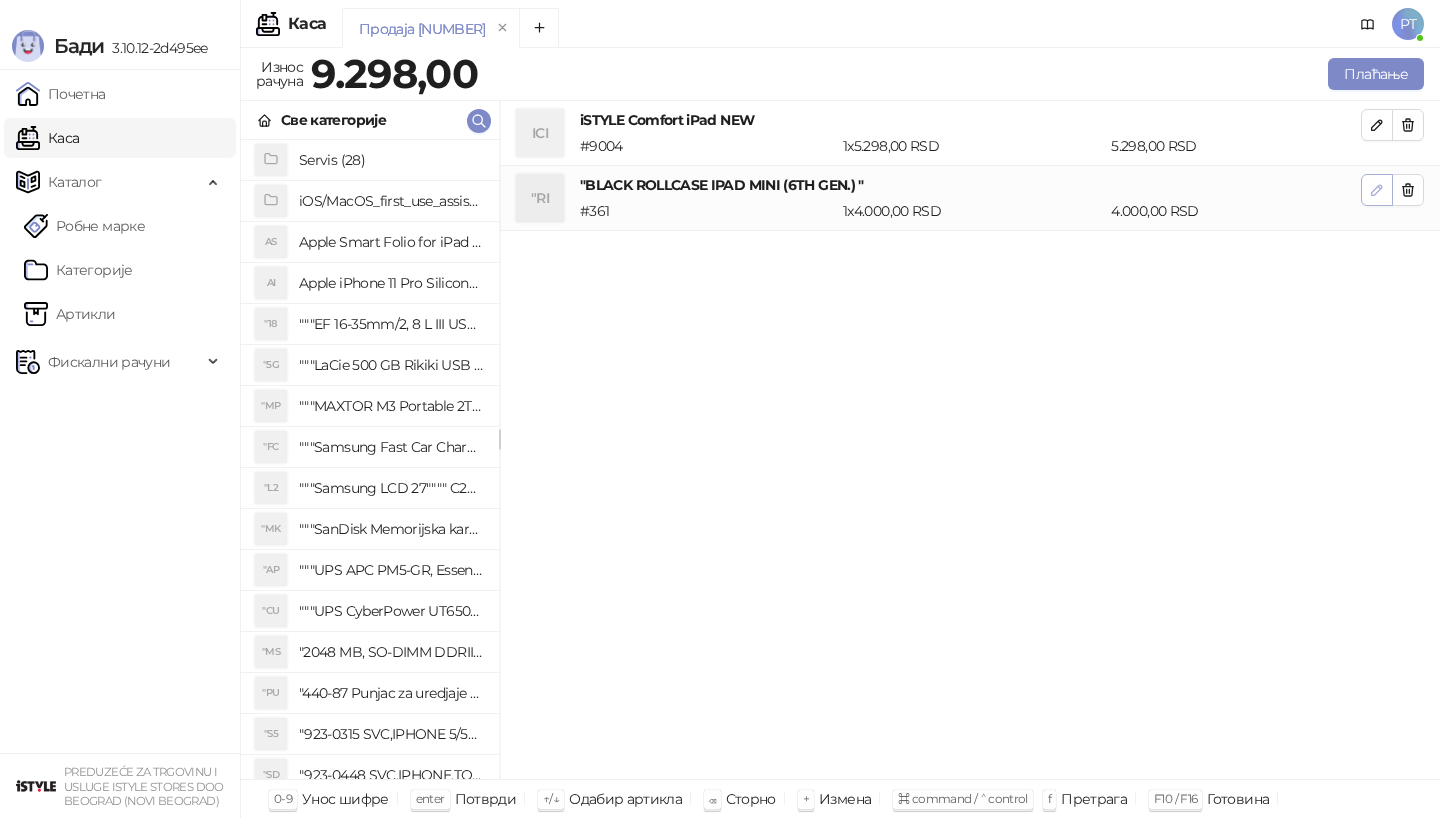 click at bounding box center [1377, 189] 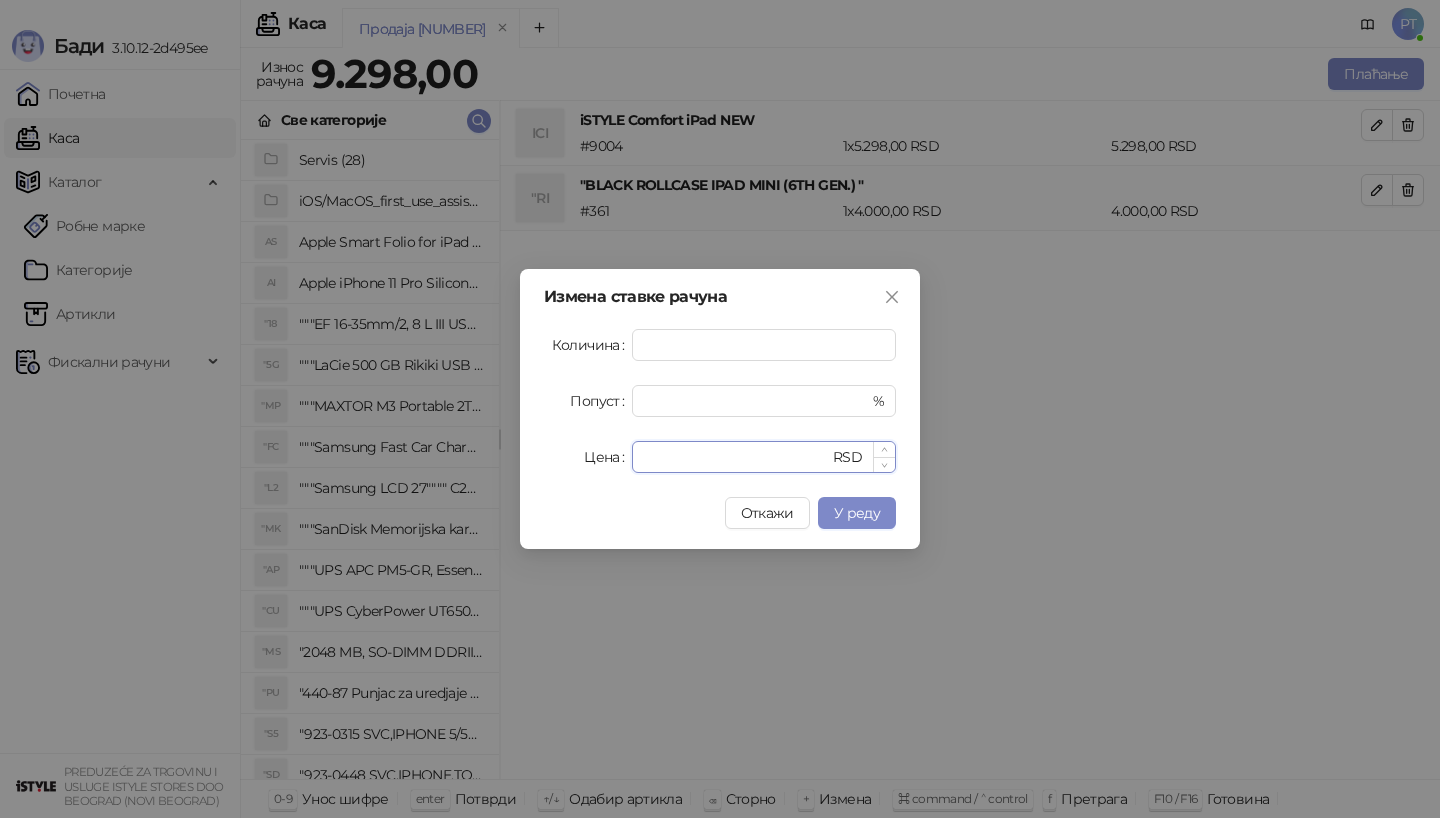 click on "********" at bounding box center (736, 457) 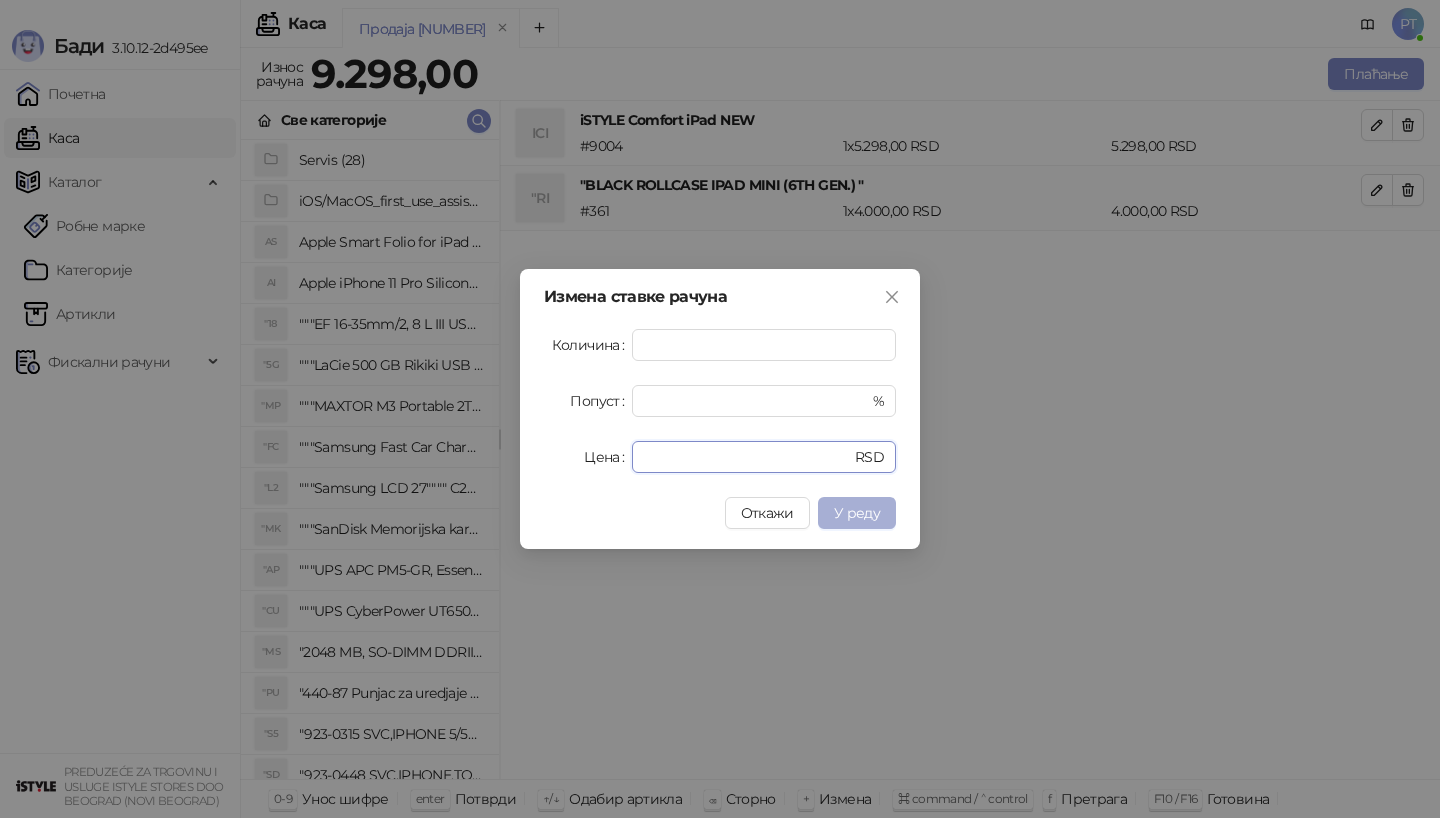 type on "*" 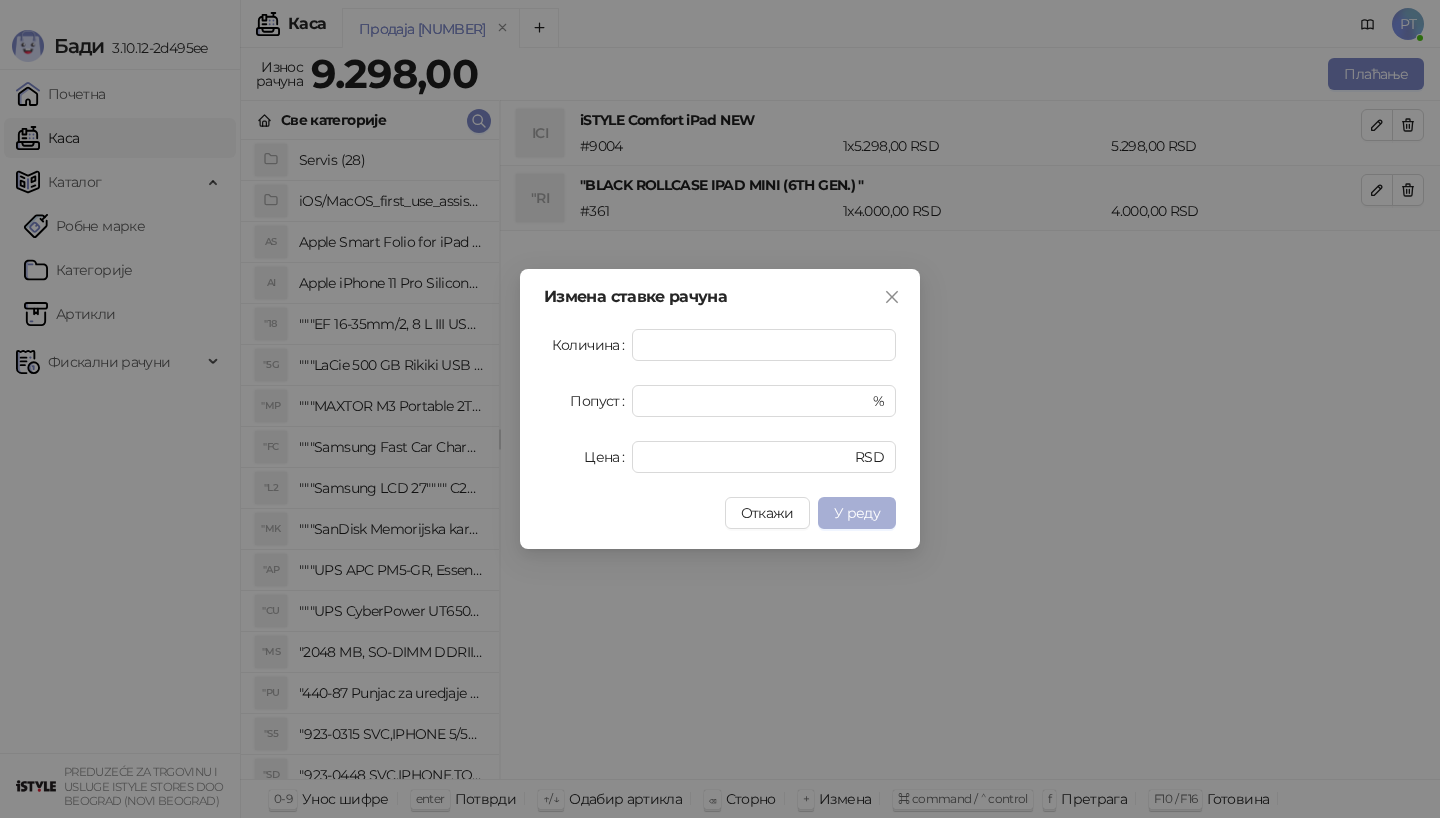 click on "У реду" at bounding box center (857, 513) 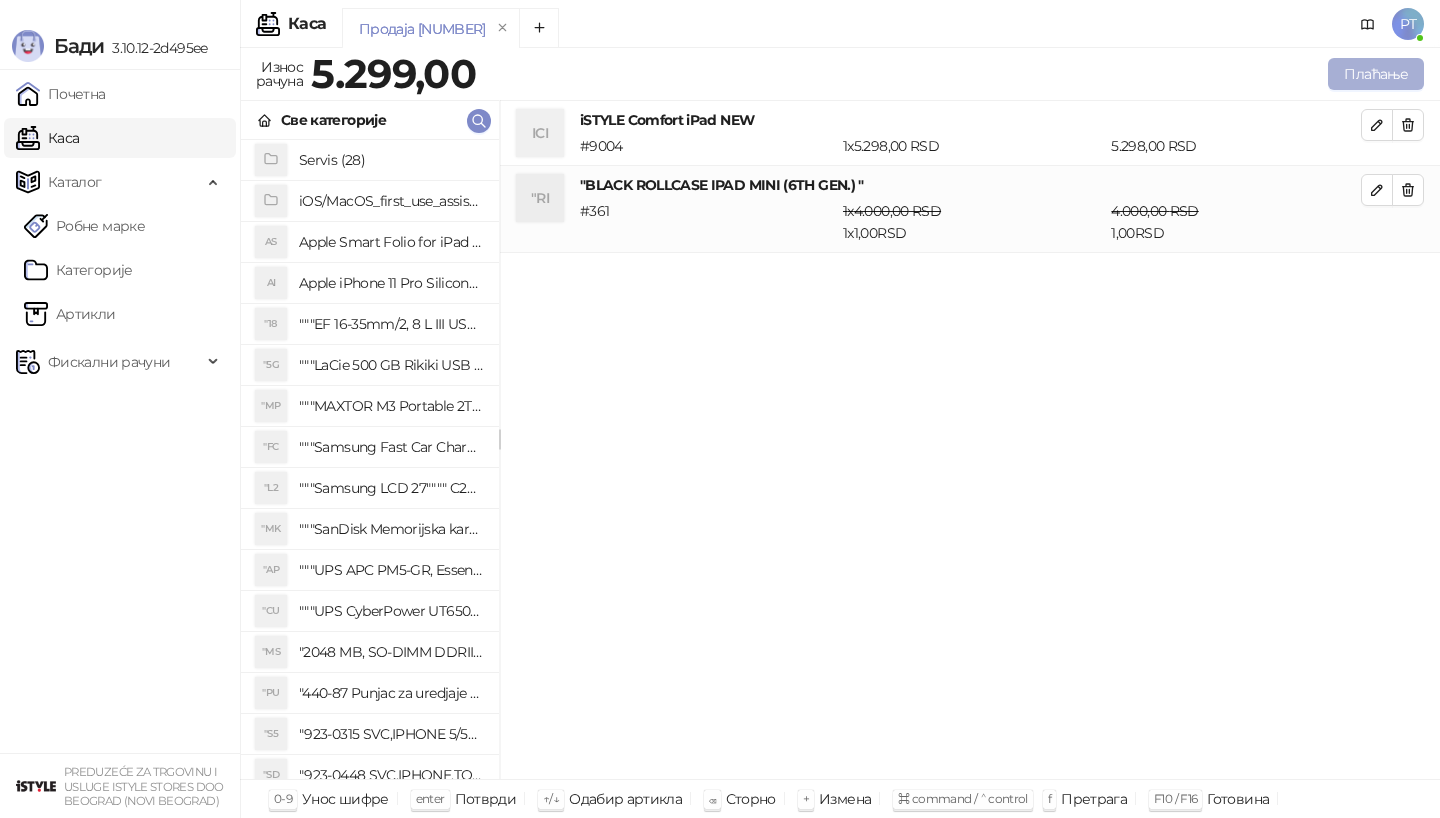 click on "Плаћање" at bounding box center [1376, 74] 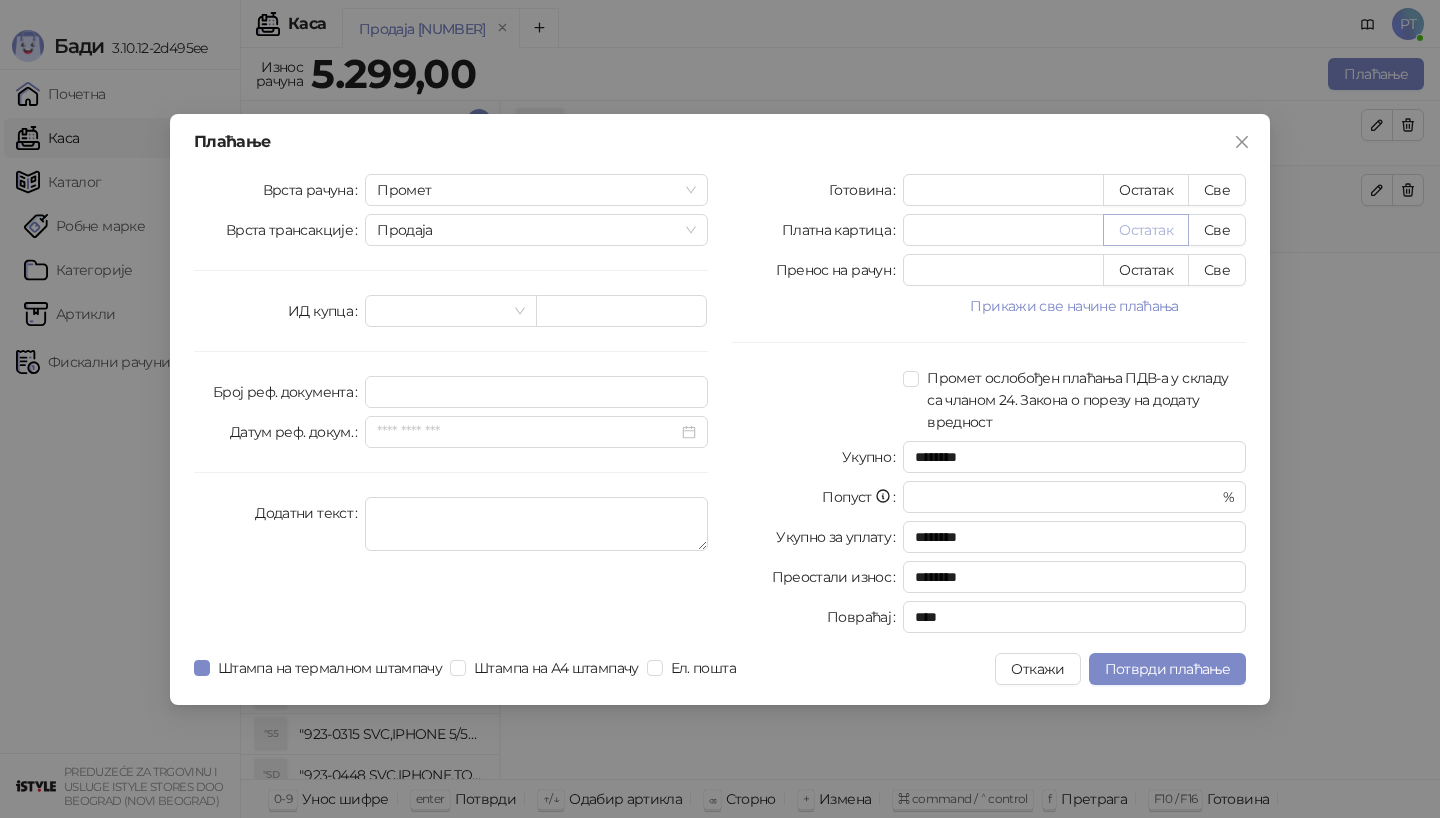 click on "Остатак" at bounding box center (1146, 230) 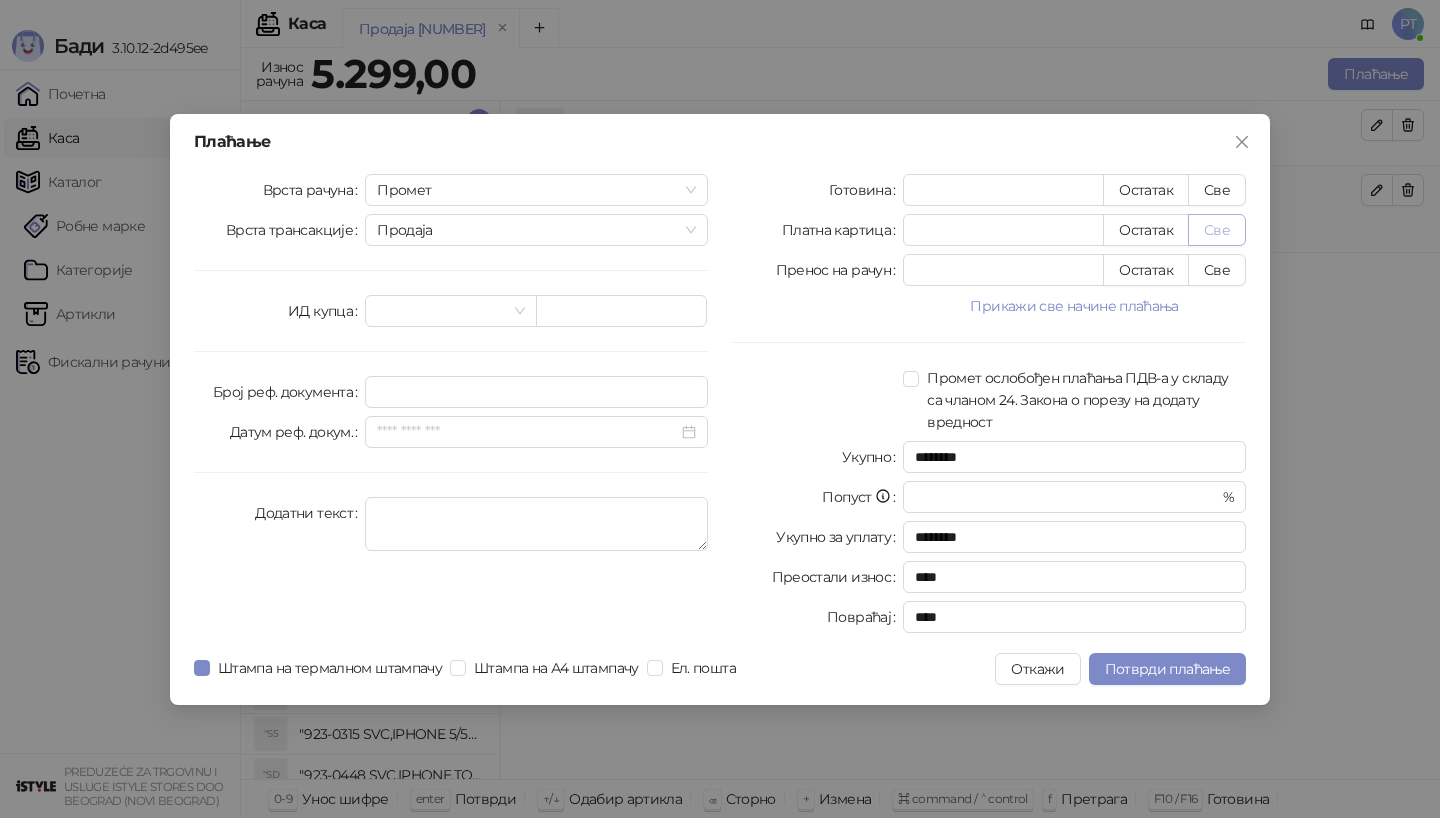 click on "Све" at bounding box center (1217, 230) 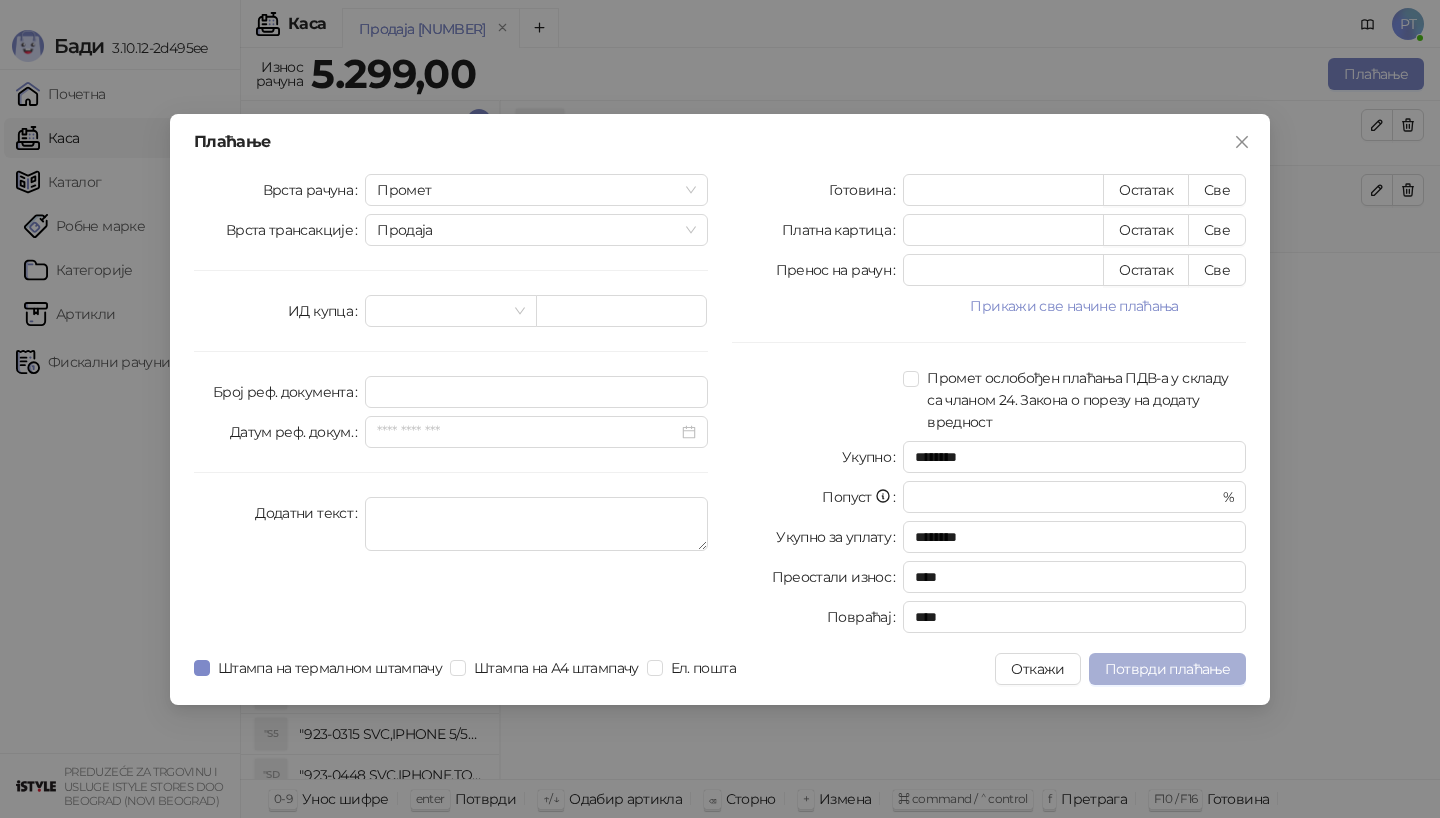 click on "Потврди плаћање" at bounding box center (1167, 669) 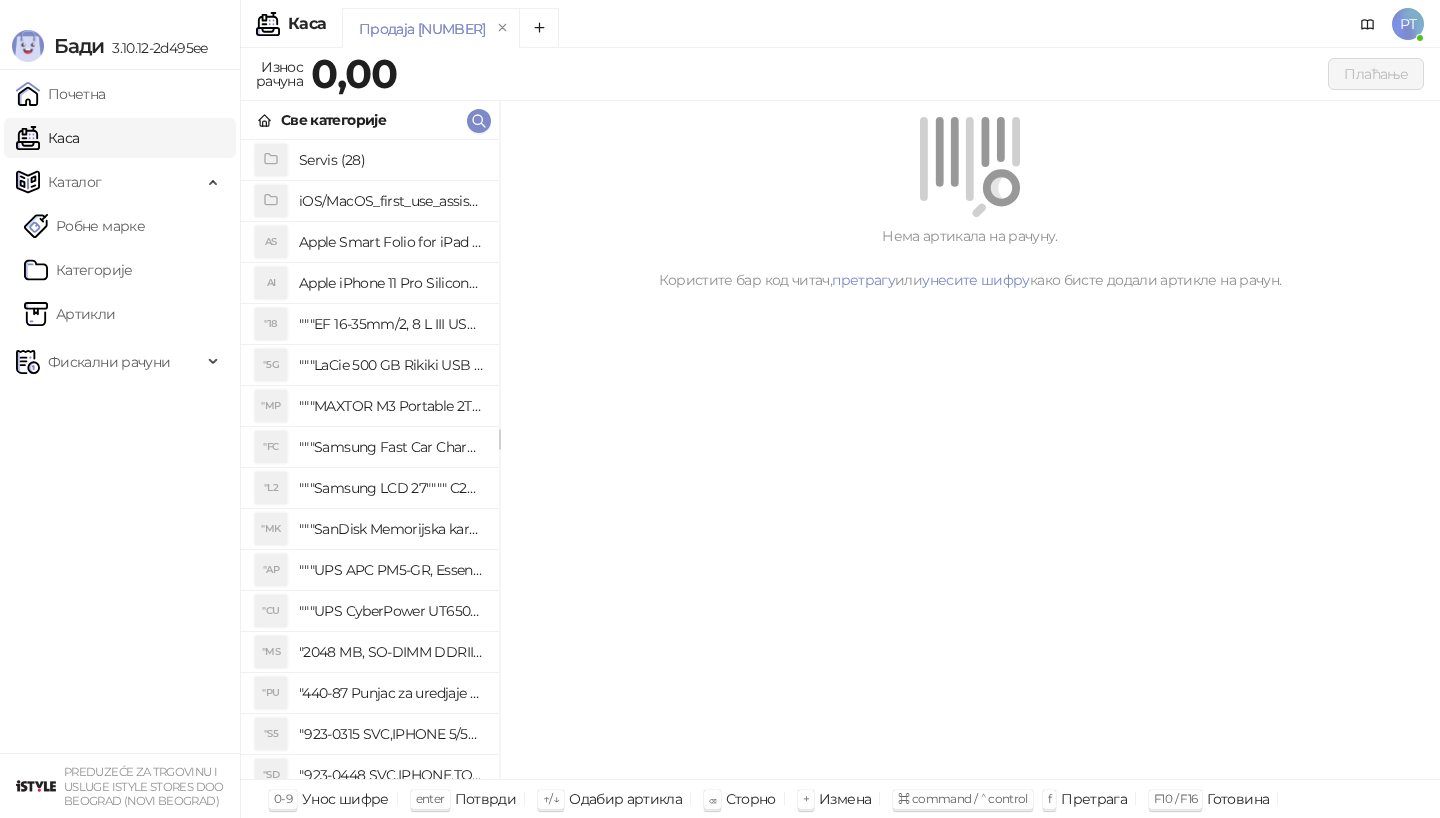 click on "Све категорије" at bounding box center [370, 120] 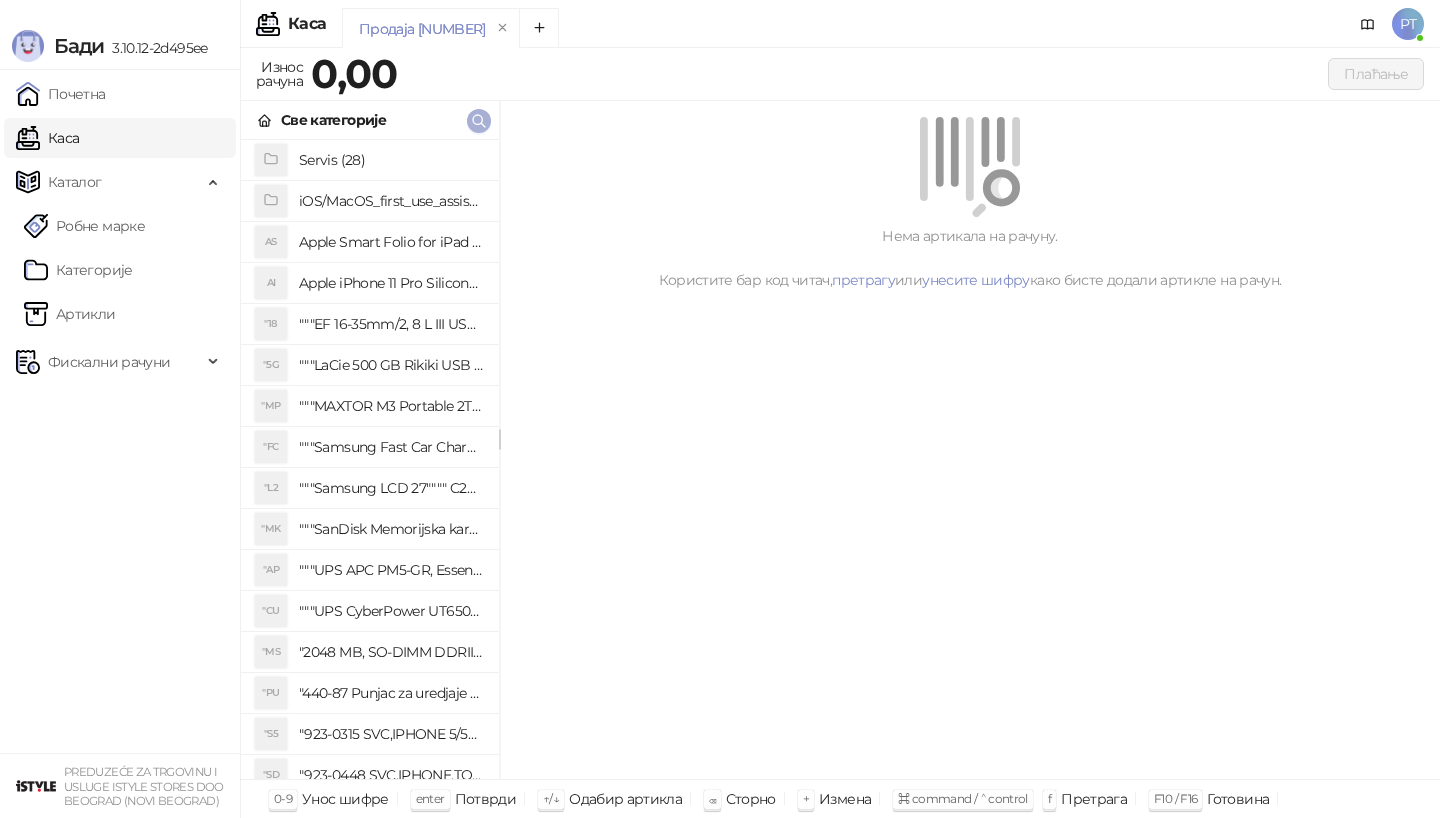 click 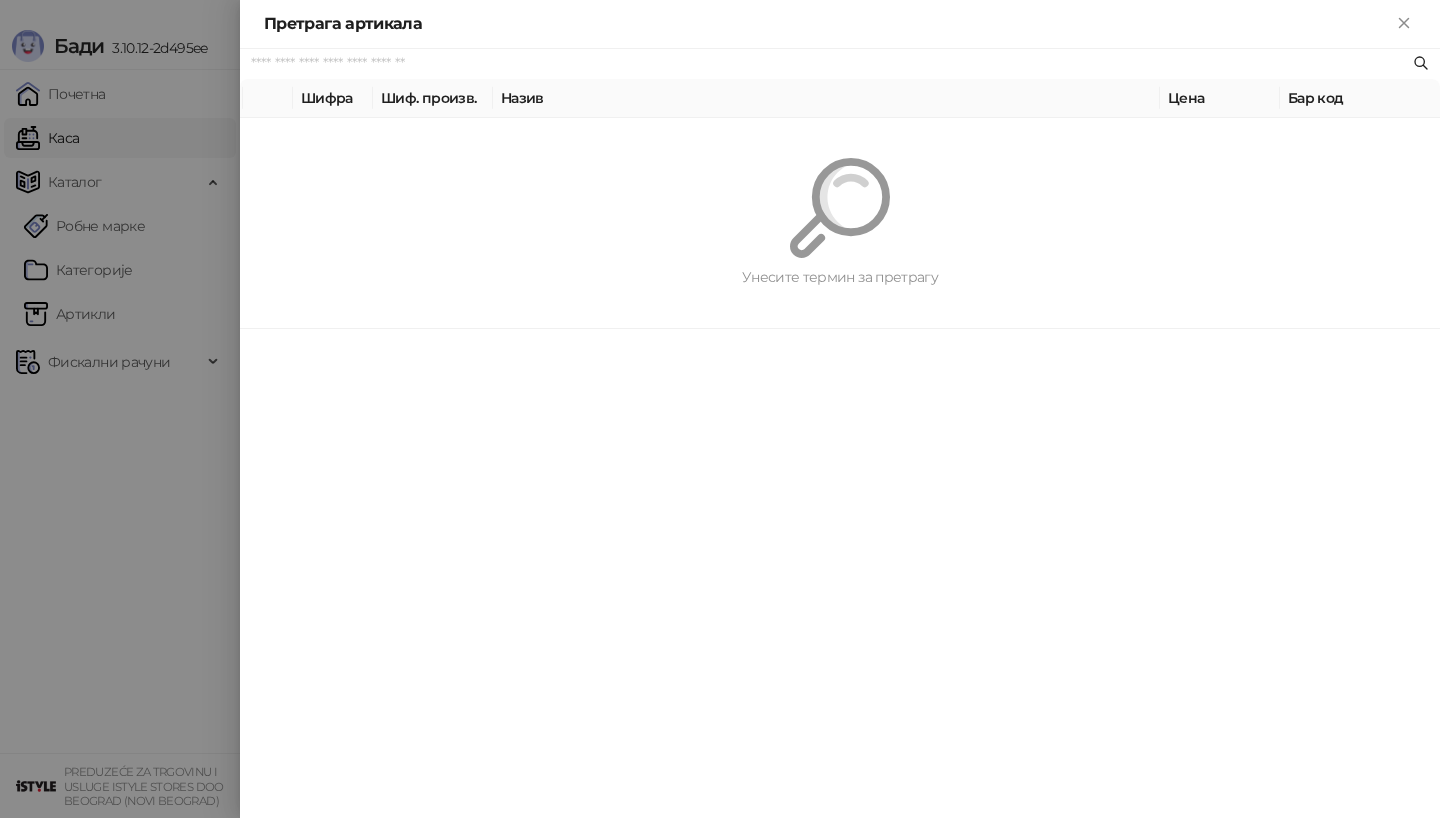 paste on "*********" 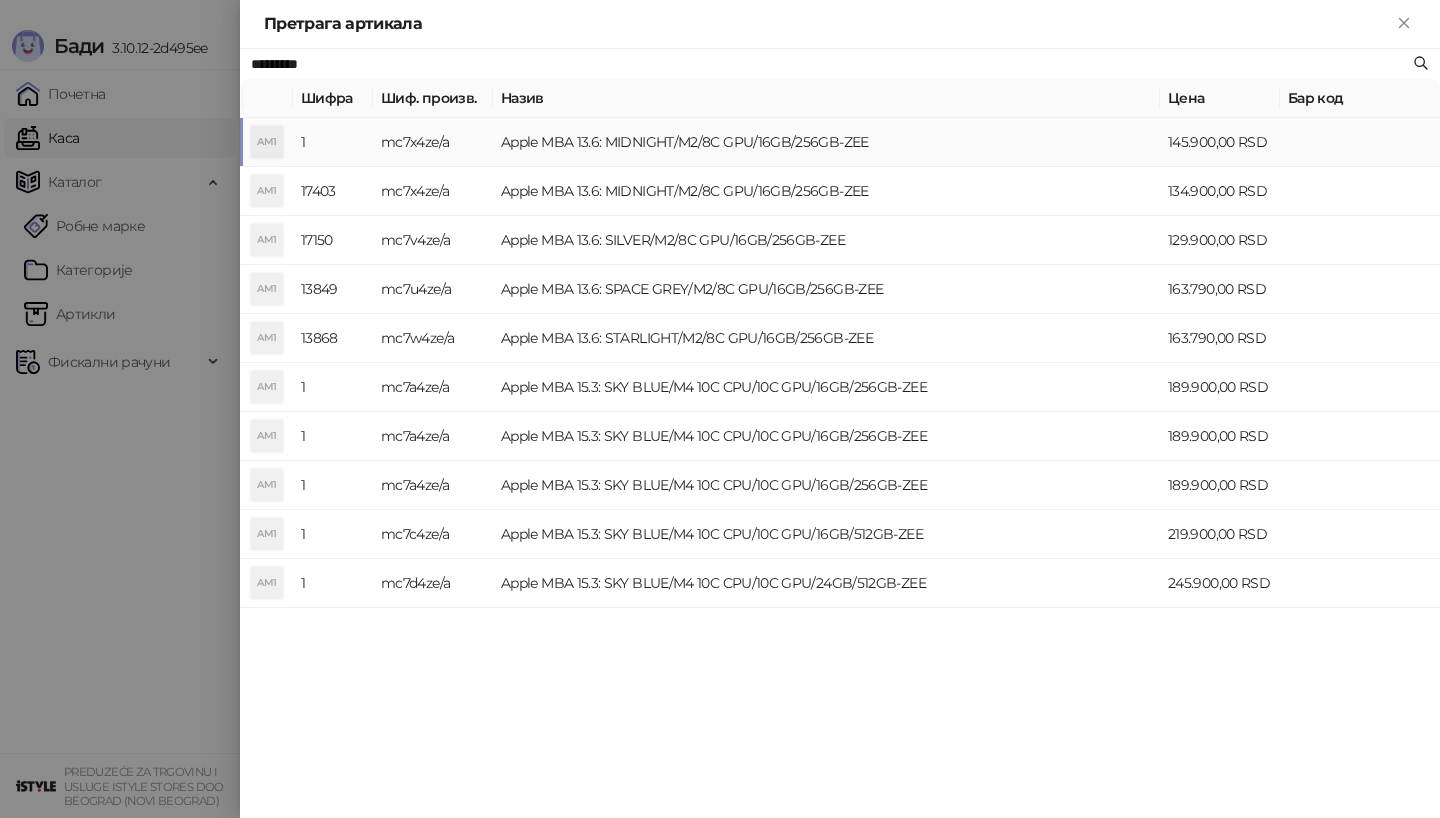 click on "mc7x4ze/a" at bounding box center [433, 142] 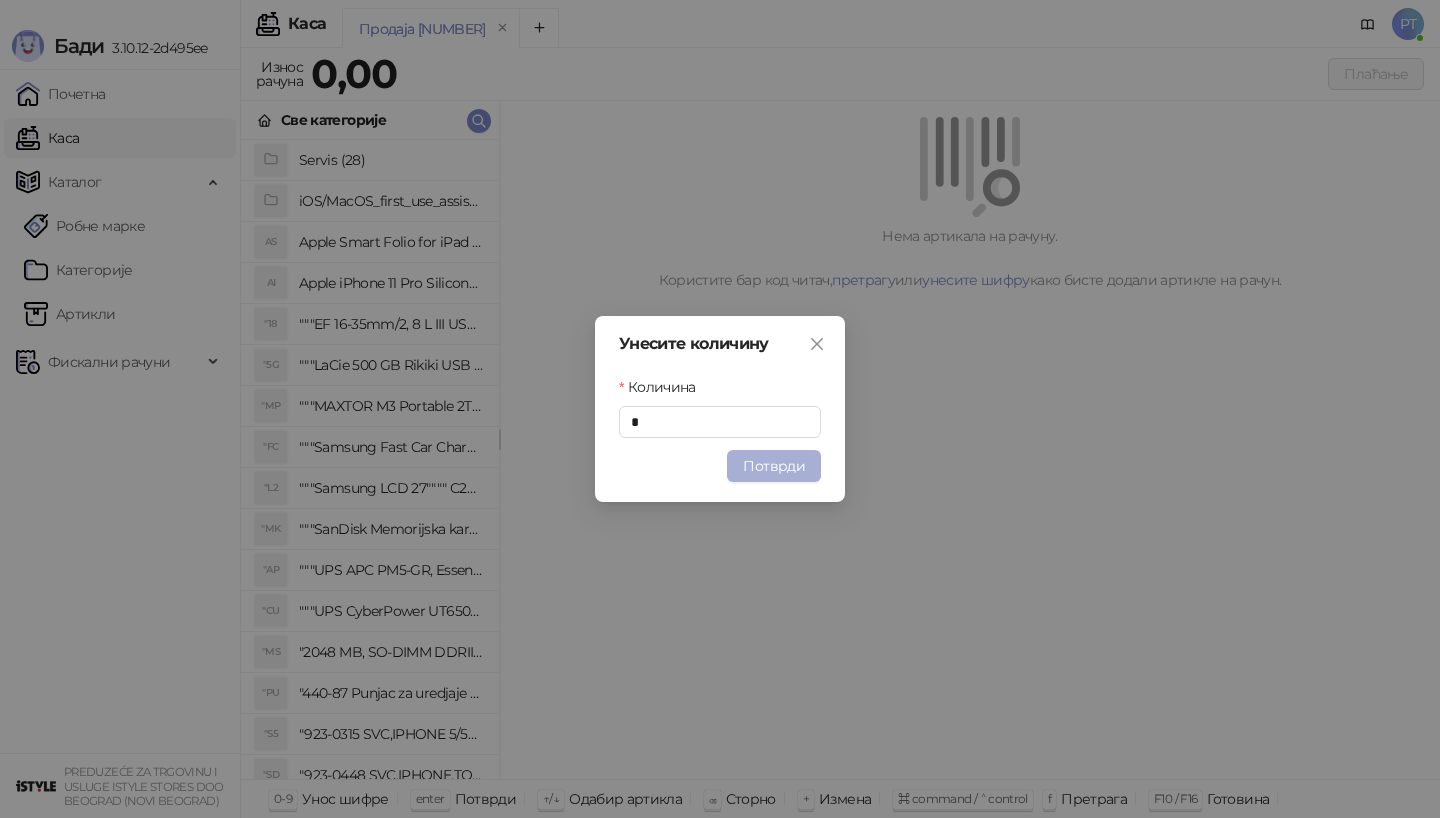click on "Потврди" at bounding box center (774, 466) 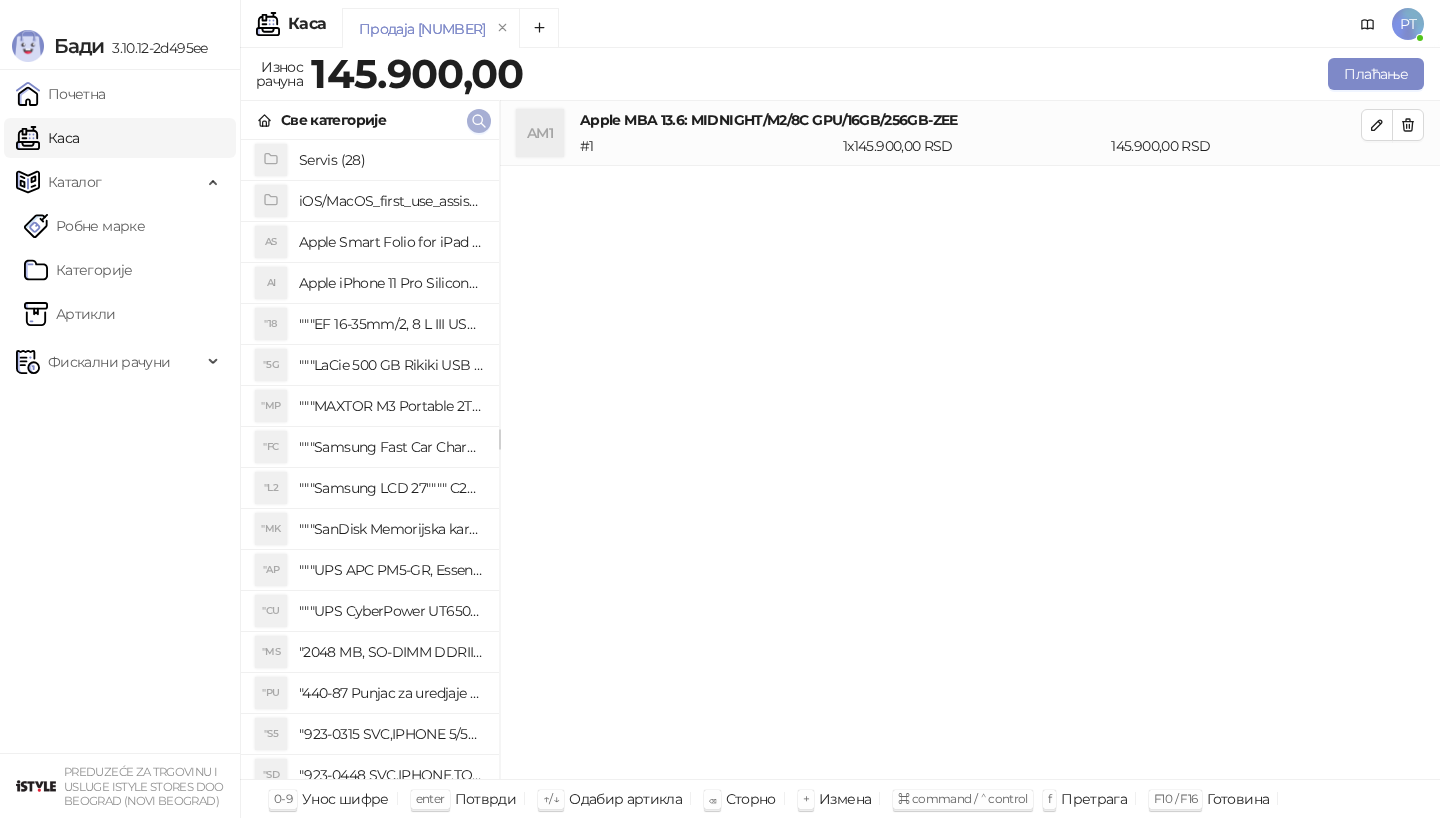 click 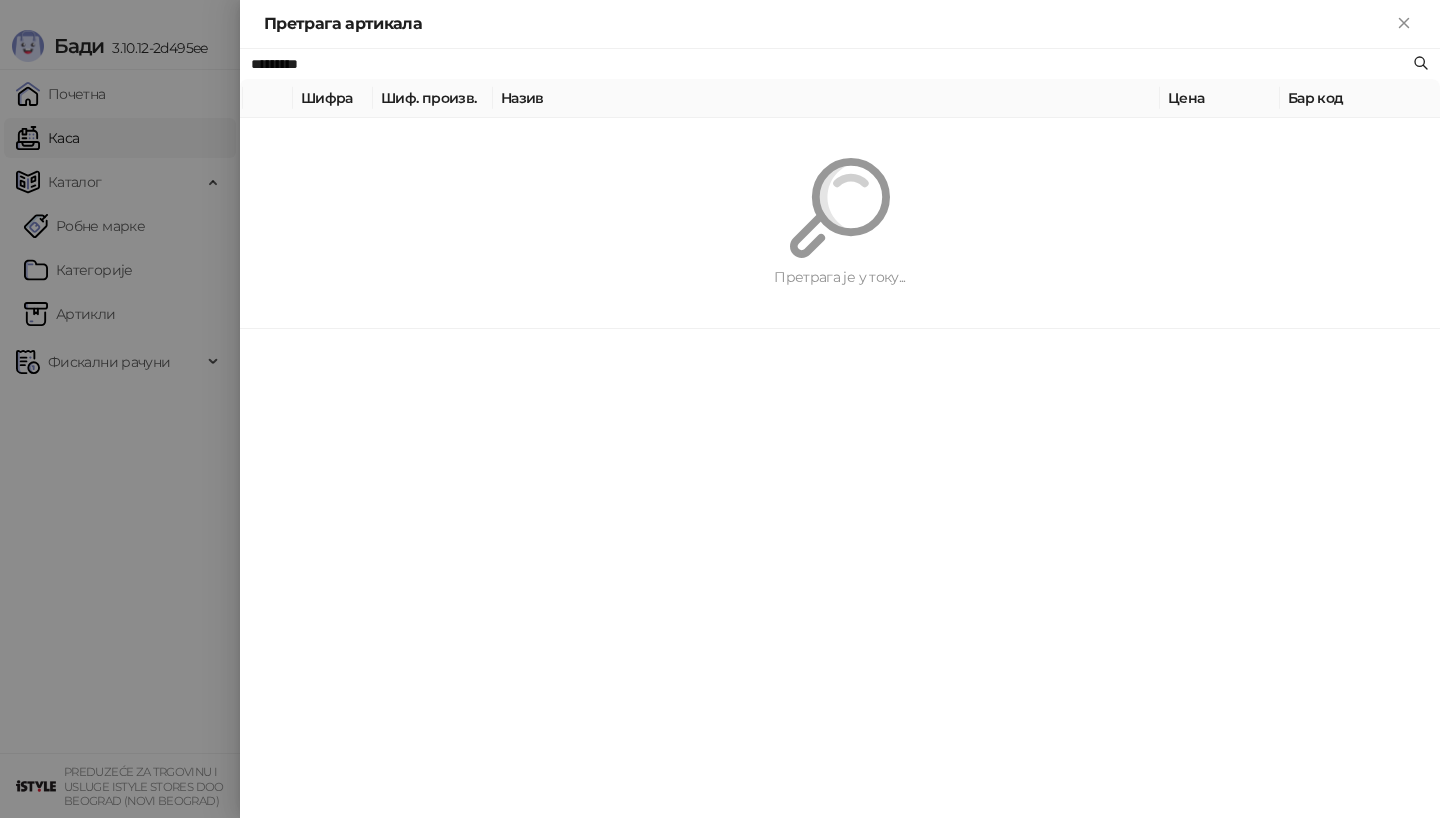 paste on "**********" 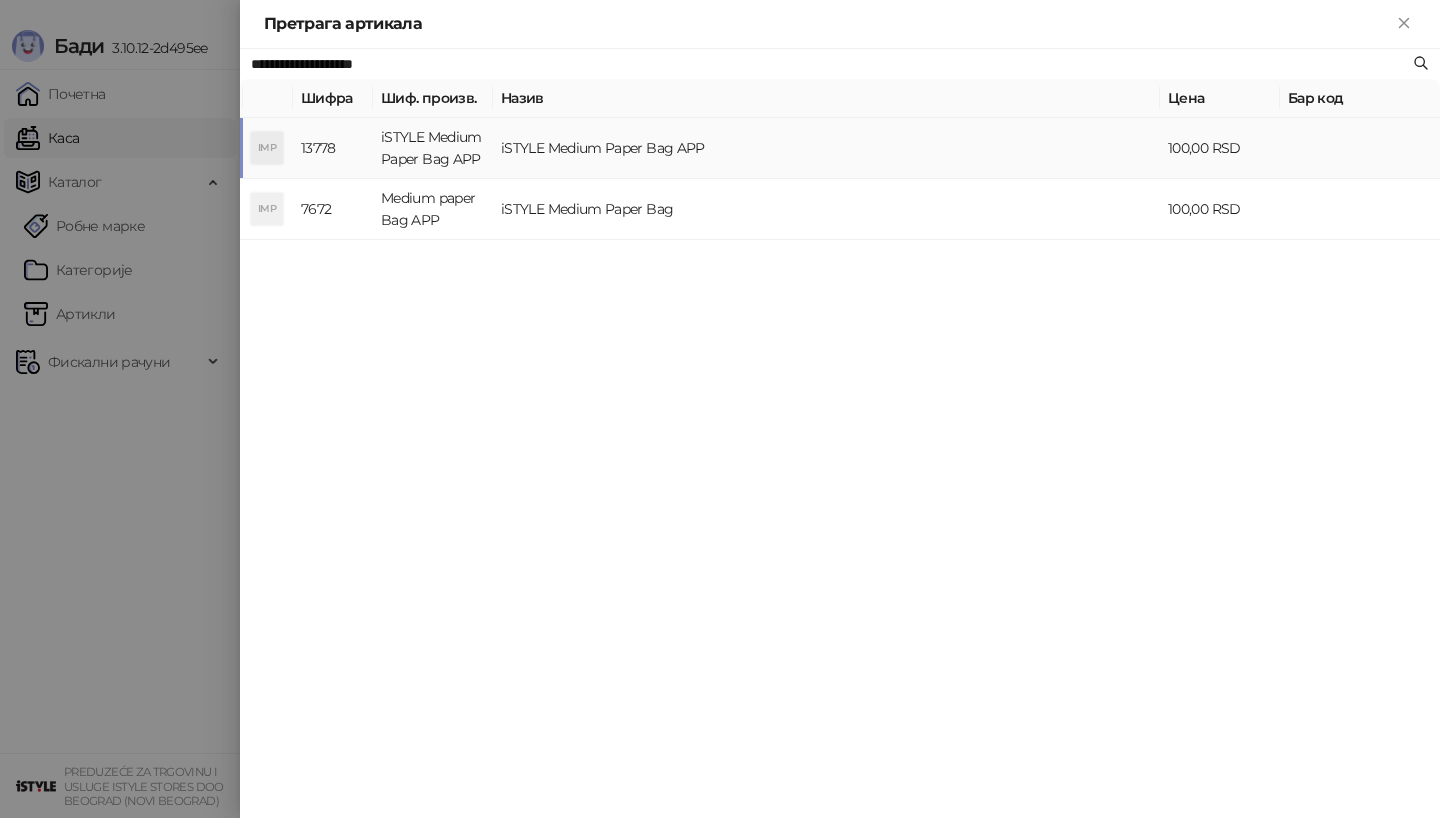 type on "**********" 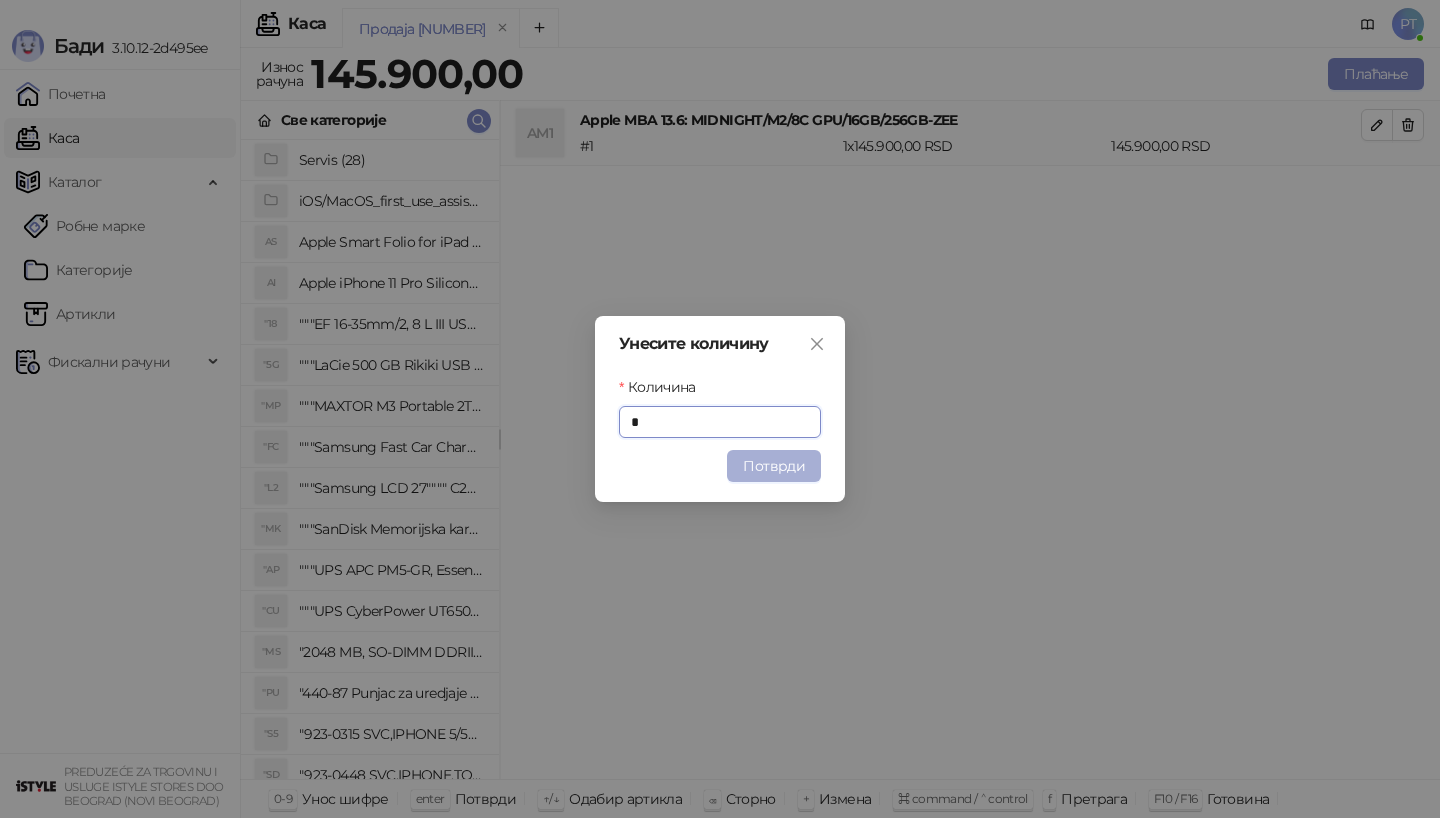 click on "Потврди" at bounding box center [774, 466] 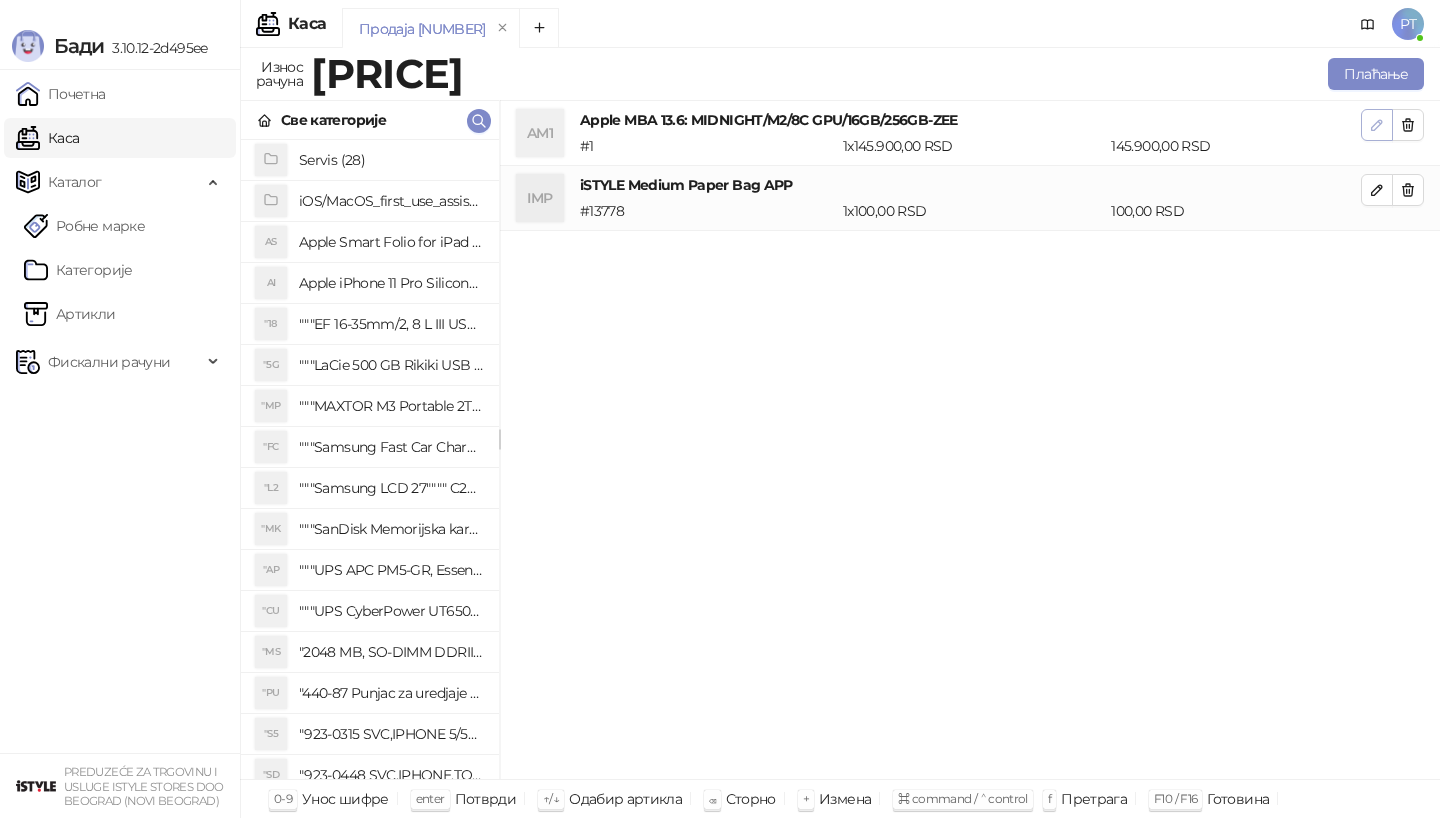 click at bounding box center [1377, 125] 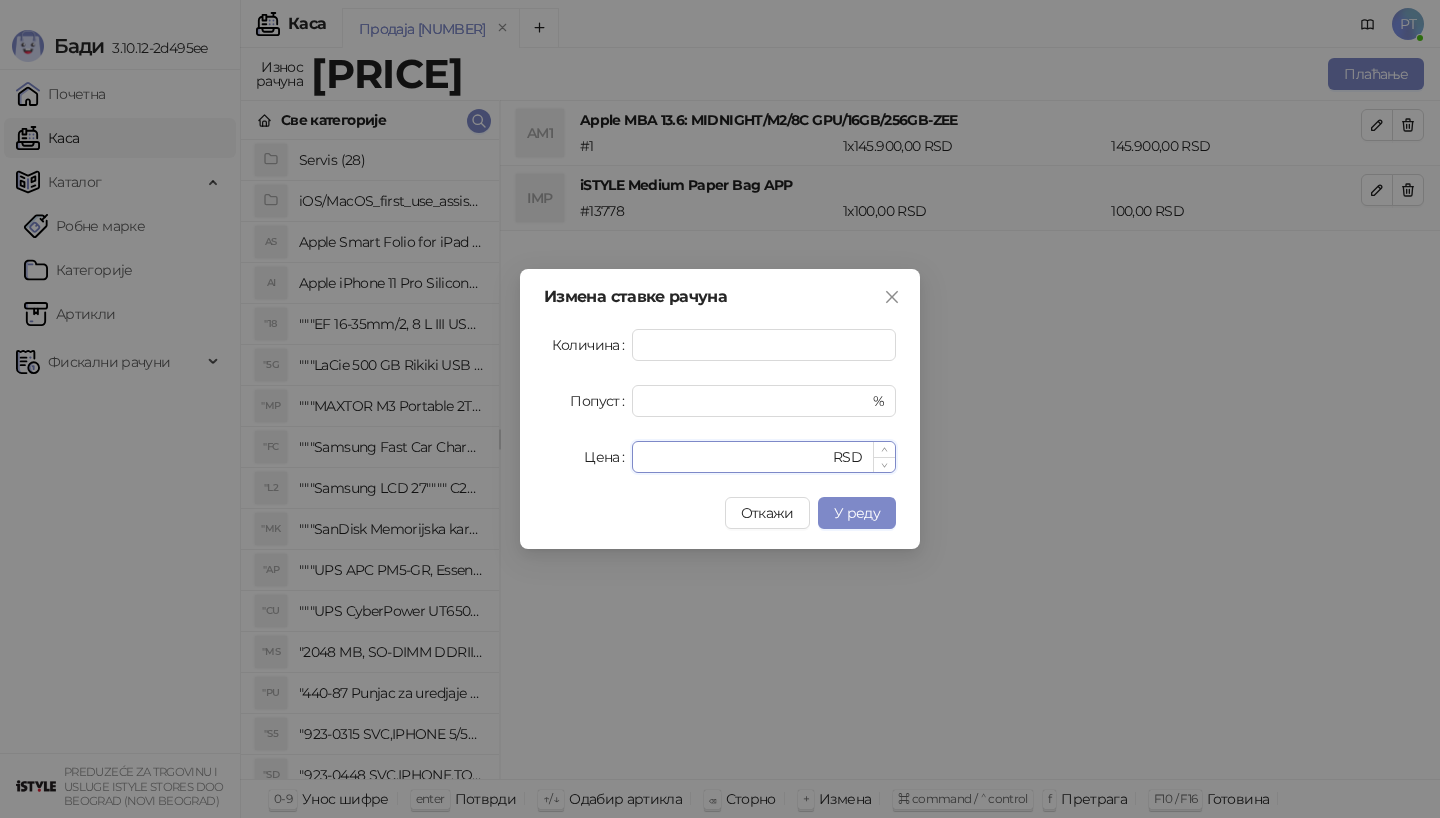 click on "******" at bounding box center (736, 457) 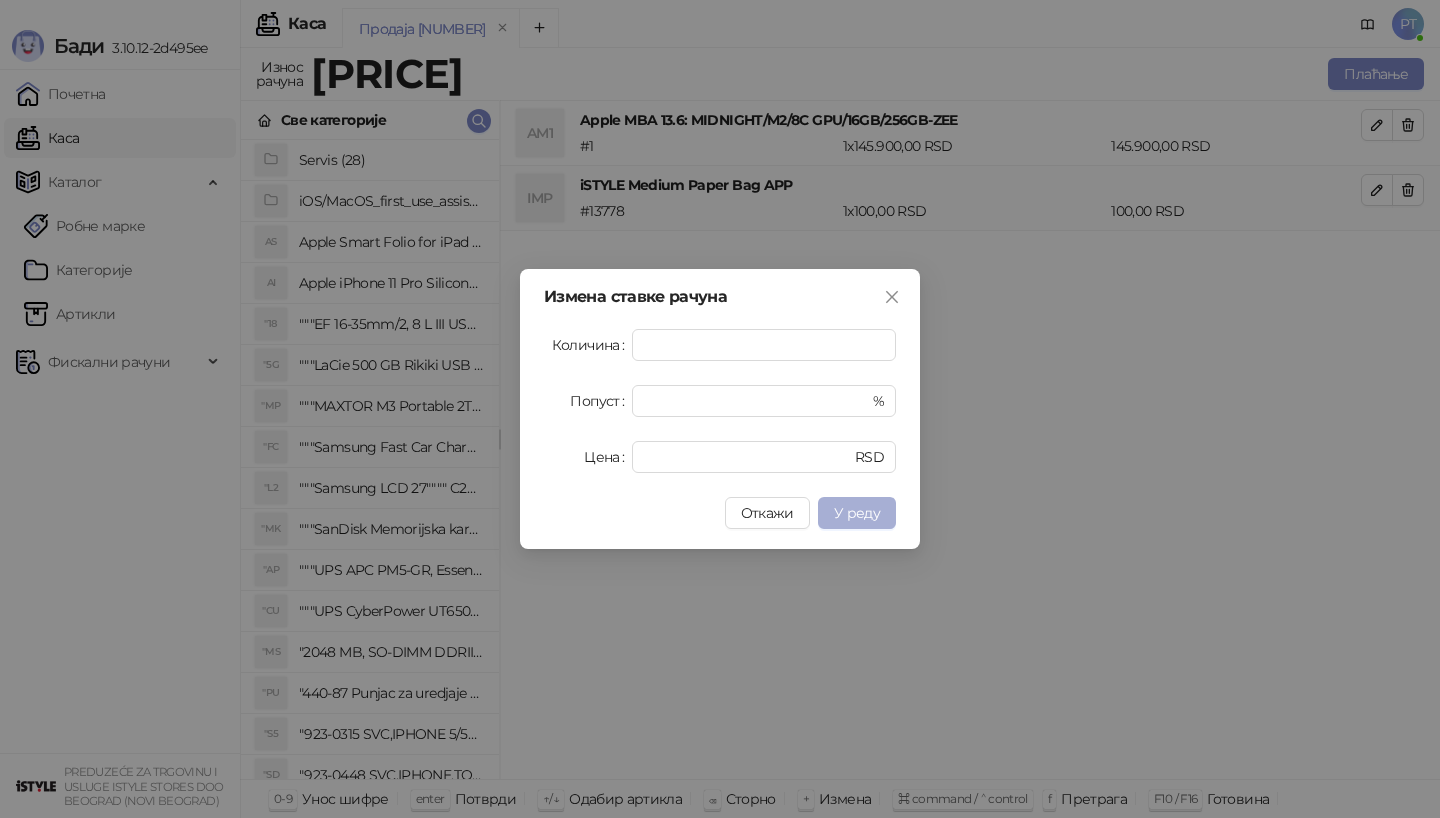 type on "******" 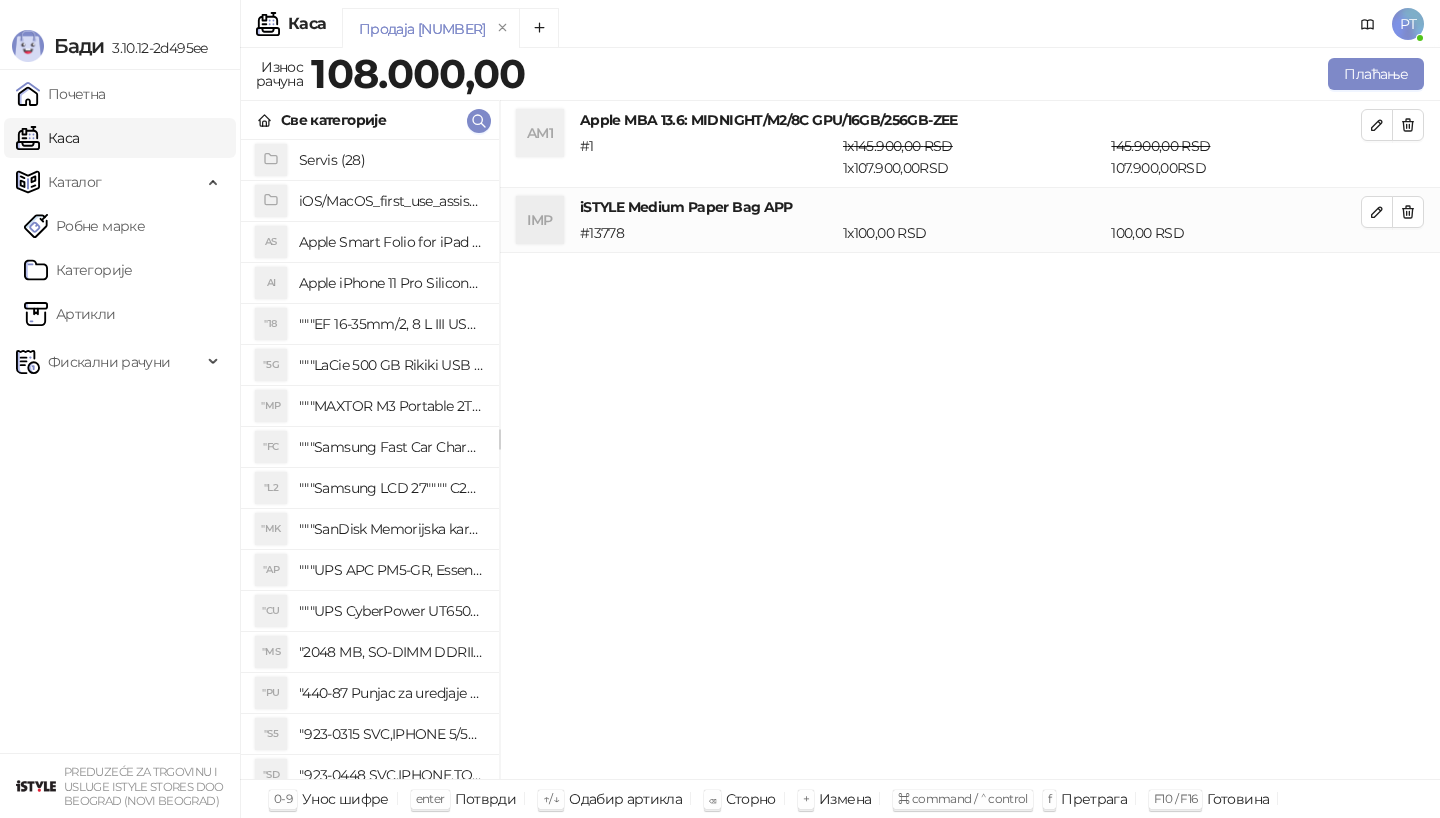 type 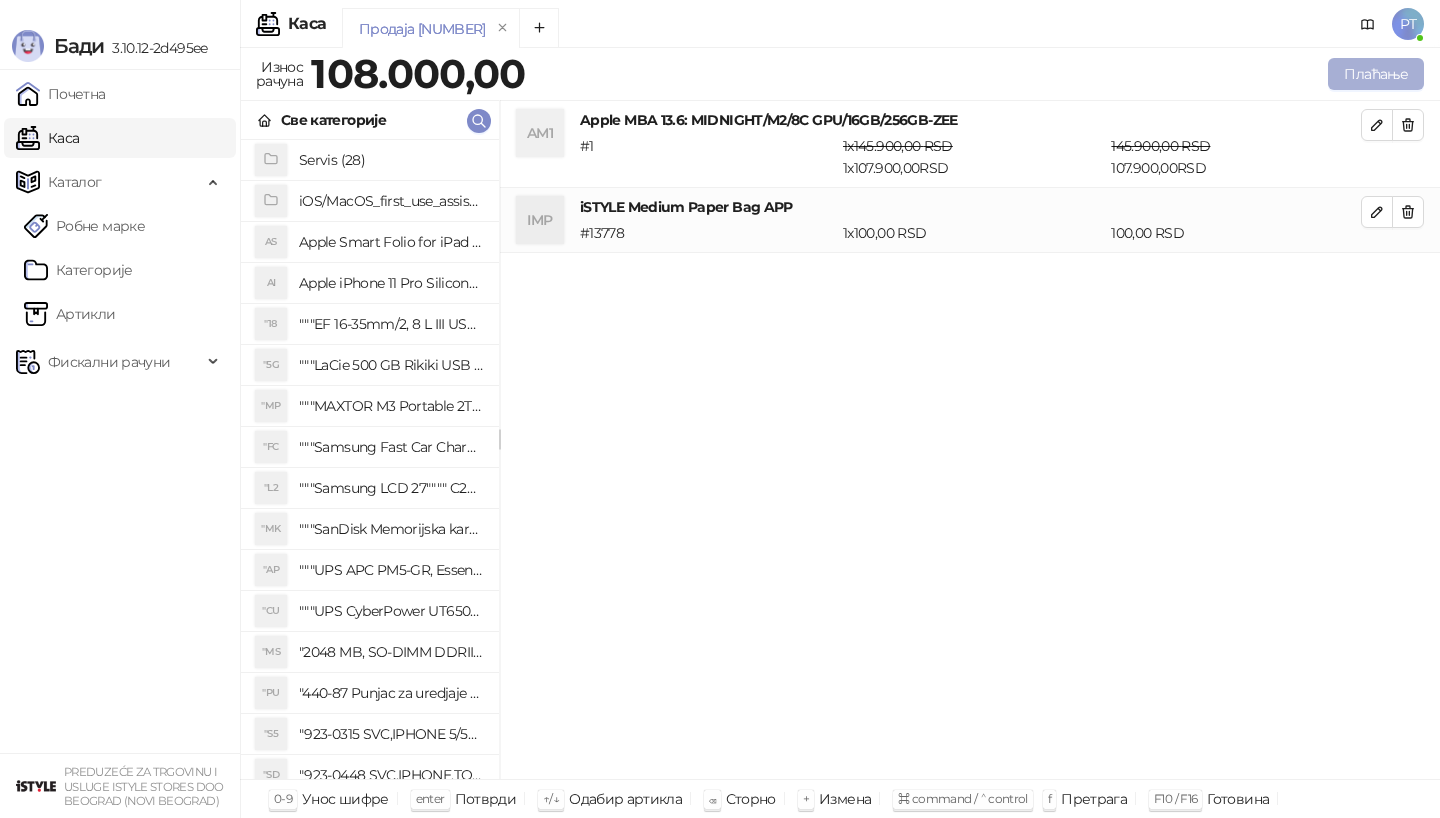 click on "Плаћање" at bounding box center [1376, 74] 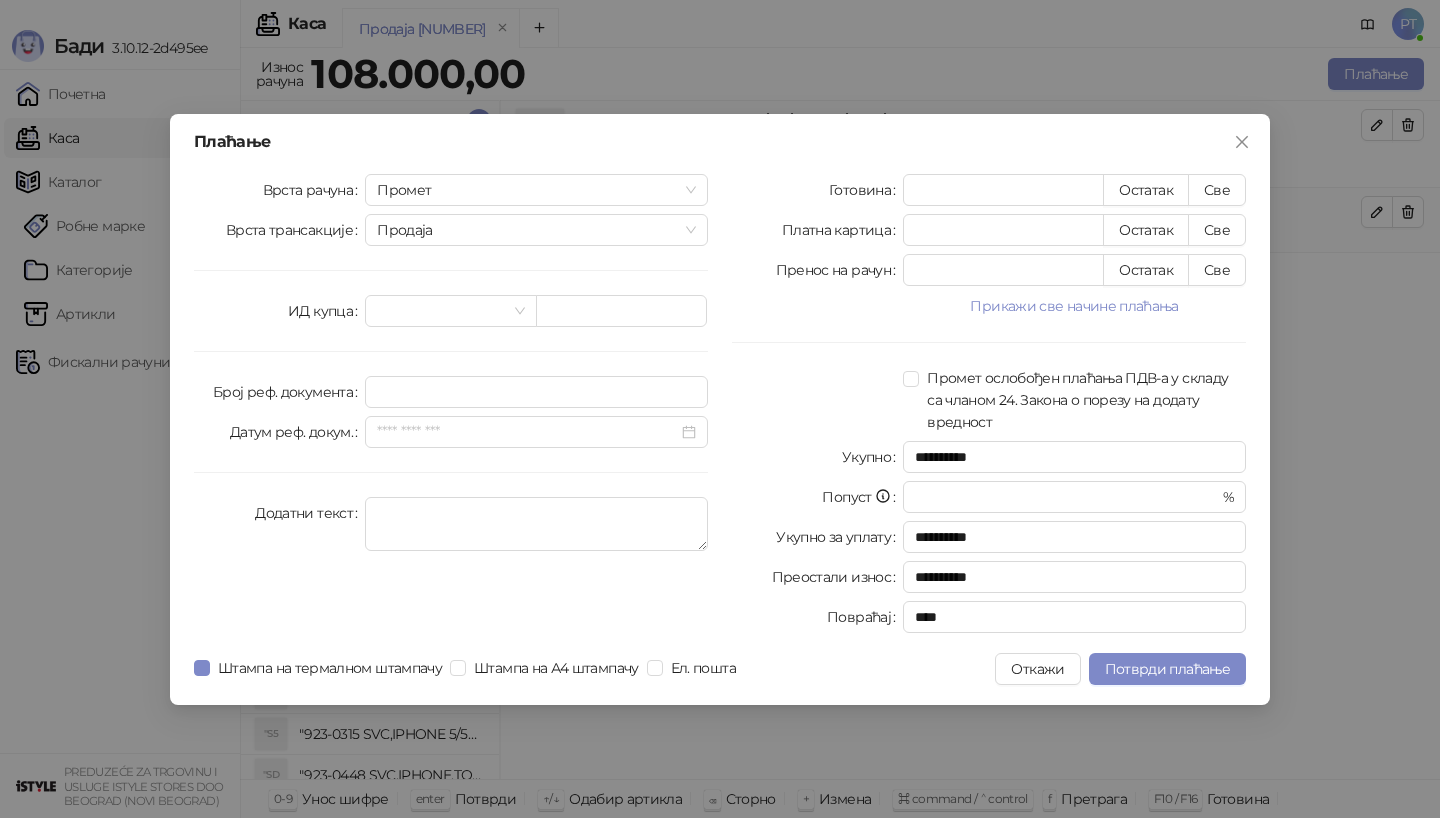 click on "**********" at bounding box center (989, 407) 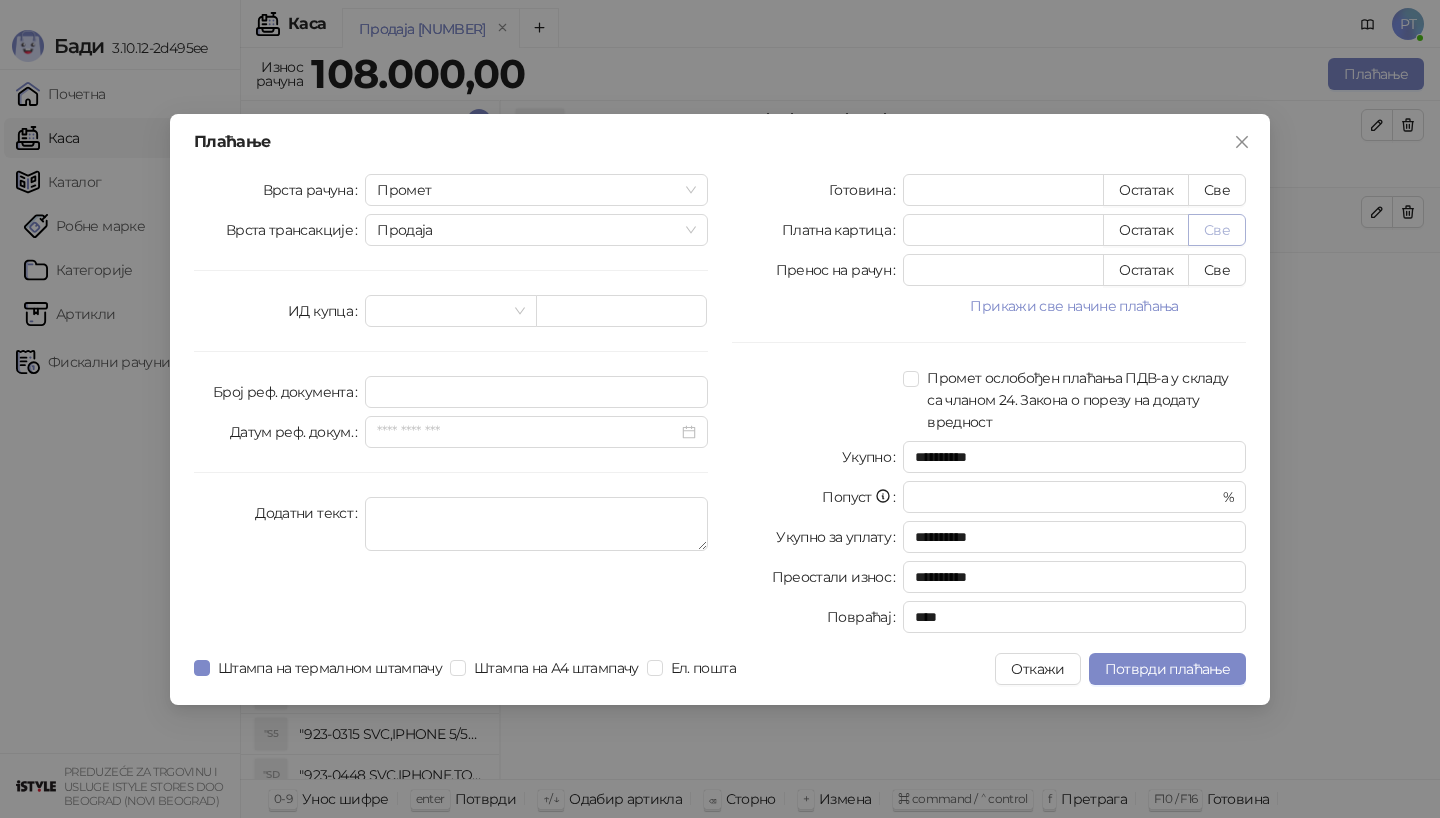 click on "Све" at bounding box center (1217, 230) 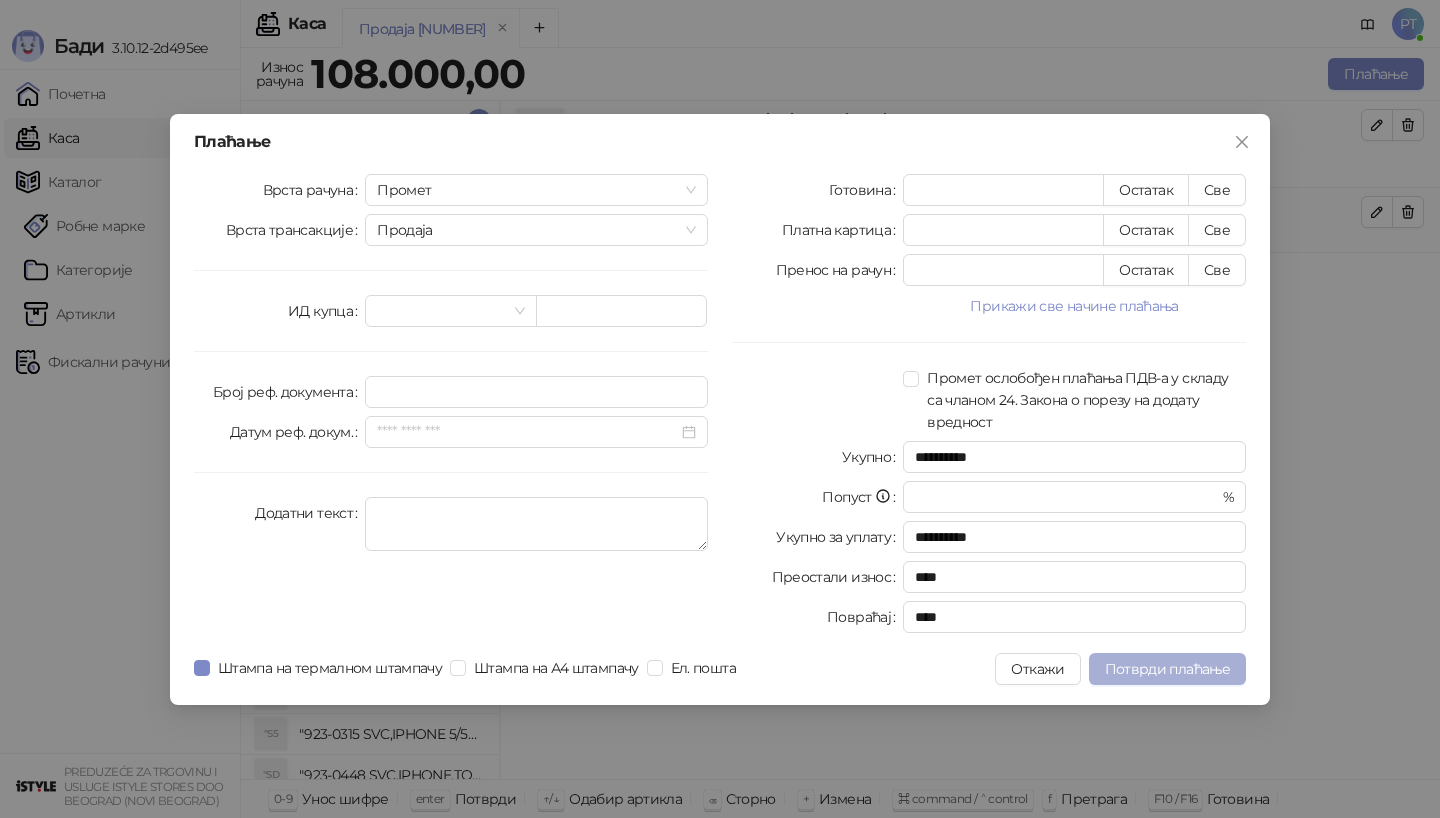 click on "Потврди плаћање" at bounding box center (1167, 669) 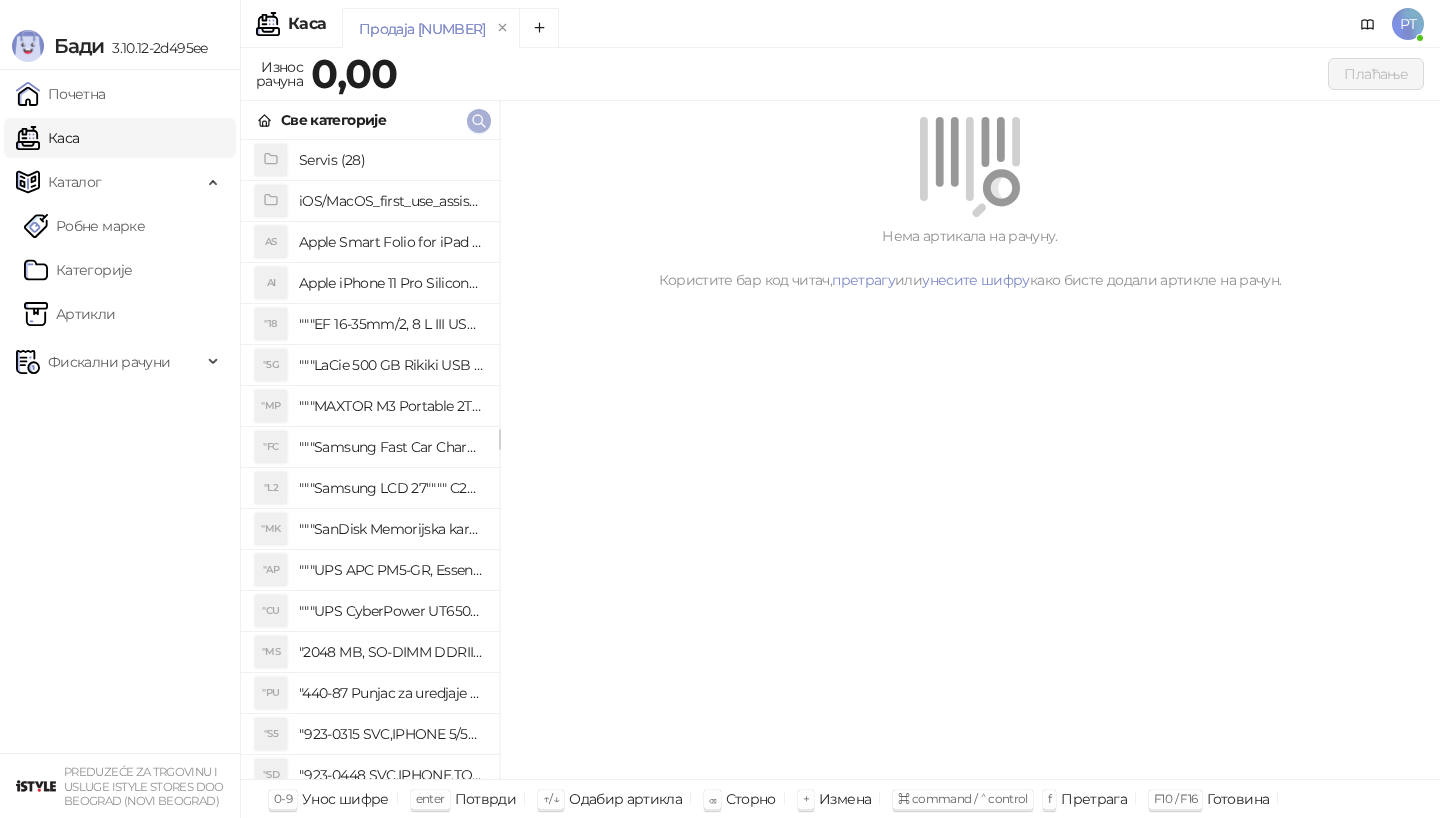 click 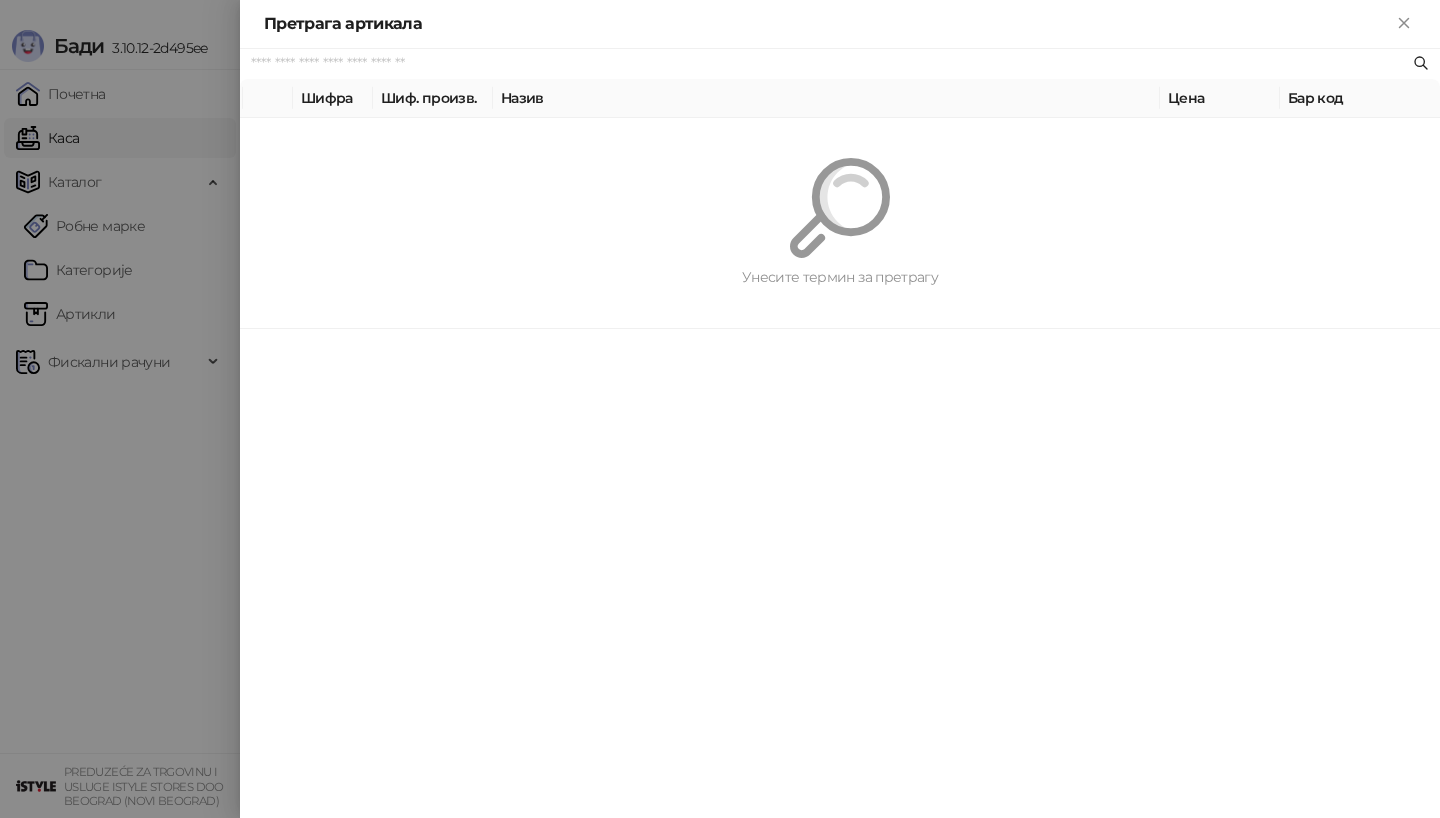 paste on "**********" 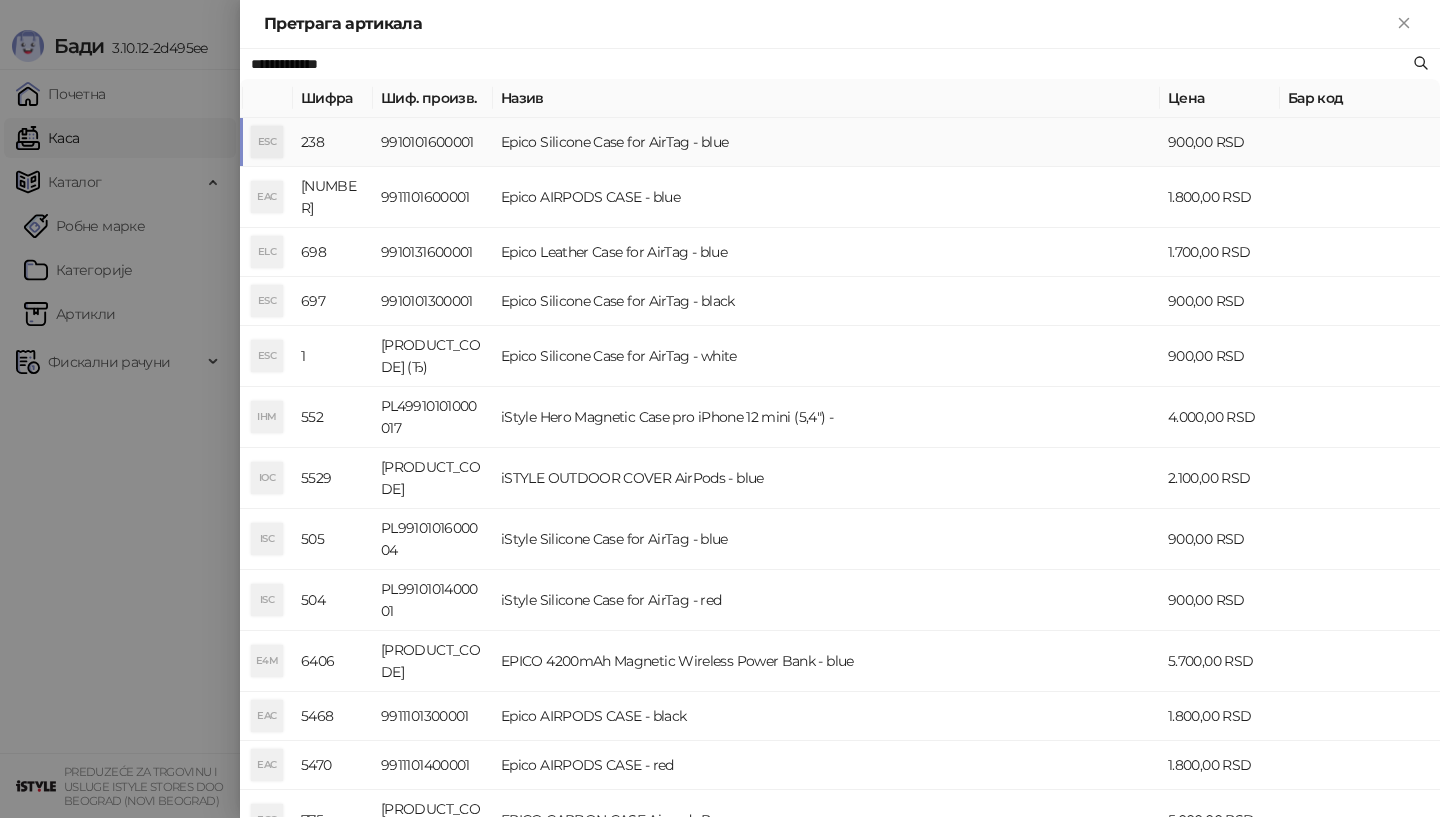 type on "**********" 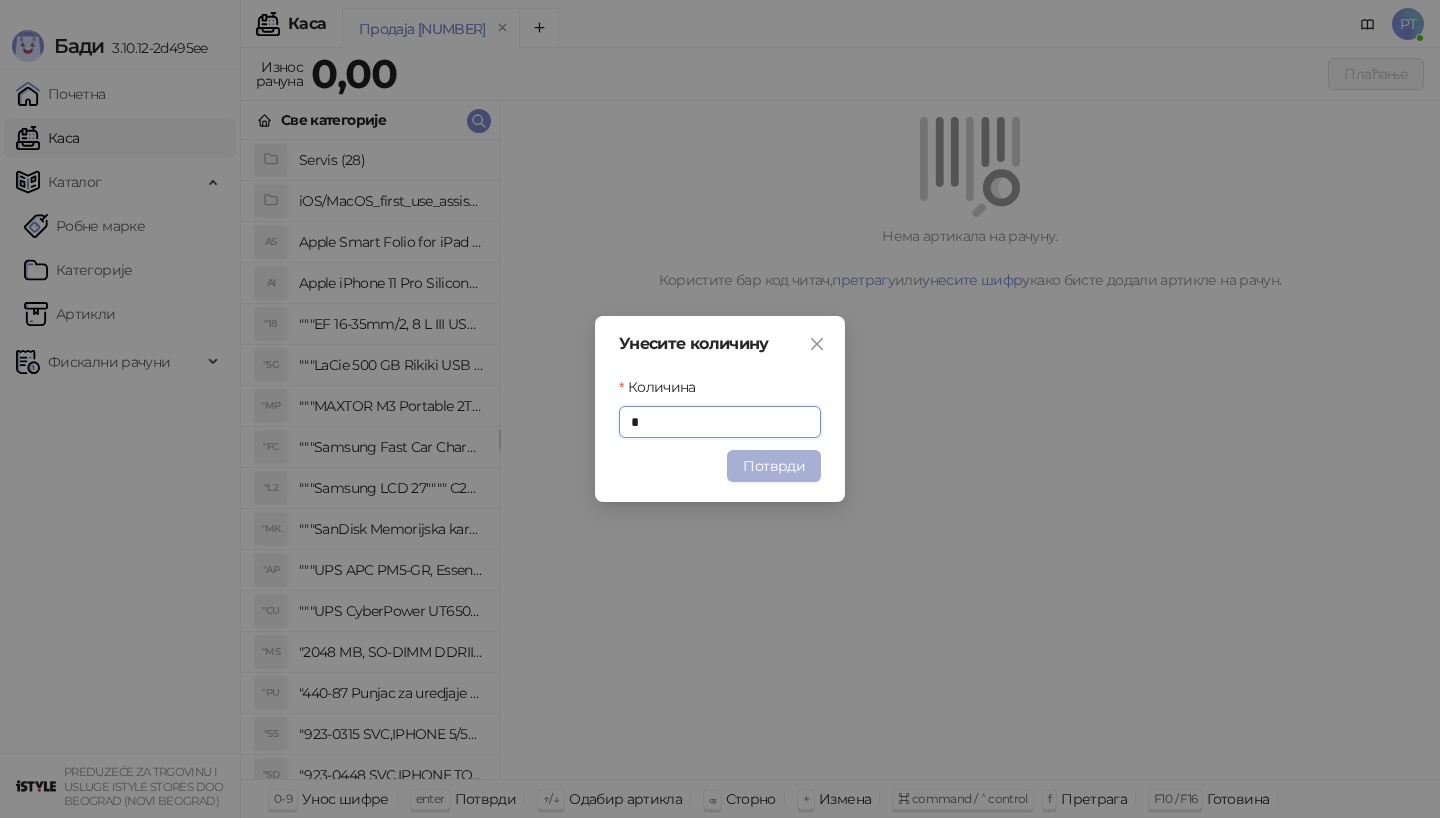 click on "Потврди" at bounding box center [774, 466] 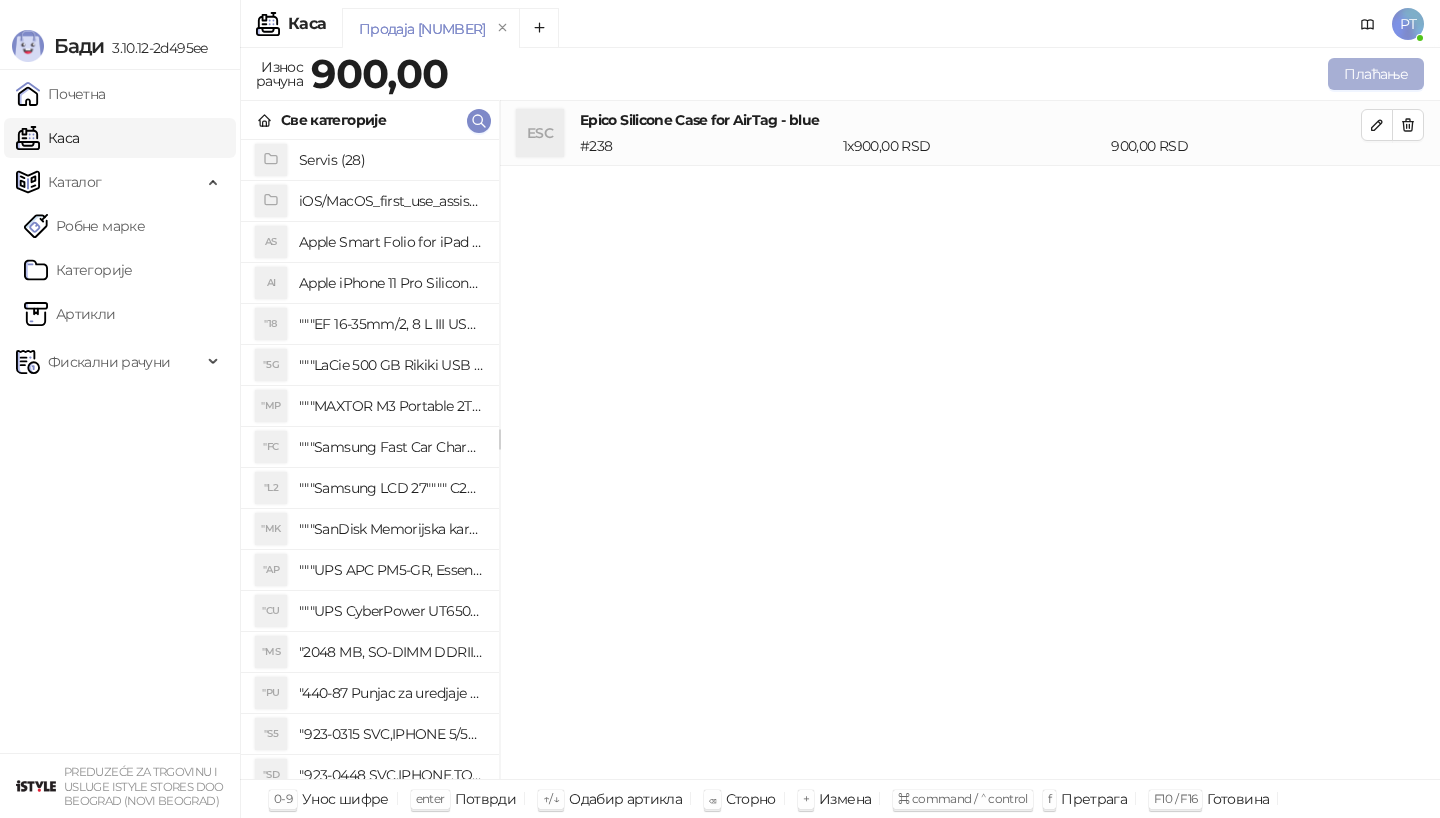 click on "Плаћање" at bounding box center (1376, 74) 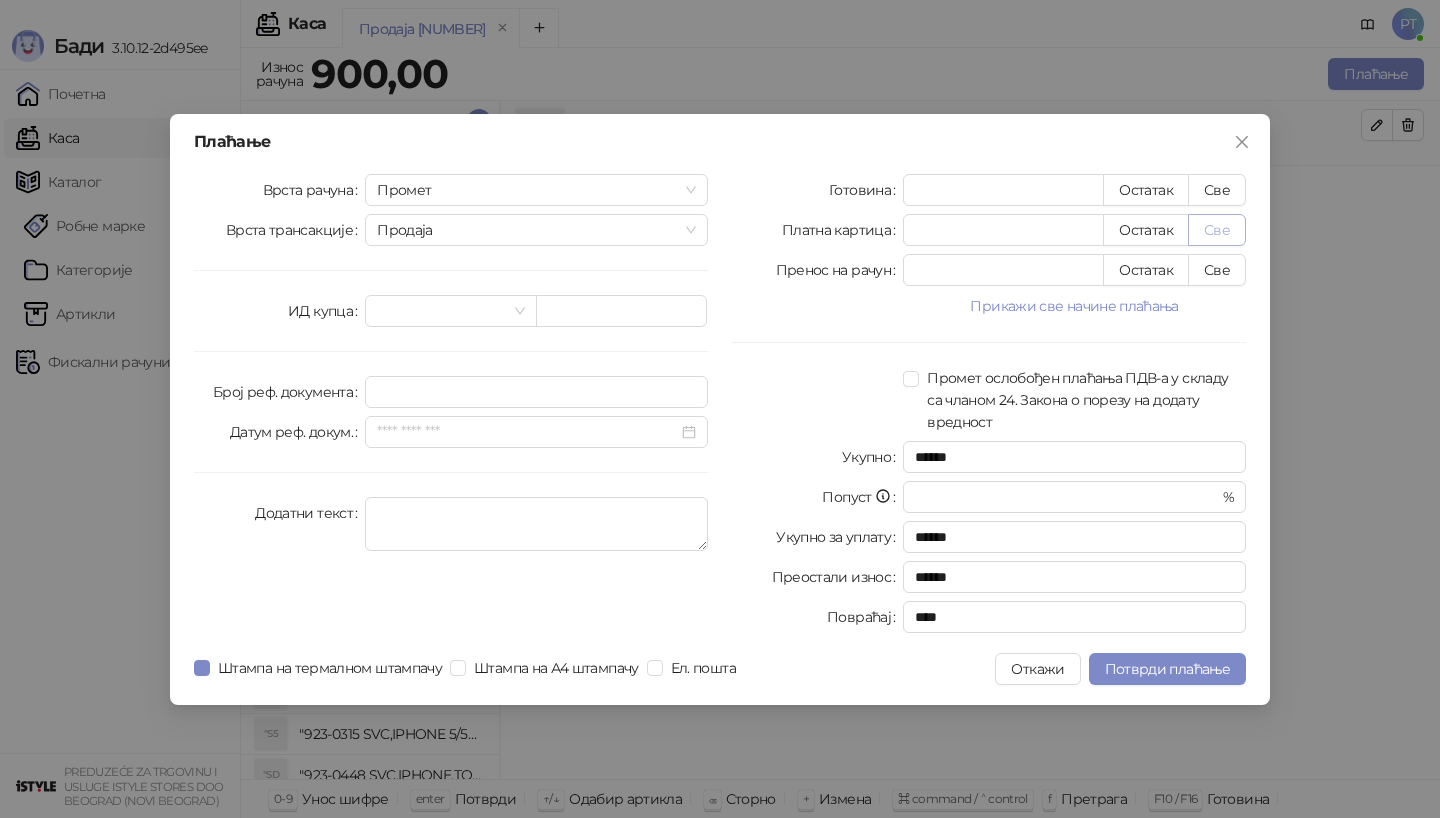click on "Све" at bounding box center [1217, 230] 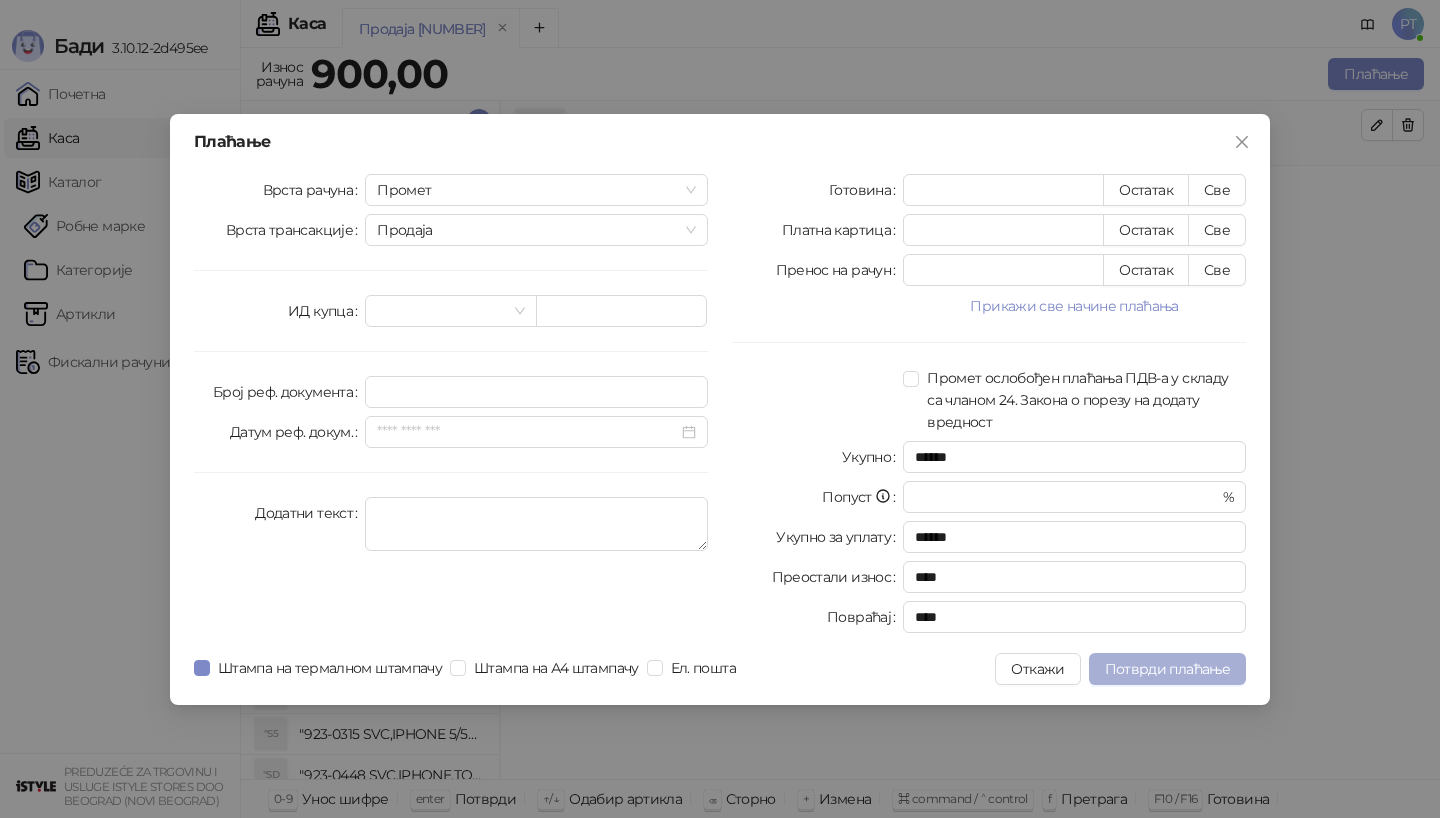 click on "Потврди плаћање" at bounding box center (1167, 669) 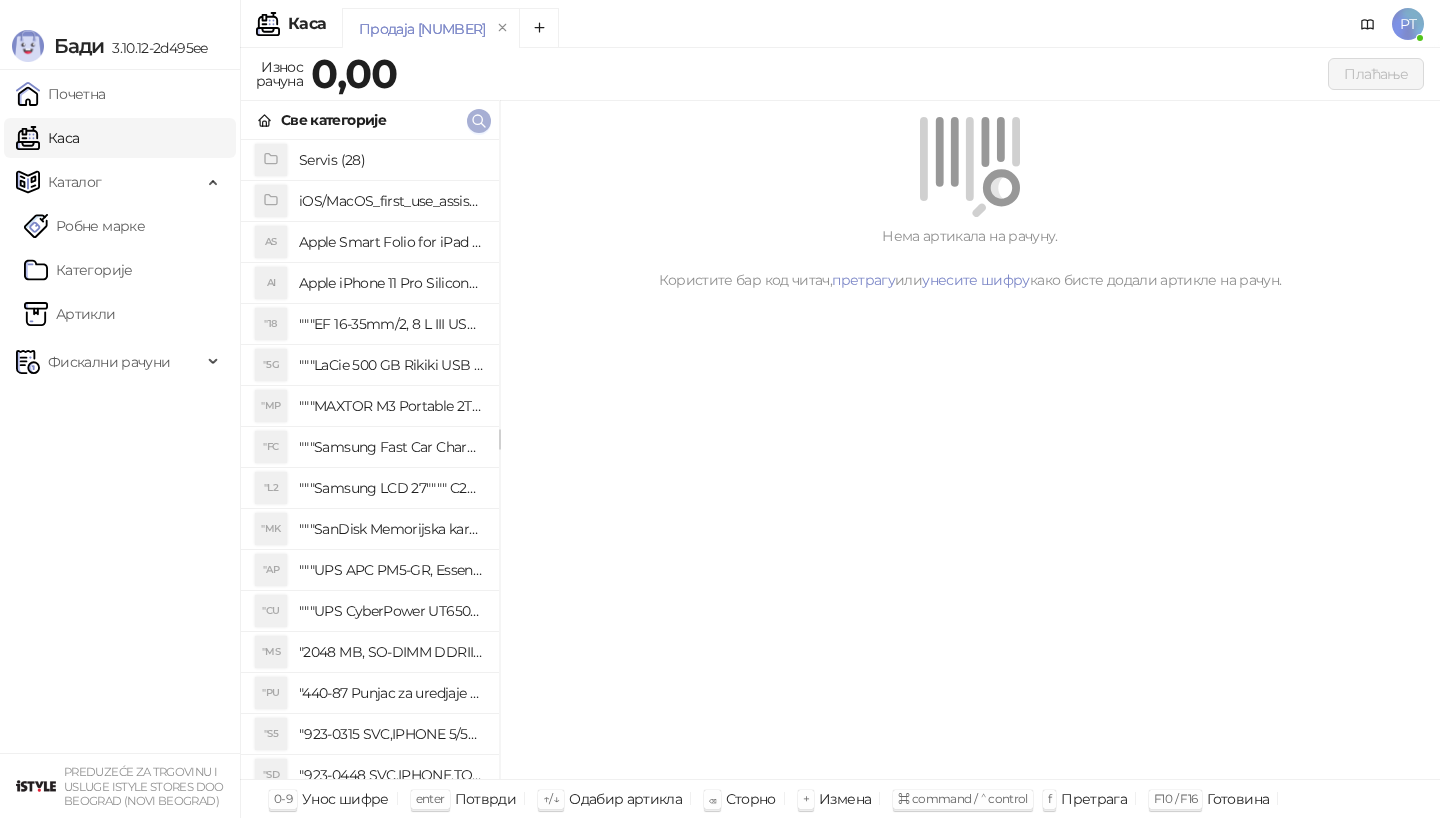 click at bounding box center (479, 121) 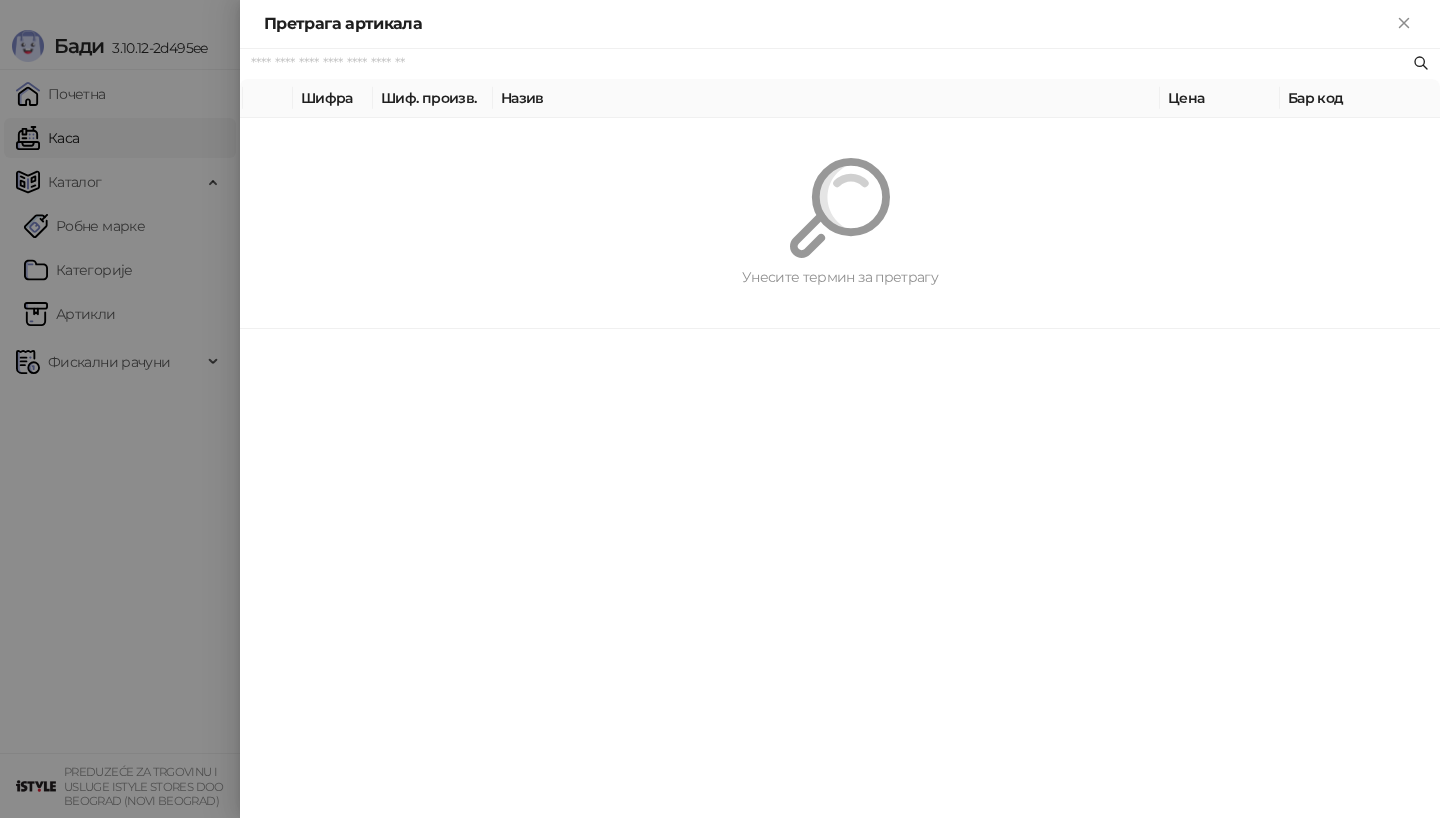 paste on "**********" 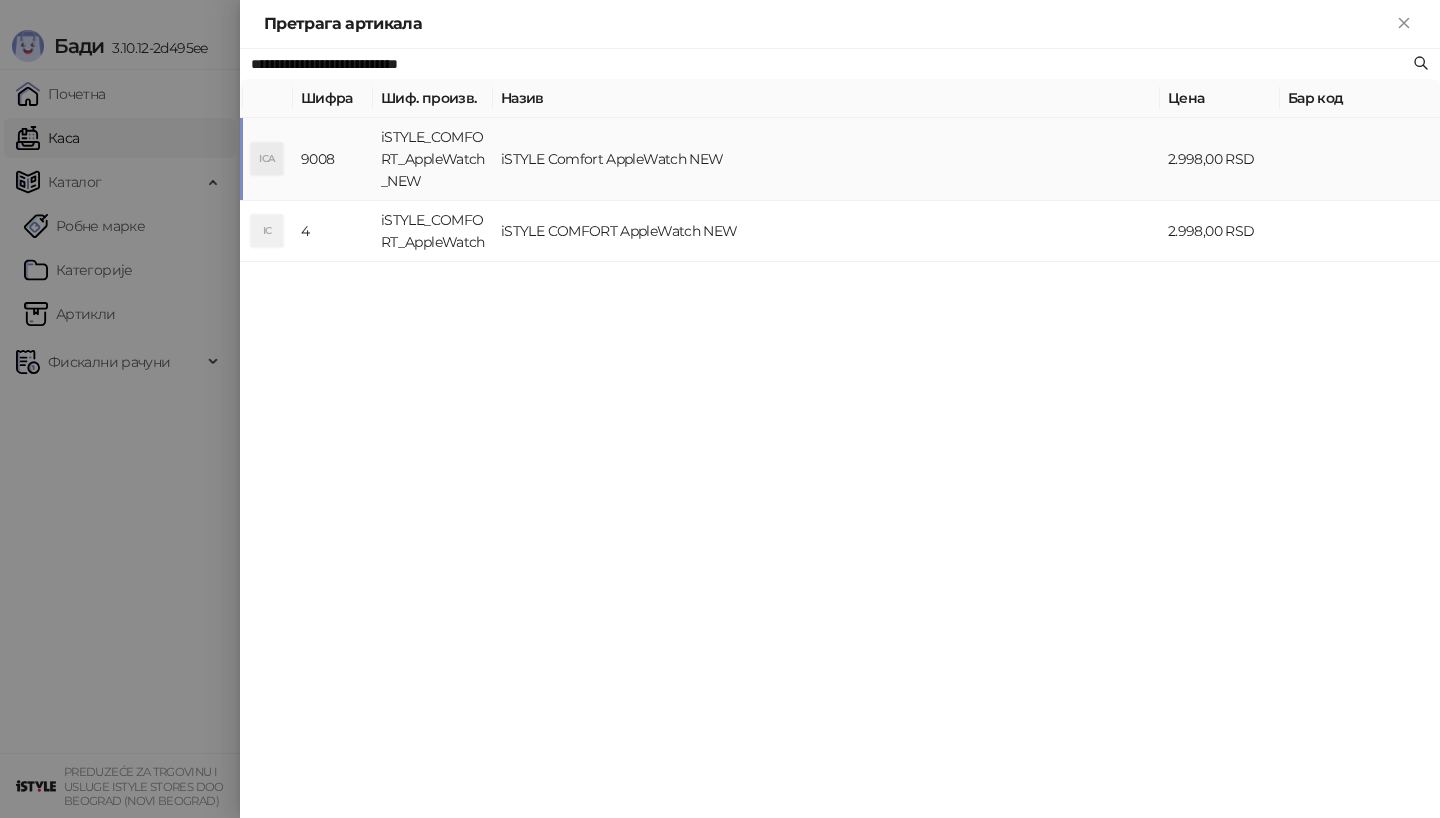 click on "iSTYLE Comfort AppleWatch NEW" at bounding box center (826, 159) 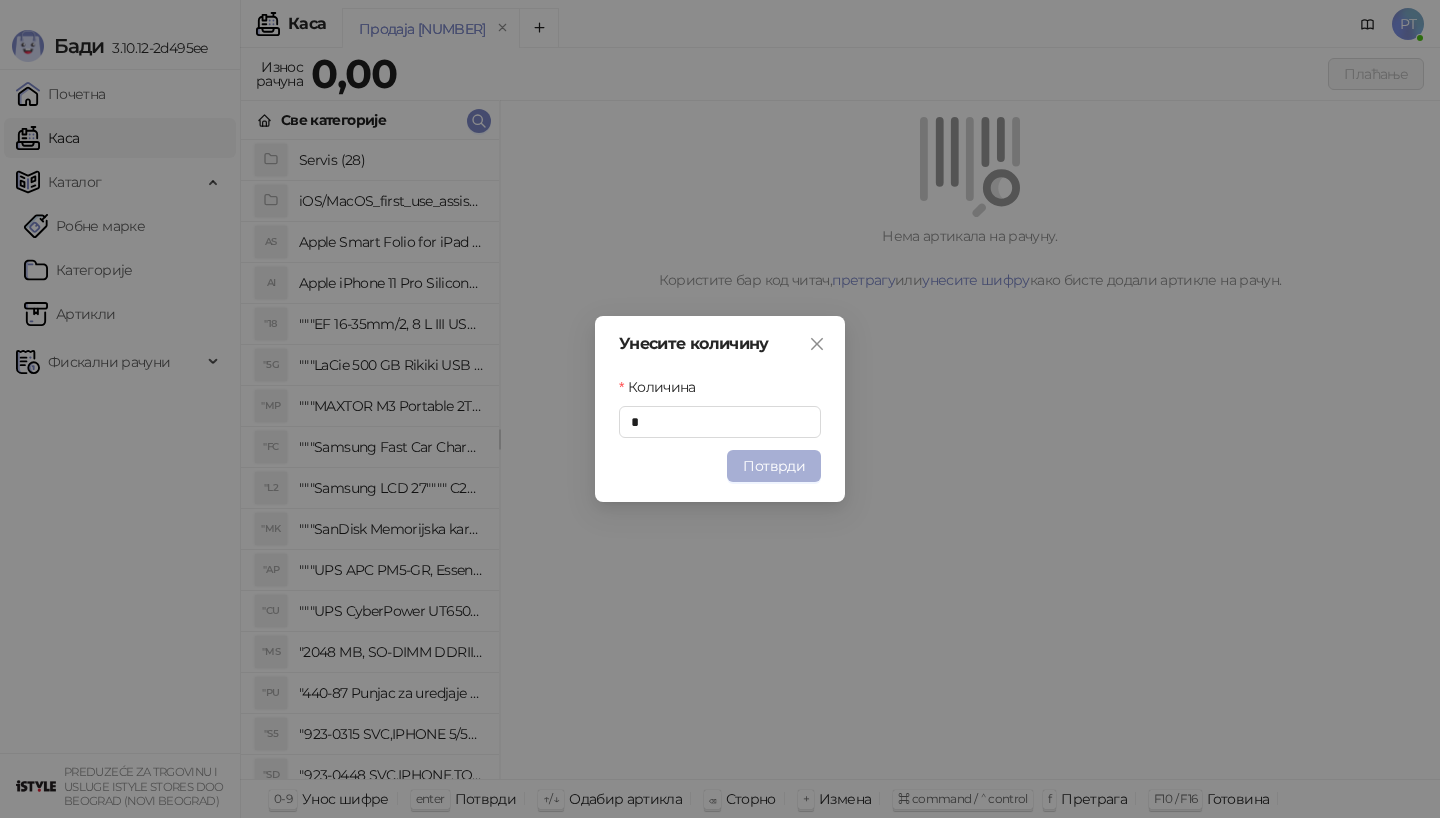 click on "Потврди" at bounding box center (774, 466) 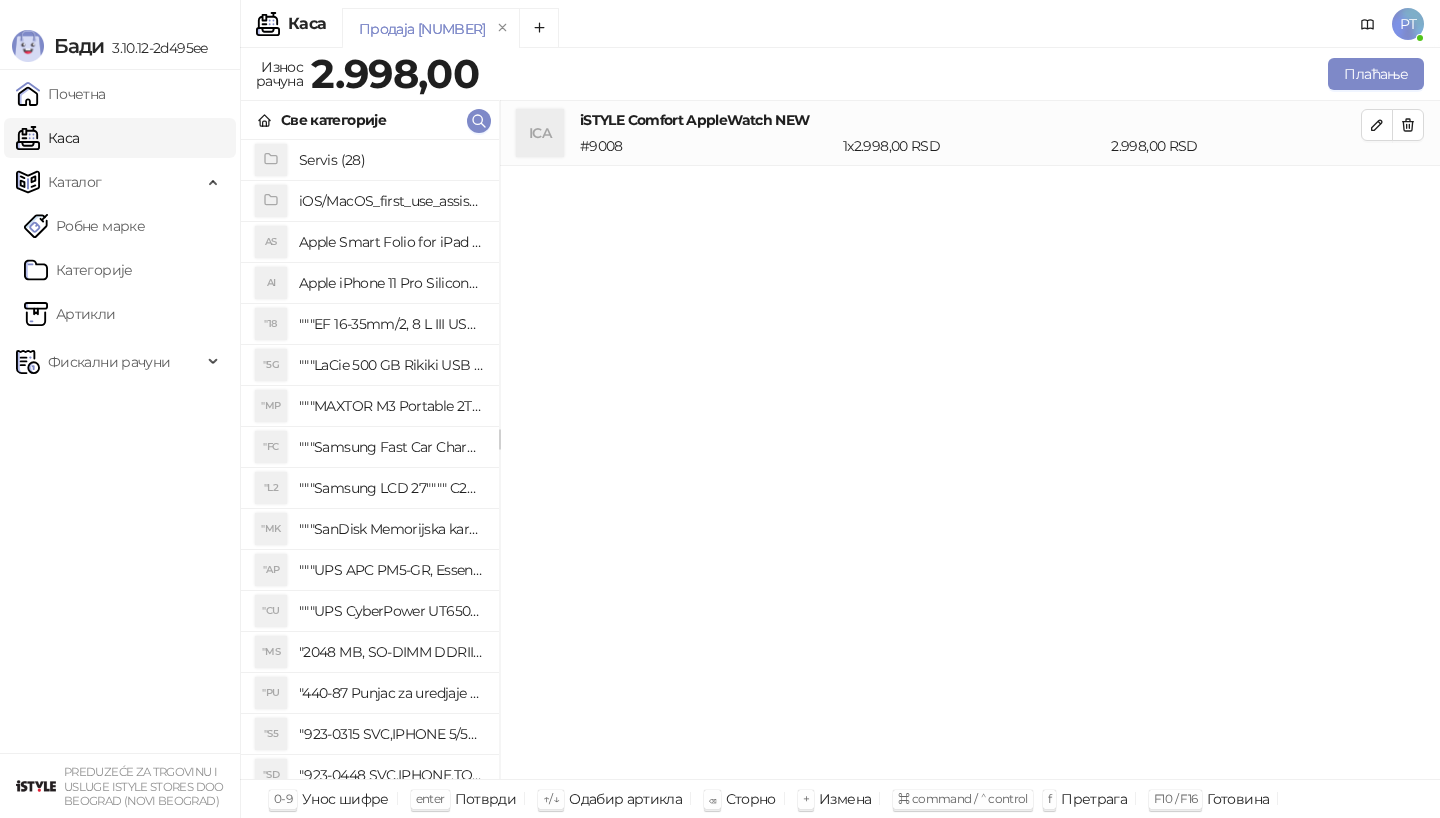 click on "Унесите количину Количина * Потврди" at bounding box center (720, 409) 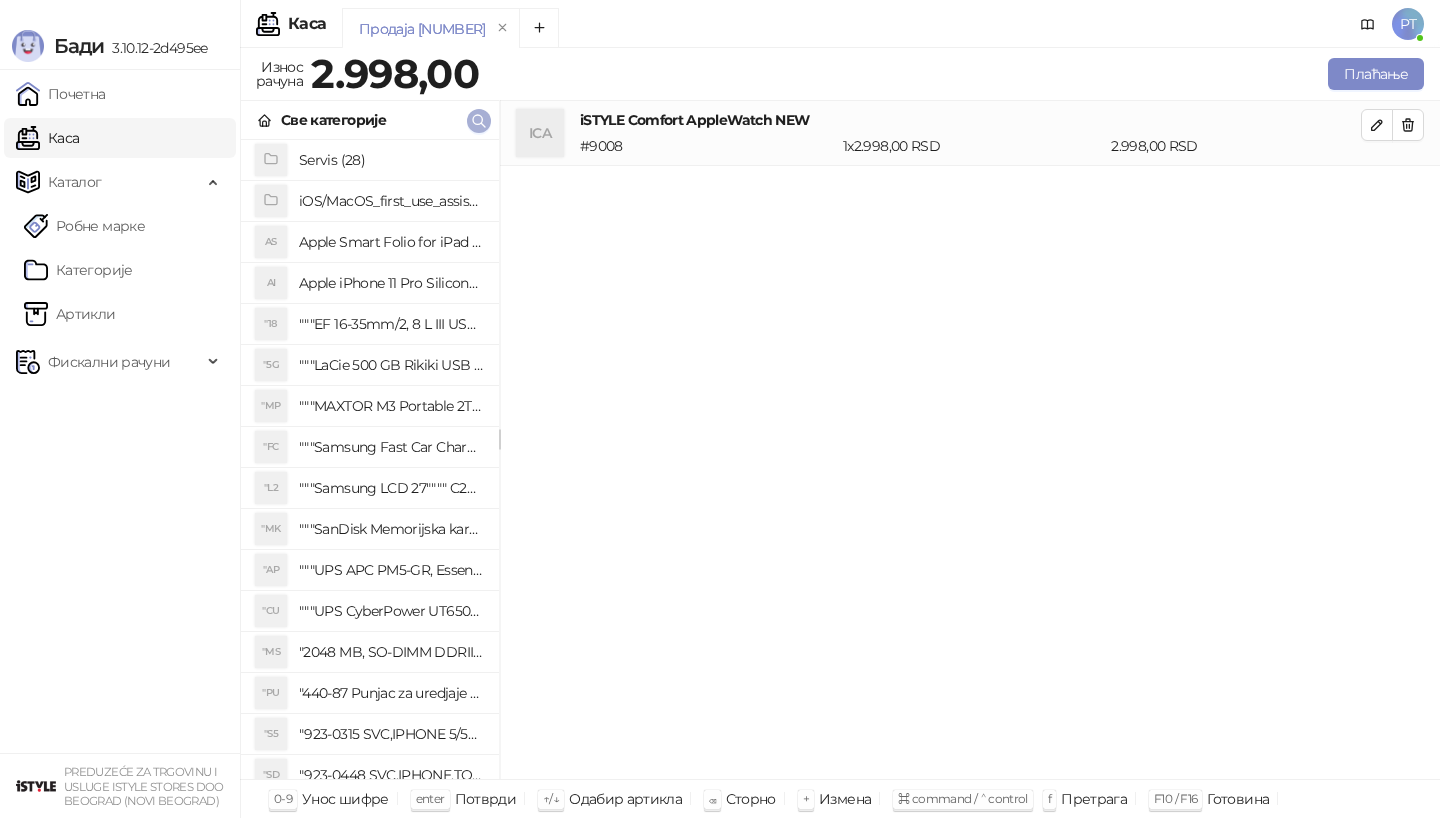 click 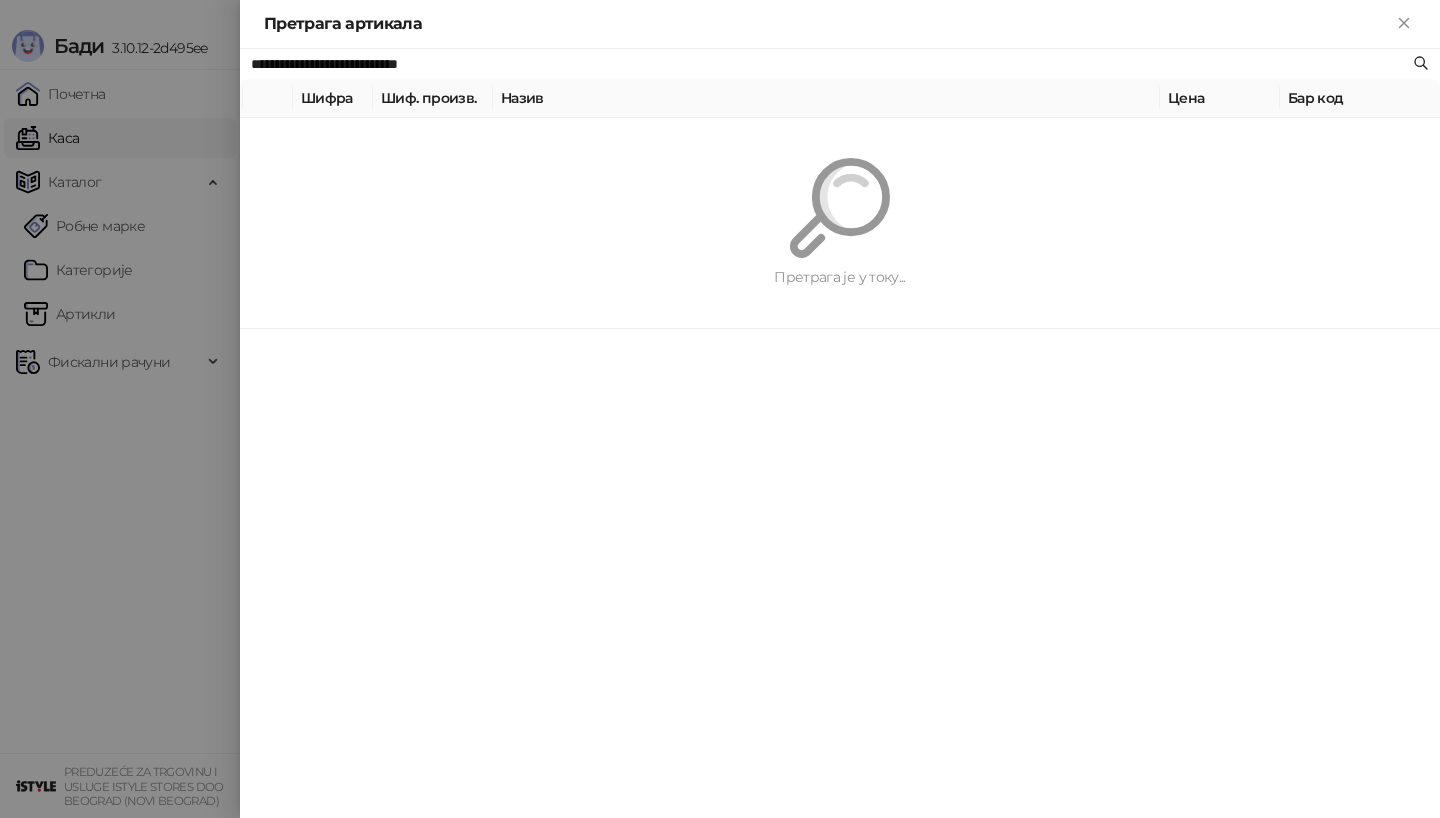 paste 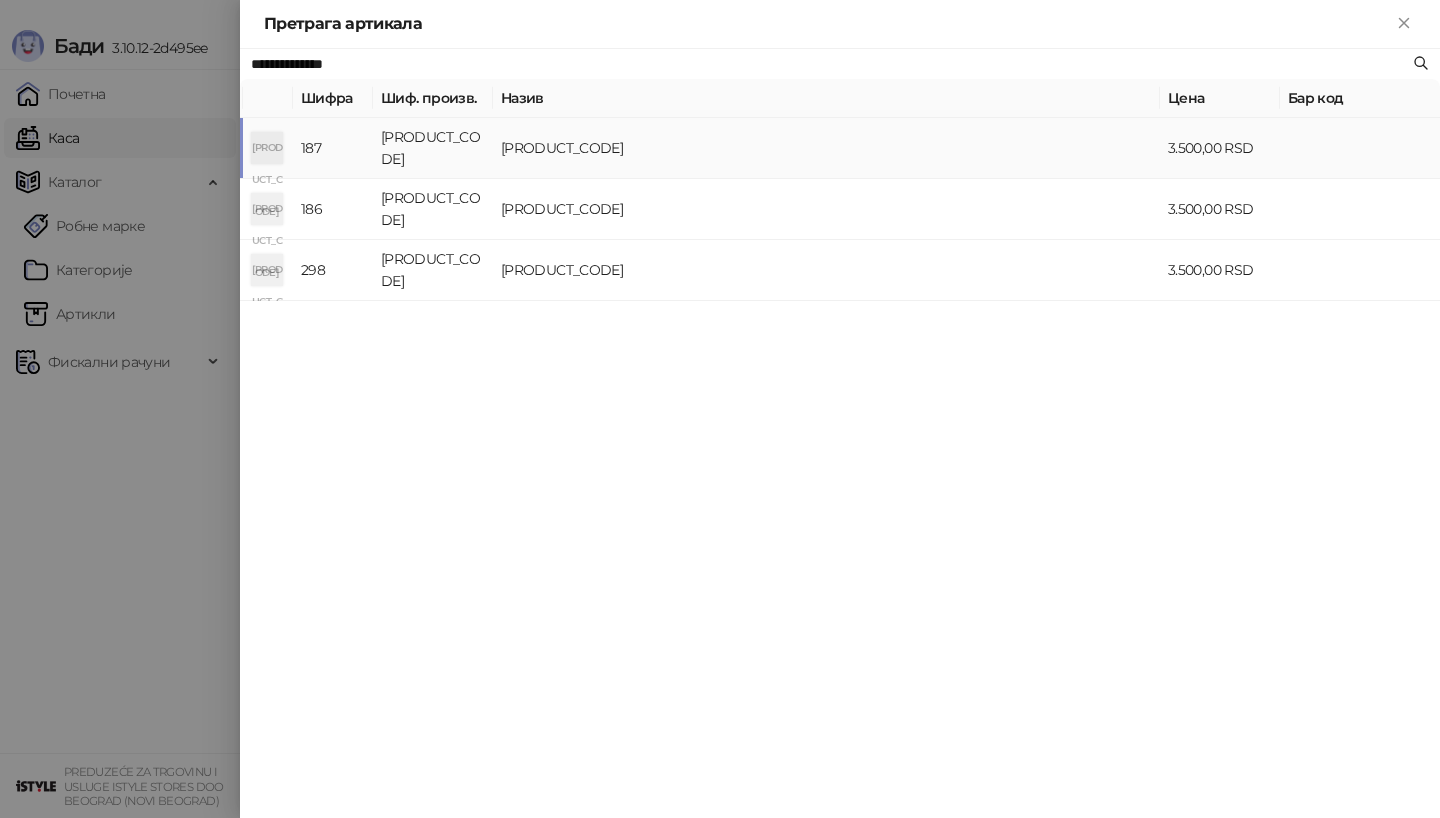 type on "**********" 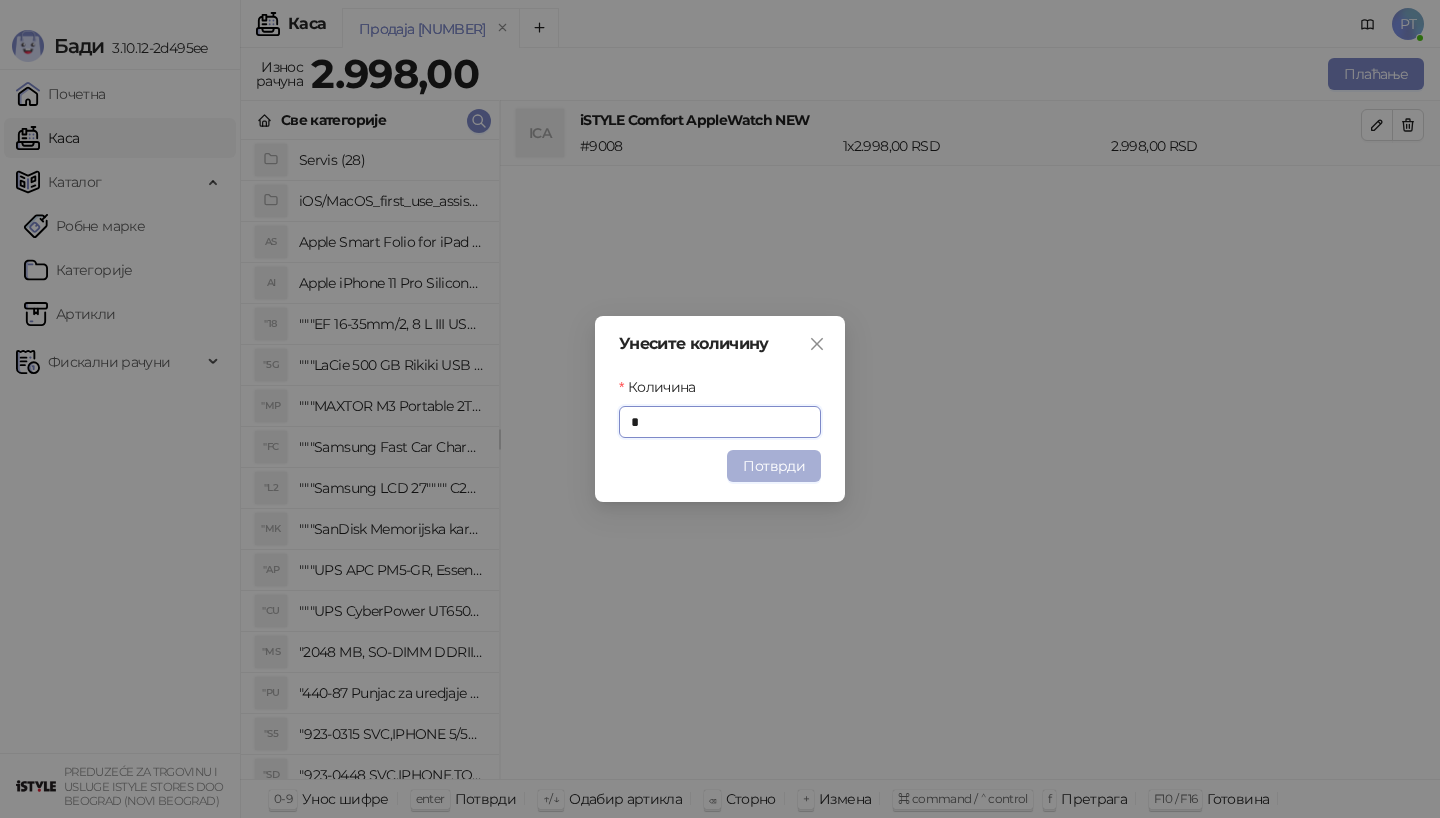 click on "Потврди" at bounding box center [774, 466] 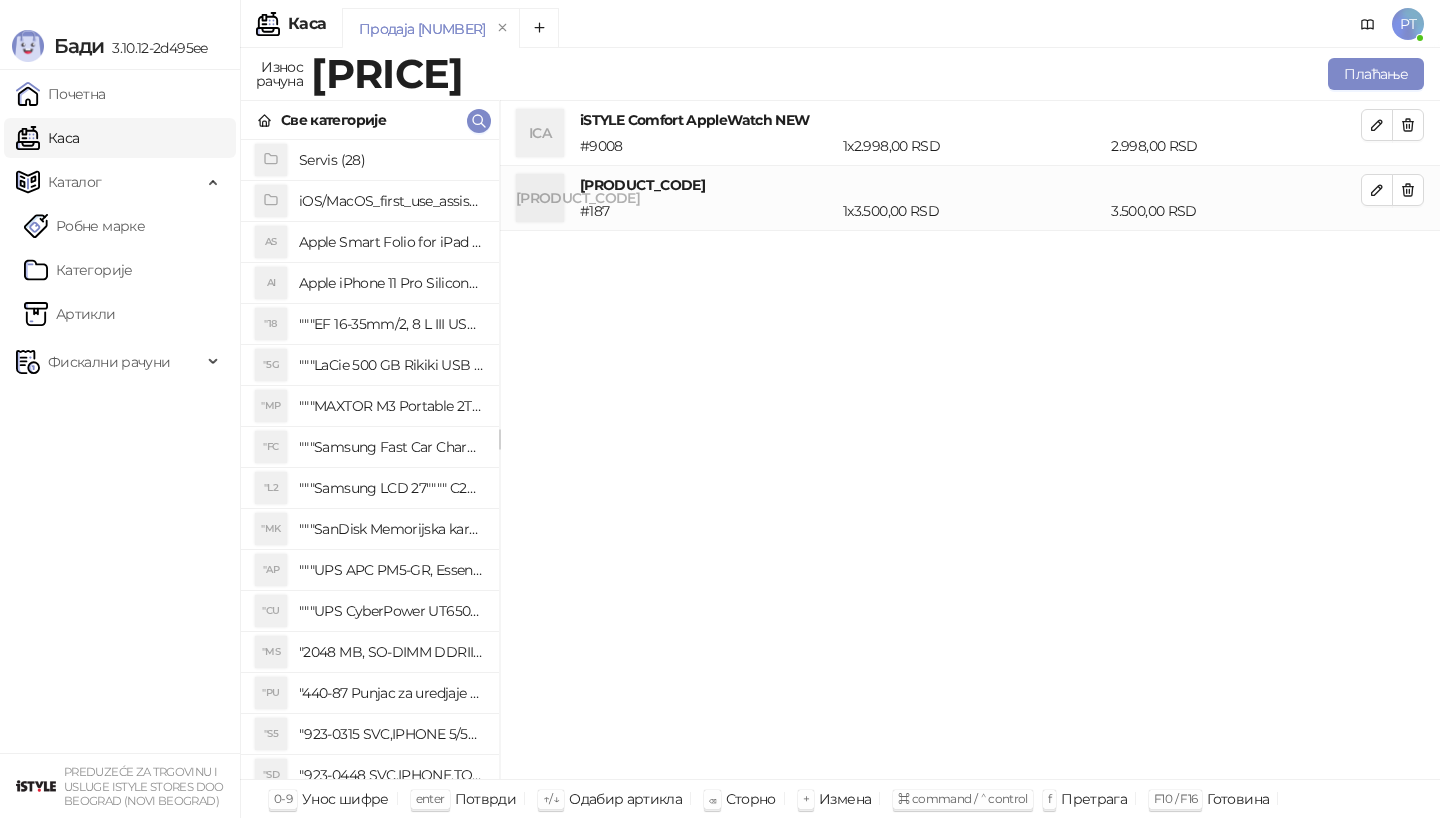click on "[PRODUCT_CODE]" at bounding box center [970, 185] 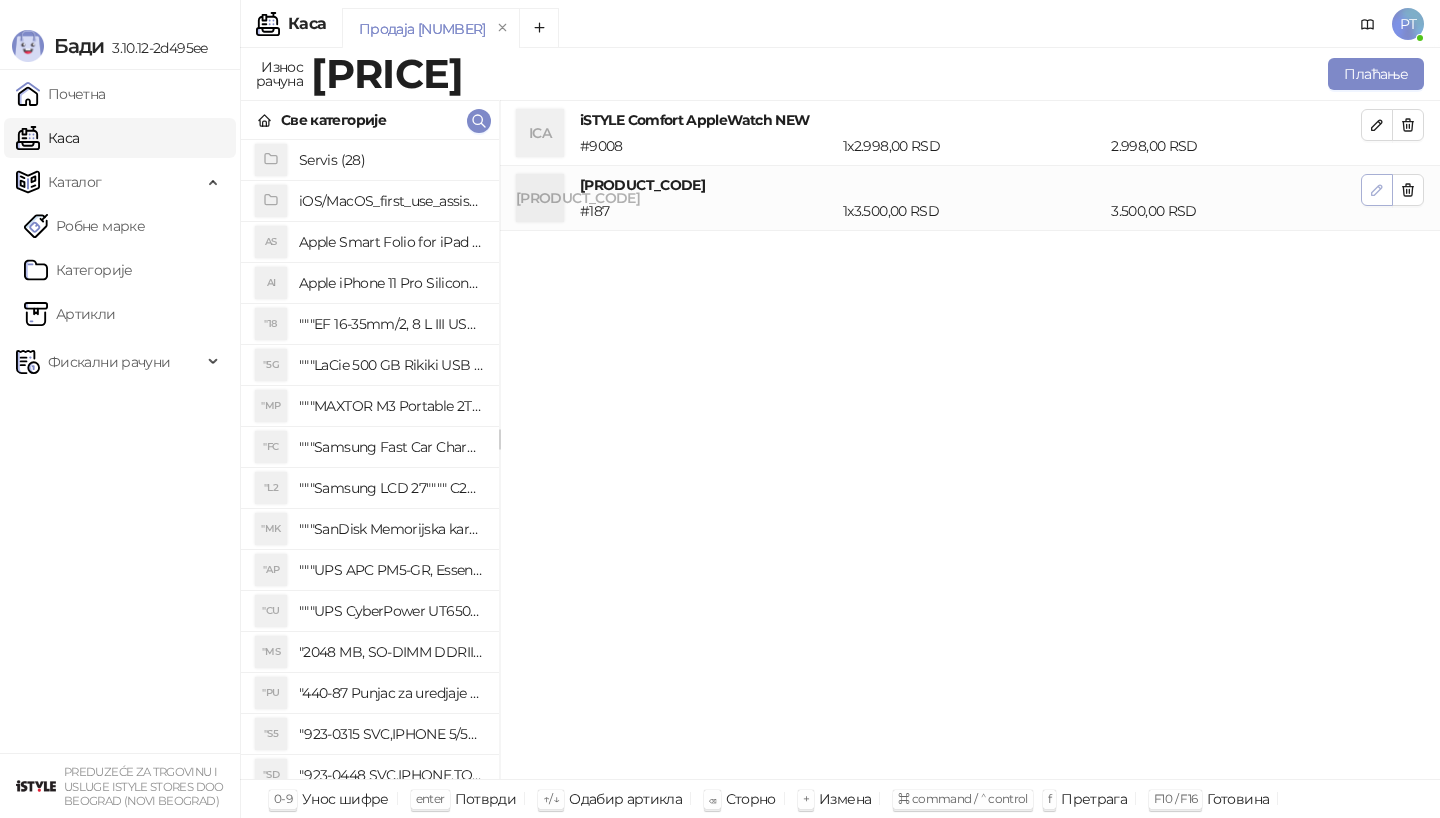 click 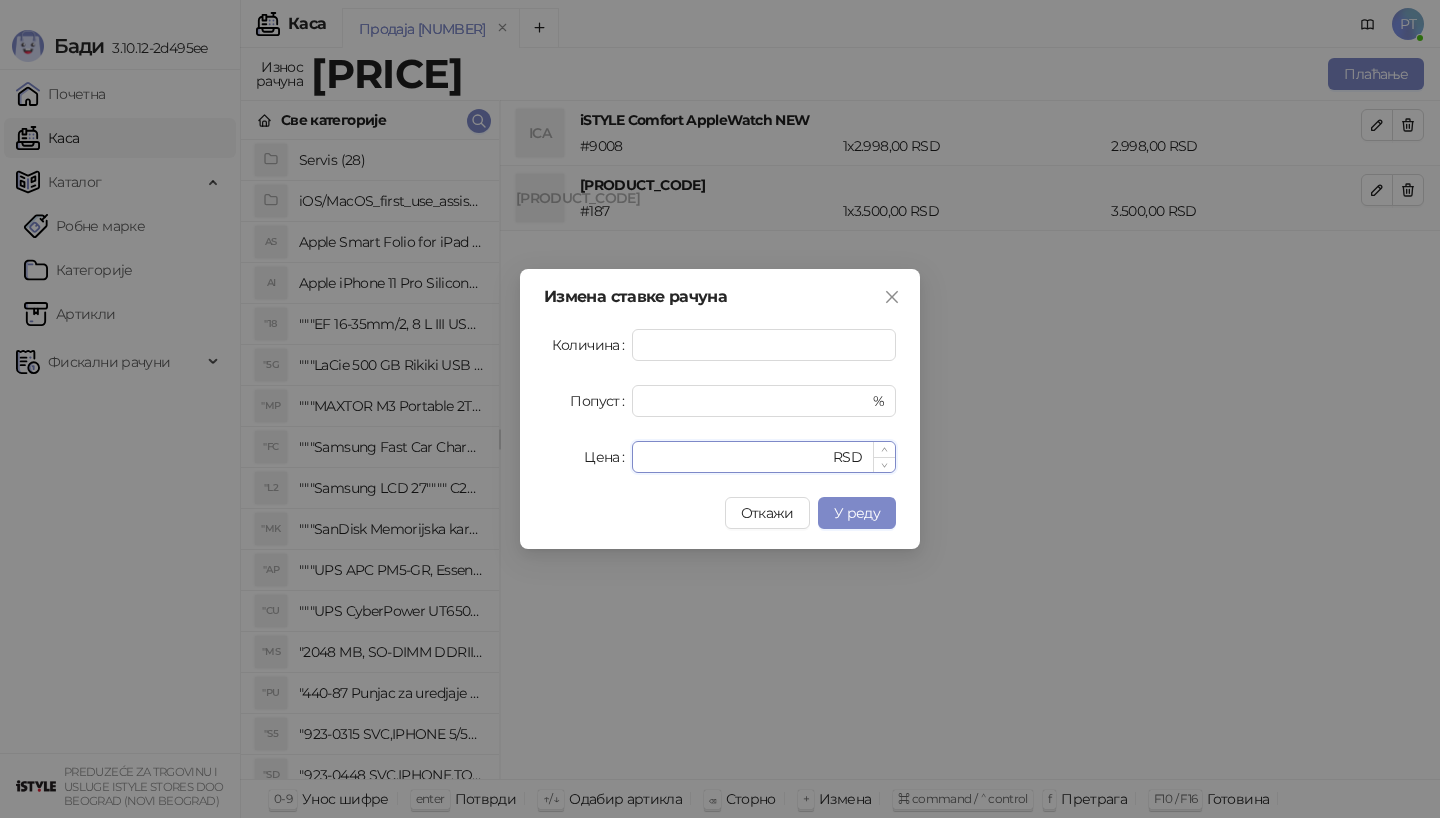 click on "********" at bounding box center (736, 457) 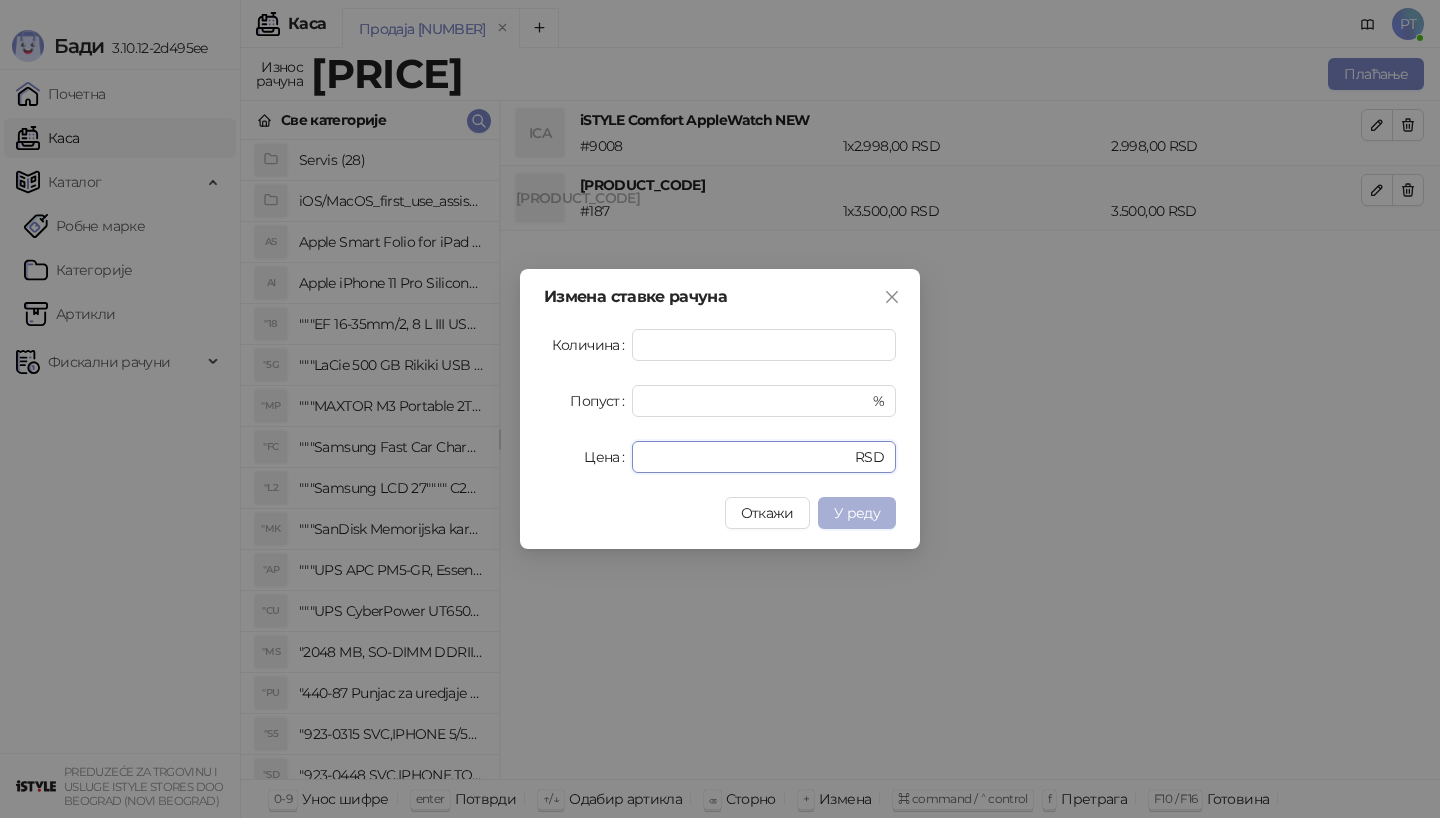 type on "*" 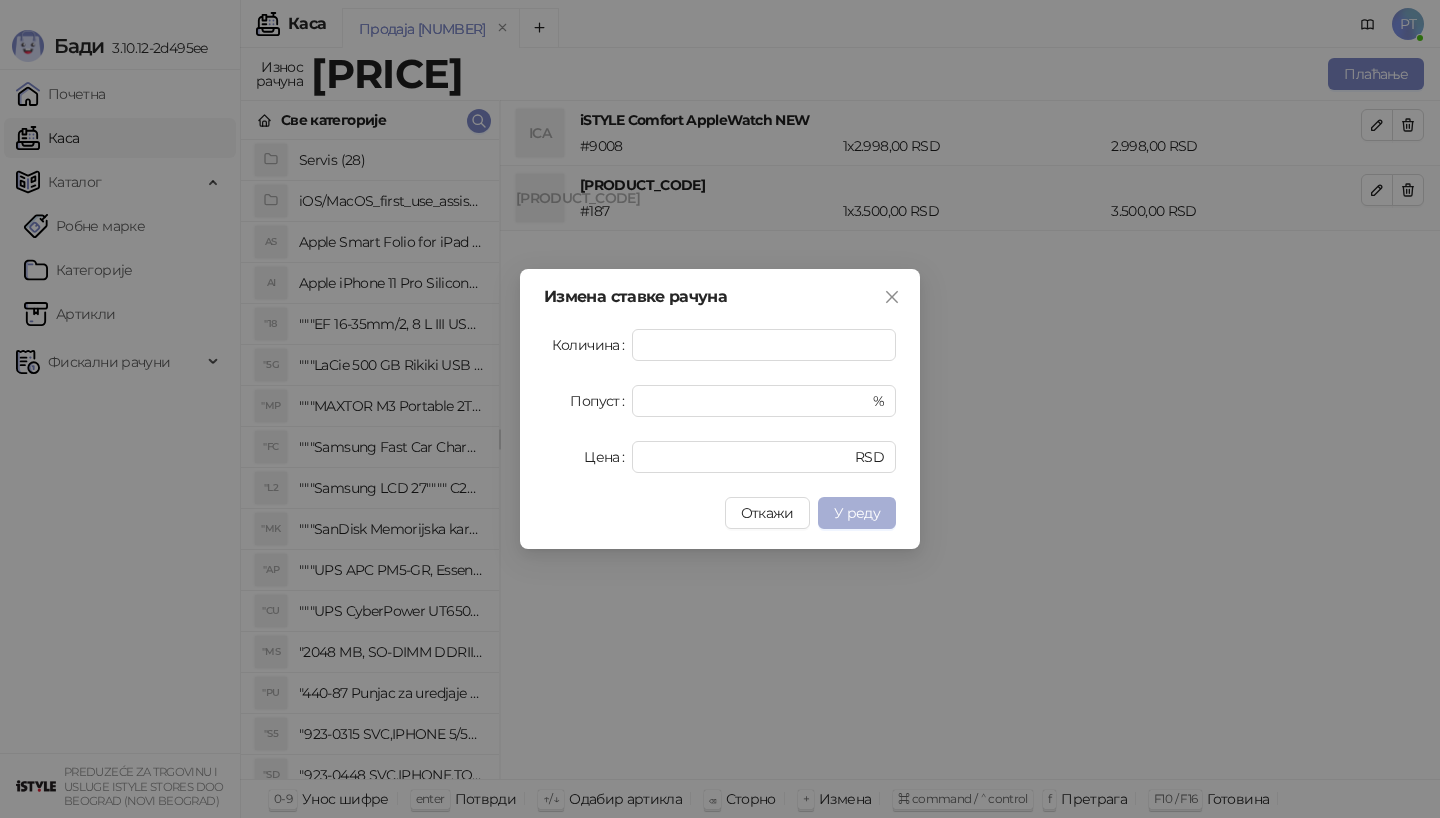click on "У реду" at bounding box center (857, 513) 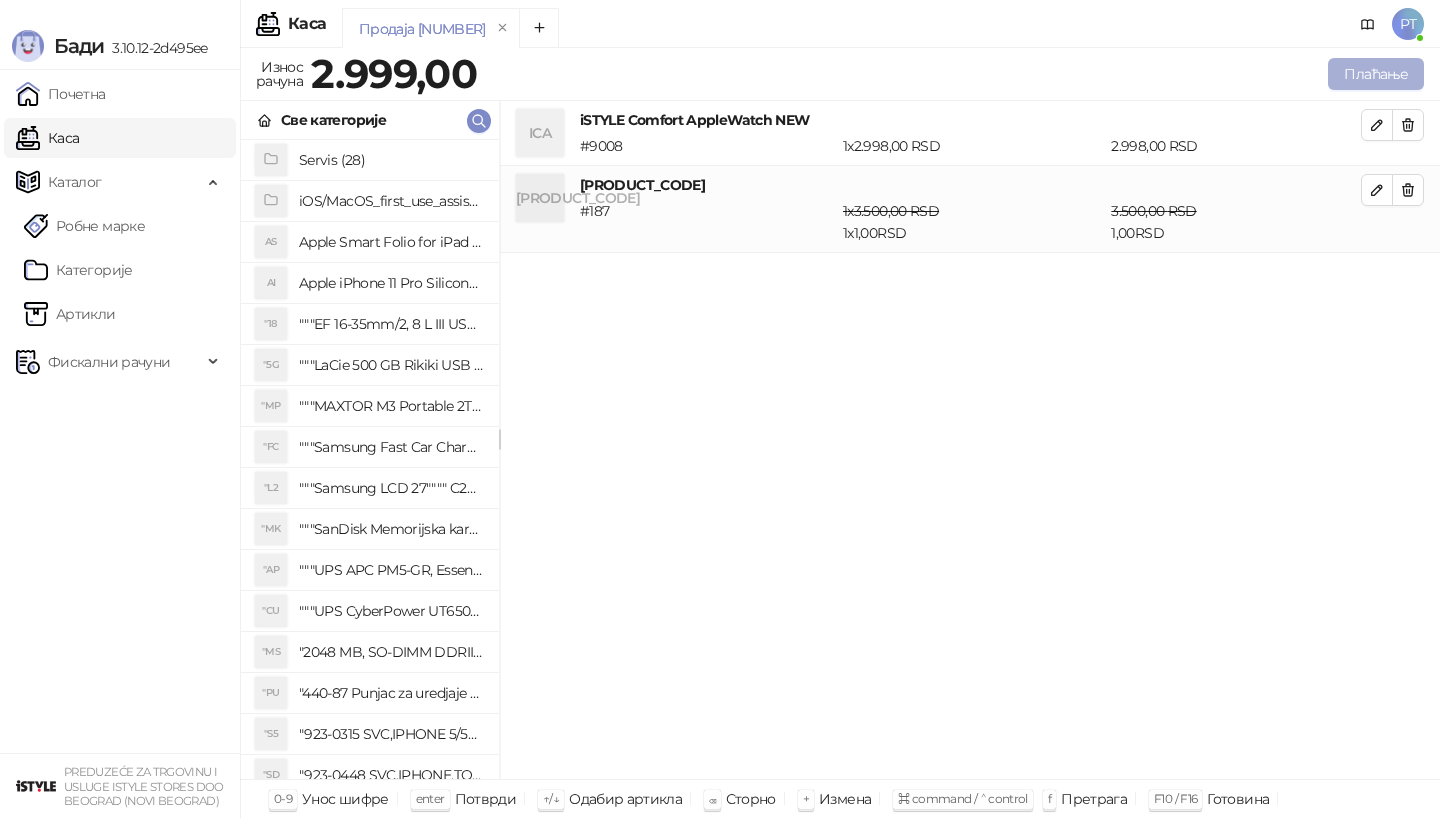 click on "Плаћање" at bounding box center (1376, 74) 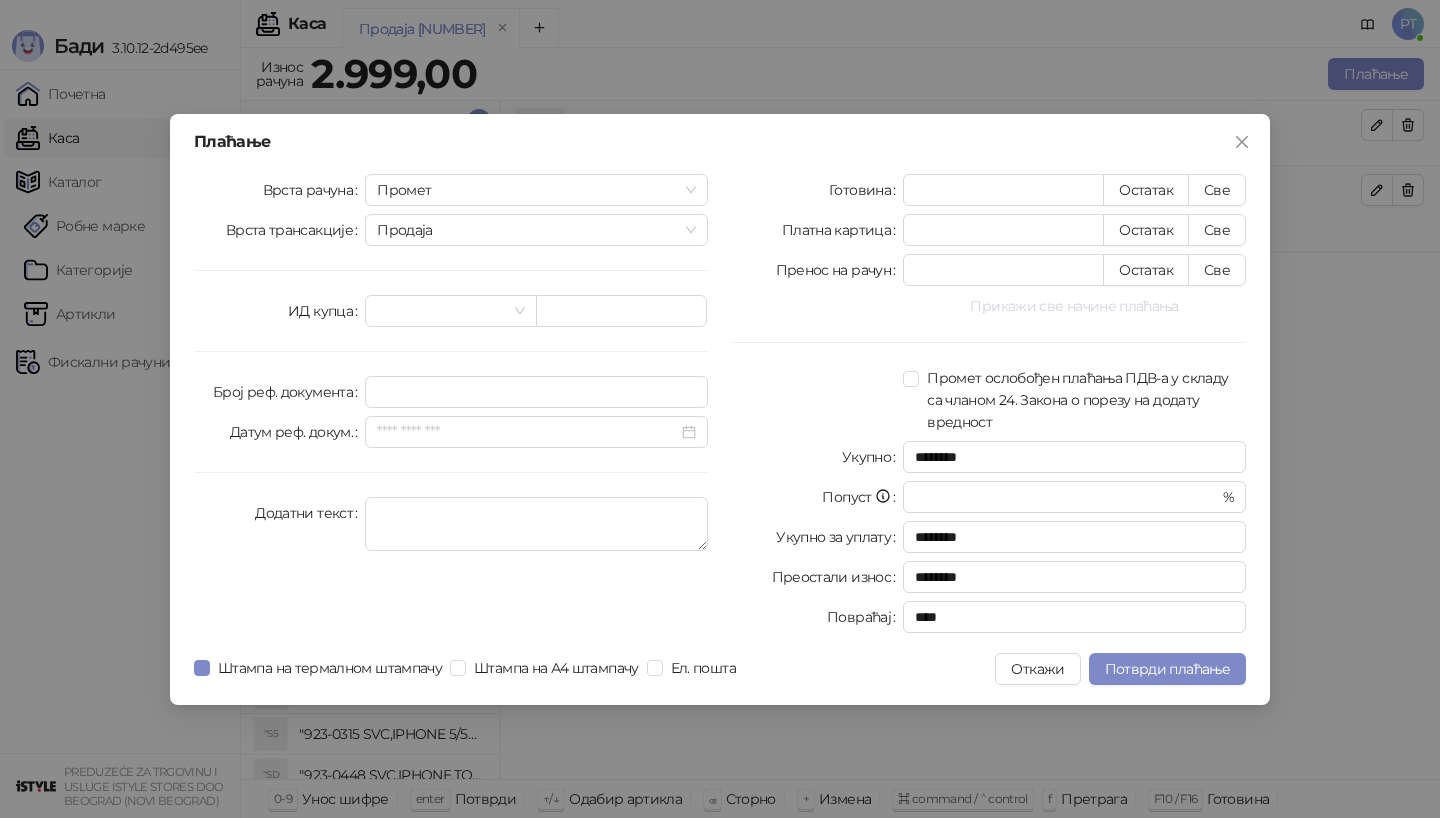 click on "Прикажи све начине плаћања" at bounding box center (1074, 306) 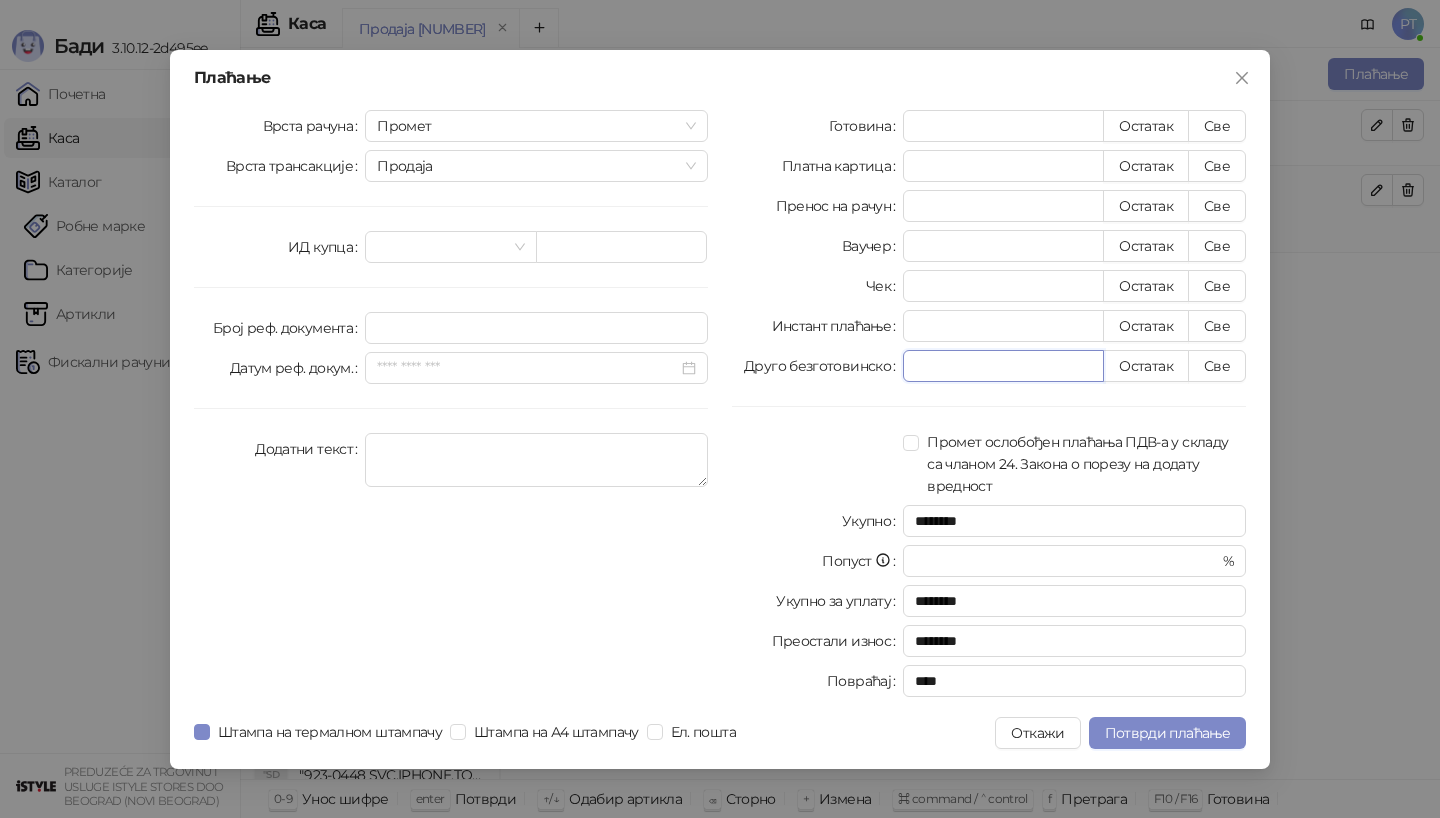 click on "*" at bounding box center (1003, 366) 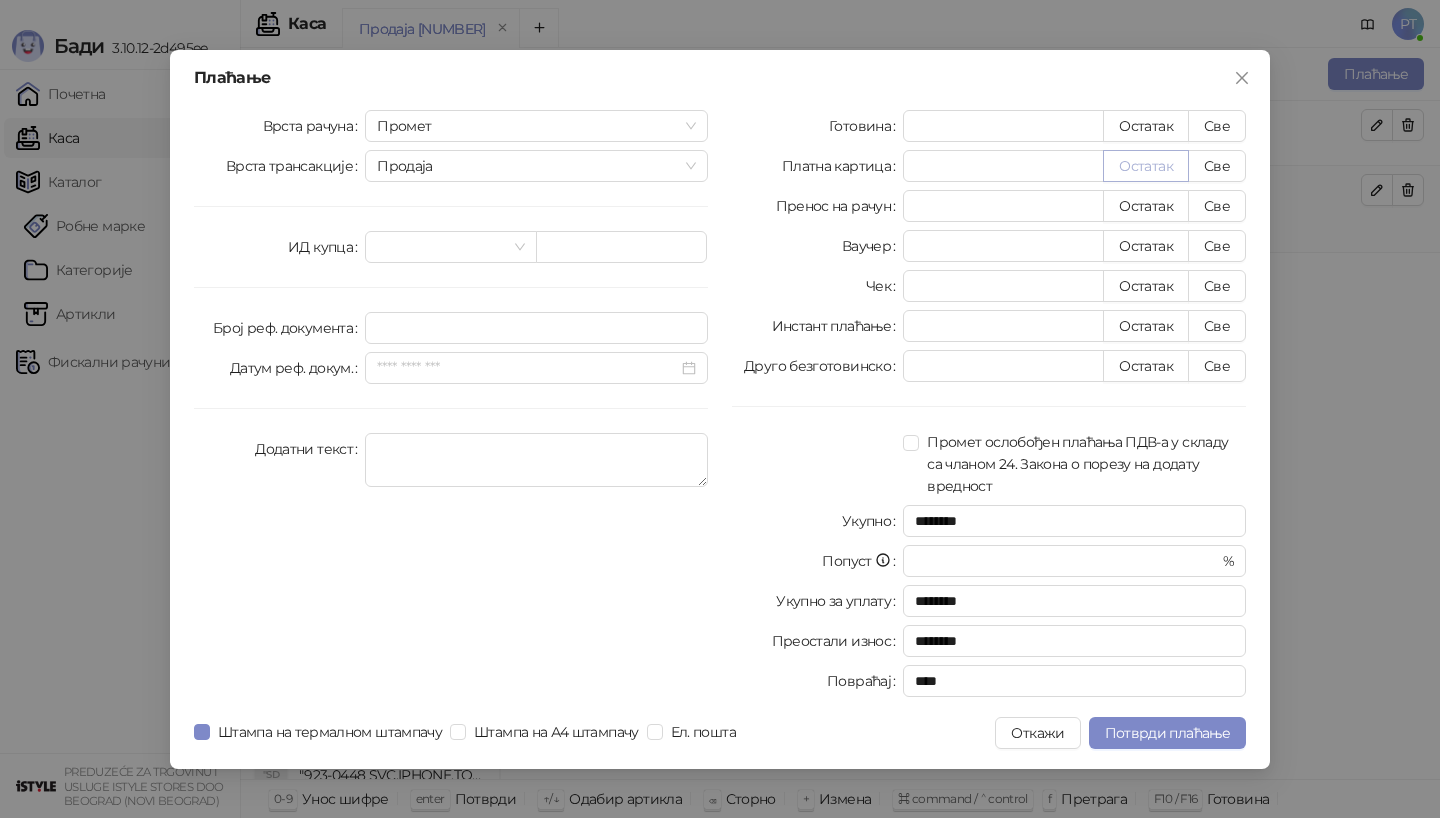 type on "***" 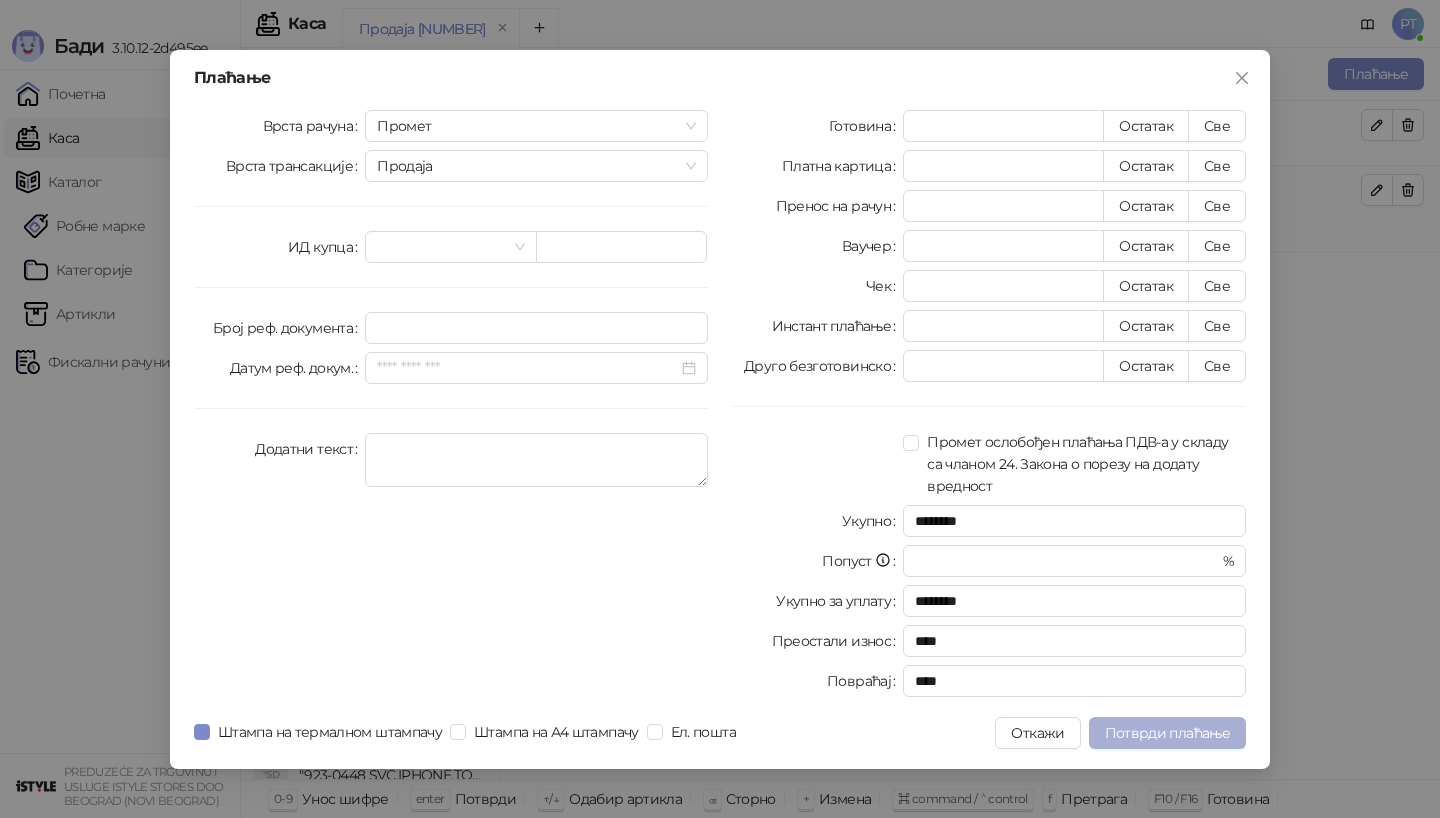 click on "Потврди плаћање" at bounding box center [1167, 733] 